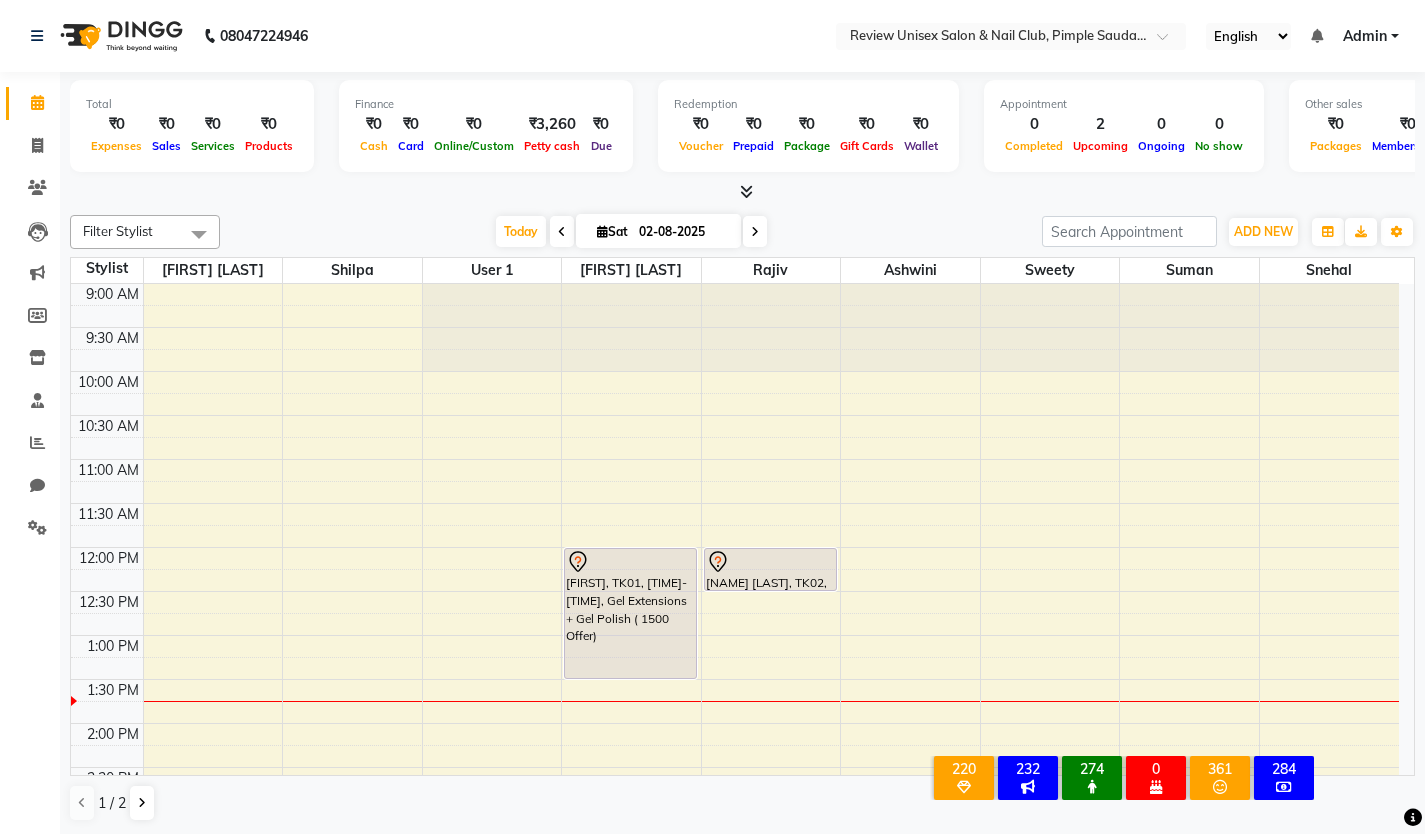 scroll, scrollTop: 0, scrollLeft: 0, axis: both 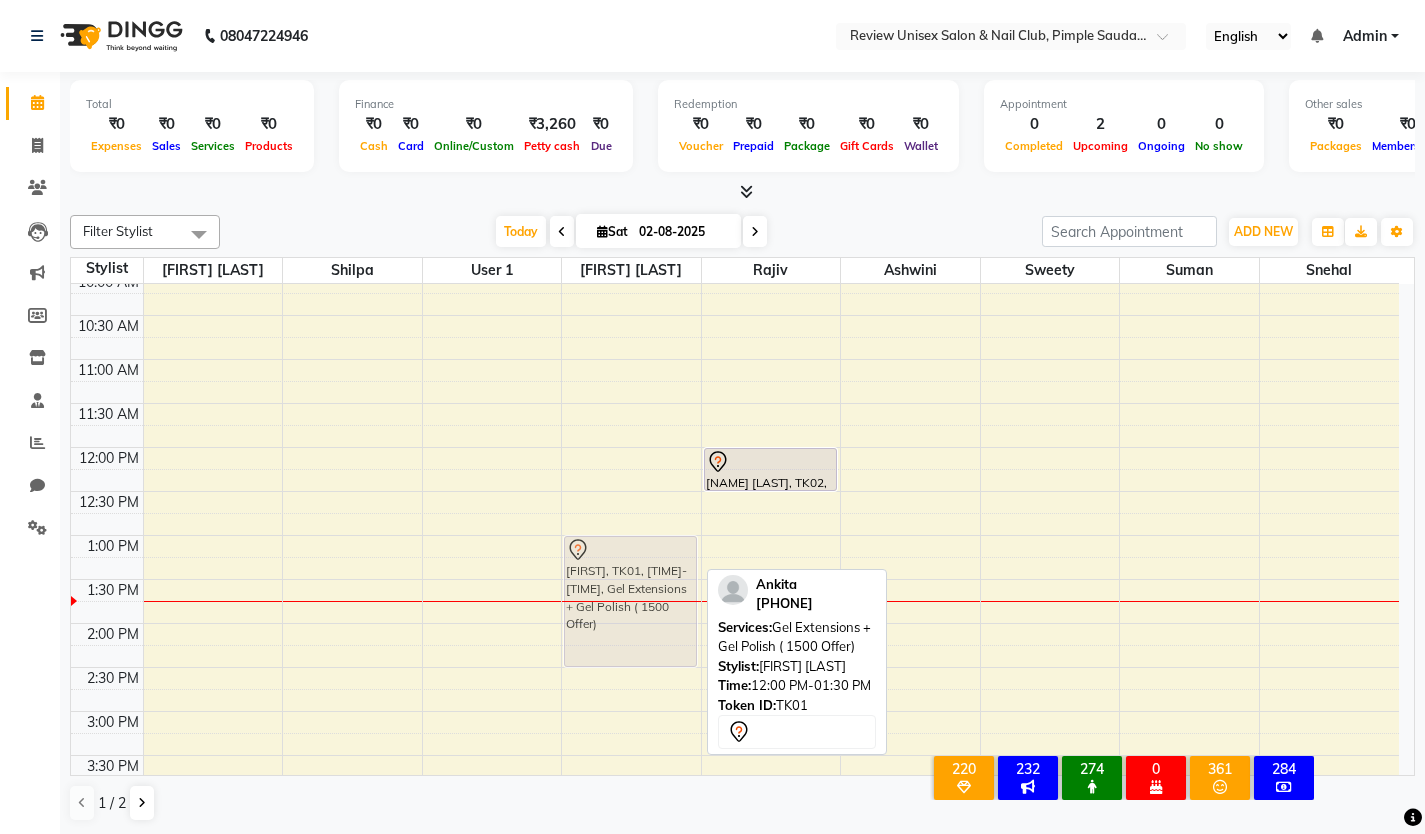 drag, startPoint x: 649, startPoint y: 490, endPoint x: 643, endPoint y: 577, distance: 87.20665 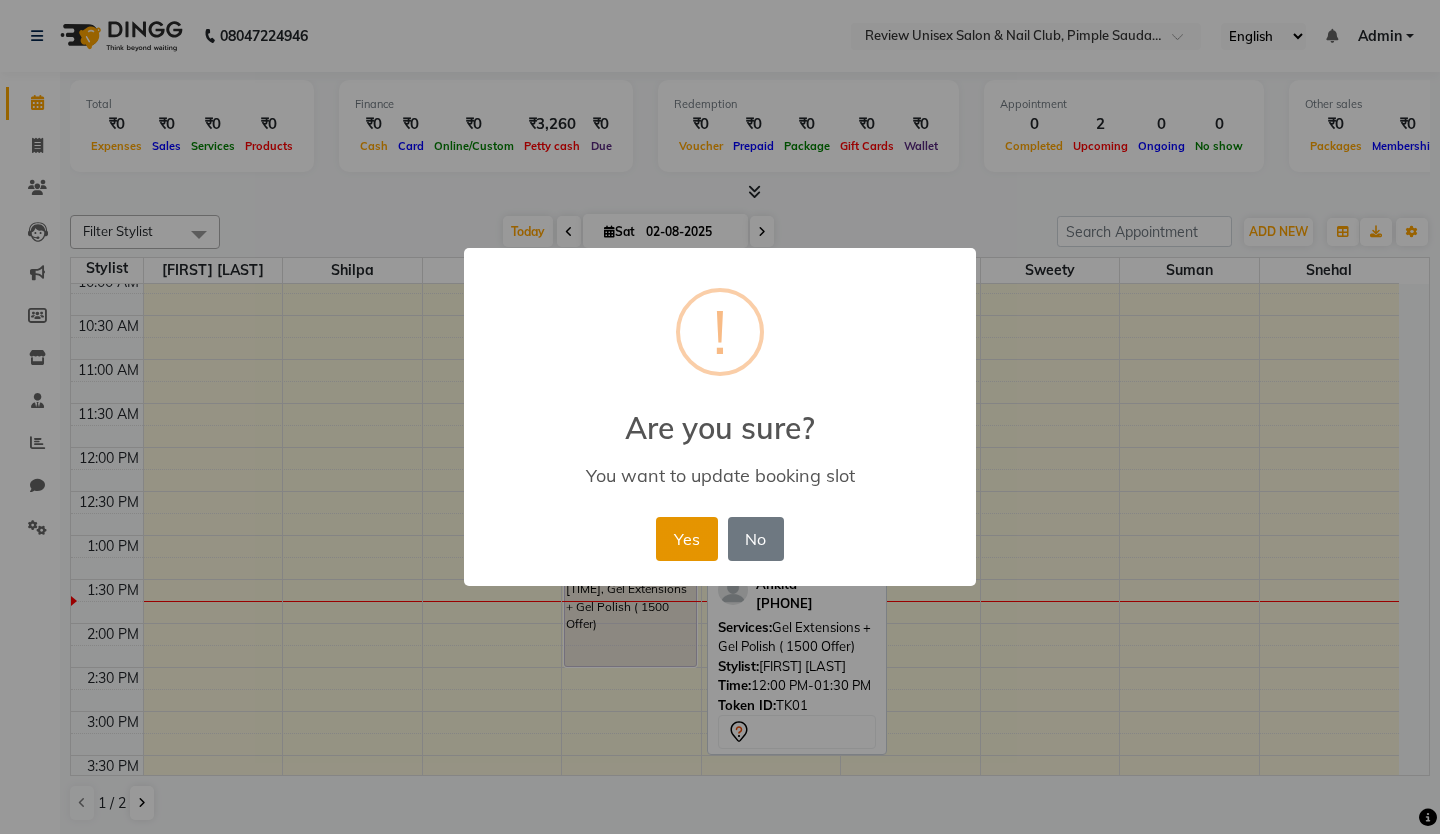 click on "Yes" at bounding box center (686, 539) 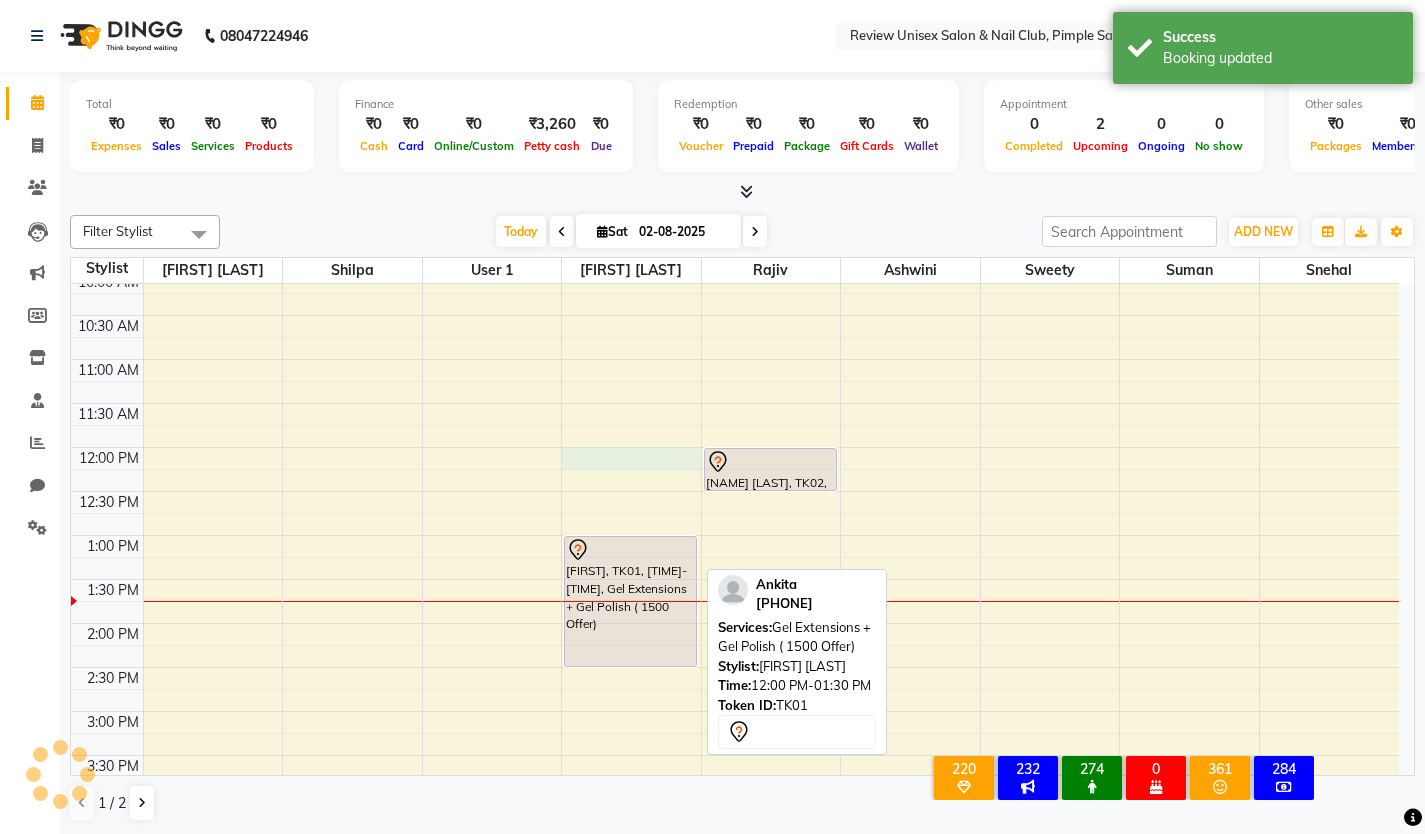 click on "9:00 AM 9:30 AM 10:00 AM 10:30 AM 11:00 AM 11:30 AM 12:00 PM 12:30 PM 1:00 PM 1:30 PM 2:00 PM 2:30 PM 3:00 PM 3:30 PM 4:00 PM 4:30 PM 5:00 PM 5:30 PM 6:00 PM 6:30 PM 7:00 PM 7:30 PM 8:00 PM 8:30 PM 9:00 PM 9:30 PM [NAME], TK01, 01:00 PM-02:30 PM, Gel Extensions + Gel Polish ( 1500 Offer) [NAME], TK02, 12:00 PM-12:30 PM, Hand Gel Polish" at bounding box center (735, 755) 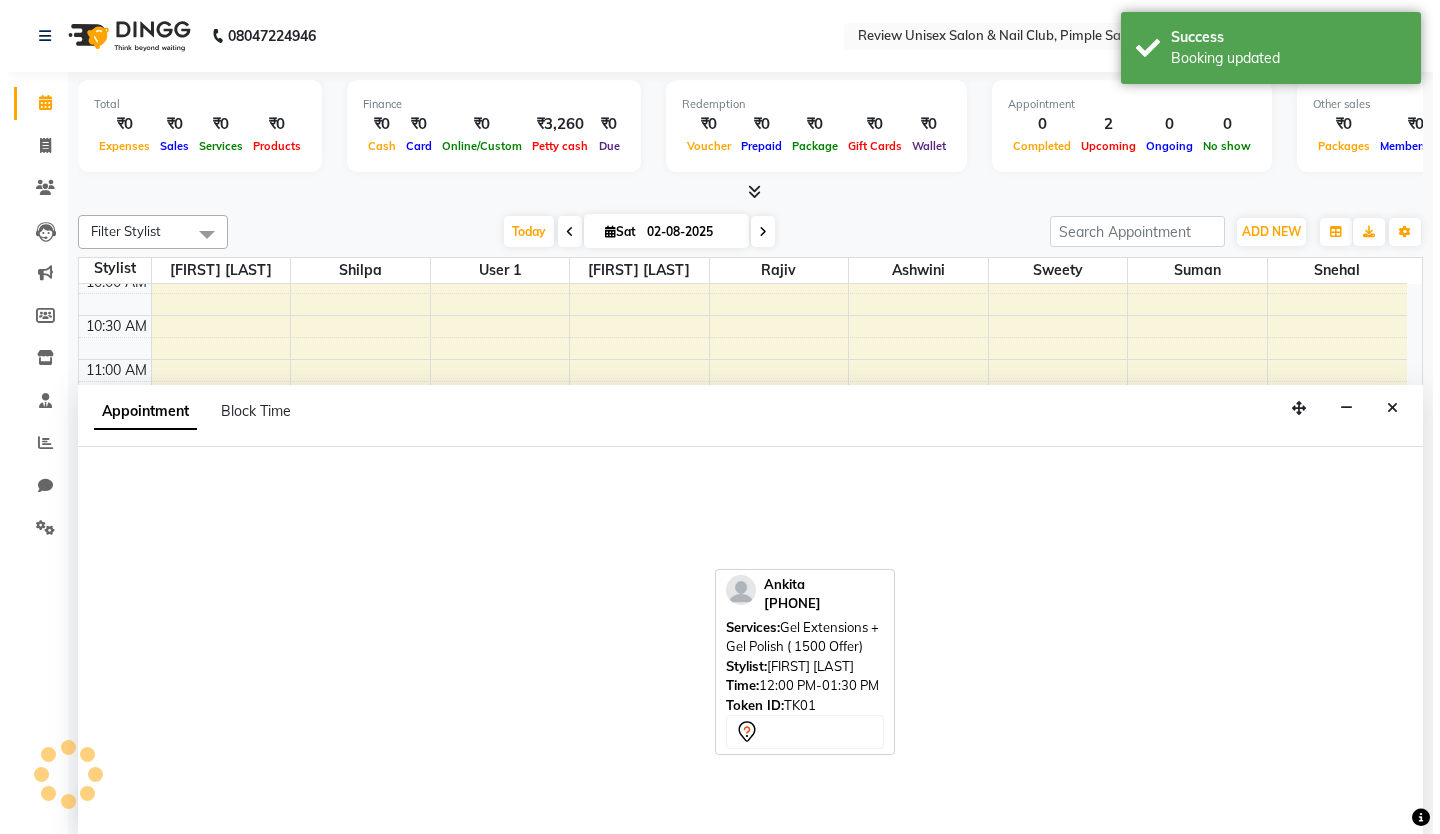 scroll, scrollTop: 1, scrollLeft: 0, axis: vertical 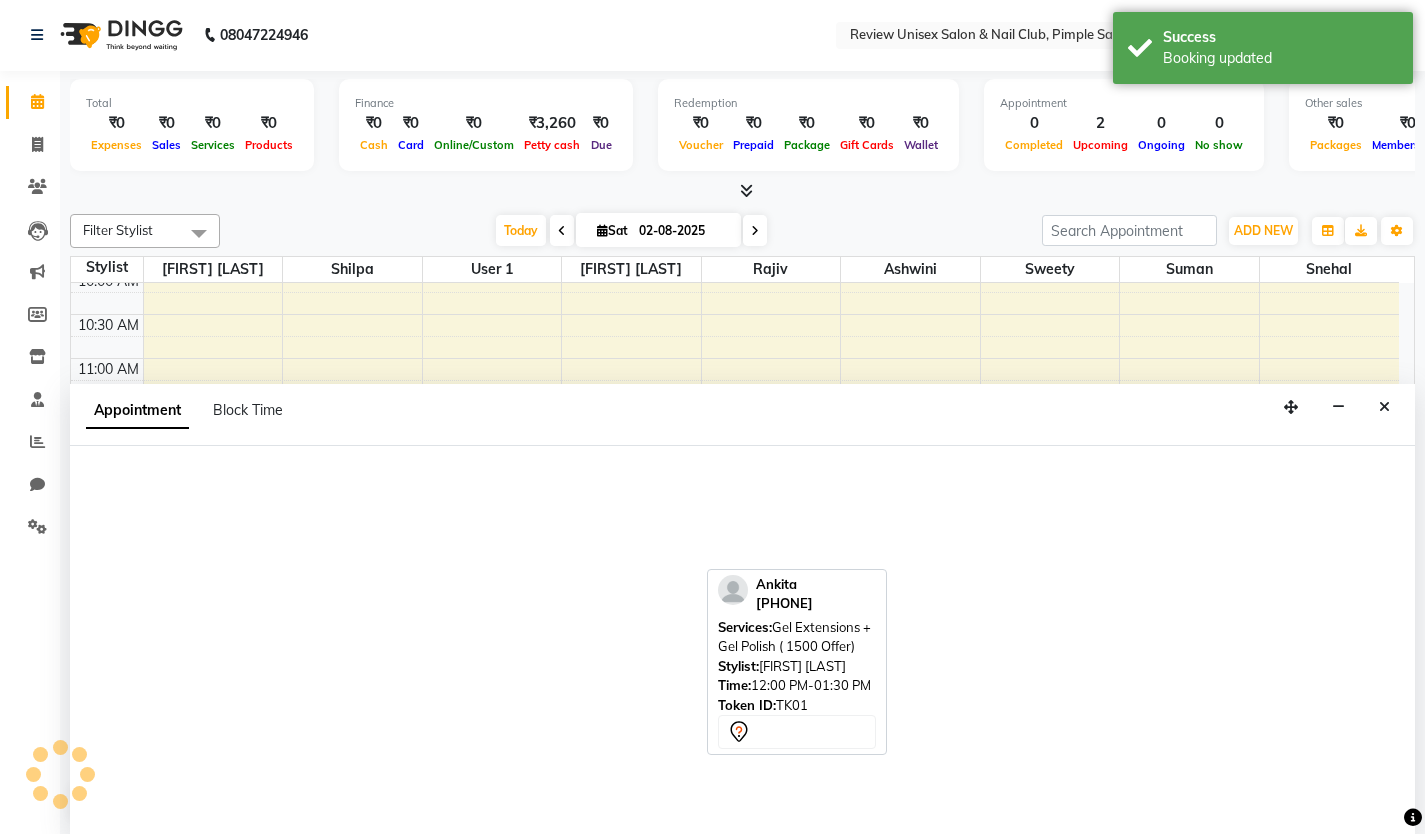 select on "76872" 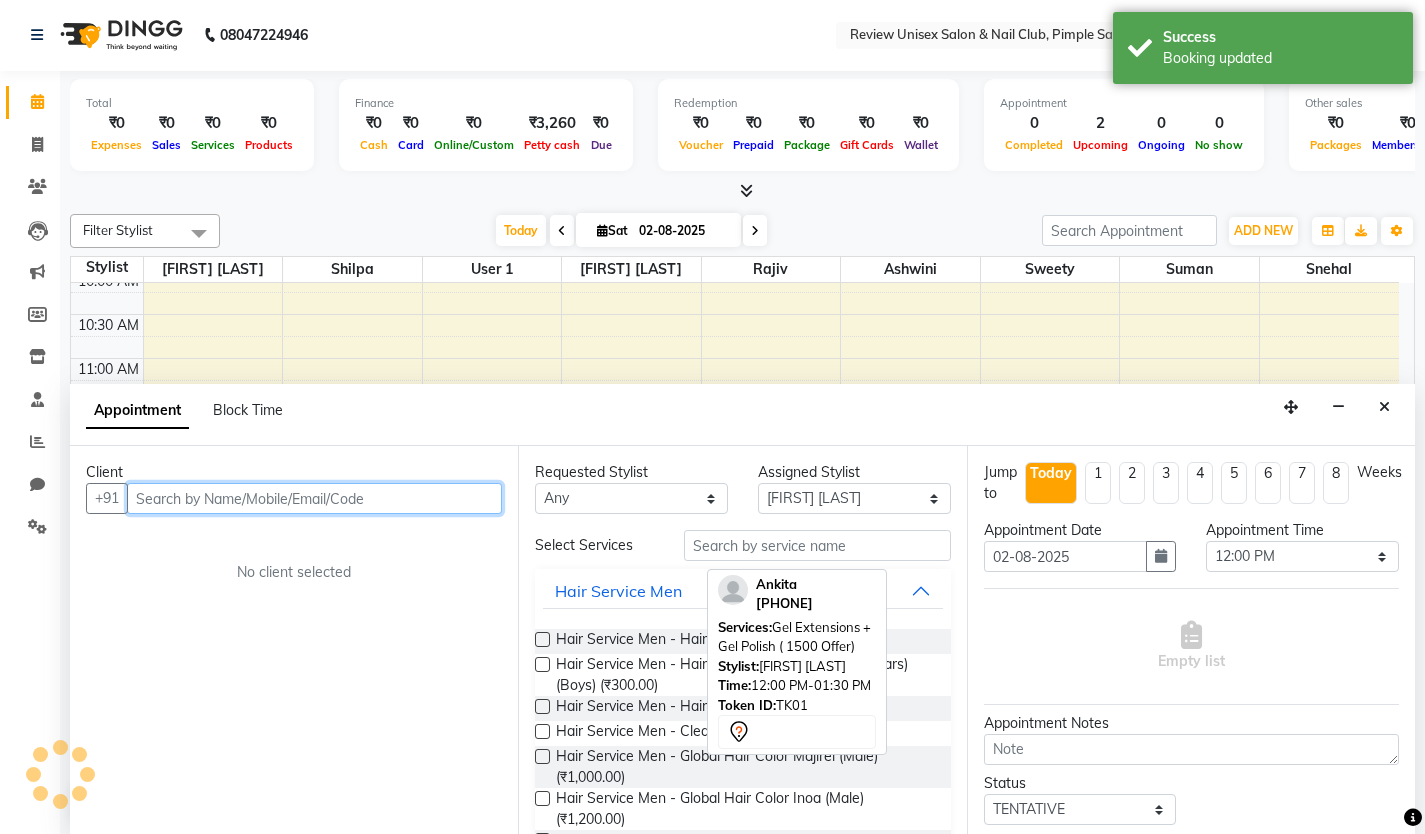 click at bounding box center (314, 498) 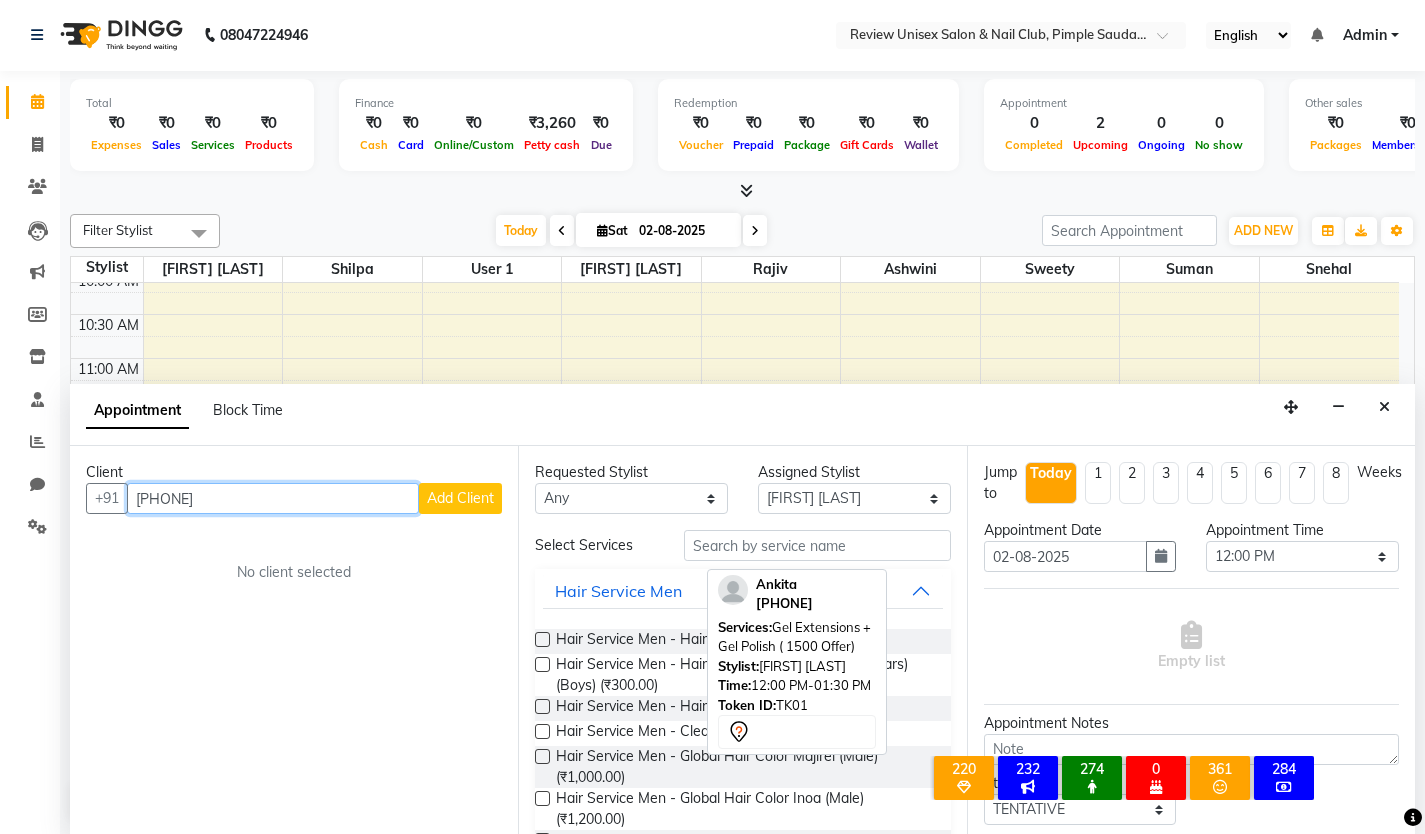 type on "[PHONE]" 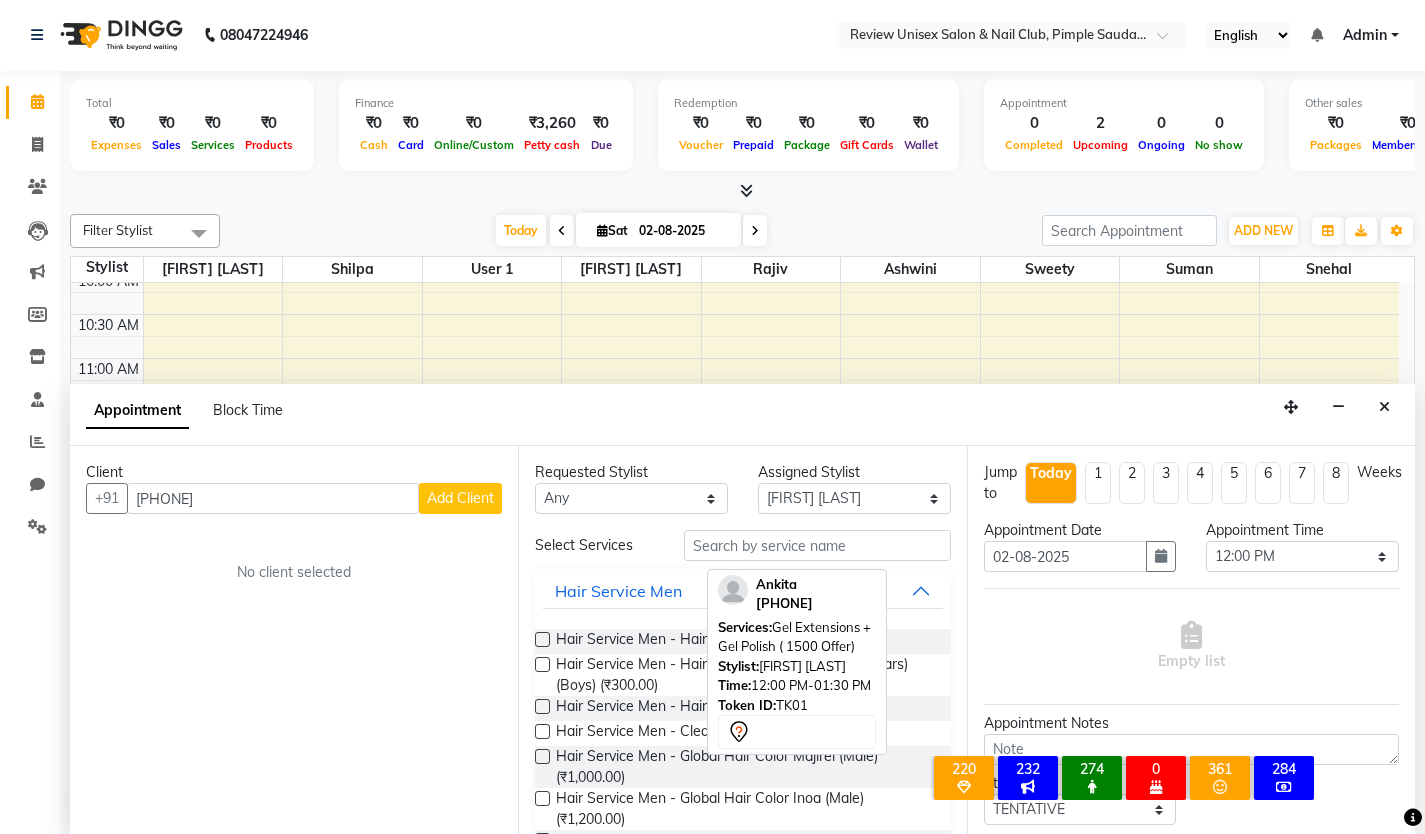 click on "Add Client" at bounding box center [460, 498] 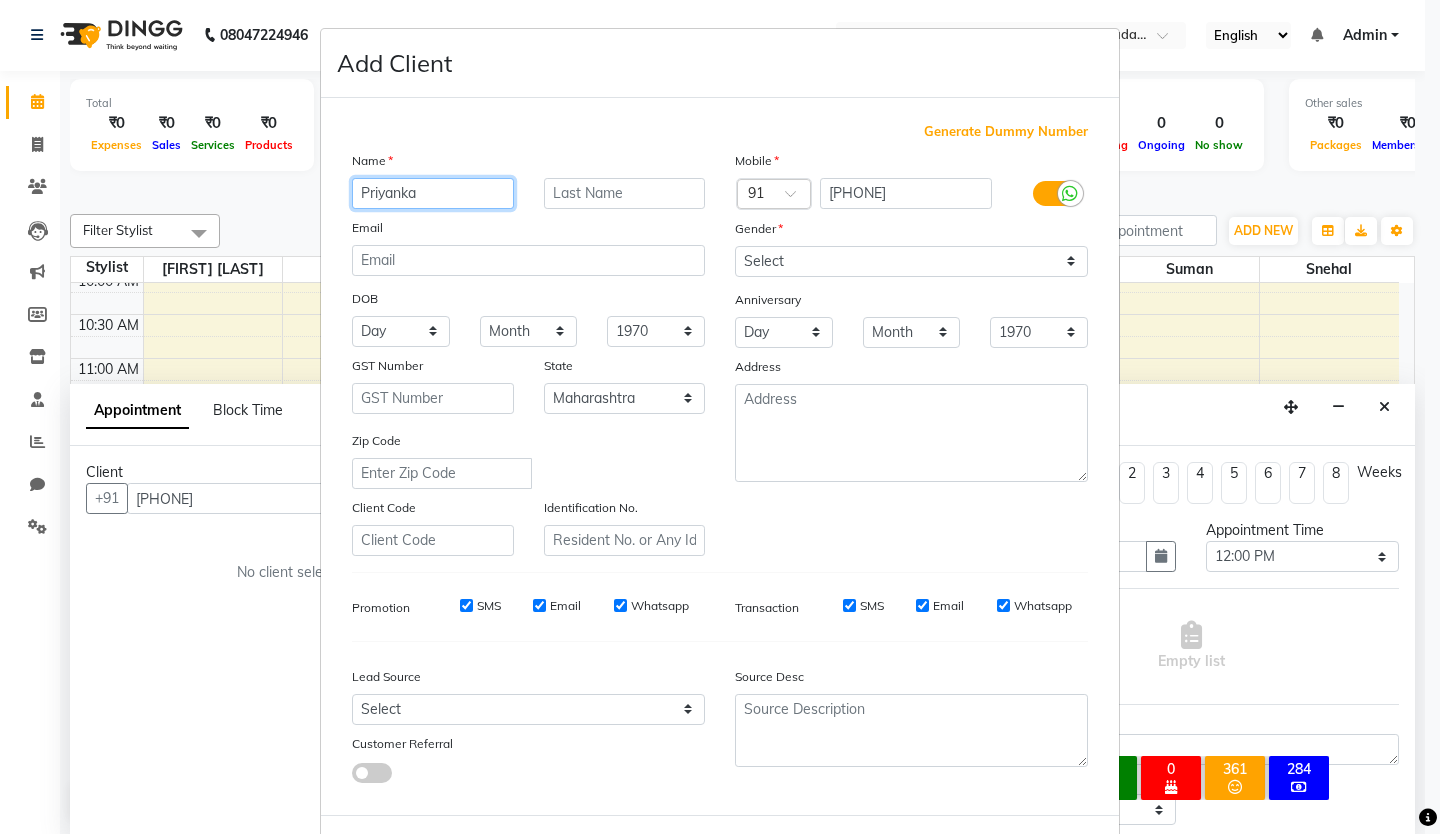 type on "Priyanka" 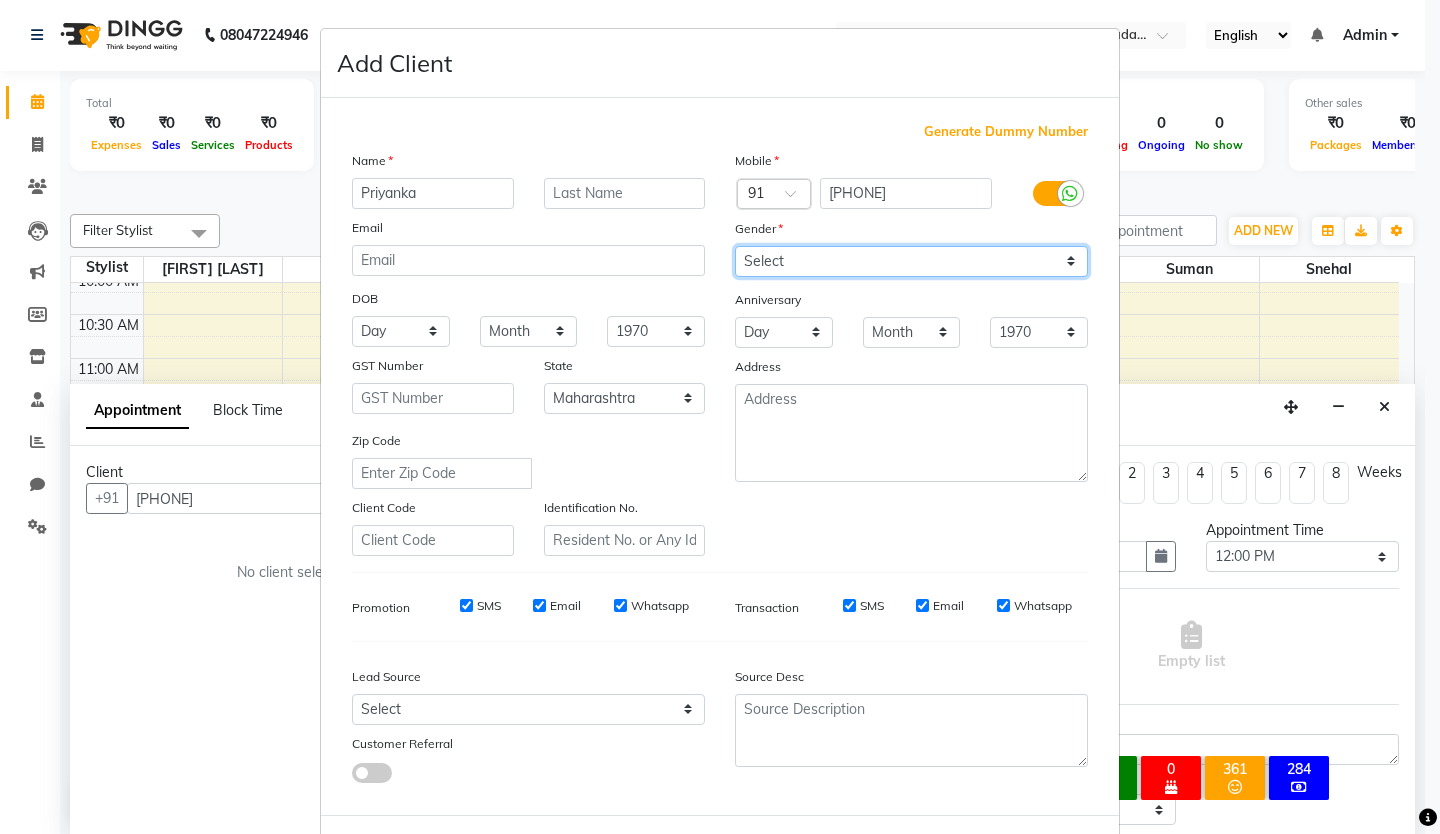 drag, startPoint x: 894, startPoint y: 249, endPoint x: 898, endPoint y: 274, distance: 25.317978 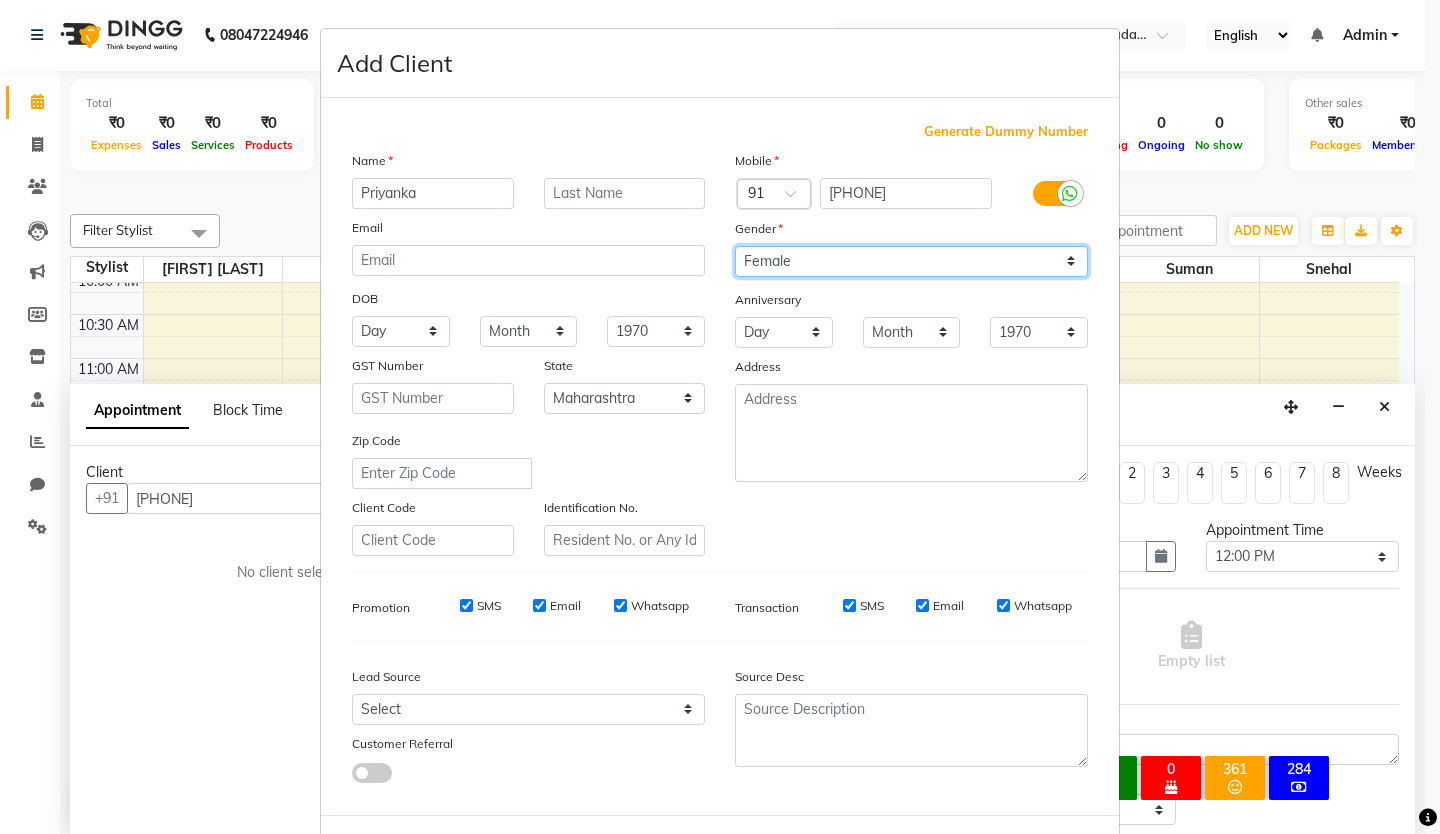 click on "Select Male Female Other Prefer Not To Say" at bounding box center [911, 261] 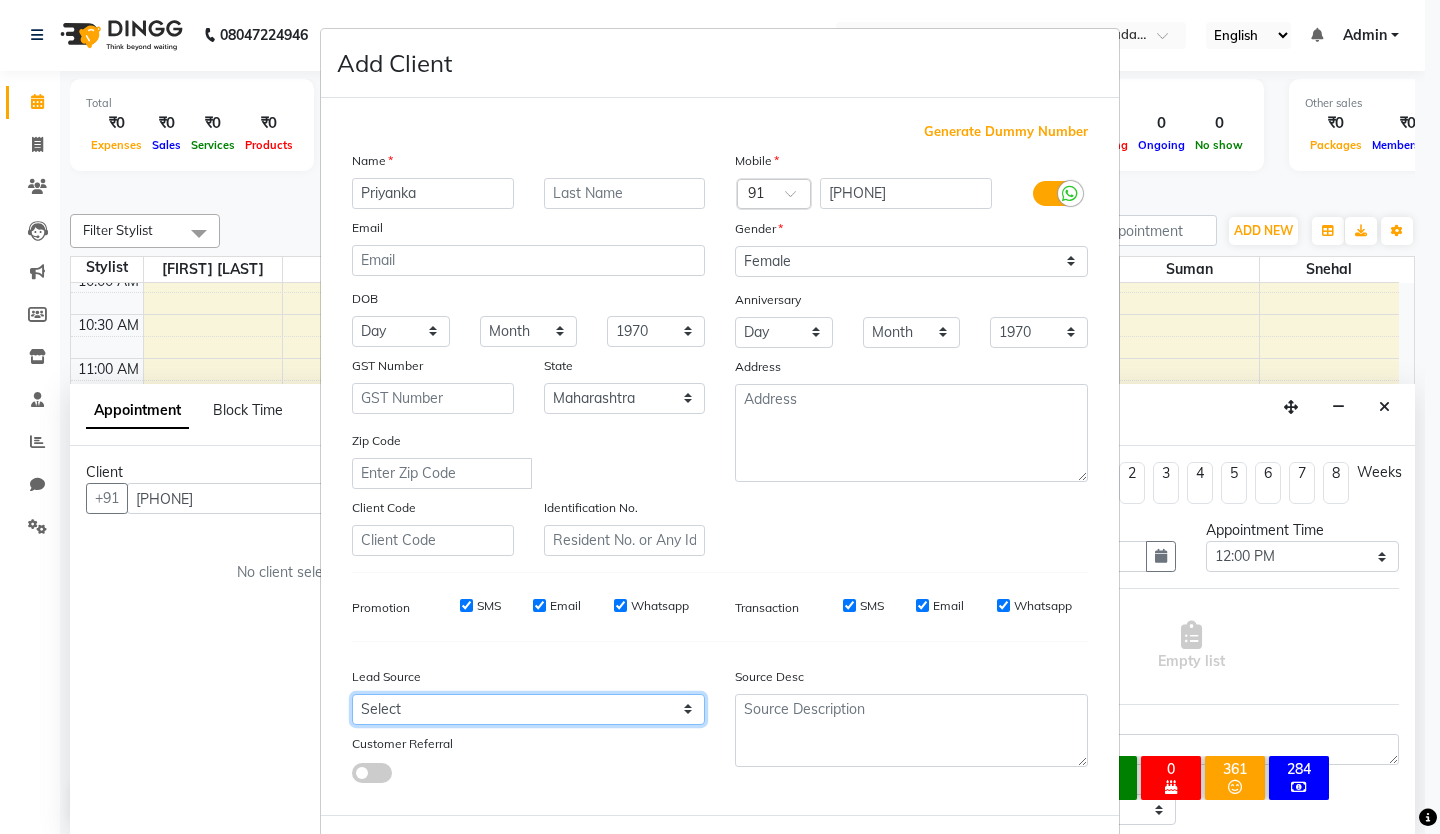 drag, startPoint x: 670, startPoint y: 715, endPoint x: 667, endPoint y: 702, distance: 13.341664 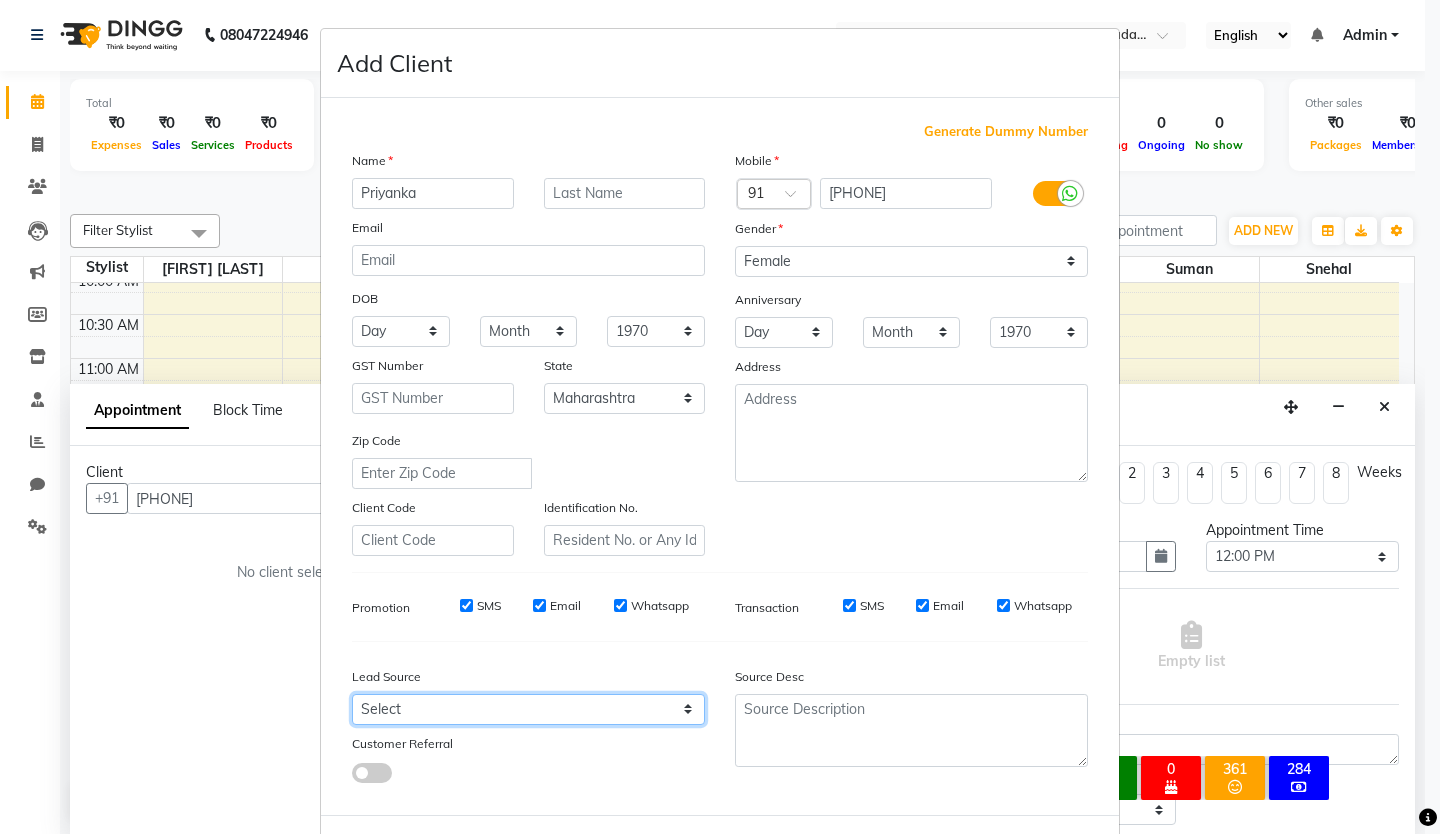 select on "24004" 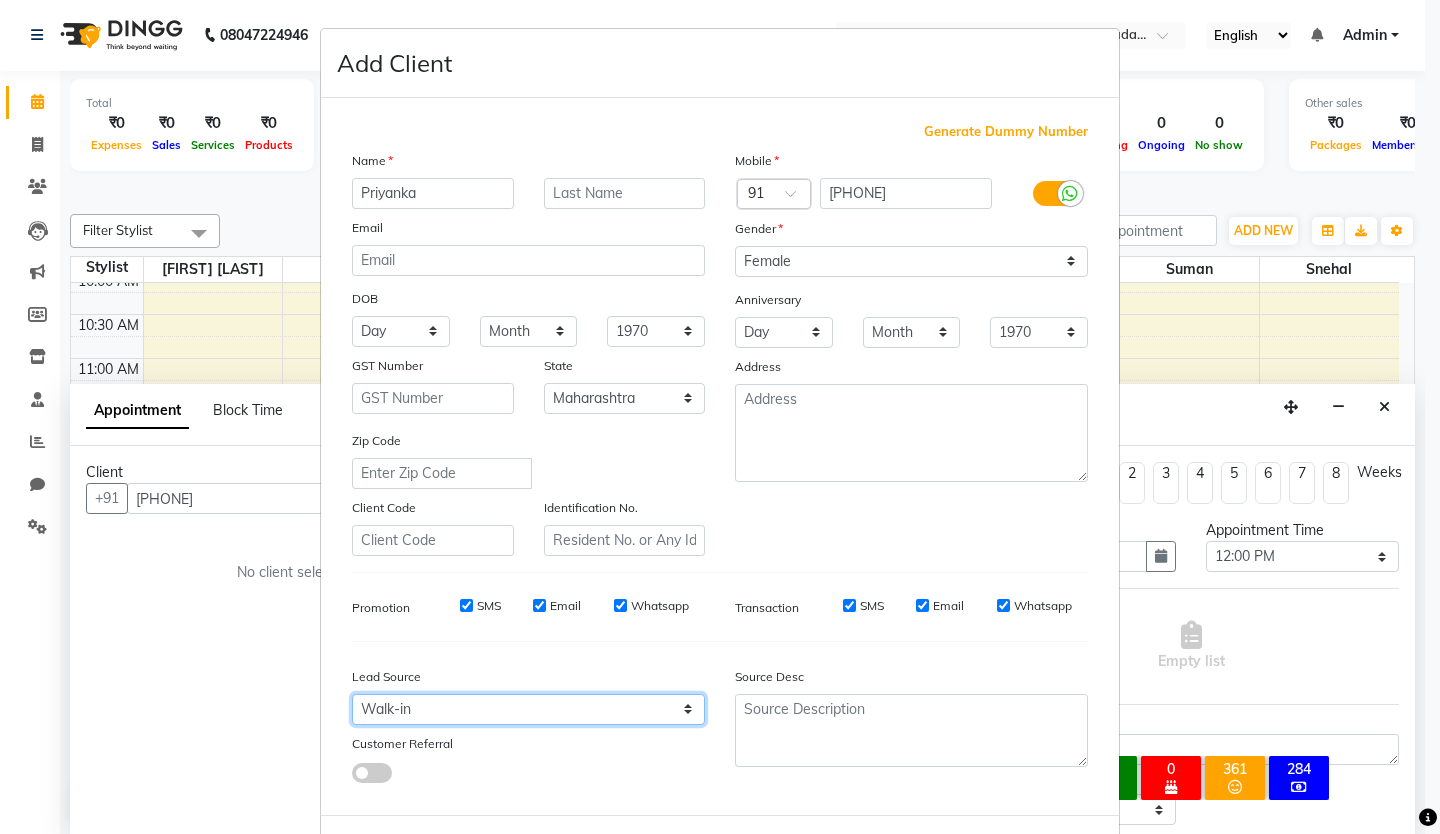 click on "Select Walk-in Referral Internet Friend Word of Mouth Advertisement Facebook JustDial Google Other Instagram  YouTube  WhatsApp" at bounding box center [528, 709] 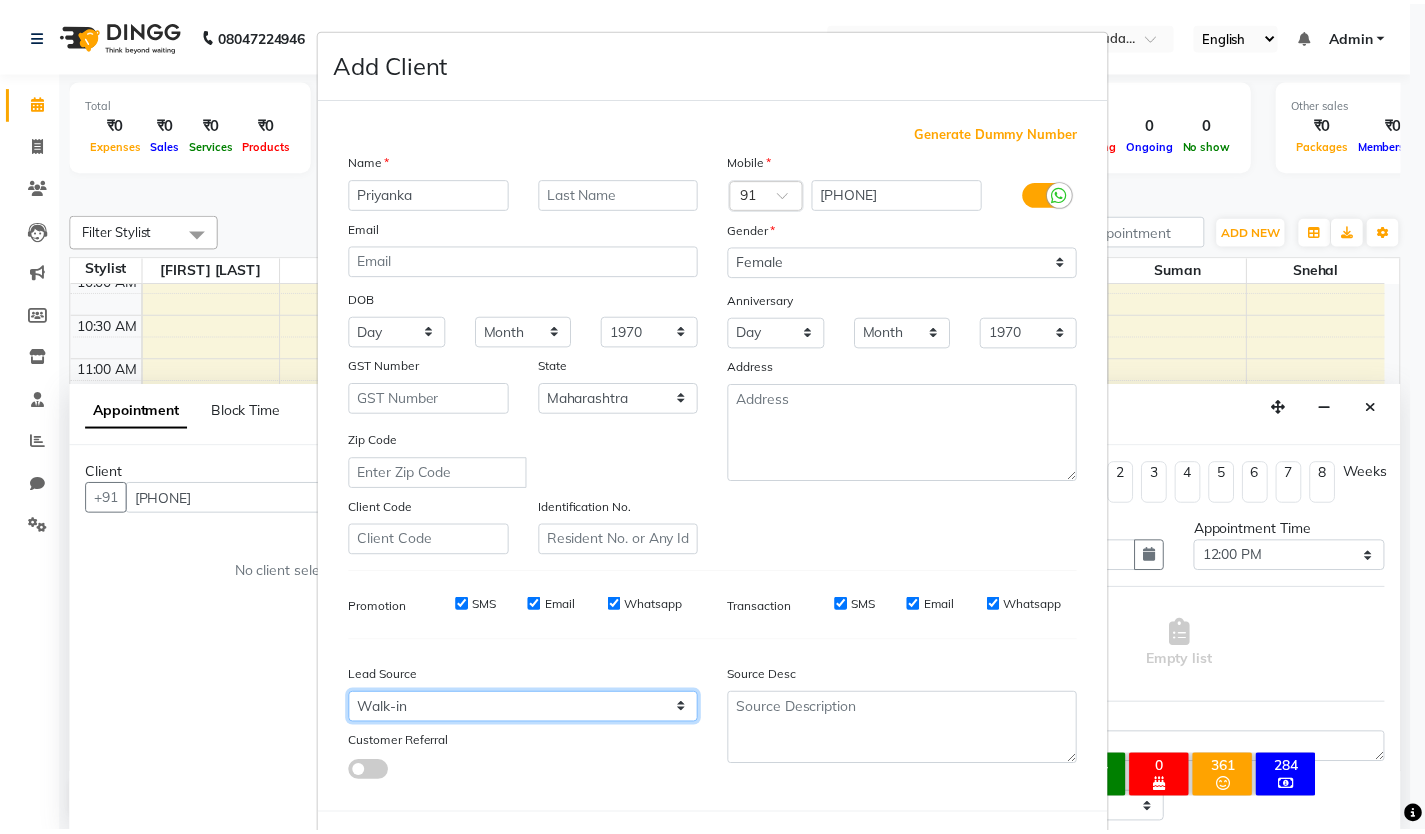 scroll, scrollTop: 89, scrollLeft: 0, axis: vertical 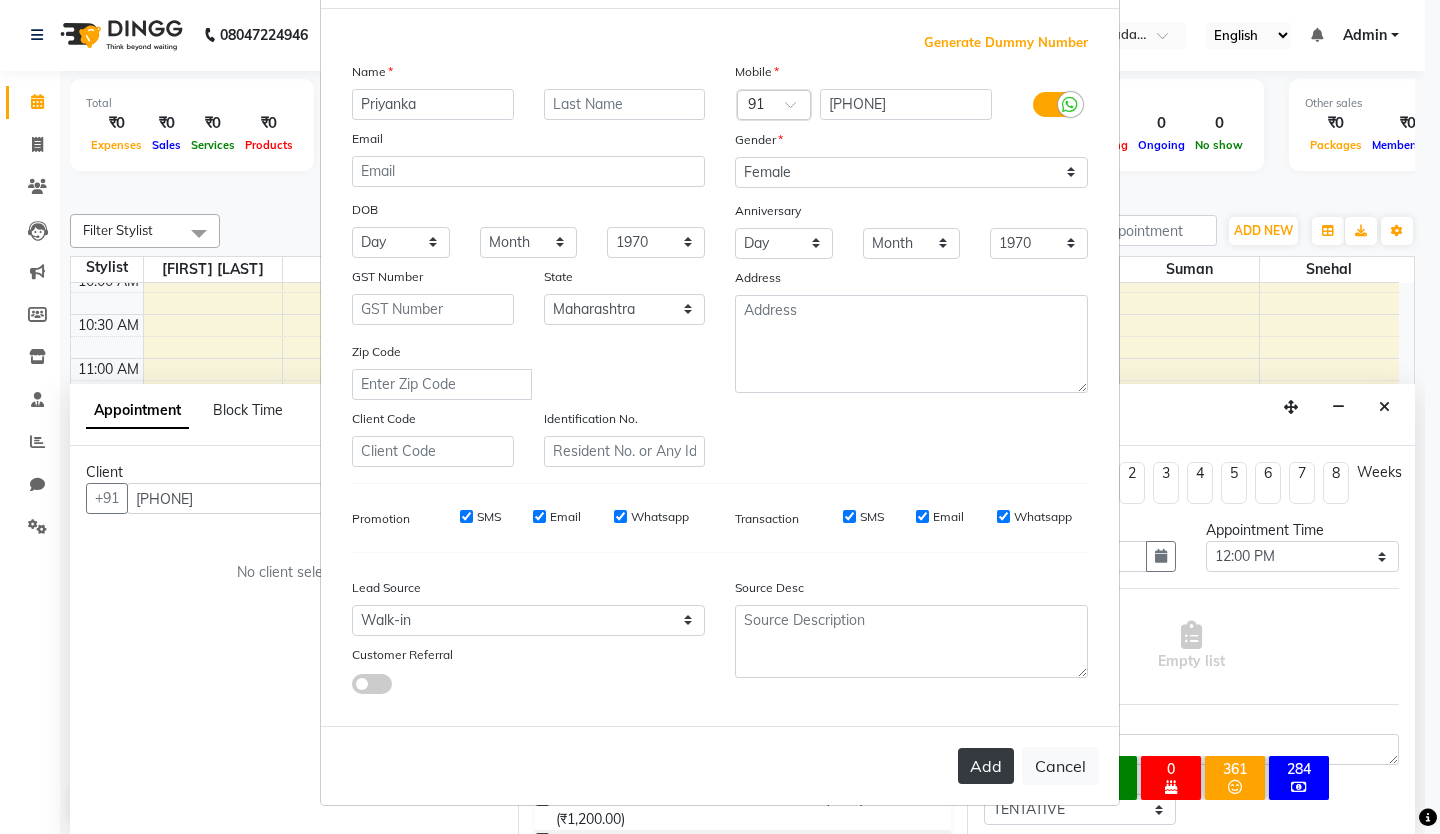 click on "Add" at bounding box center (986, 766) 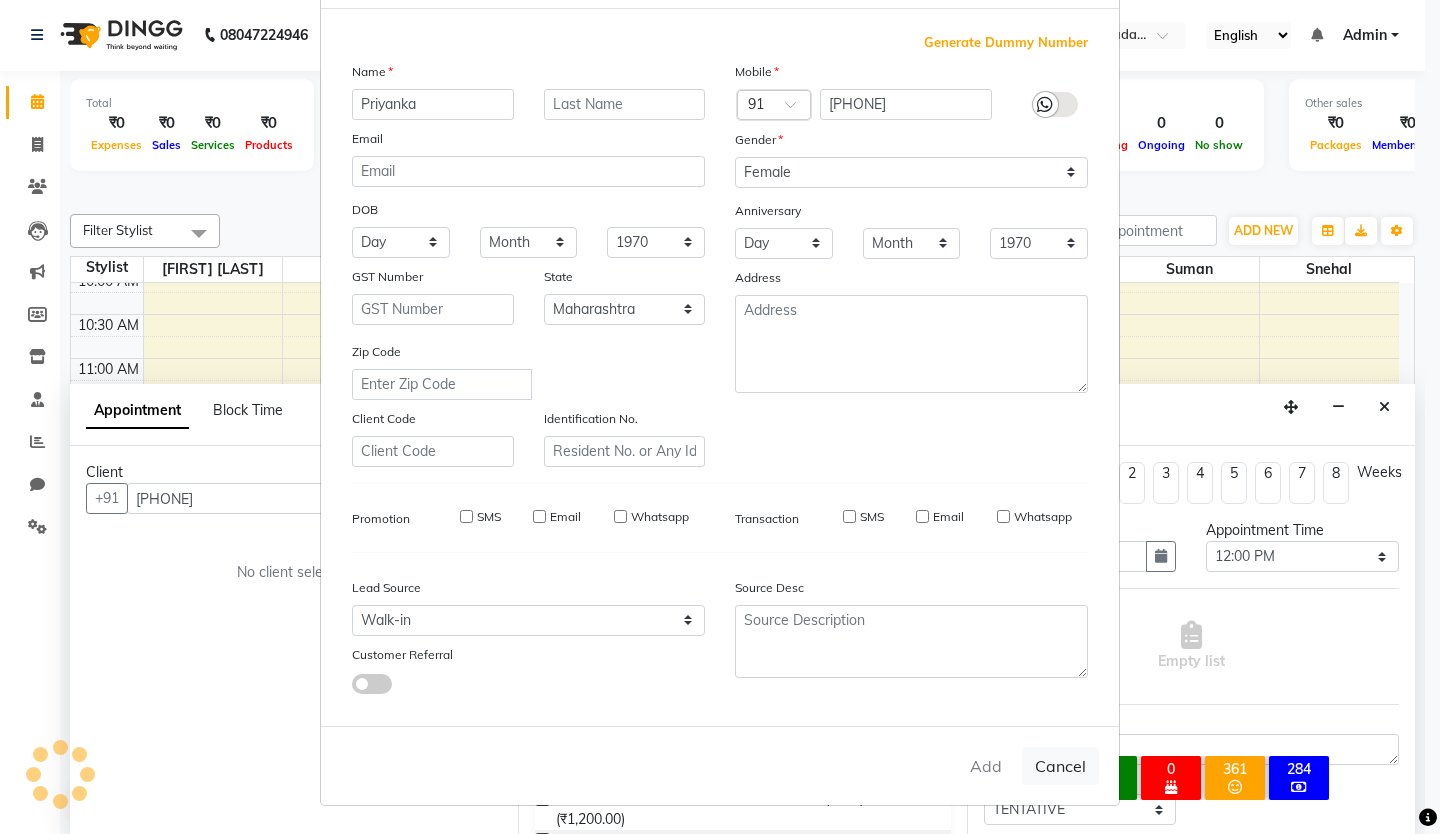 type 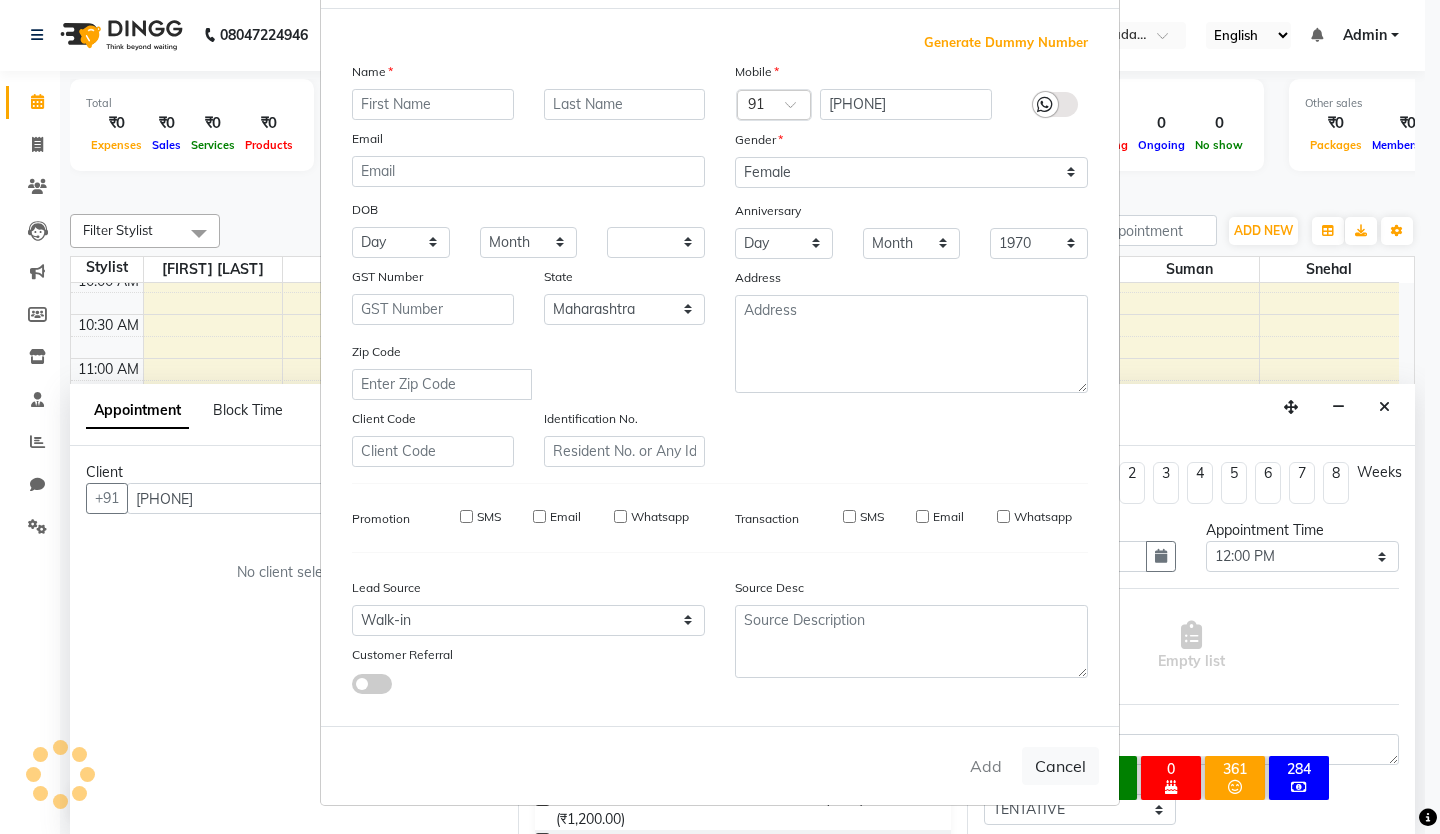 select on "null" 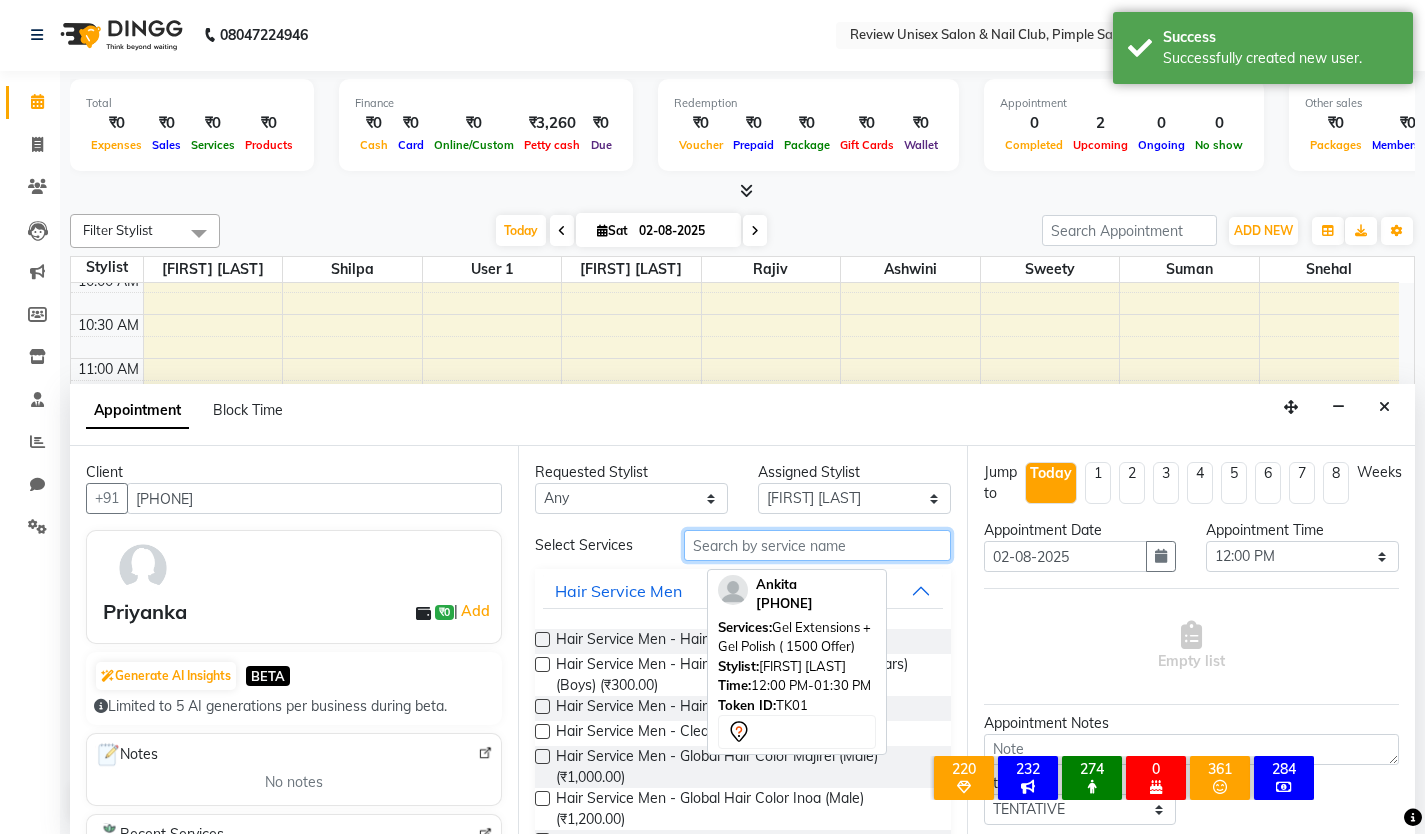 click at bounding box center (817, 545) 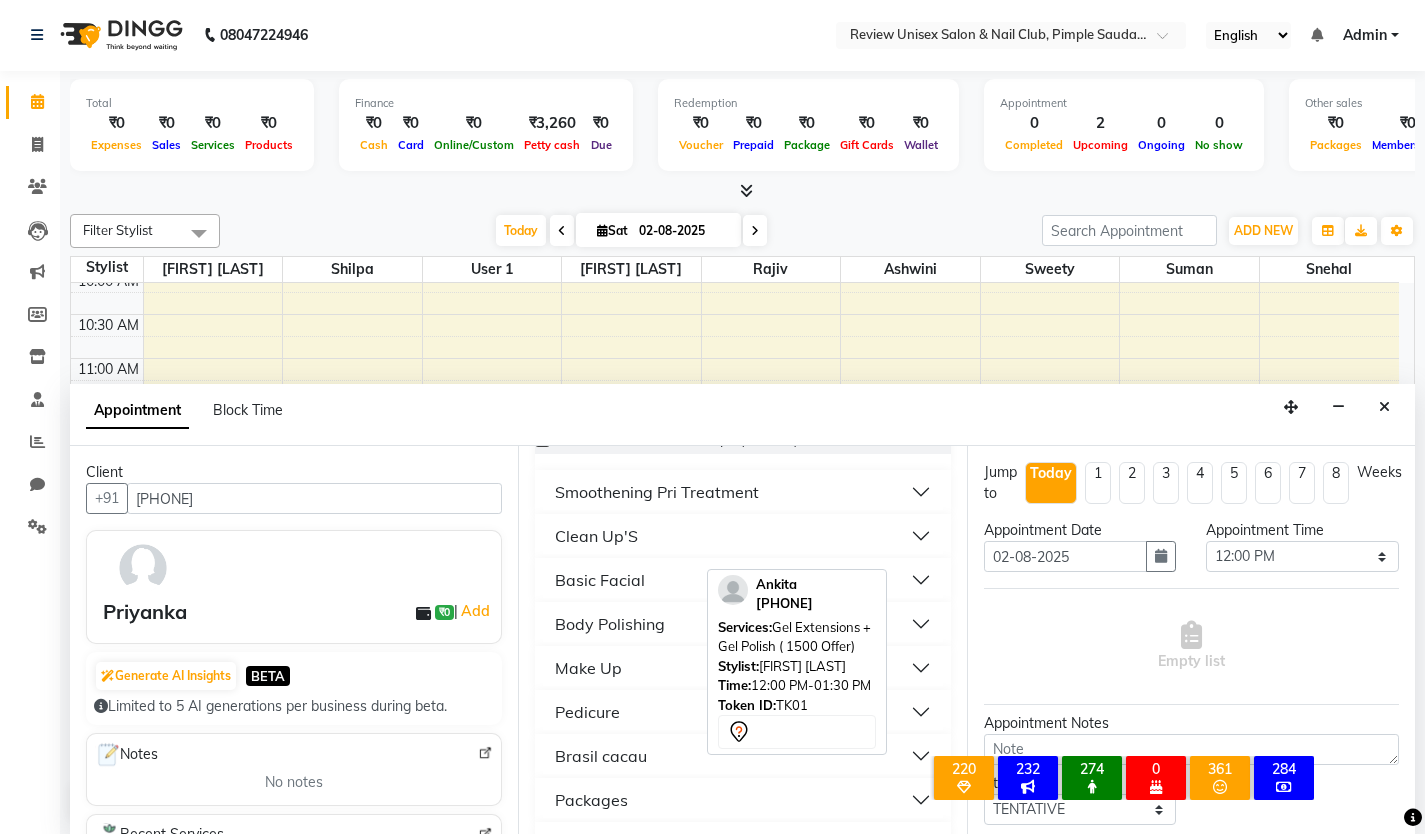 scroll, scrollTop: 292, scrollLeft: 0, axis: vertical 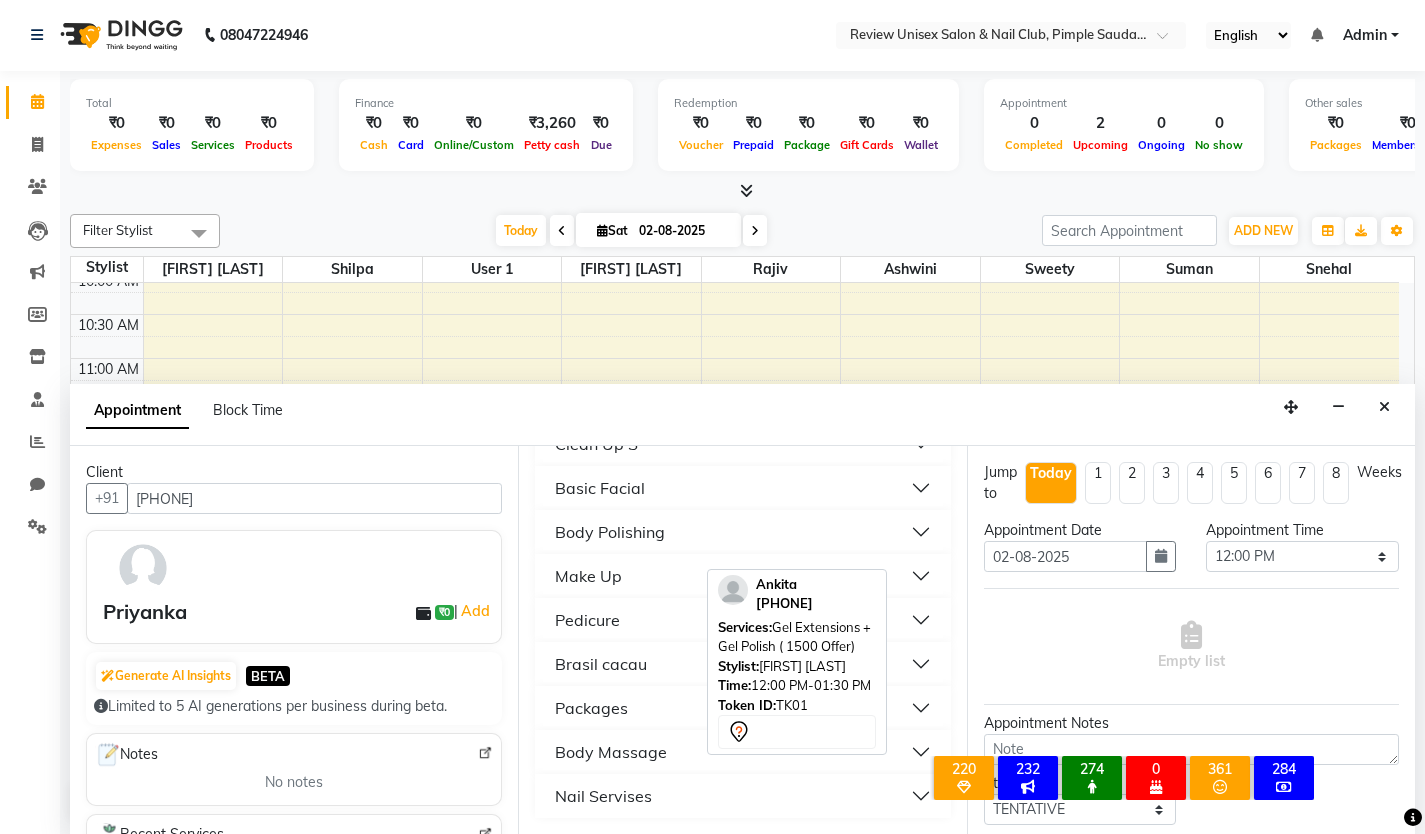 type on "800" 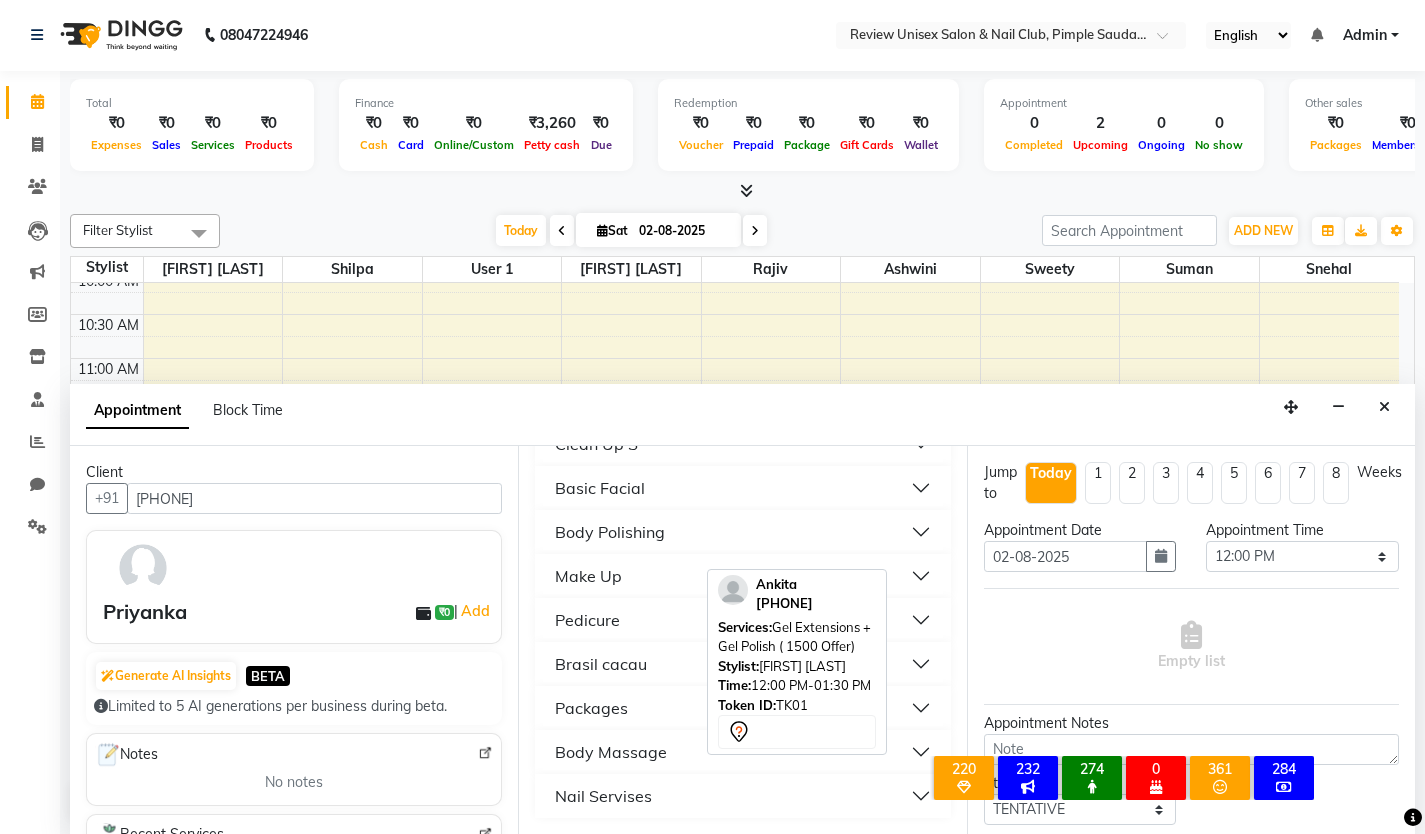 click on "Nail Servises" at bounding box center (603, 796) 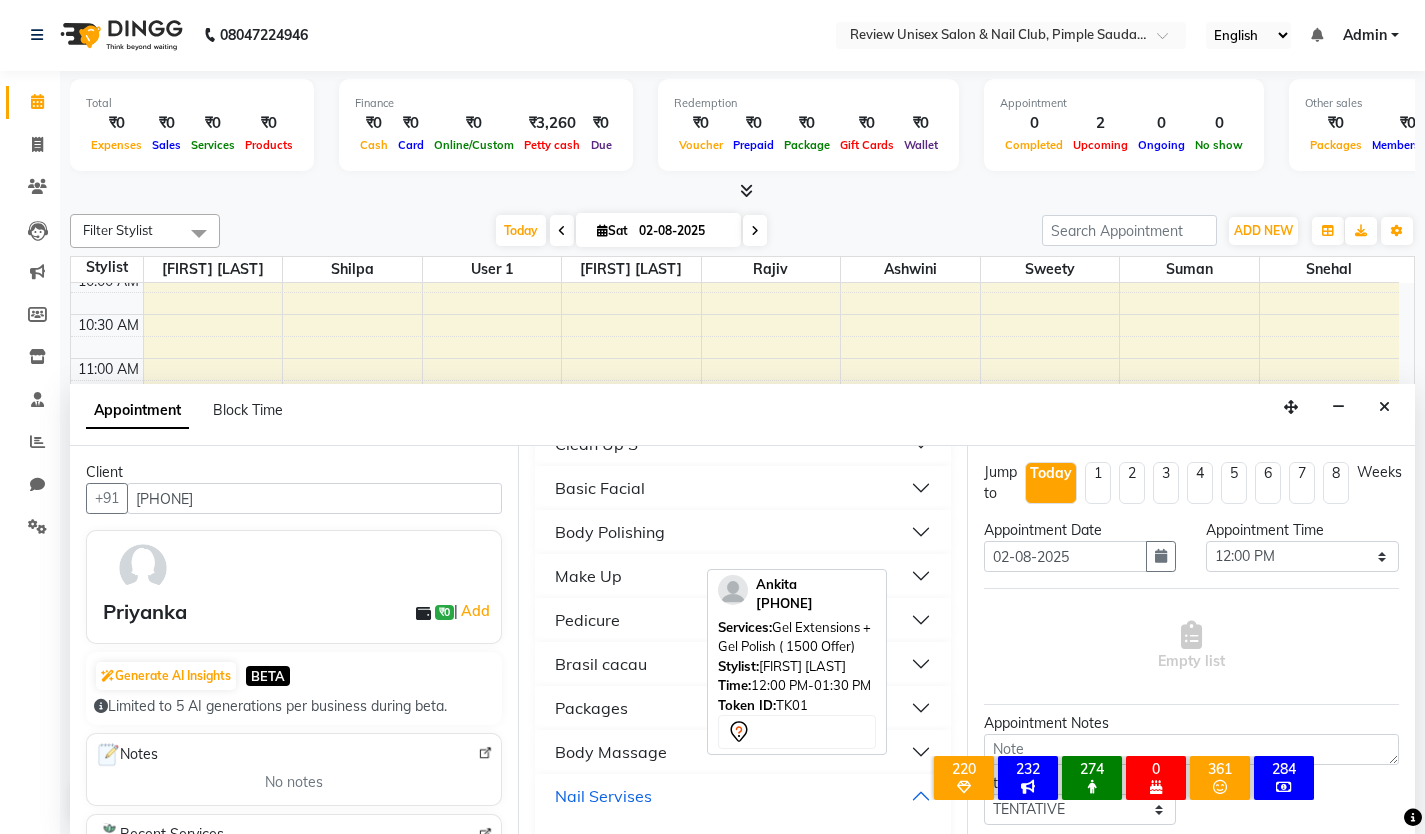 scroll, scrollTop: 399, scrollLeft: 0, axis: vertical 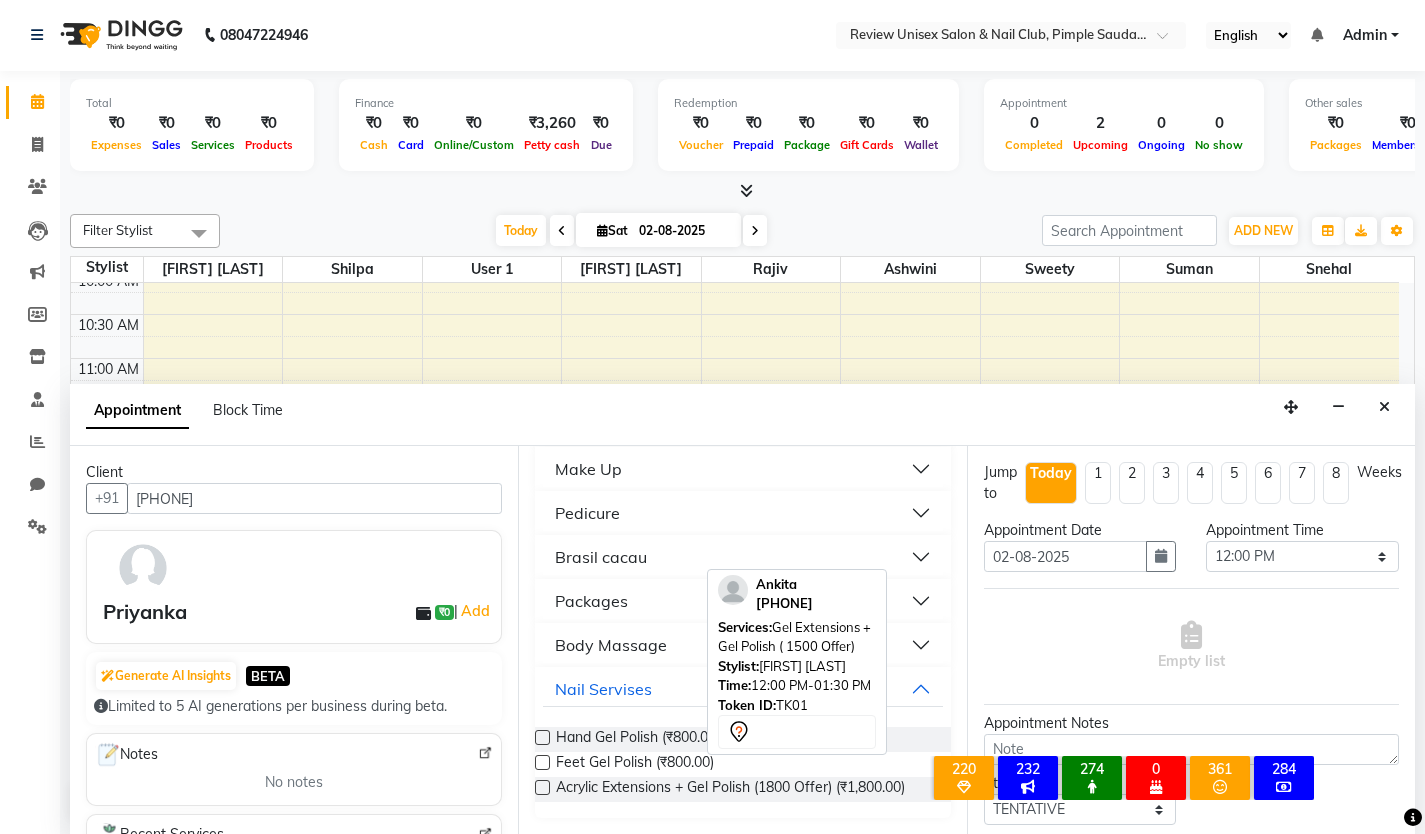 click at bounding box center [542, 737] 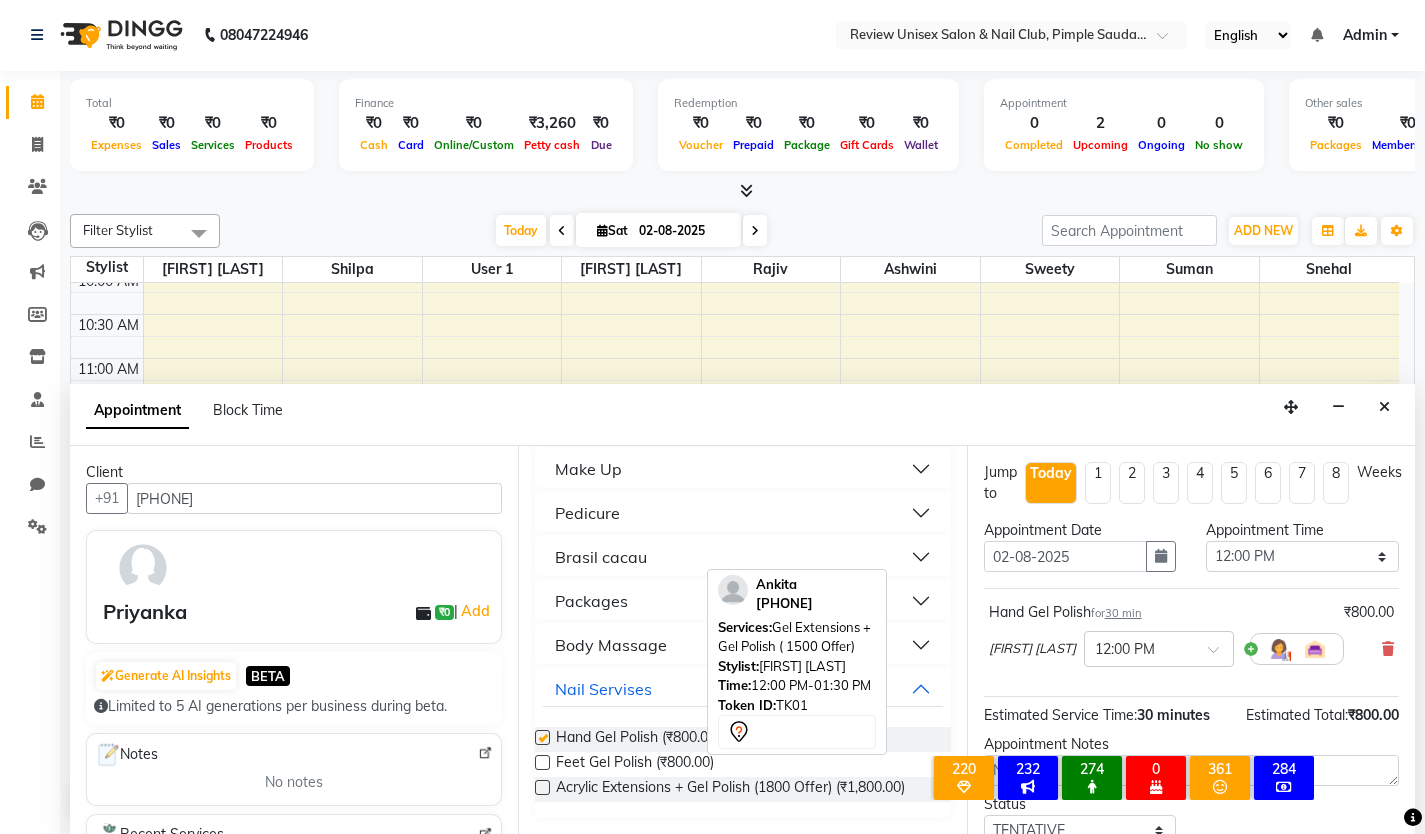 checkbox on "false" 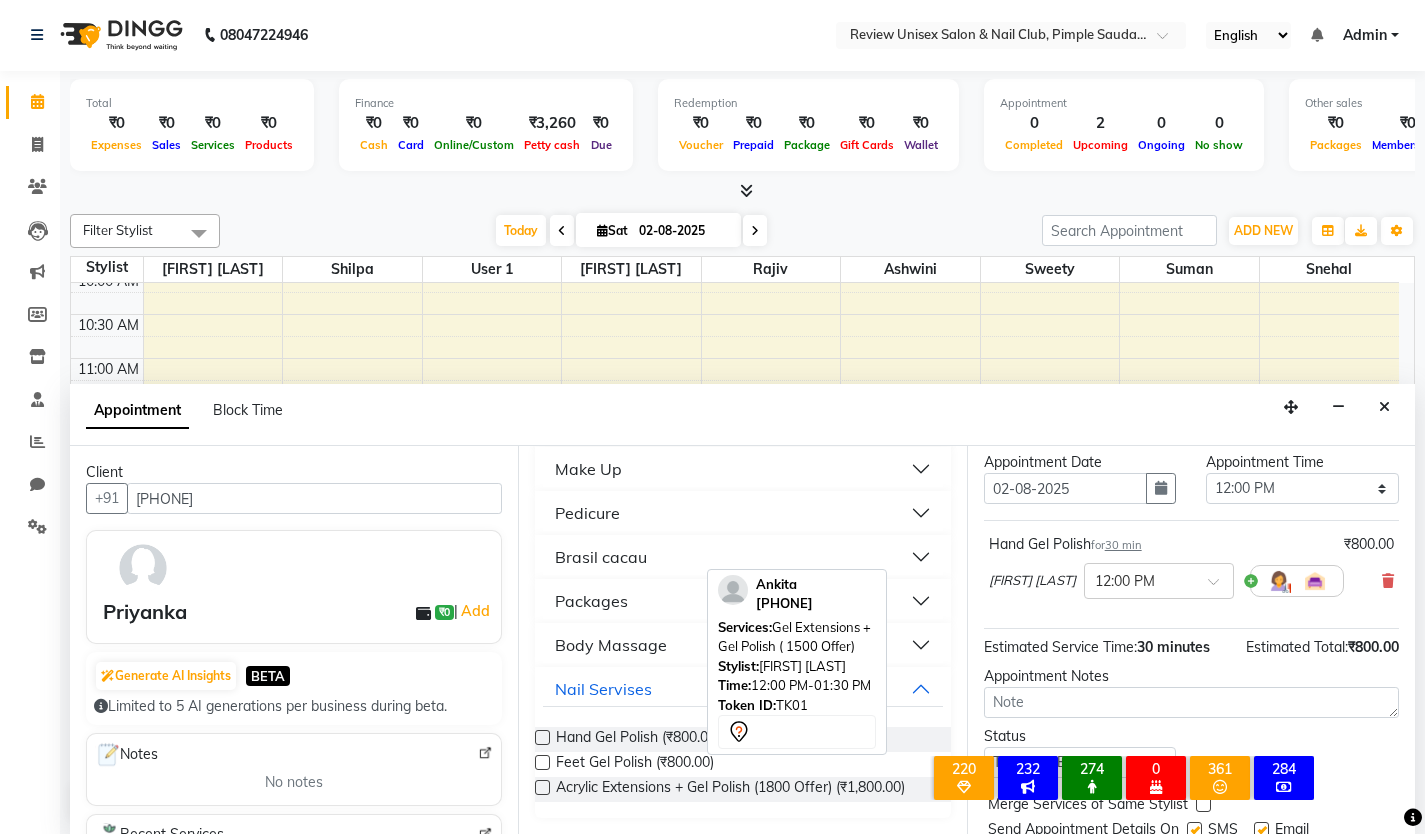 scroll, scrollTop: 138, scrollLeft: 0, axis: vertical 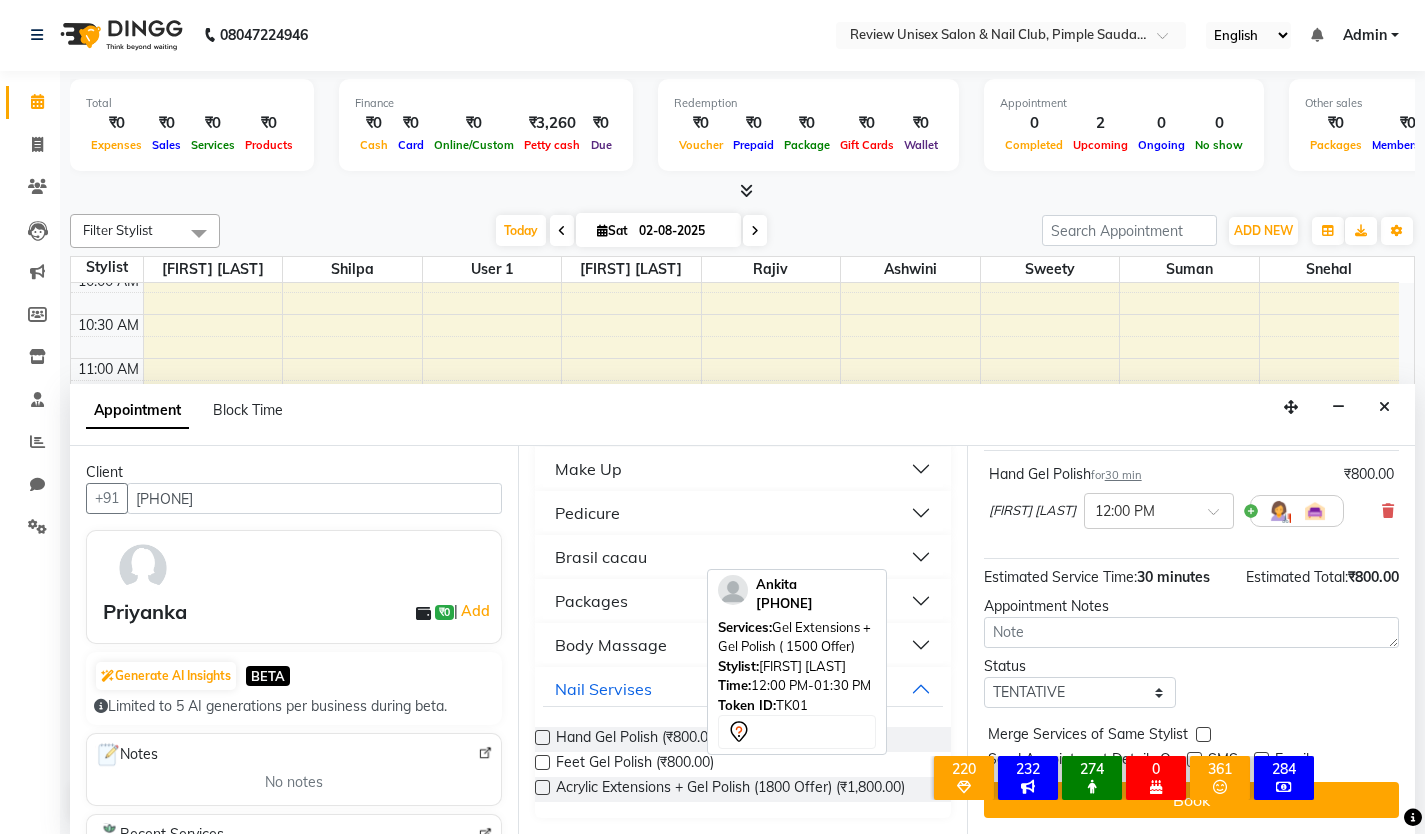 click on "×
220
Facial Reminder
232
Reminder Hair Spa
274
Reminder pkg
0
Birthday In This Week
361
Reminder Nails
284
Reminder mani-pedi
OK No Cancel" at bounding box center [1123, 781] 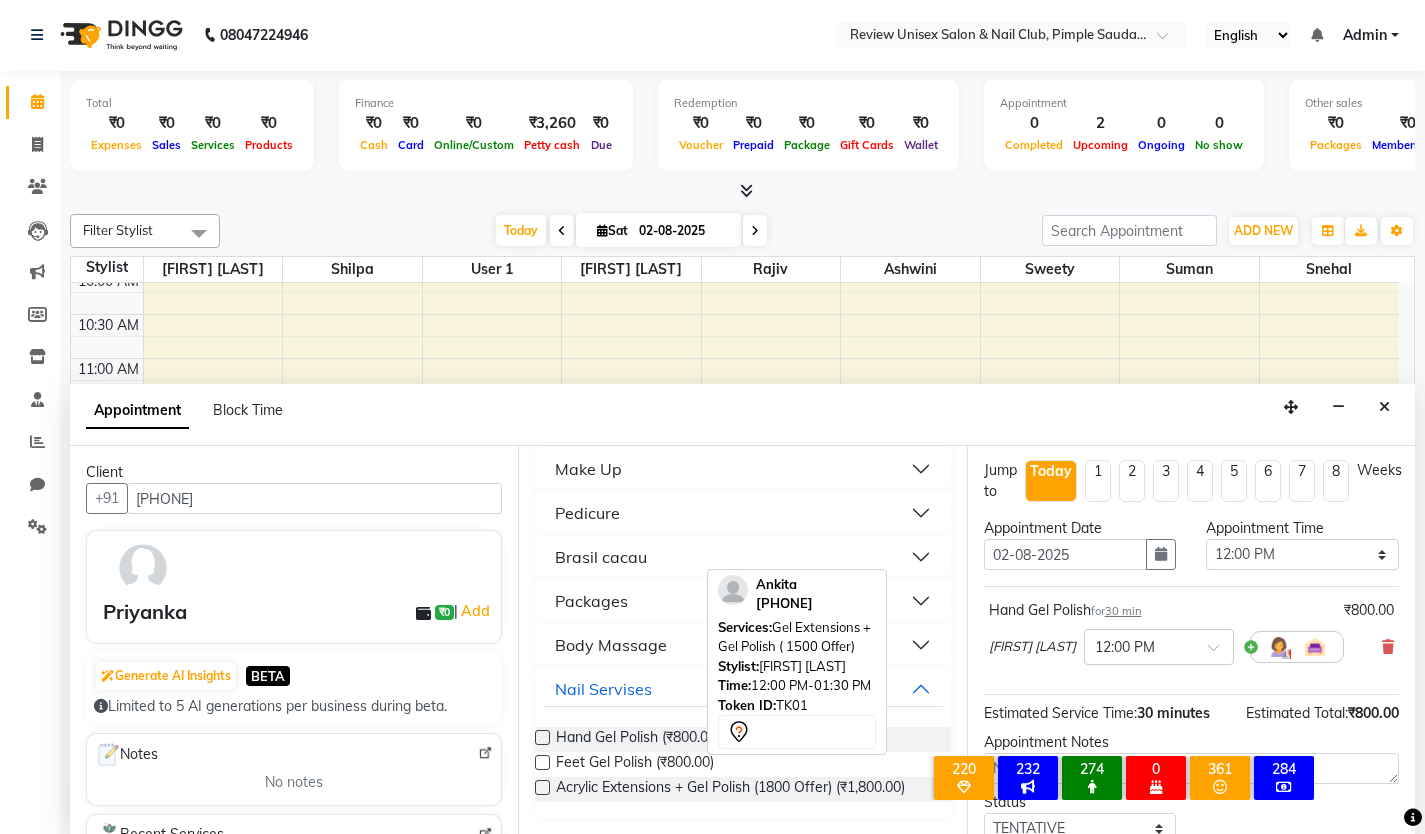 scroll, scrollTop: 0, scrollLeft: 0, axis: both 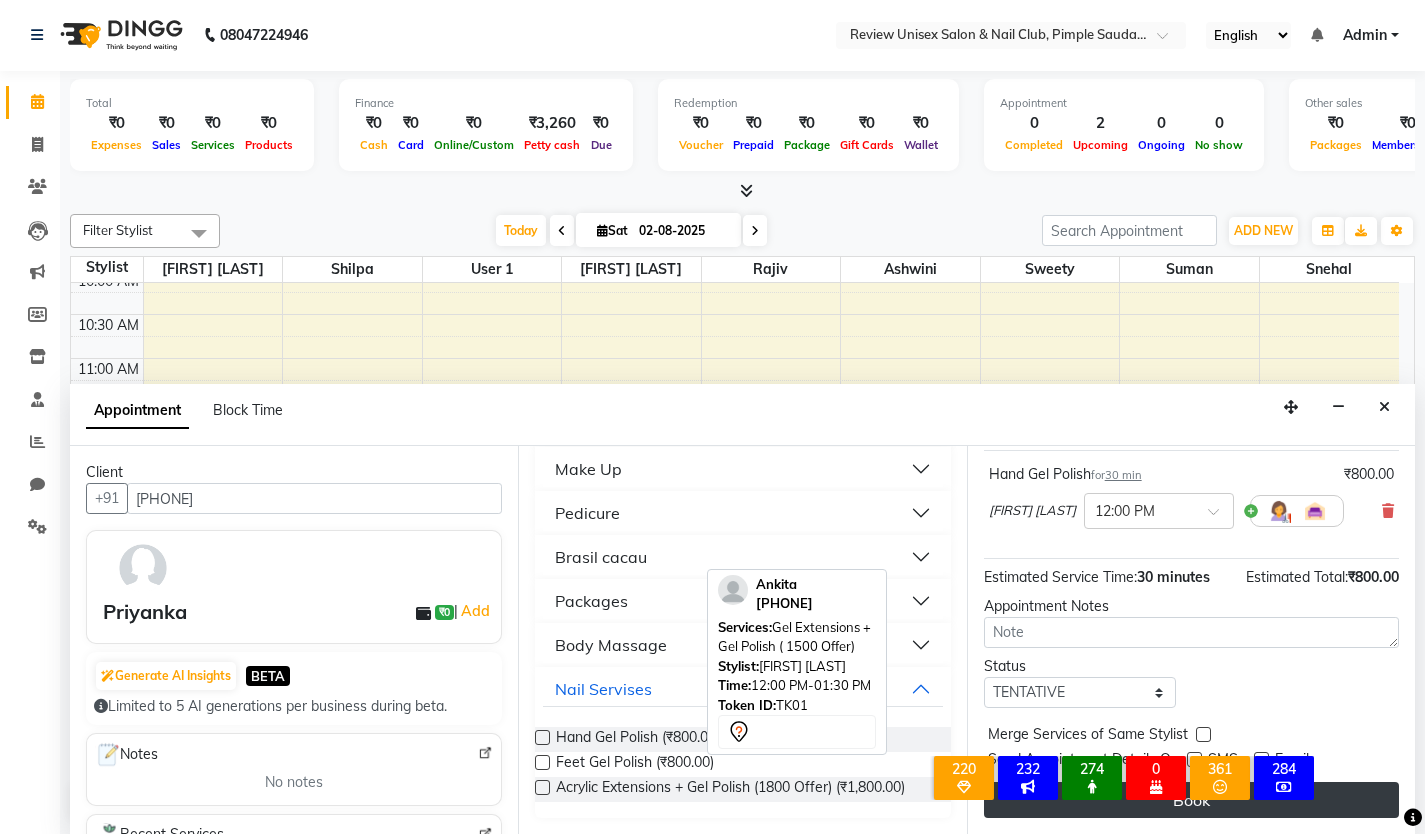click on "Book" at bounding box center (1191, 800) 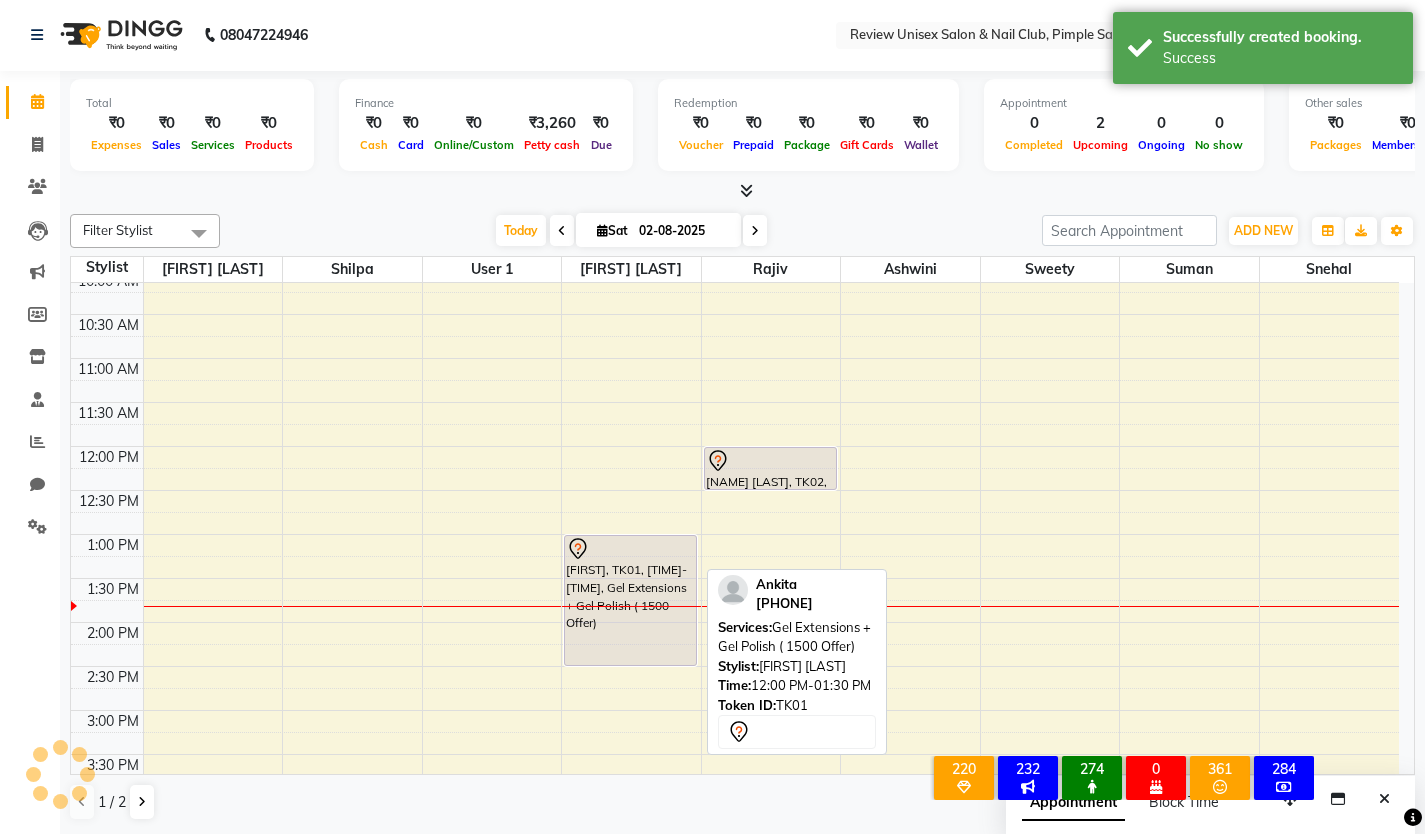 scroll, scrollTop: 0, scrollLeft: 0, axis: both 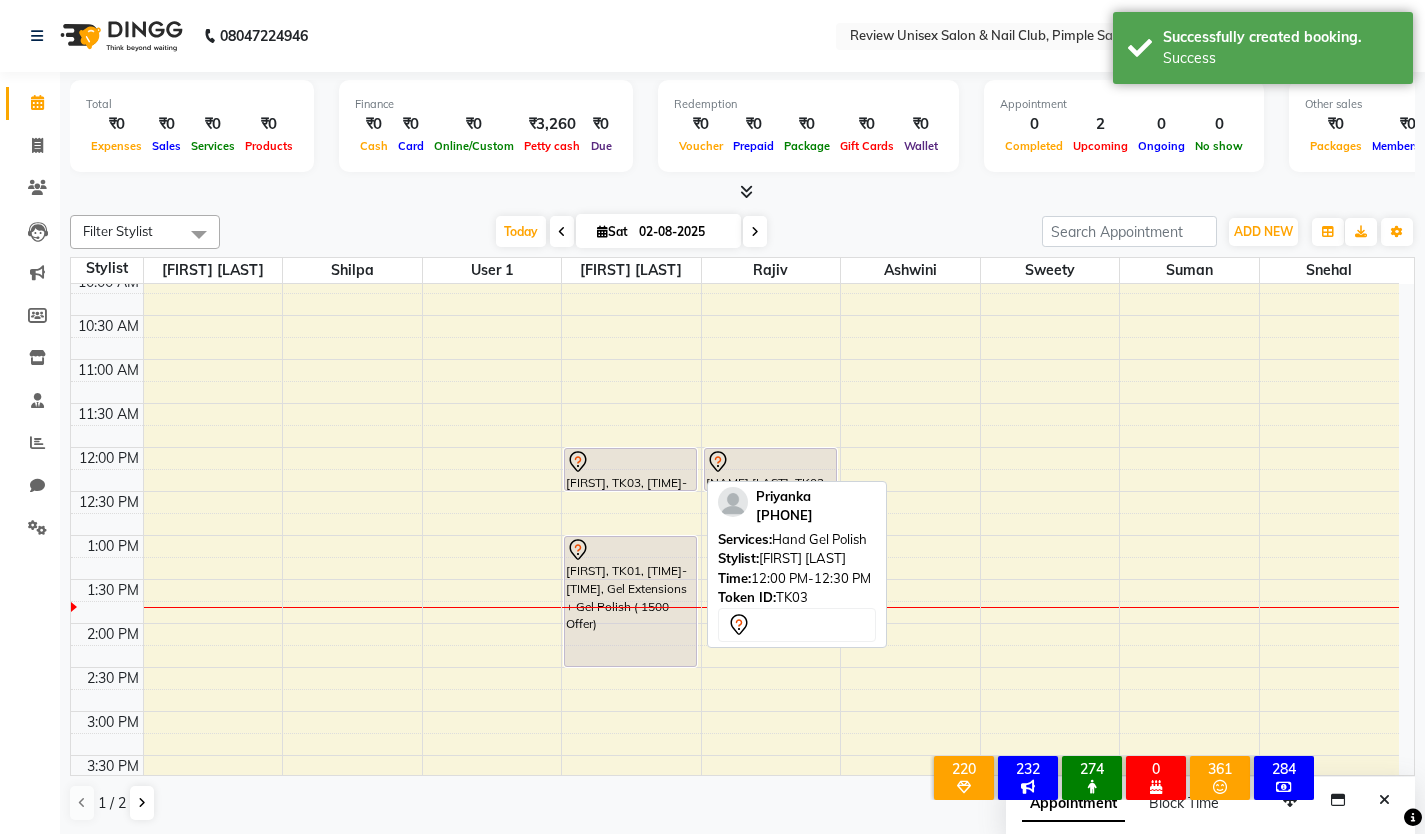click at bounding box center (630, 462) 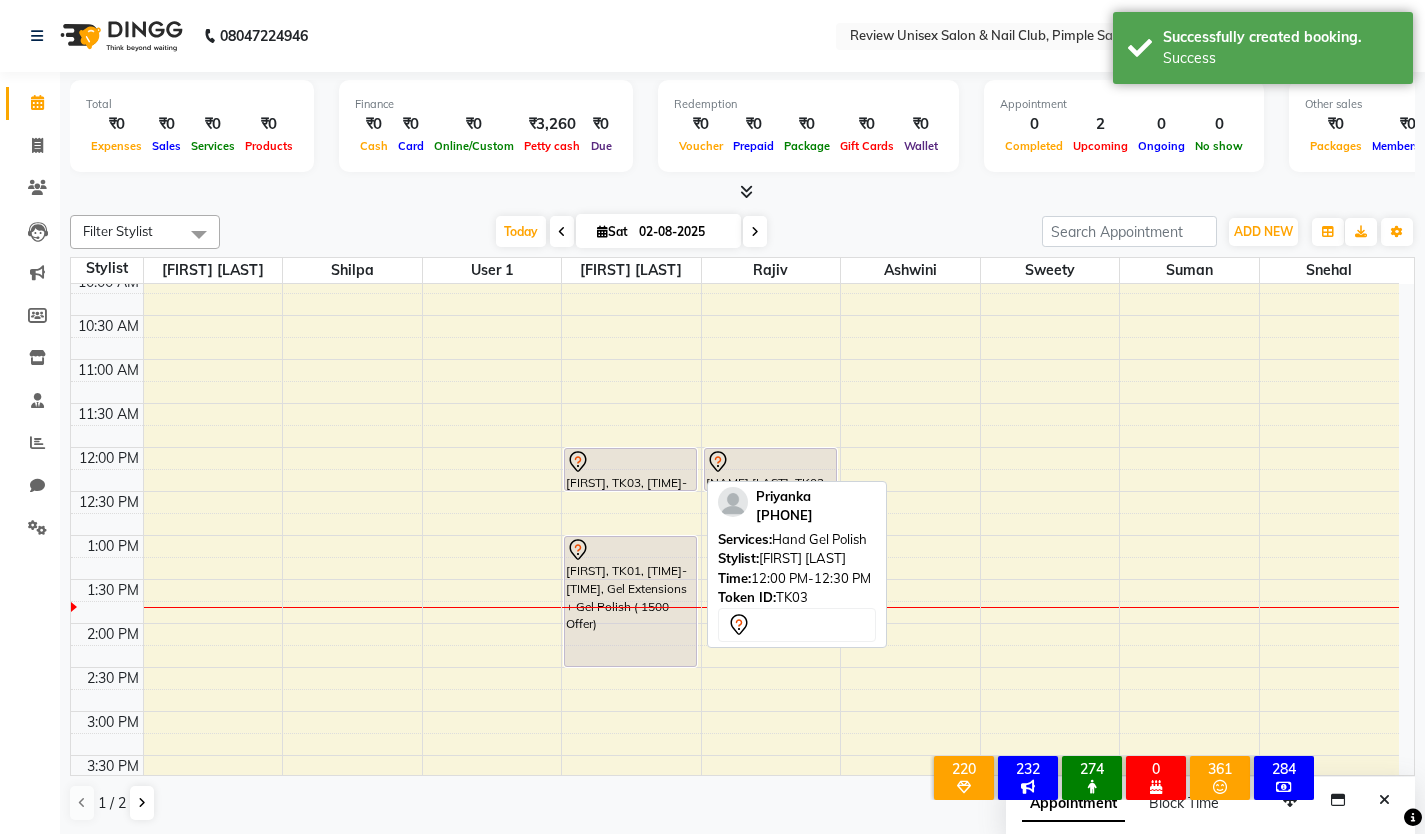 click at bounding box center (630, 462) 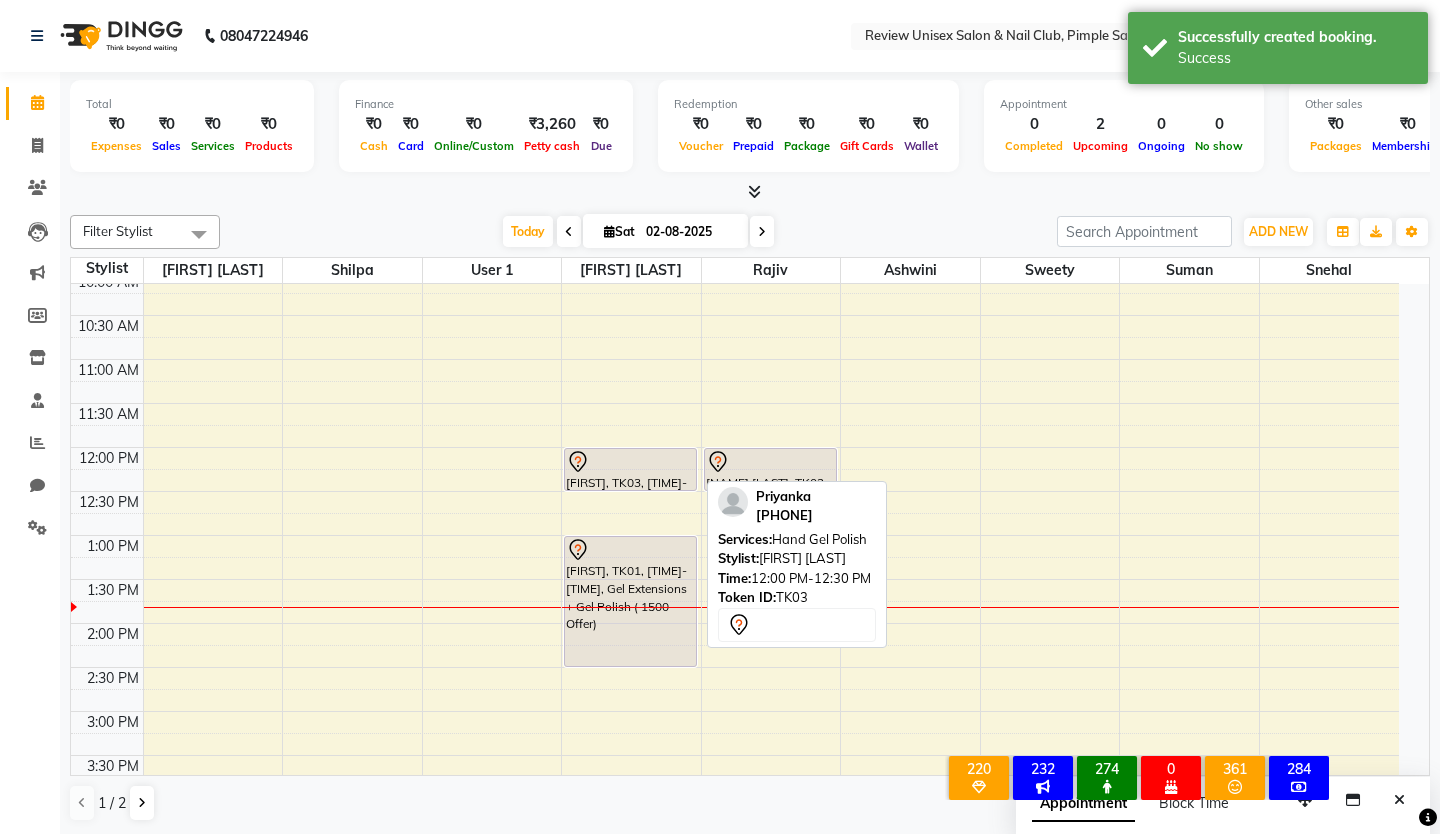 select on "7" 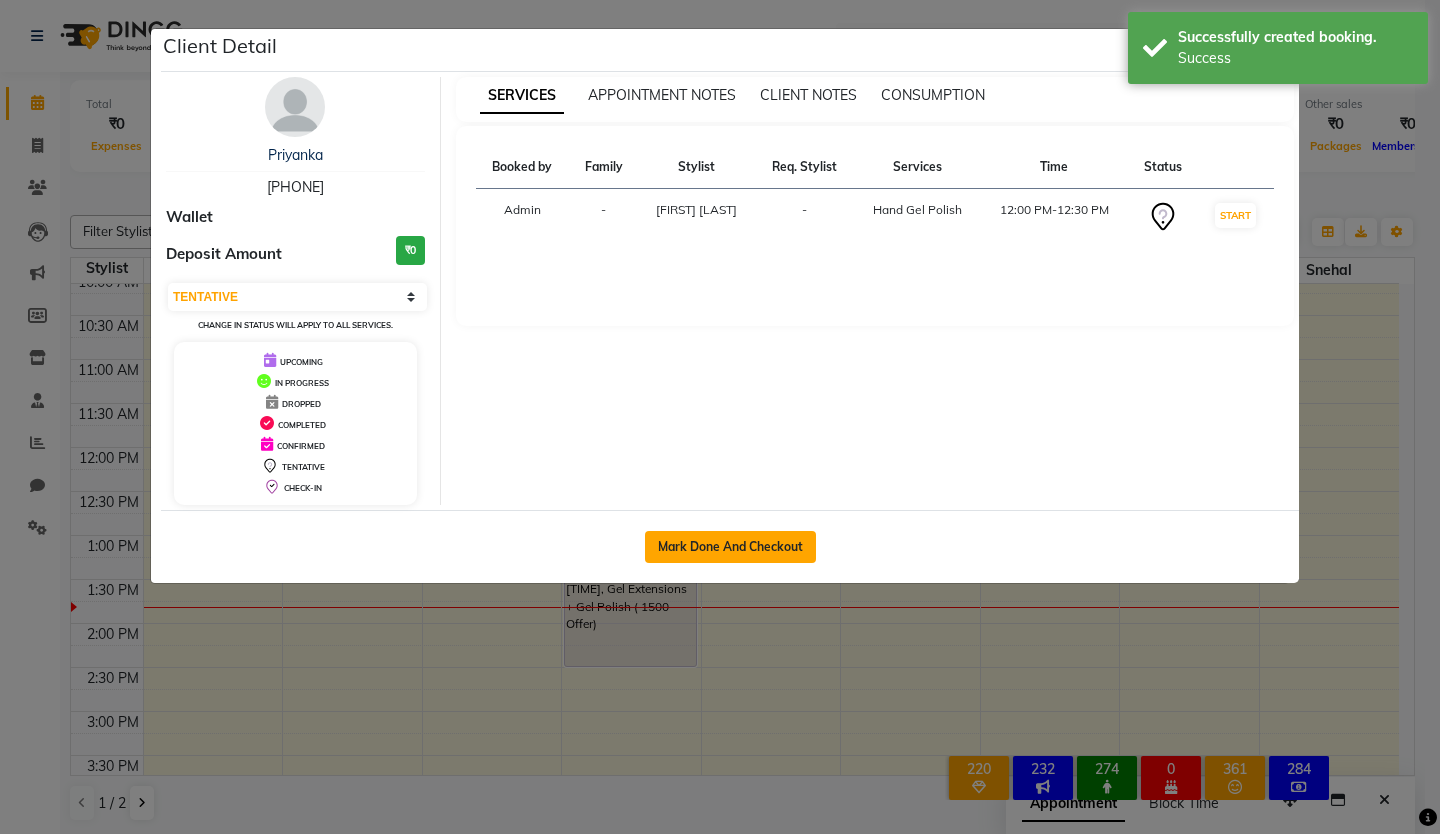 click on "Mark Done And Checkout" 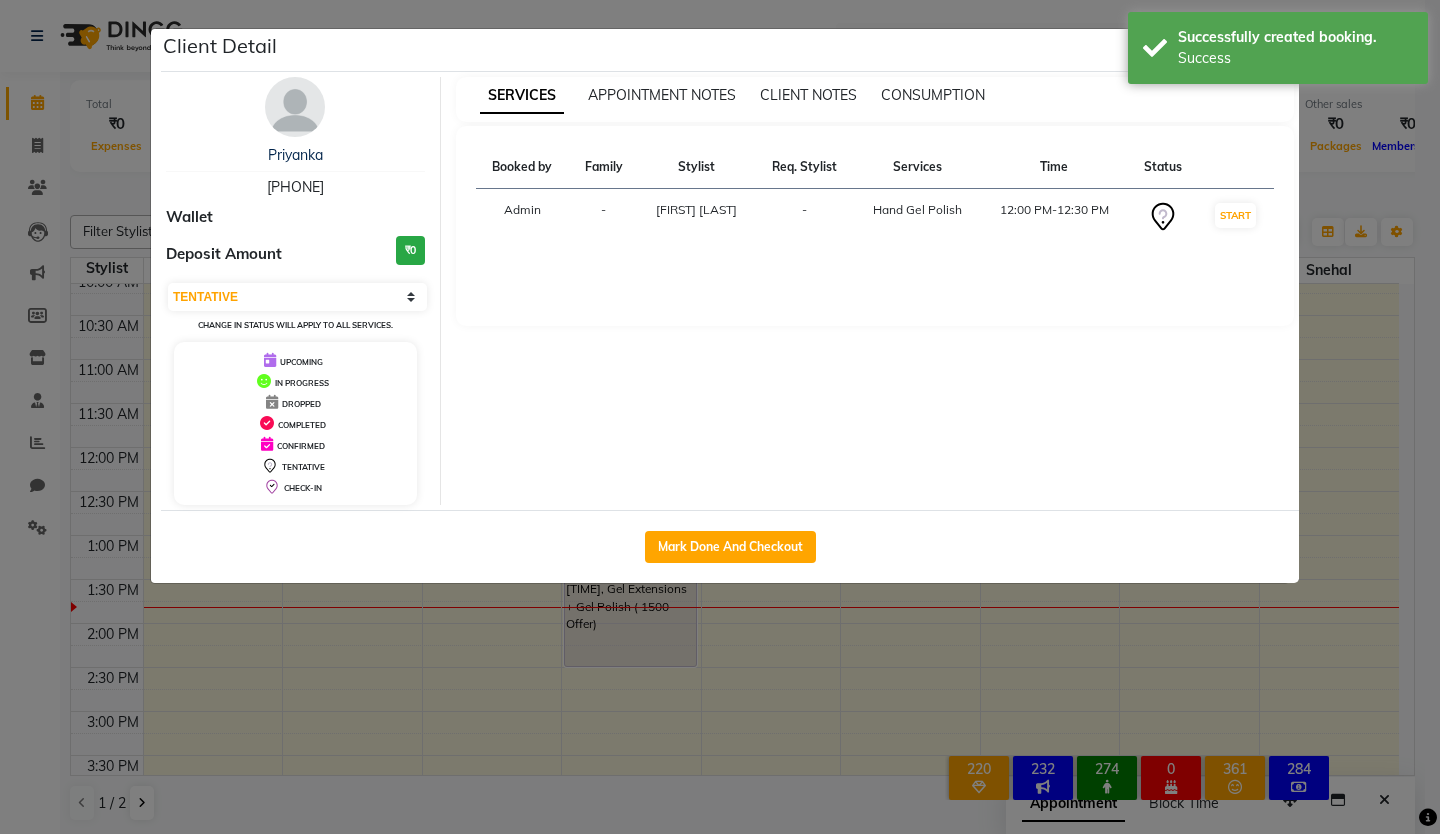 select on "766" 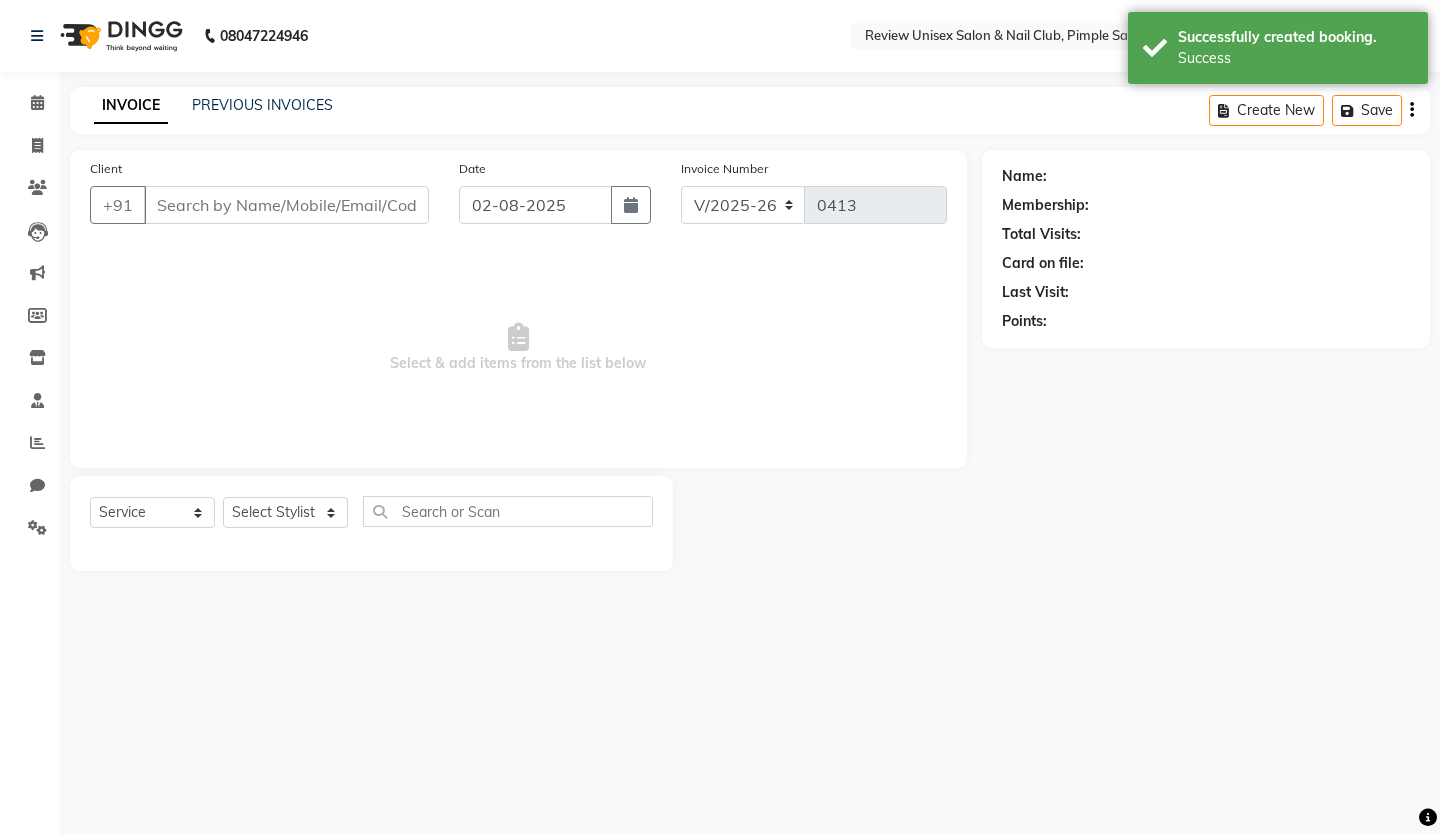 type on "[PHONE]" 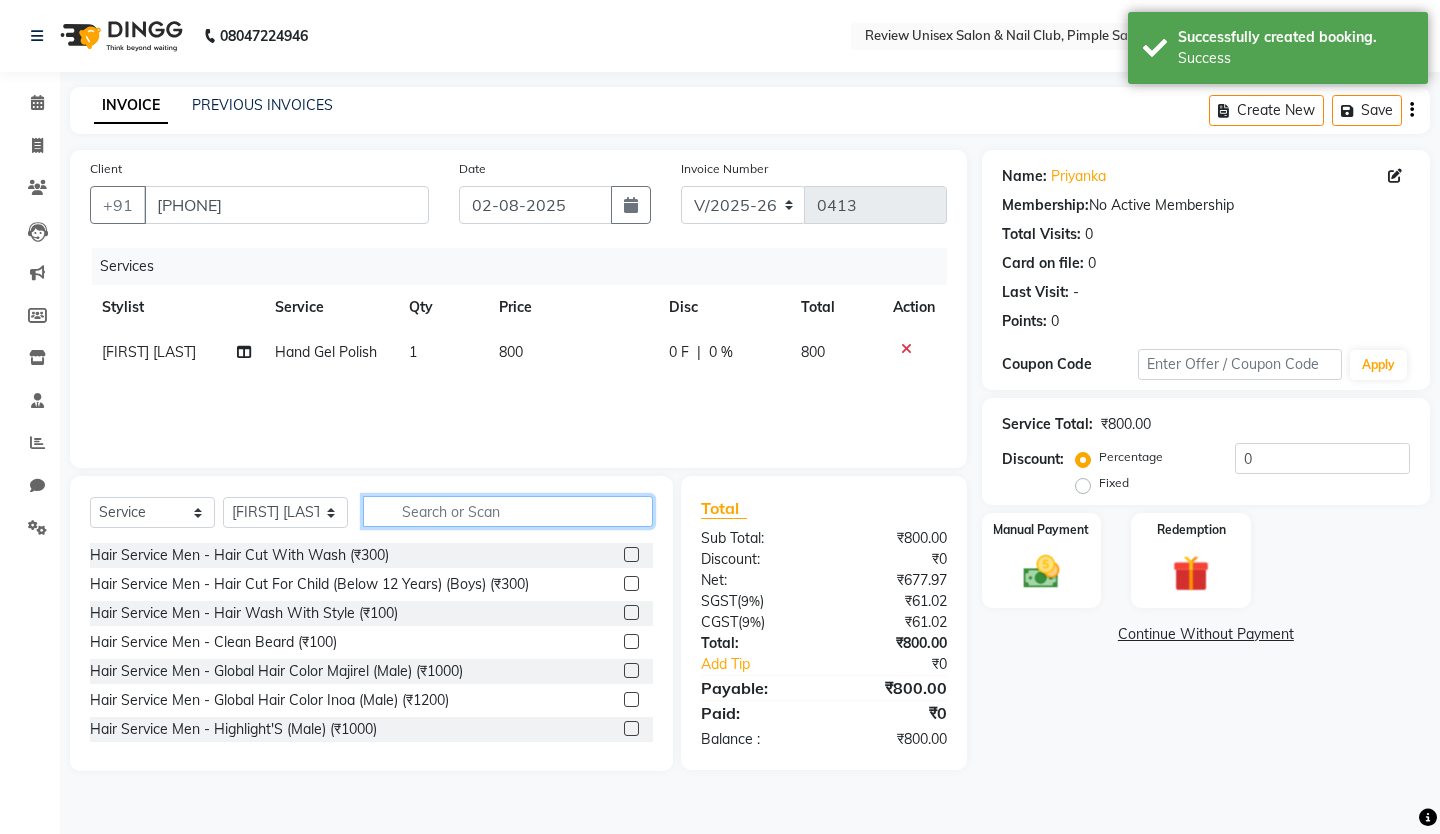 click 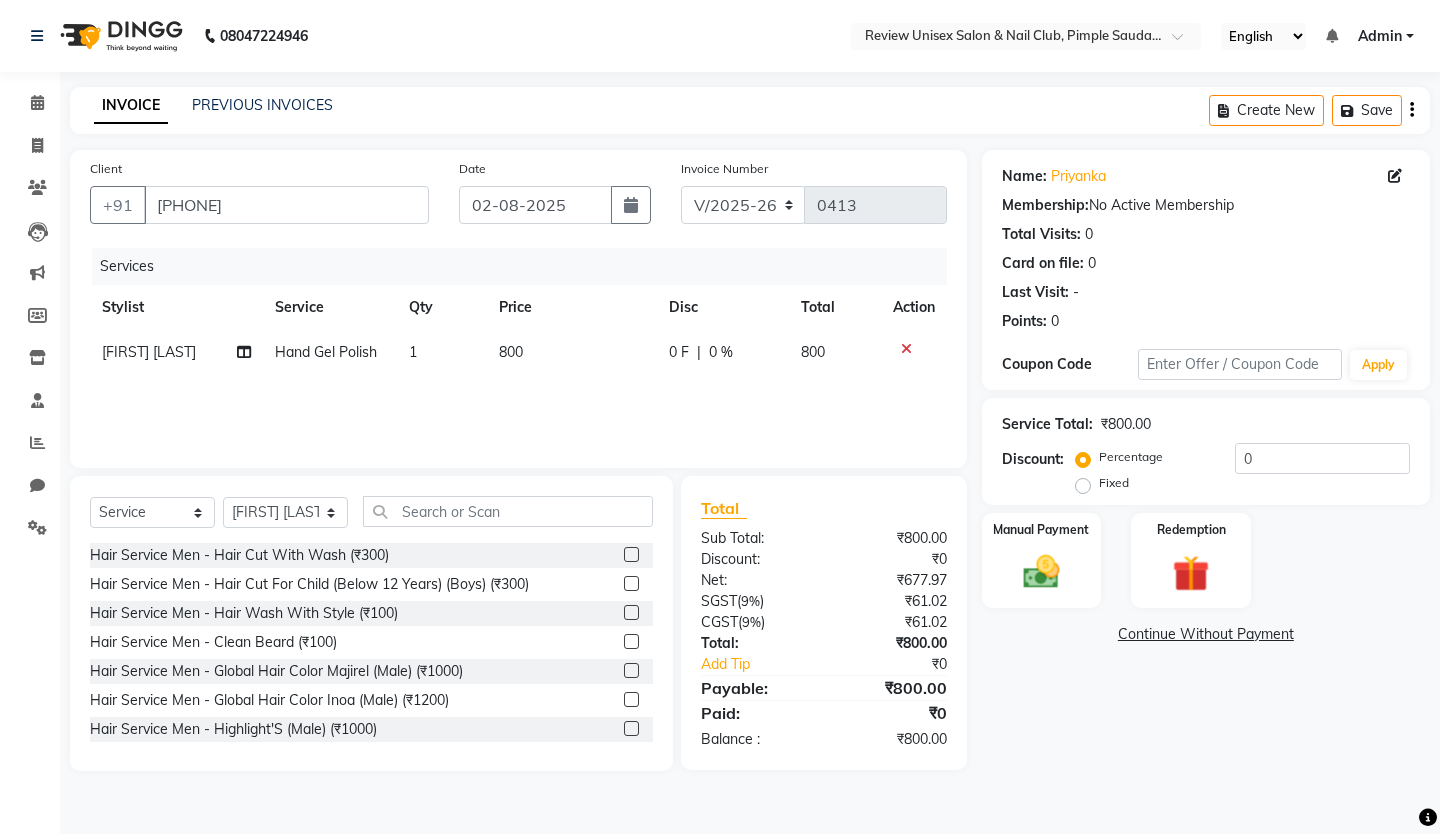 click on "0 F | 0 %" 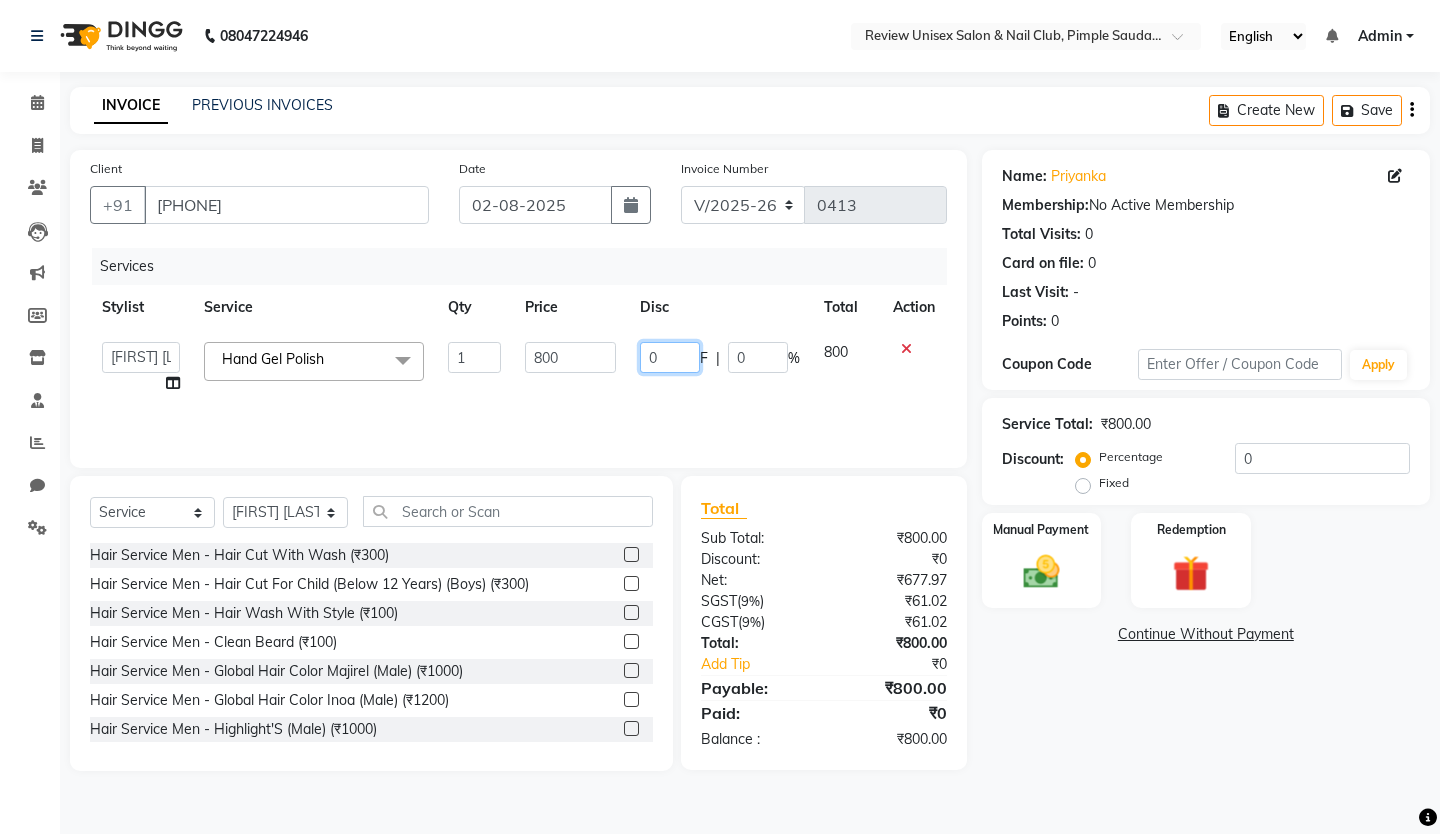 click on "0" 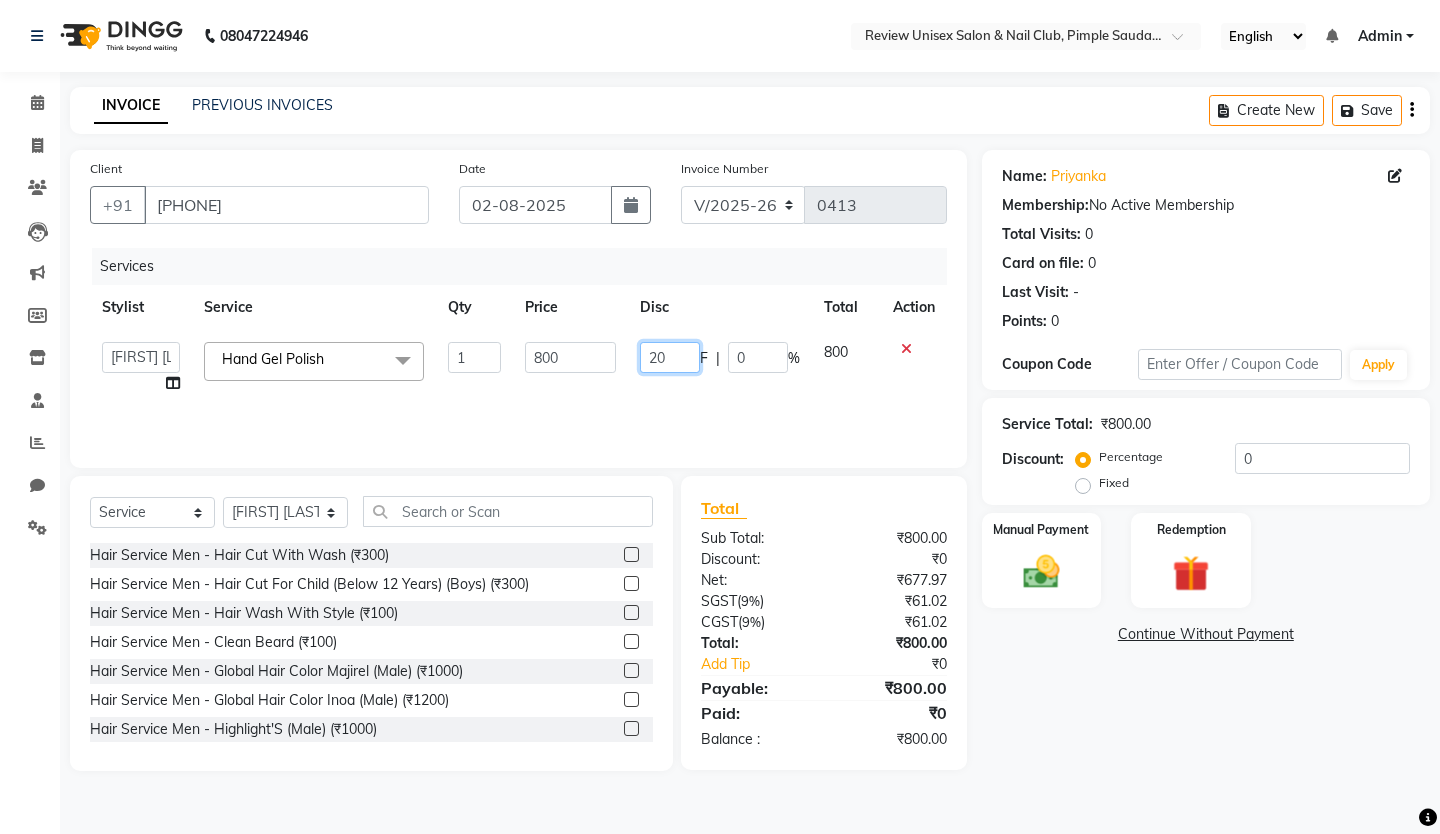 type on "200" 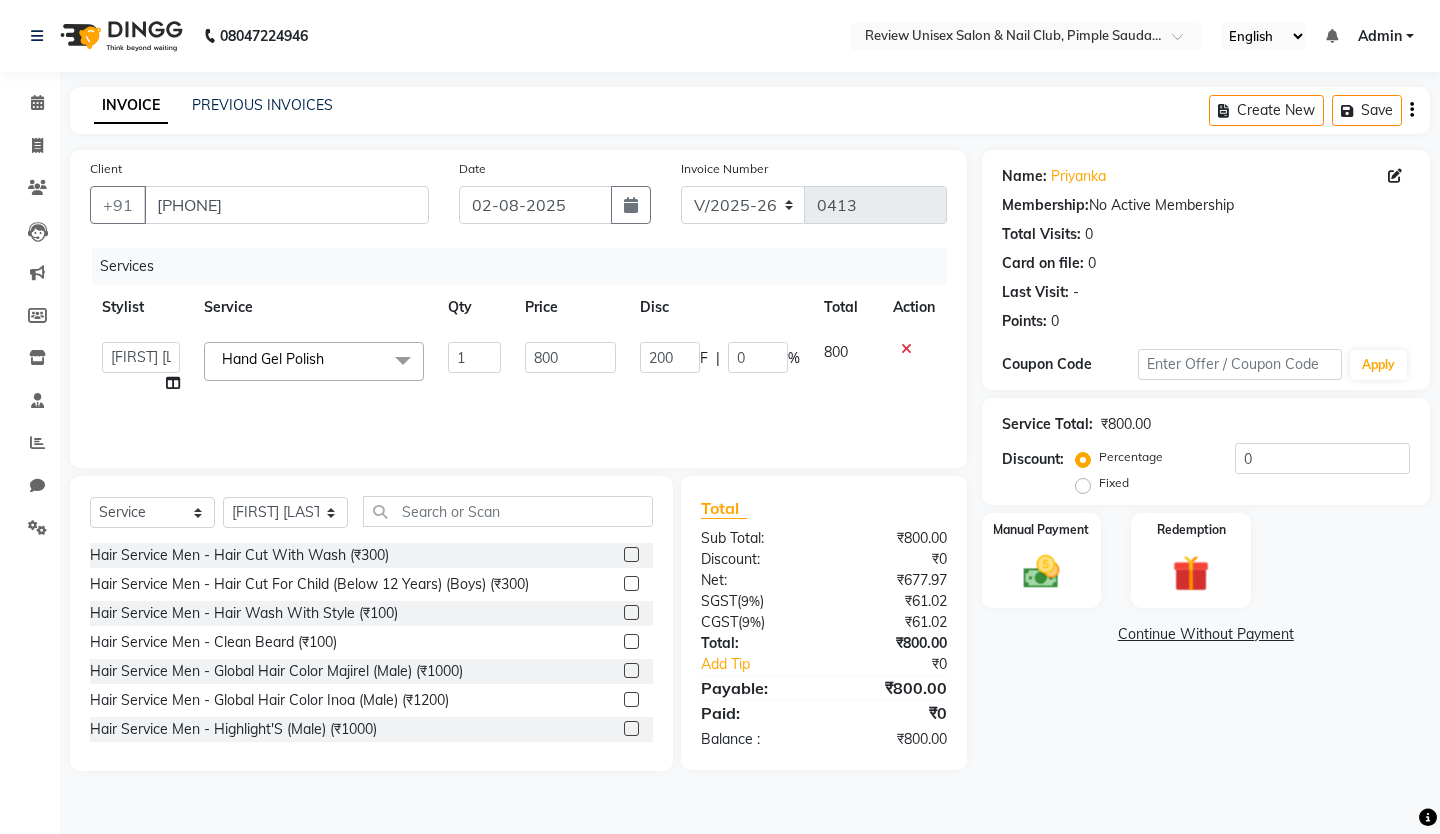 click on "Services Stylist Service Qty Price Disc Total Action  [FIRST] [LAST]   [FIRST]   [FIRST]    [FIRST]    [FIRST]   [FIRST]   [FIRST]   [FIRST] [LAST]   User 1   [FIRST]  Hand Gel Polish  x Hair Service Men - Hair Cut With Wash (₹300) Hair Service Men - Hair Cut For Child (Below 12 Years) (Boys) (₹300) Hair Service Men - Hair Wash With Style (₹100) Hair Service Men - Clean Beard (₹100) Hair Service Men - Global Hair Color Majirel (Male) (₹1000) Hair Service Men - Global Hair Color Inoa (Male) (₹1200) Hair Service Men - Highlight'S (Male) (₹1000) Hair Service Men - Head Massage (Male) (₹500) Hair Service Men - Anti Hair Fall Treatment (Male) (₹850) Hair Service Men - Anti Dandruff Treatment (Male) (₹850) Hair Service Men - Male Threading (₹70) Hair Service Men - Hair Spa (₹800) Hair Service Women - Hair Trim U / V / Stright   ( Without Wash) (₹450) Hair Service Women - Any Long Hair Cut With Wash (₹600) Hair Service Women - Hair Cut For Child (Below 12 Years)(Girls) (₹450) Hair Ampuls (₹300) 1" 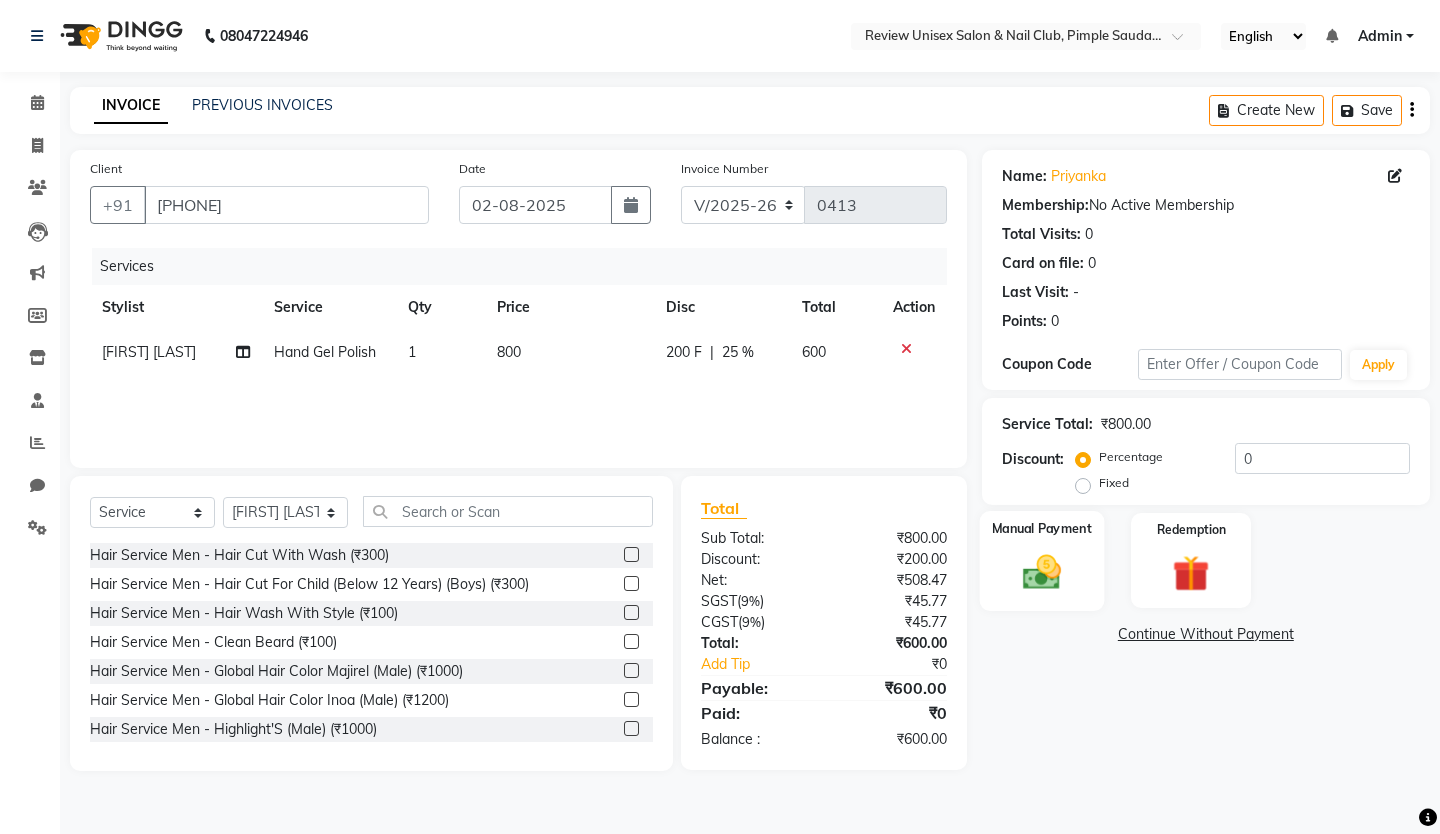 click on "Manual Payment" 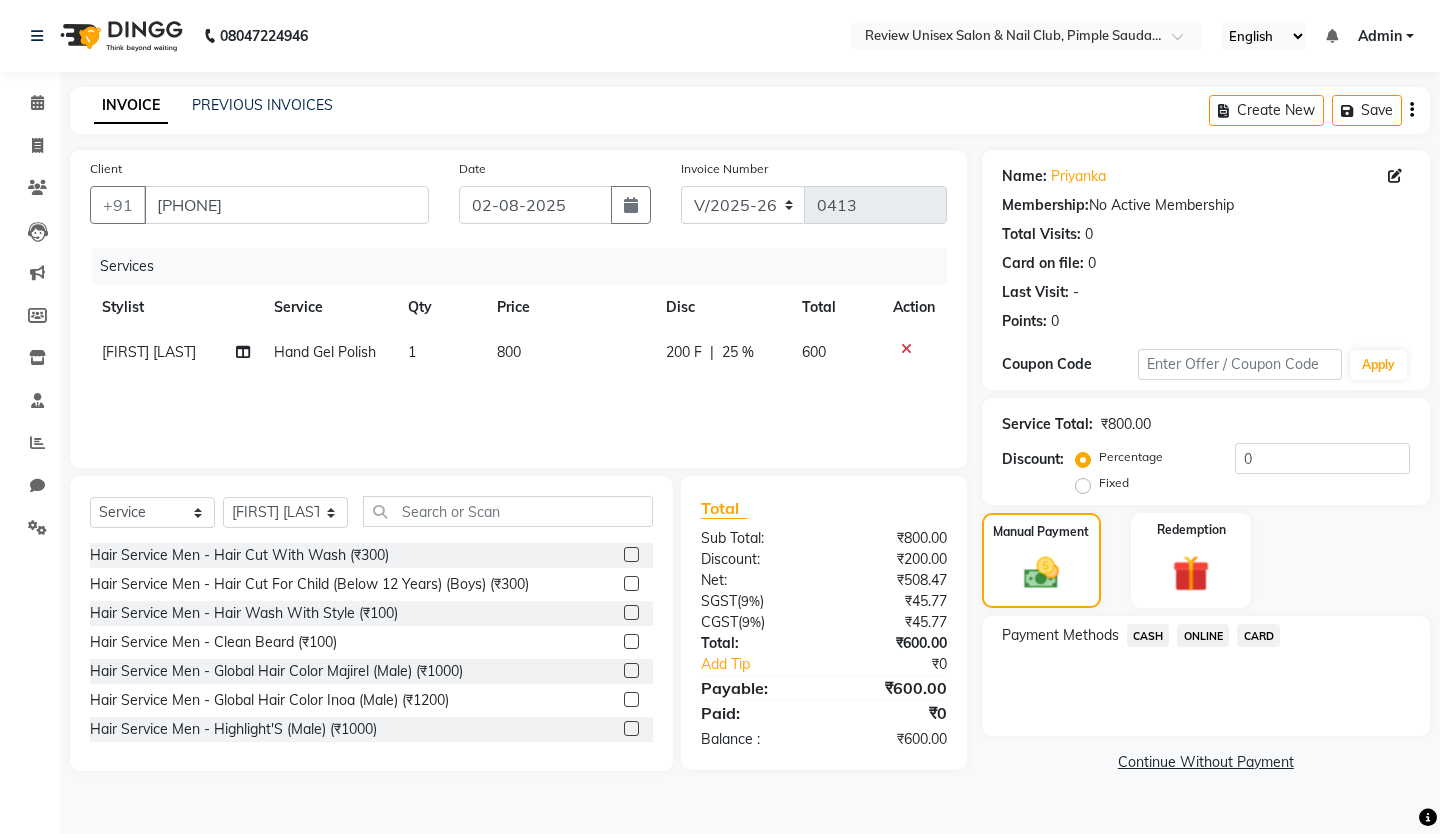 click on "CASH" 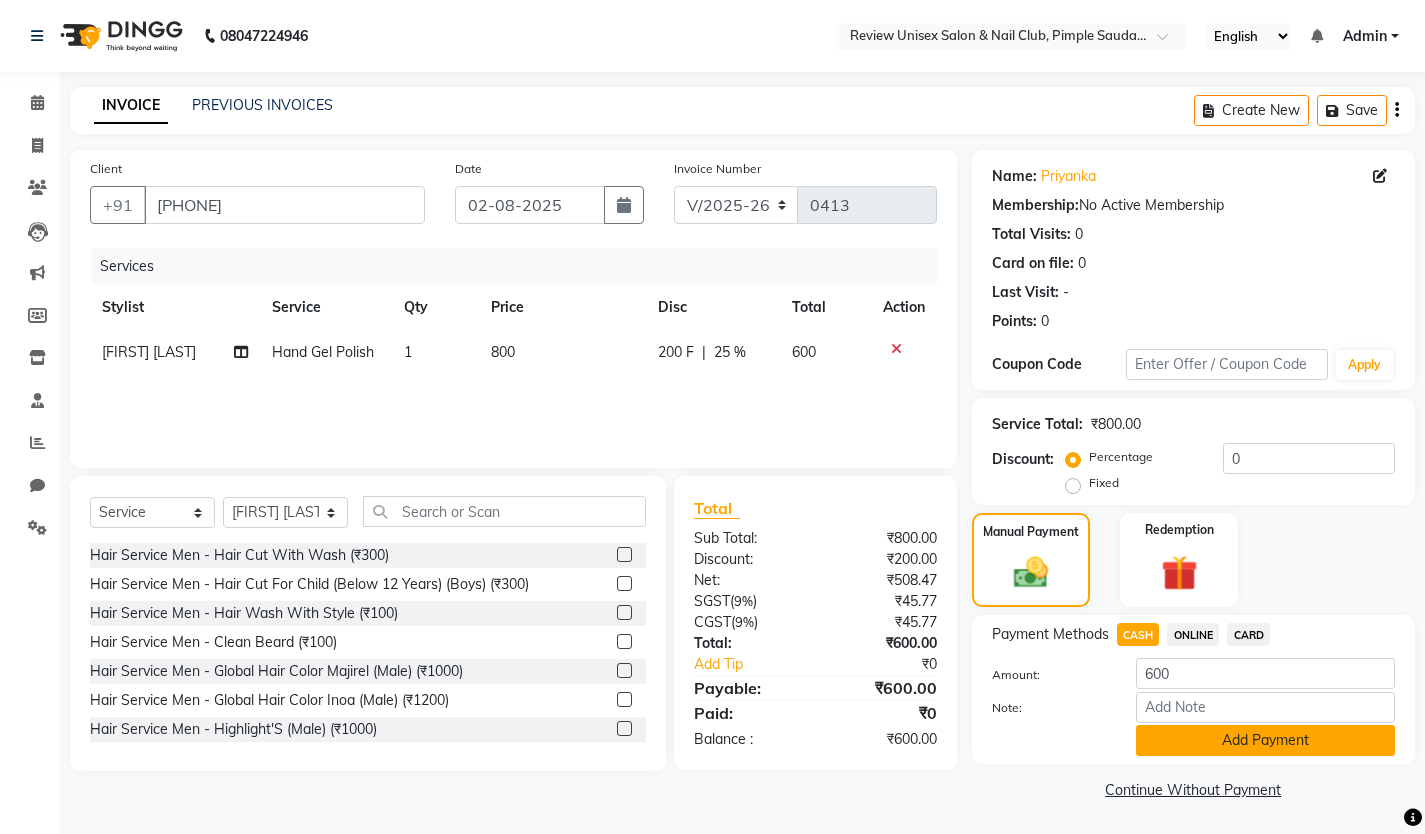 click on "Add Payment" 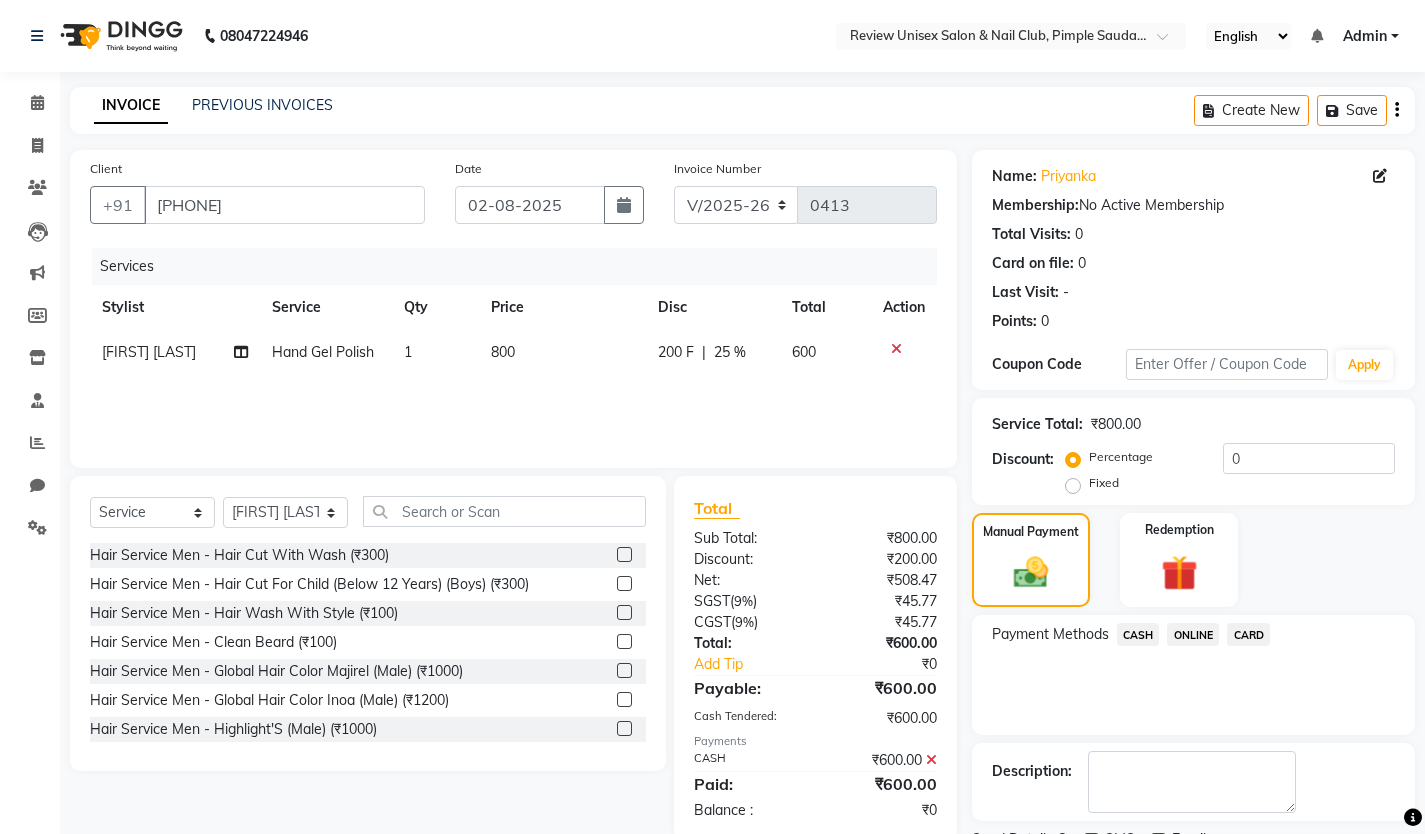 scroll, scrollTop: 85, scrollLeft: 0, axis: vertical 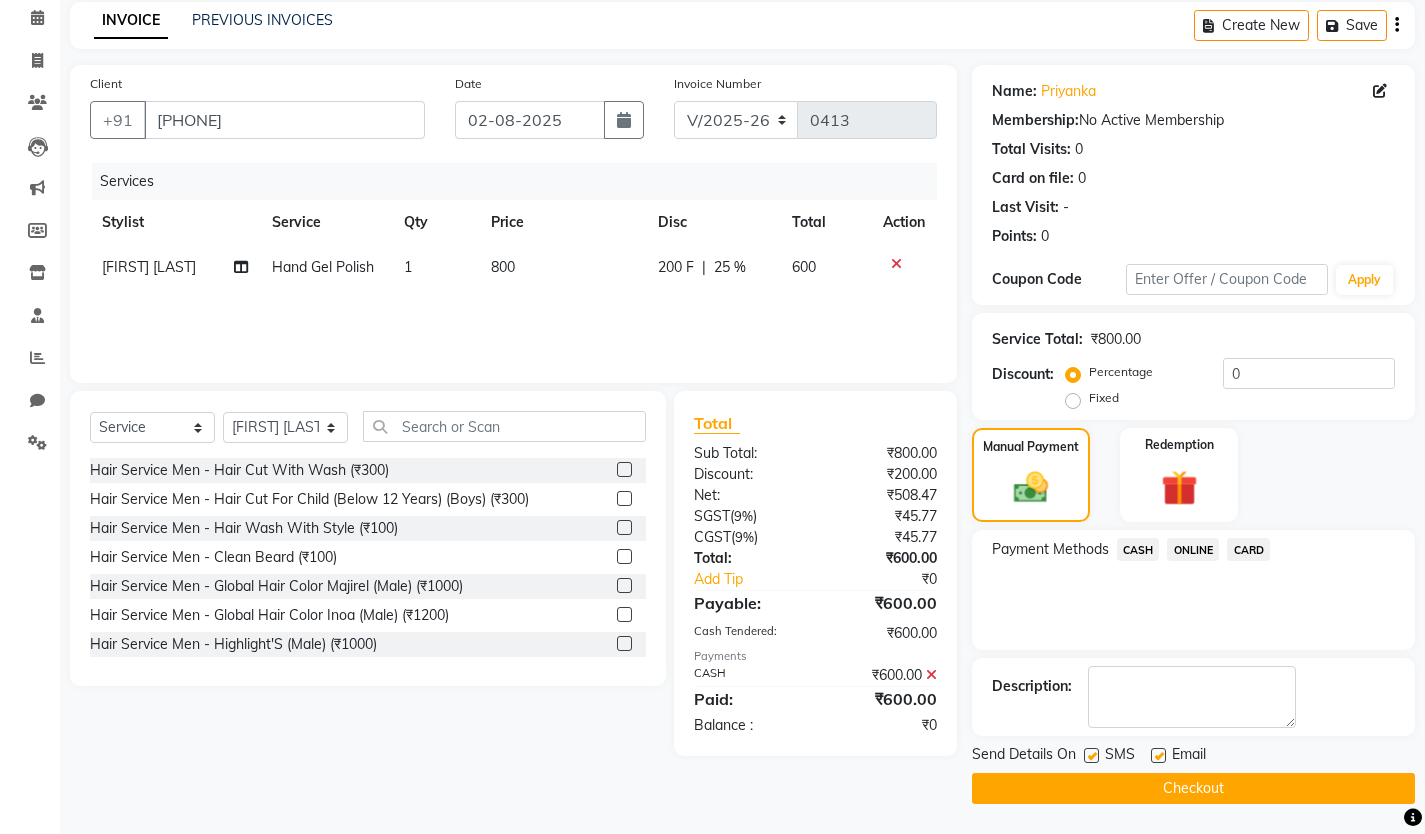 click 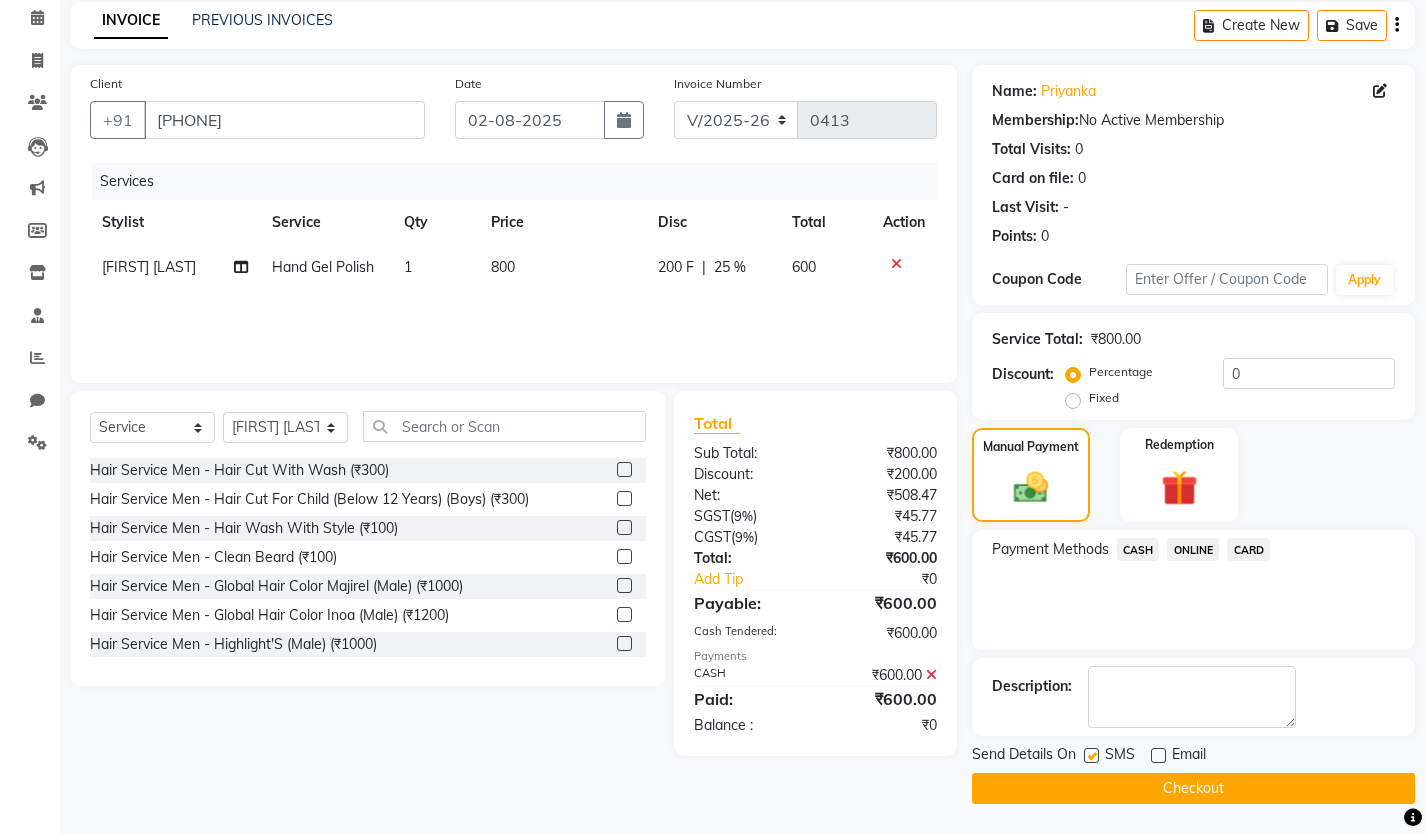 click 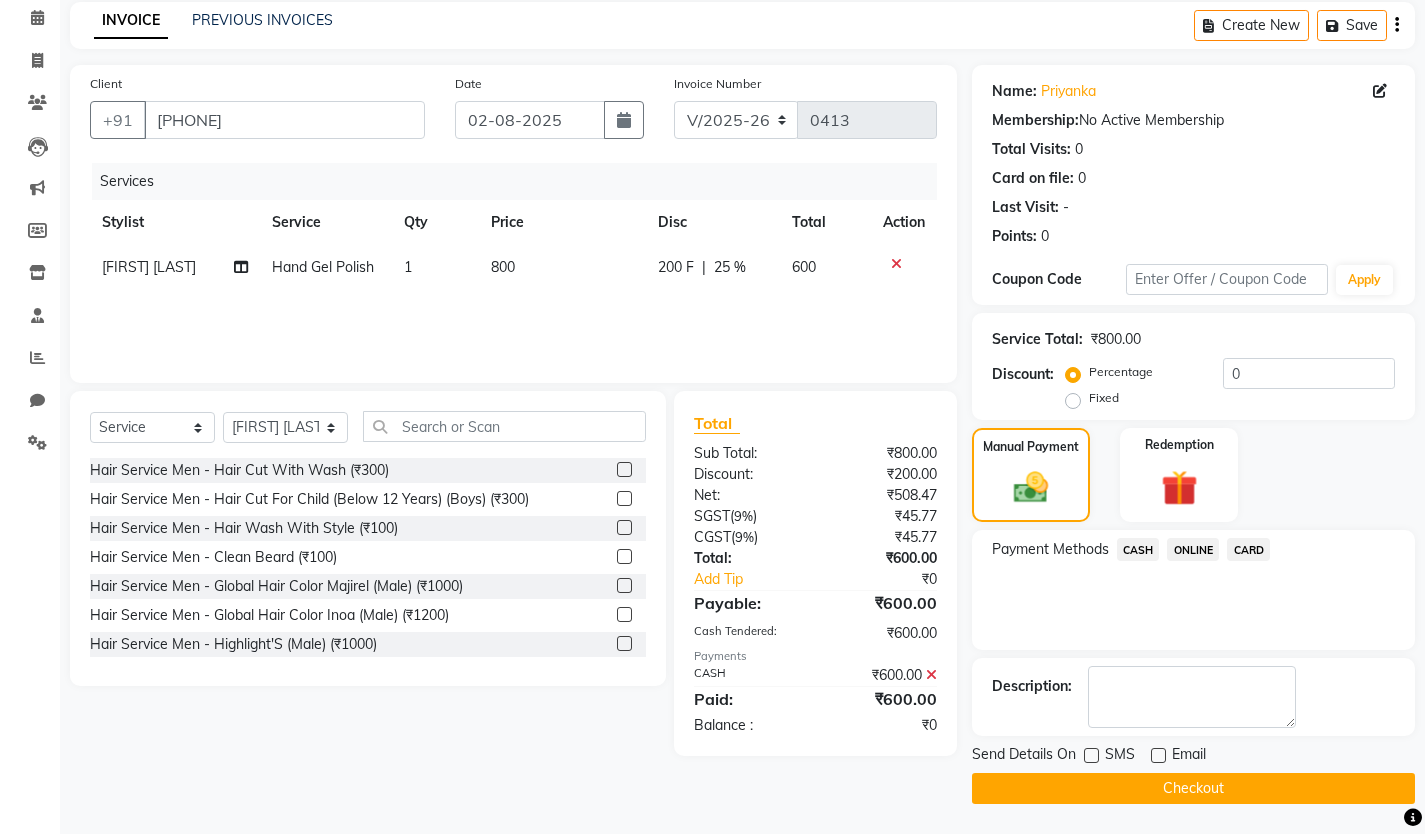 click on "Checkout" 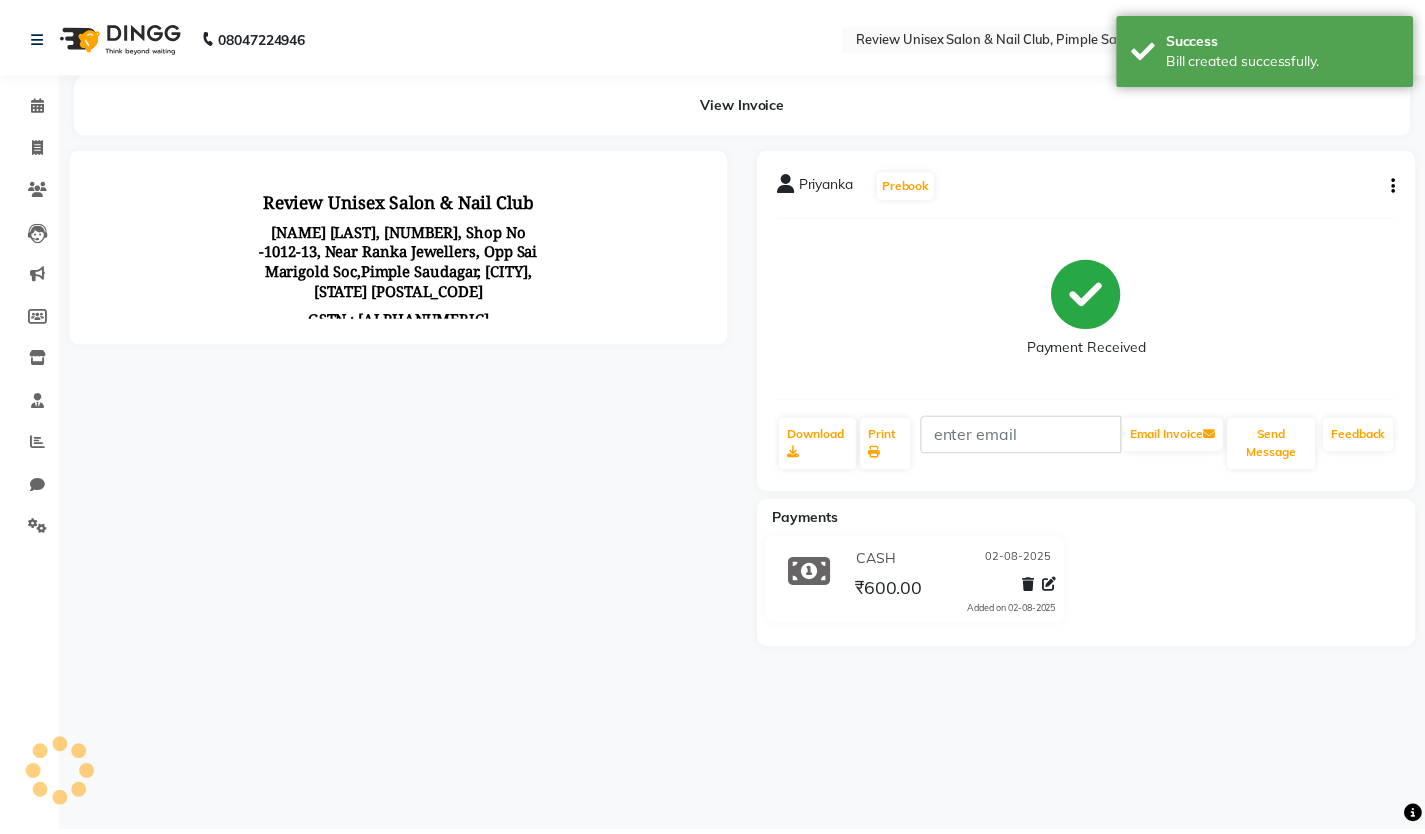 scroll, scrollTop: 0, scrollLeft: 0, axis: both 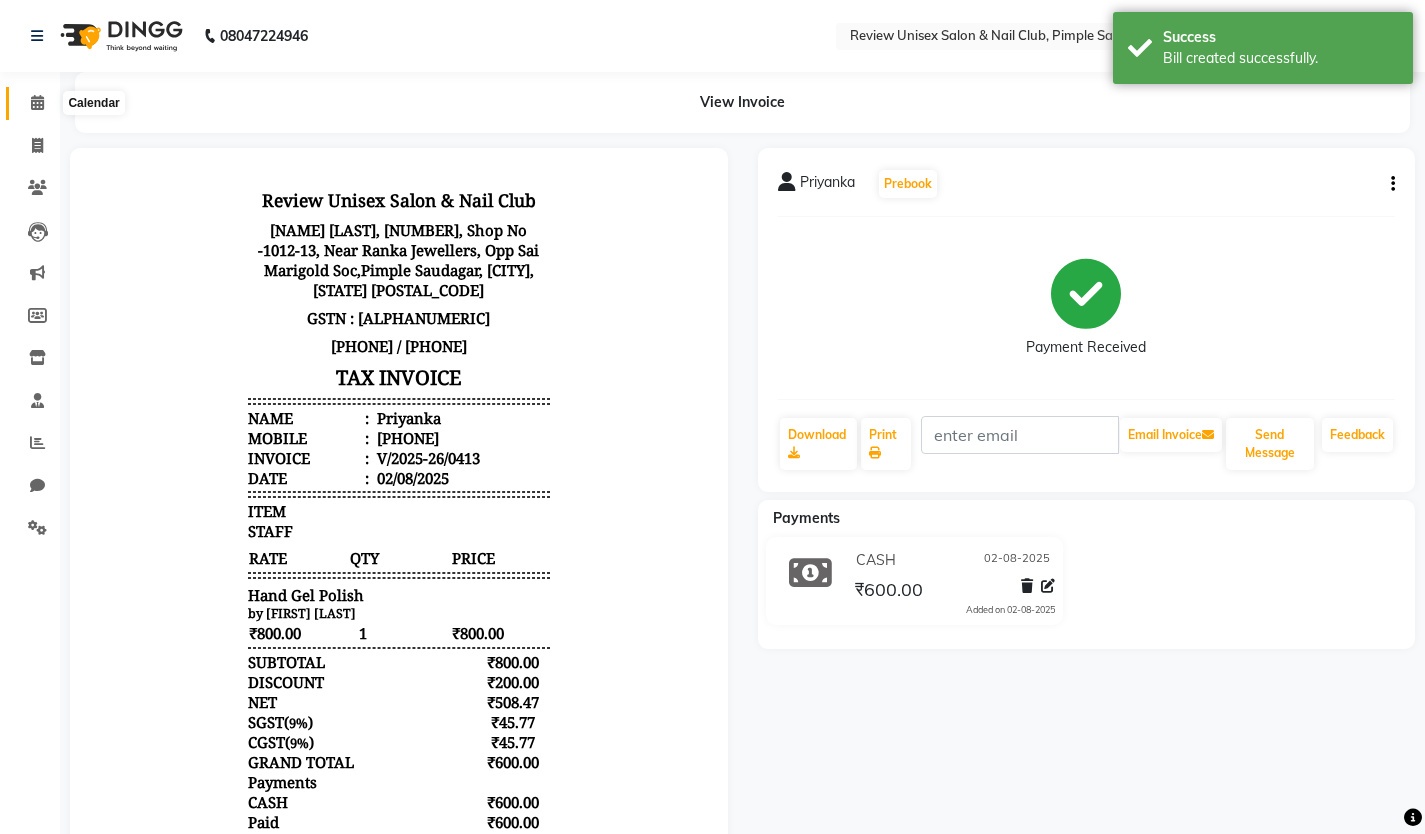 click 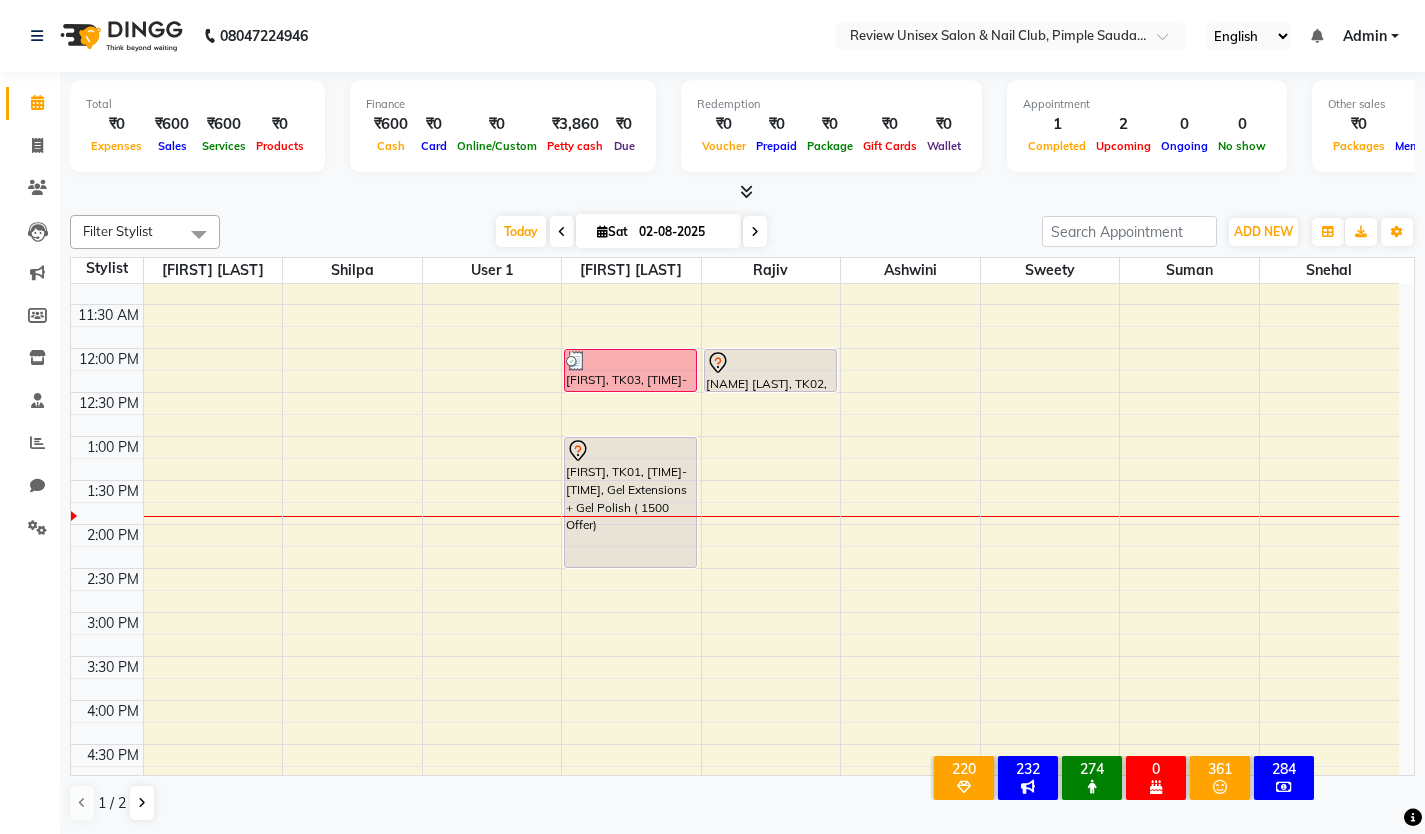 scroll, scrollTop: 200, scrollLeft: 0, axis: vertical 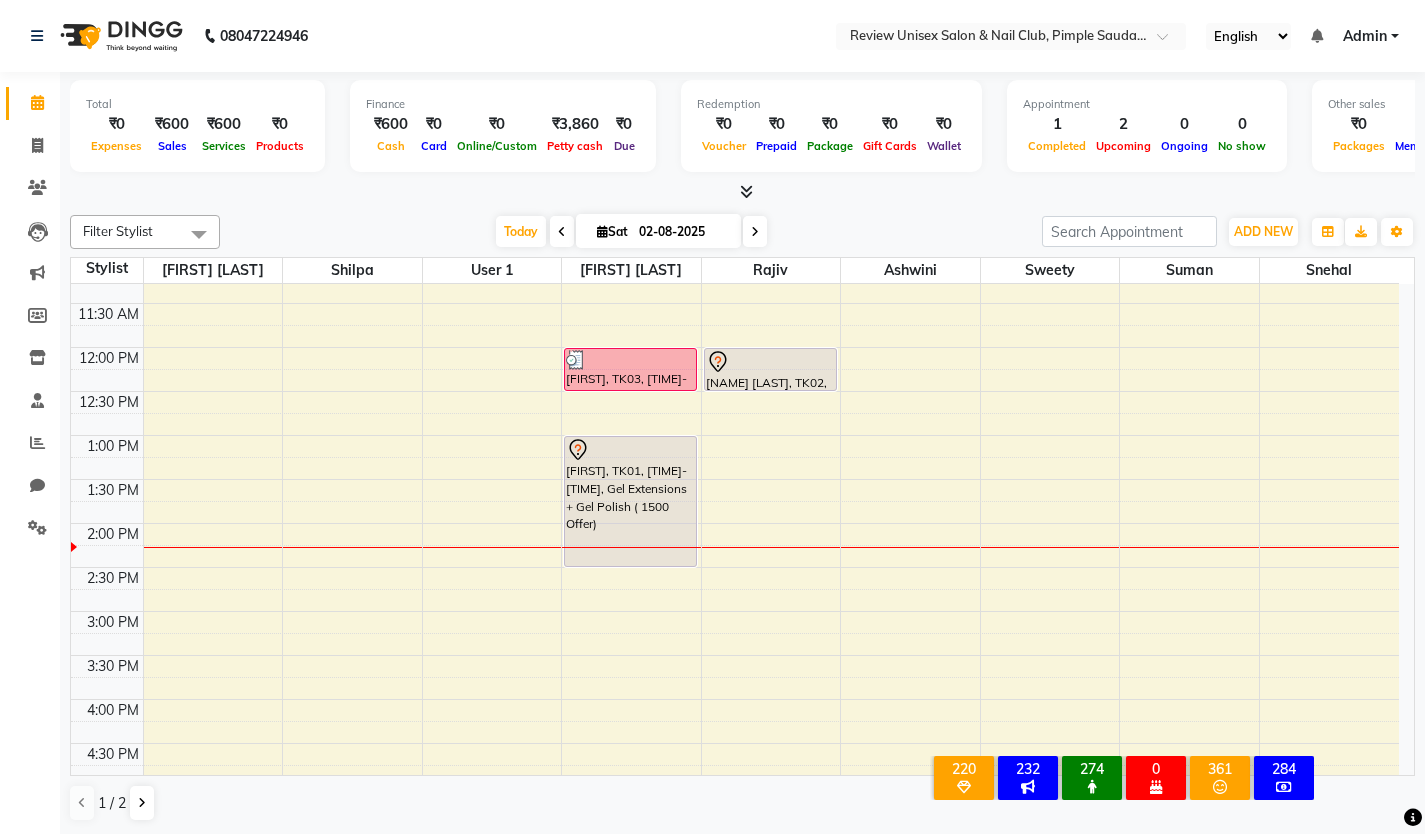 click on "02-08-2025" at bounding box center [683, 232] 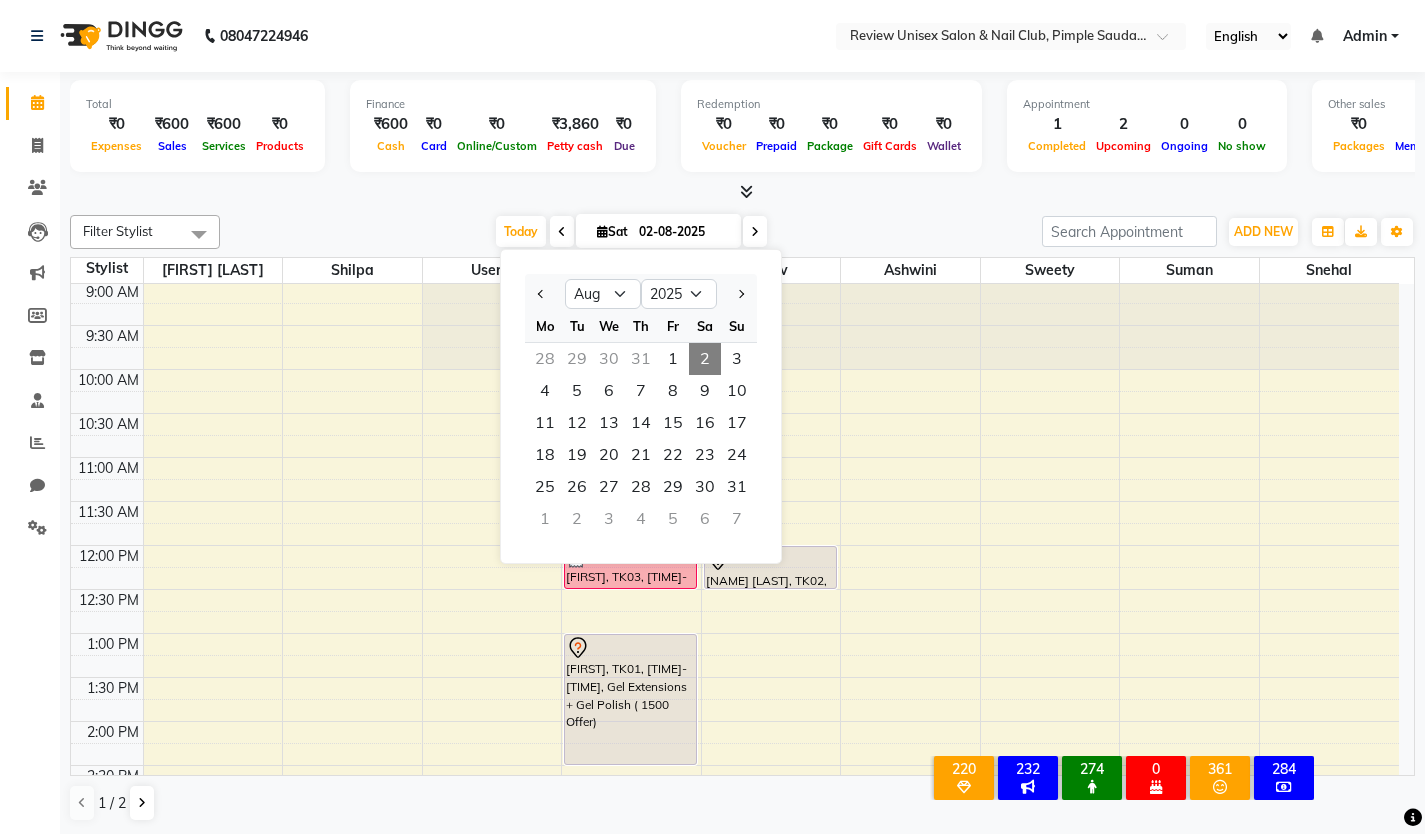 scroll, scrollTop: 0, scrollLeft: 0, axis: both 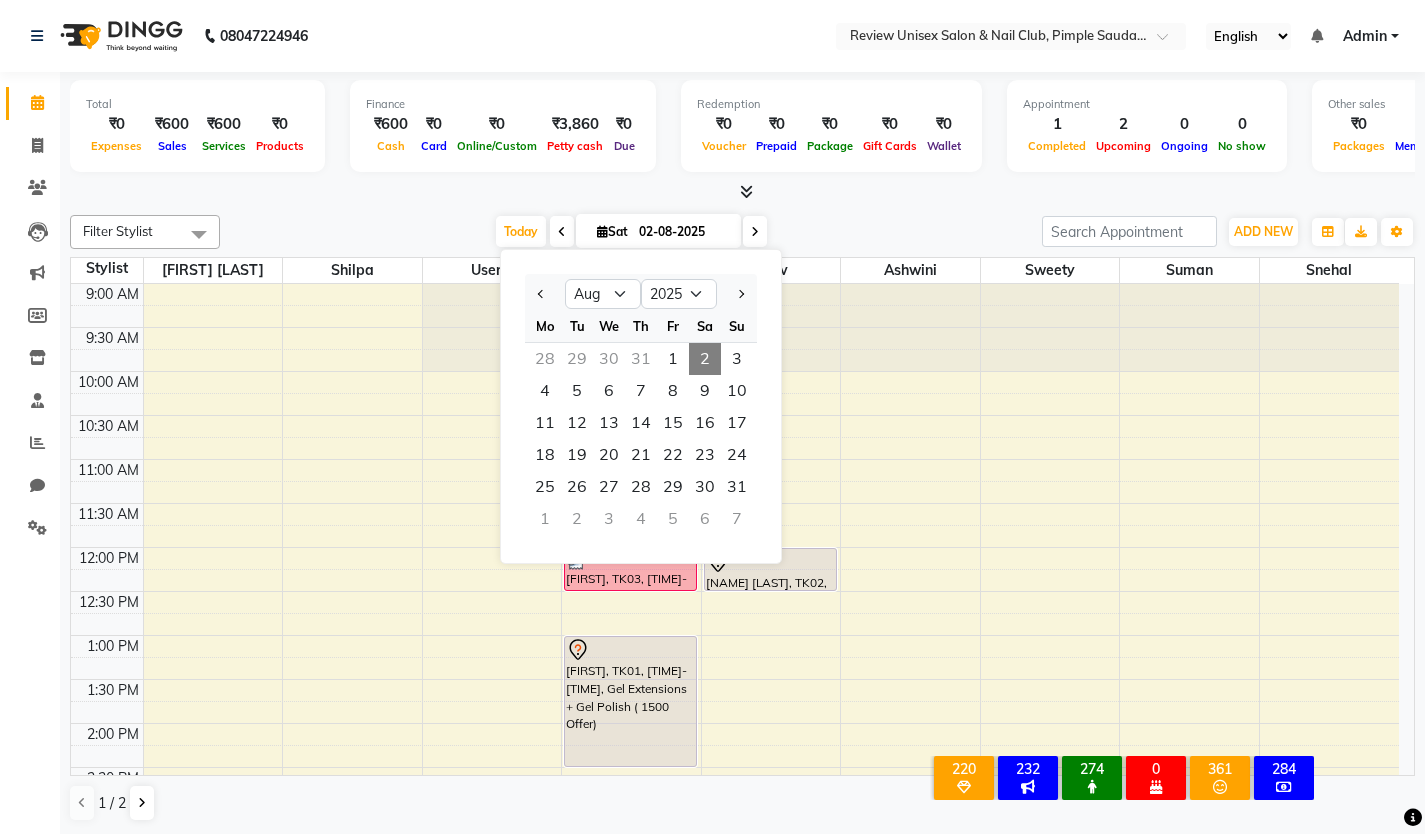 click on "9:00 AM 9:30 AM 10:00 AM 10:30 AM 11:00 AM 11:30 AM 12:00 PM 12:30 PM 1:00 PM 1:30 PM 2:00 PM 2:30 PM 3:00 PM 3:30 PM 4:00 PM 4:30 PM 5:00 PM 5:30 PM 6:00 PM 6:30 PM 7:00 PM 7:30 PM 8:00 PM 8:30 PM 9:00 PM 9:30 PM [NAME], TK03, 12:00 PM-12:30 PM, Hand Gel Polish [NAME], TK01, 01:00 PM-02:30 PM, Gel Extensions + Gel Polish ( 1500 Offer) [NAME], TK02, 12:00 PM-12:30 PM, Hand Gel Polish" at bounding box center (735, 855) 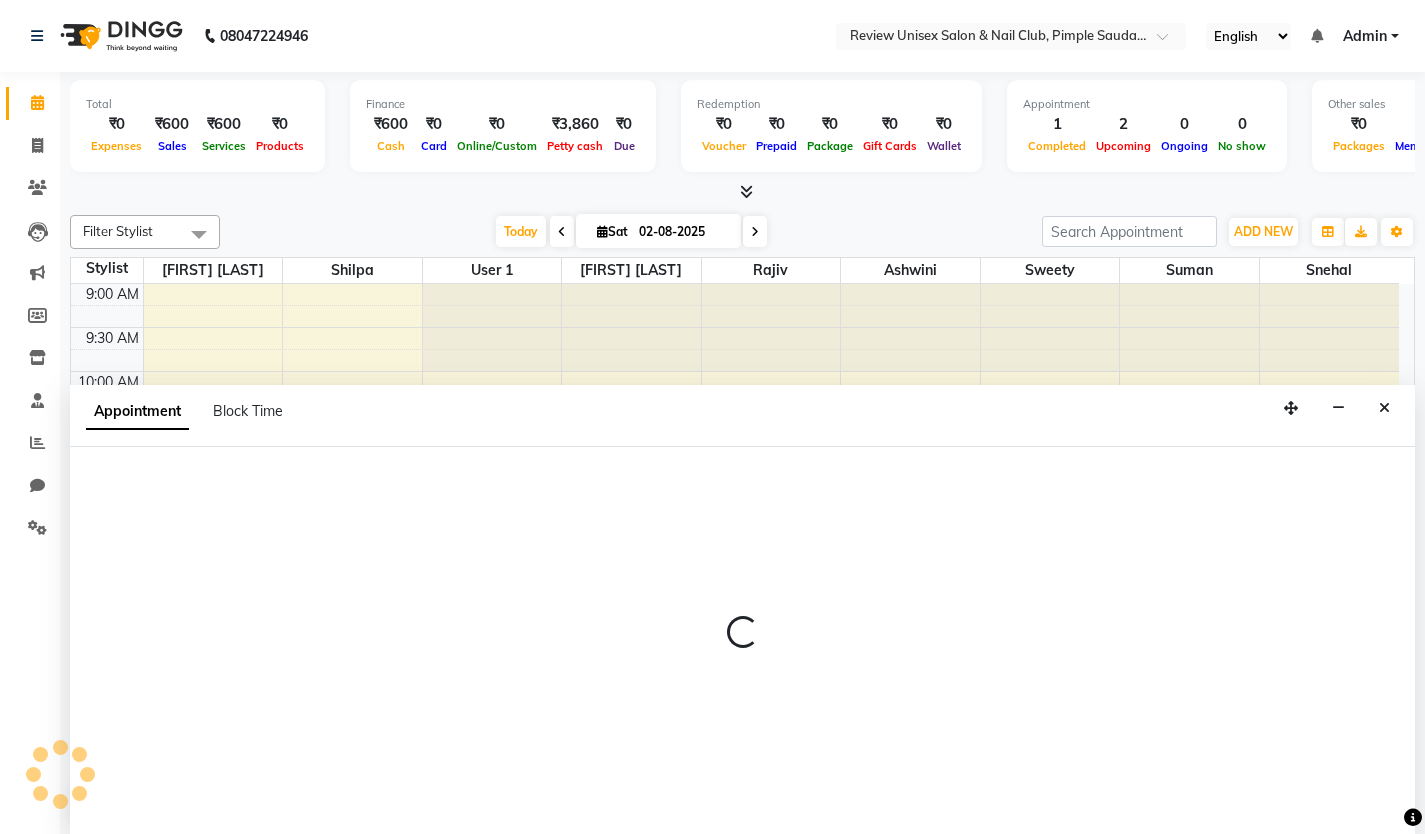 select on "85247" 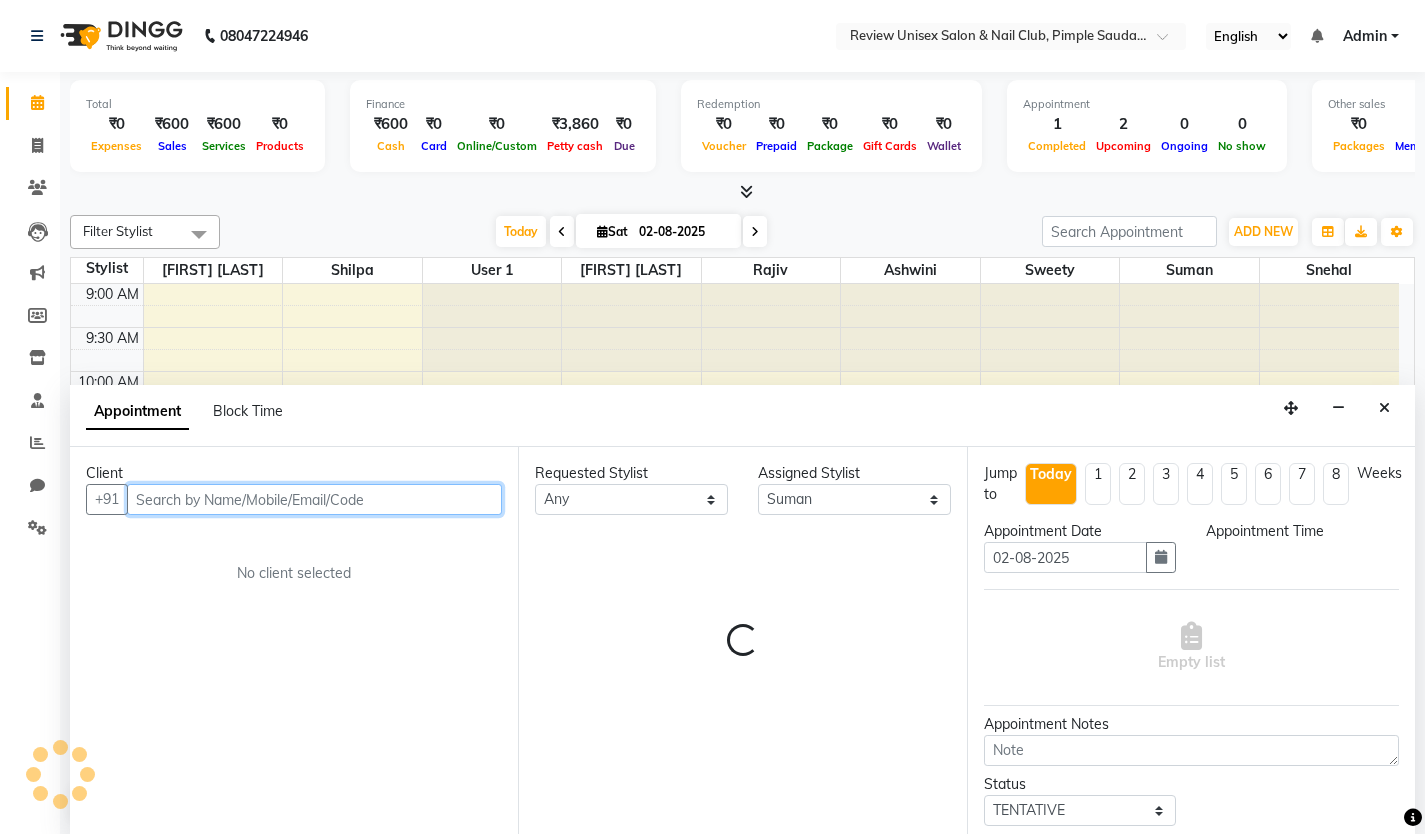 select on "720" 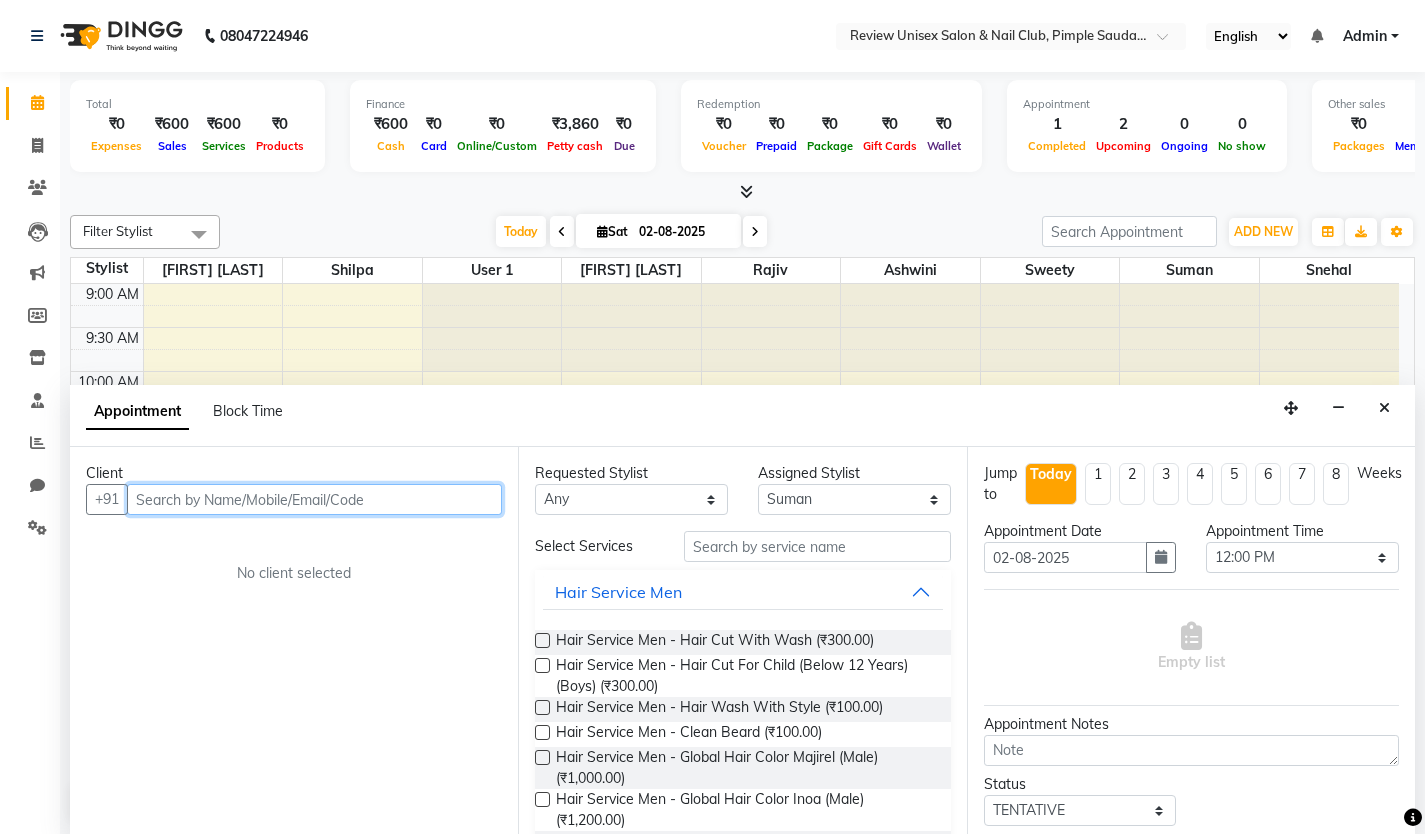 click at bounding box center (314, 499) 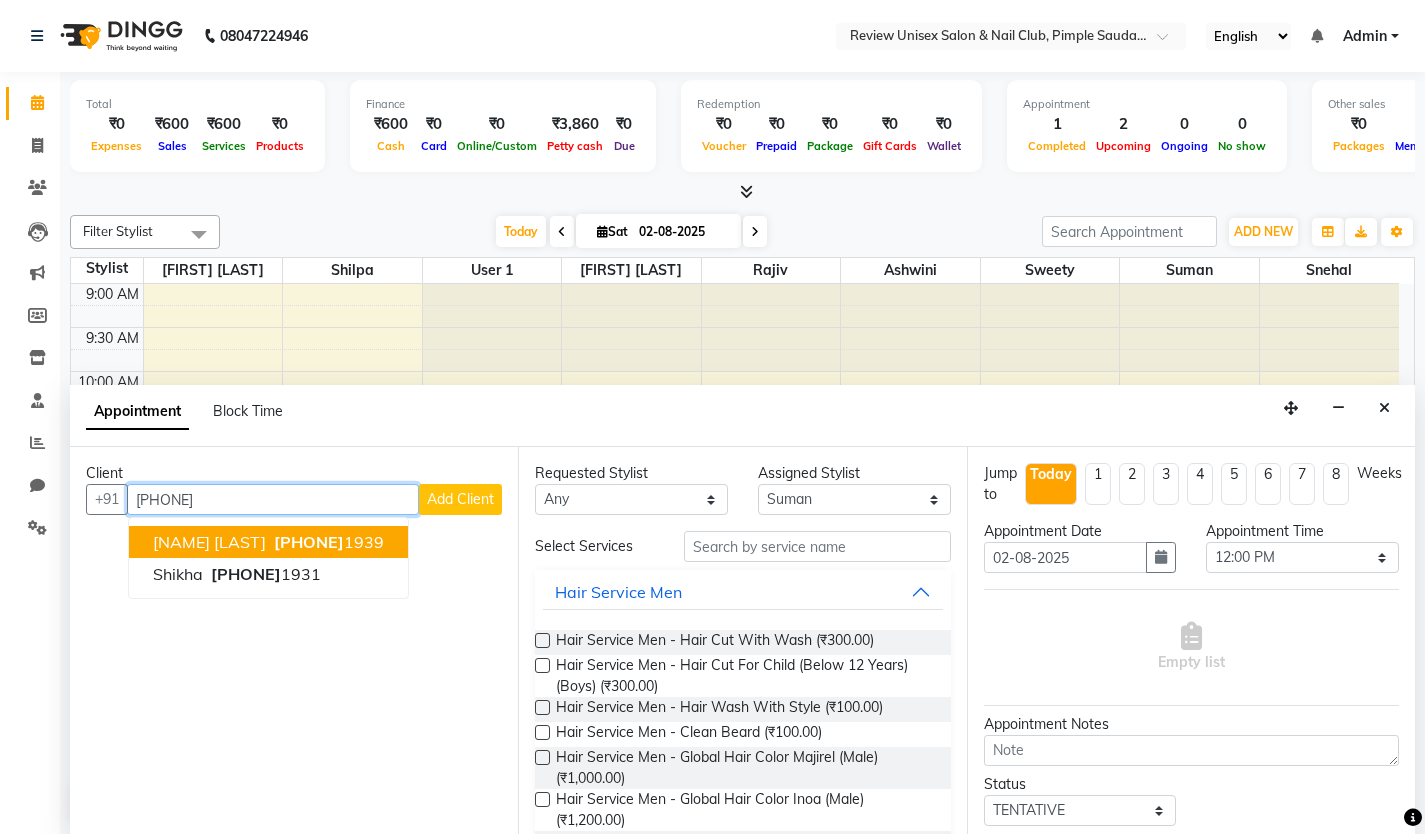 click on "[PHONE]" at bounding box center [309, 542] 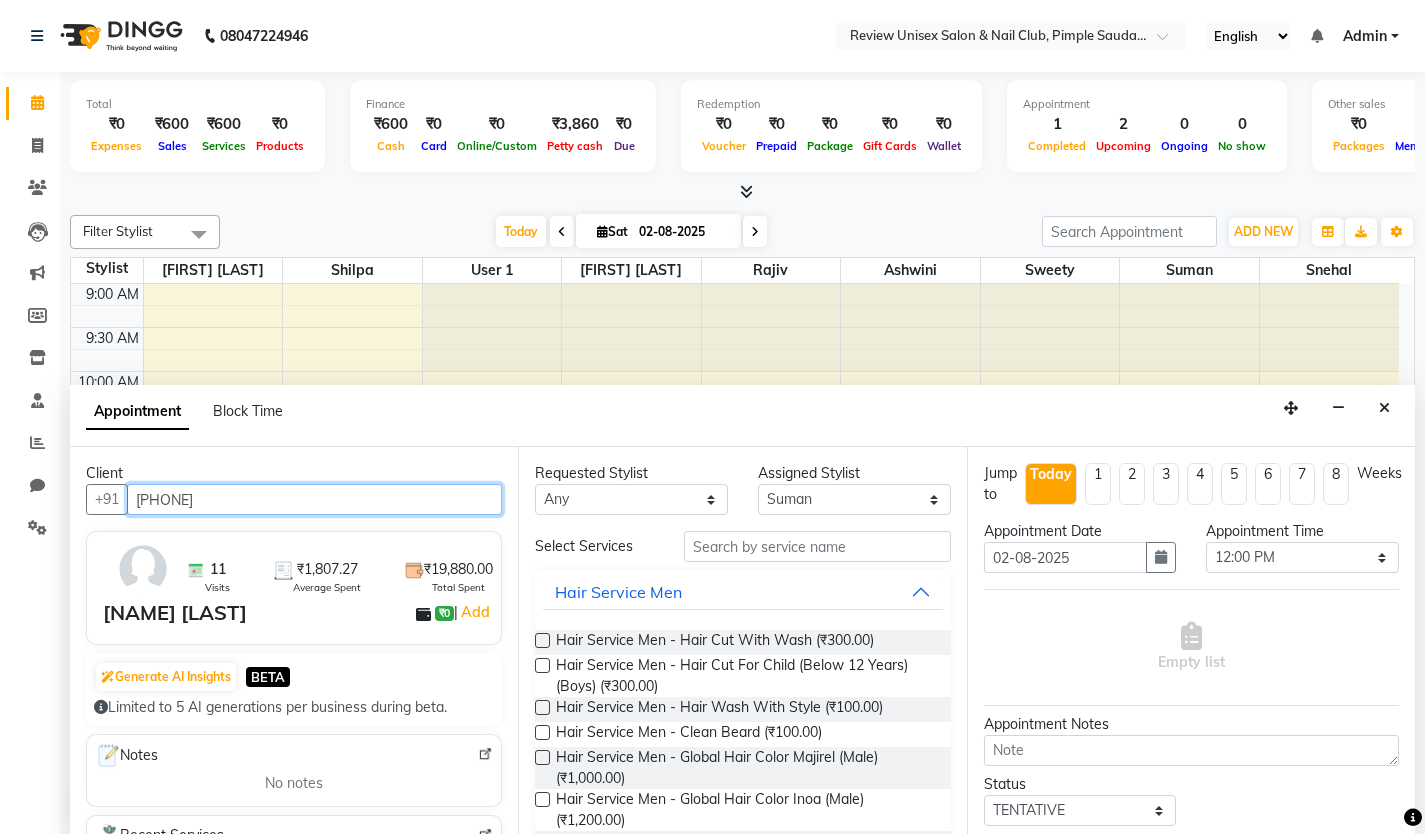 type on "[PHONE]" 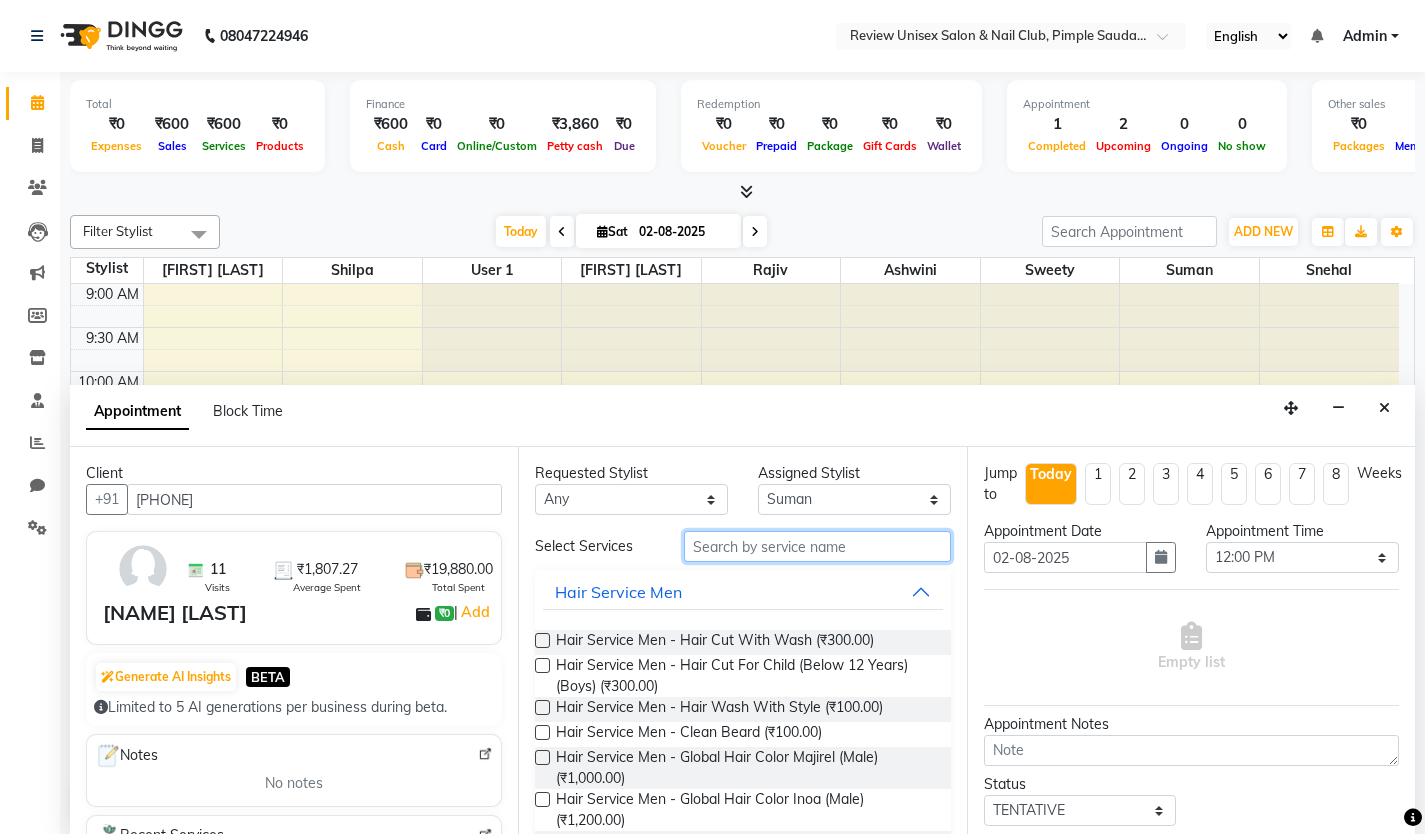 click at bounding box center (817, 546) 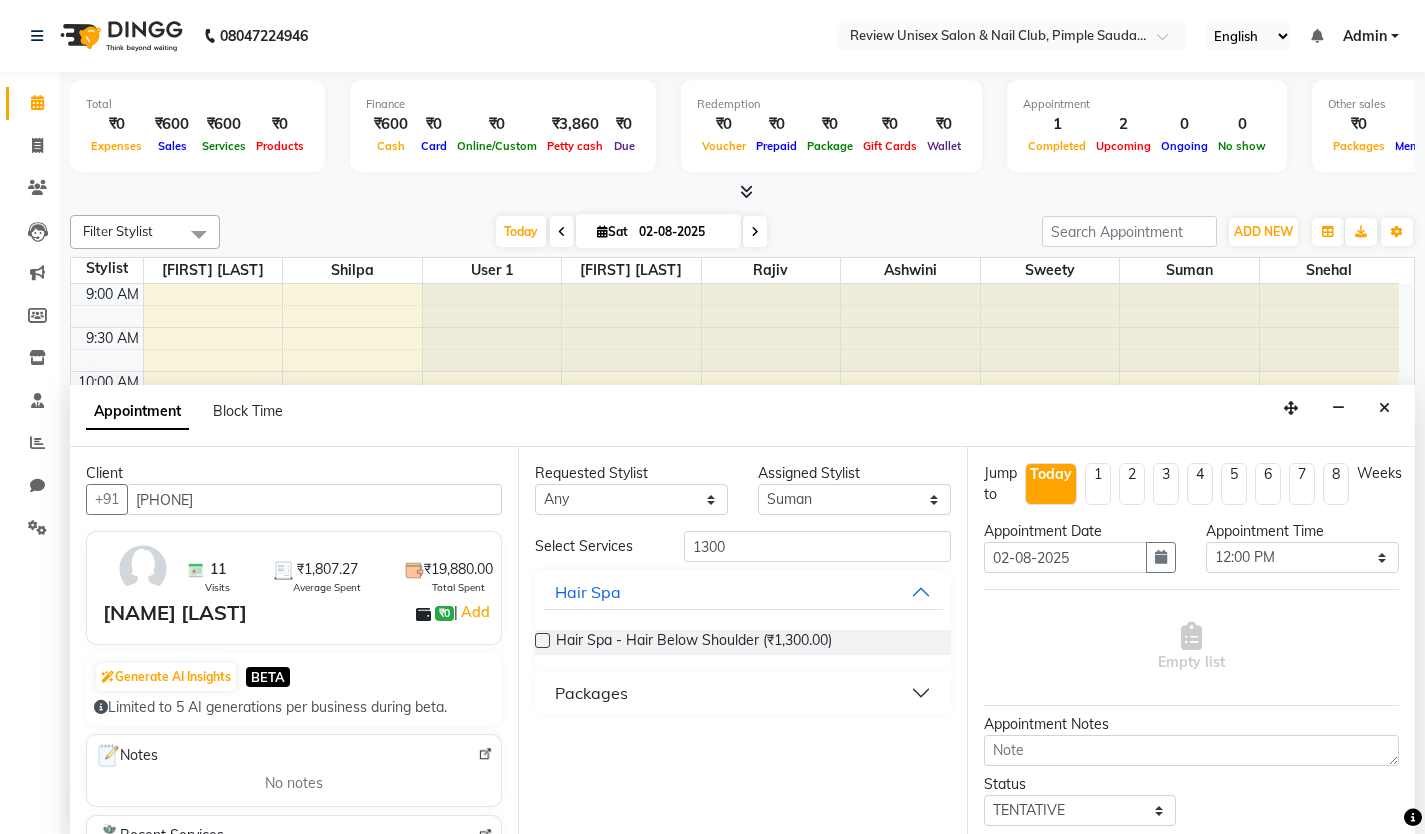 click on "Packages" at bounding box center [591, 693] 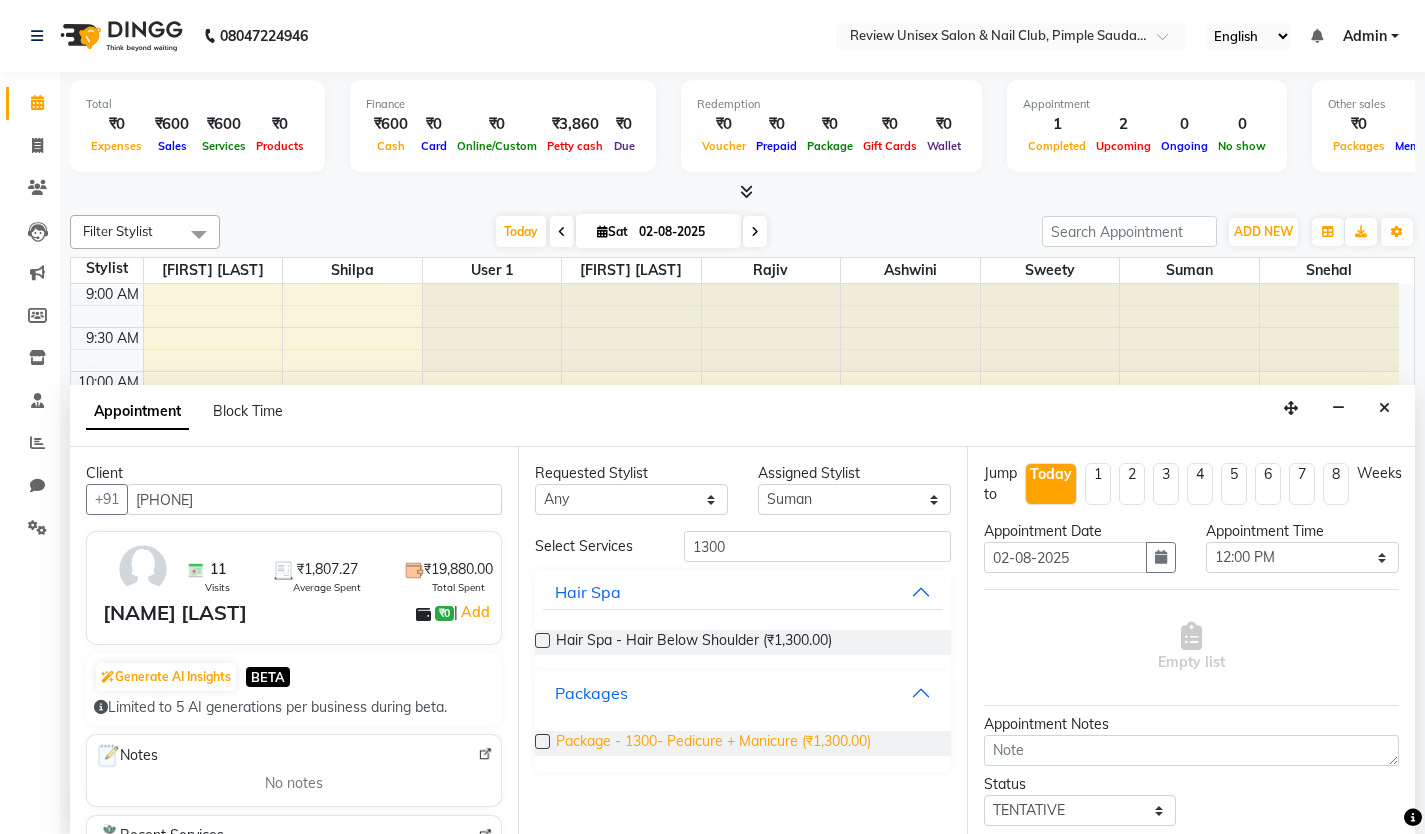scroll, scrollTop: 1, scrollLeft: 0, axis: vertical 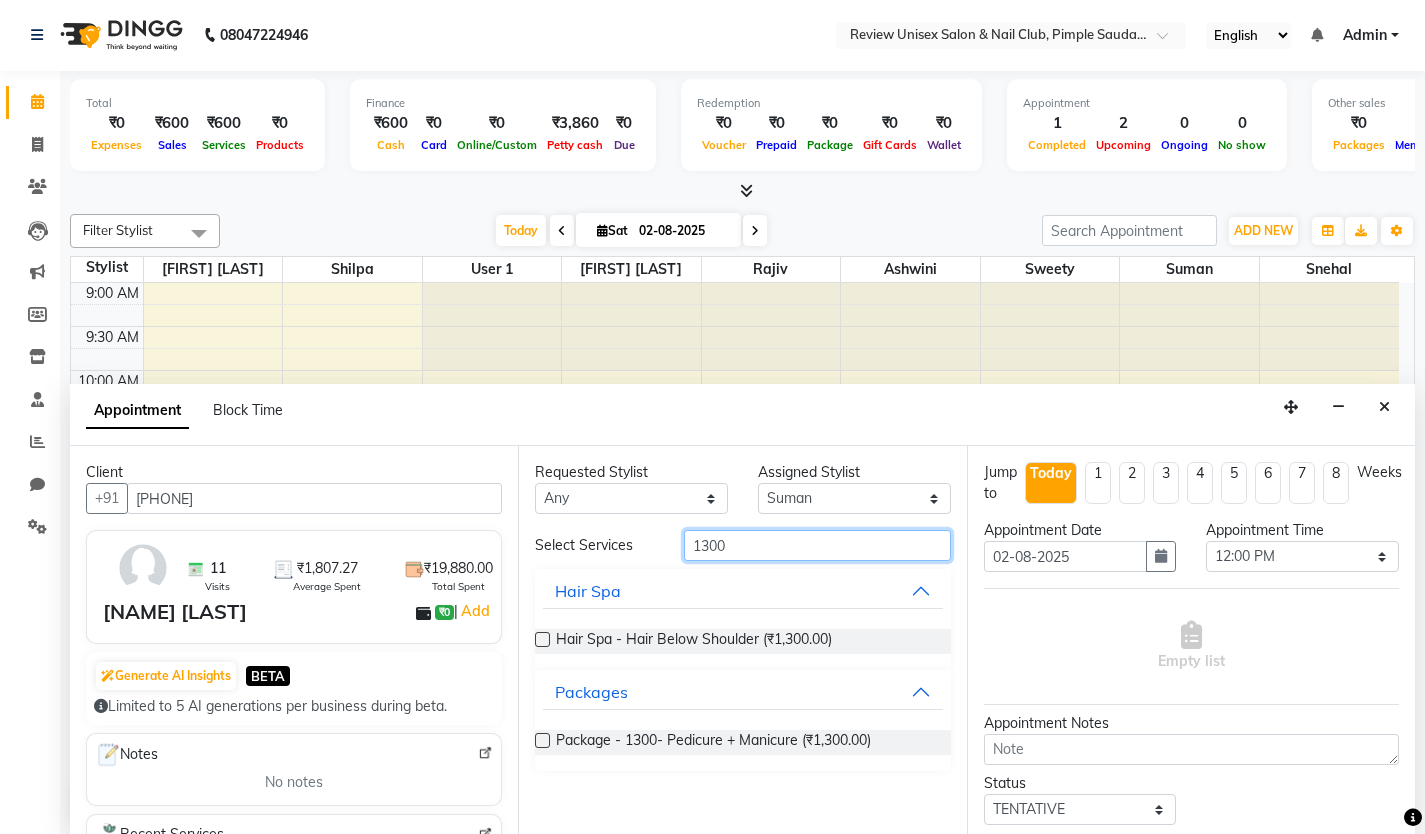 click on "1300" at bounding box center (817, 545) 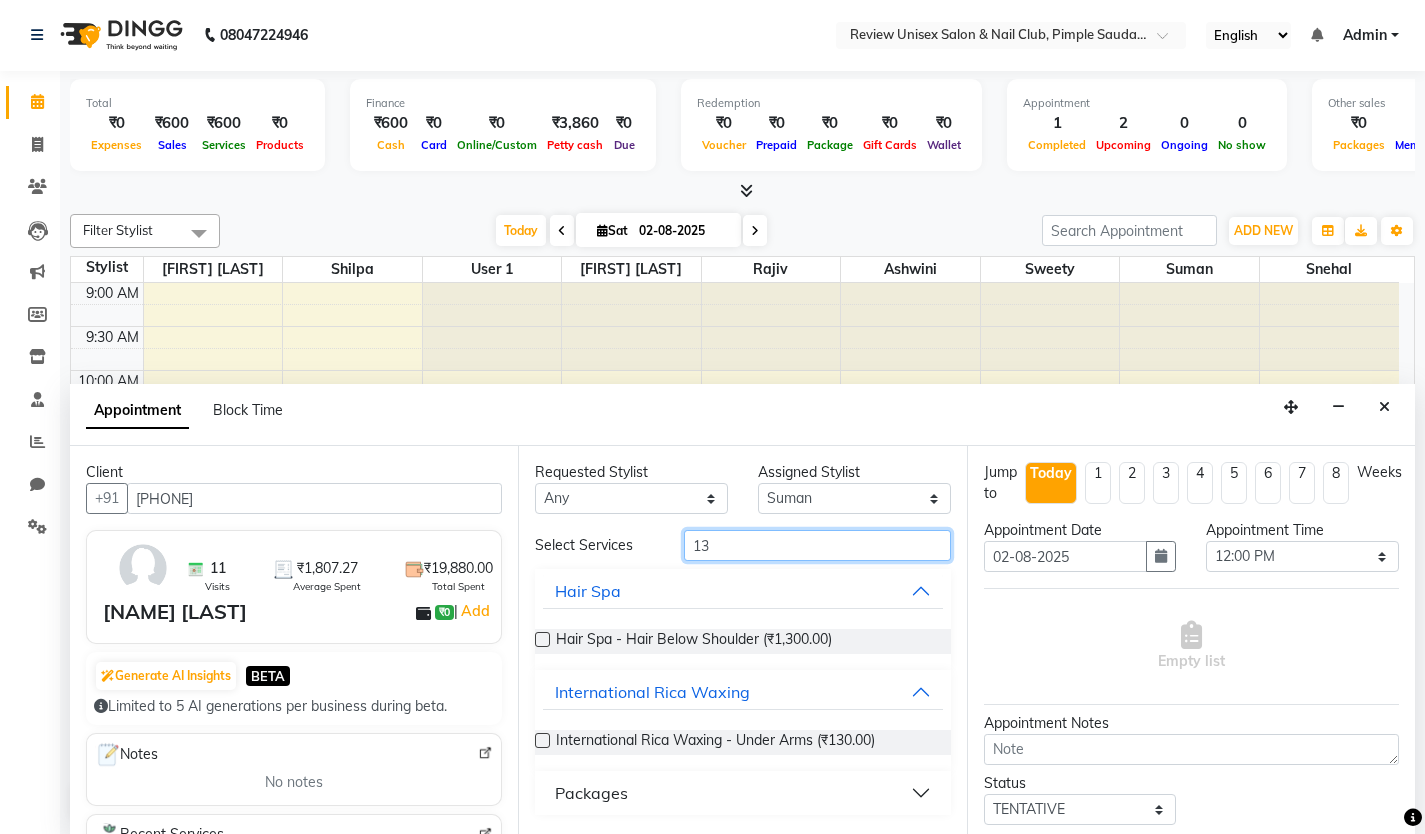 type on "1" 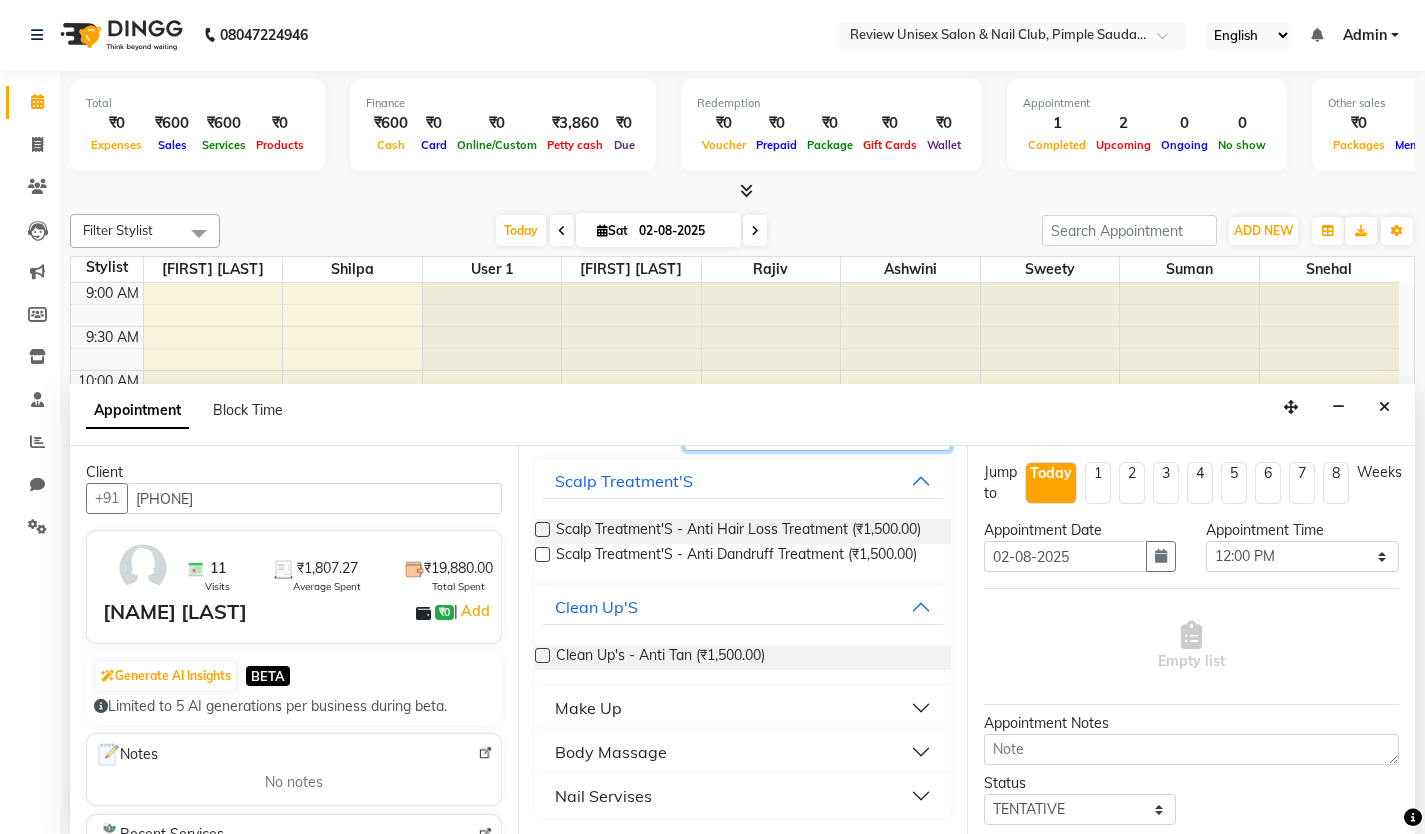 type on "1500" 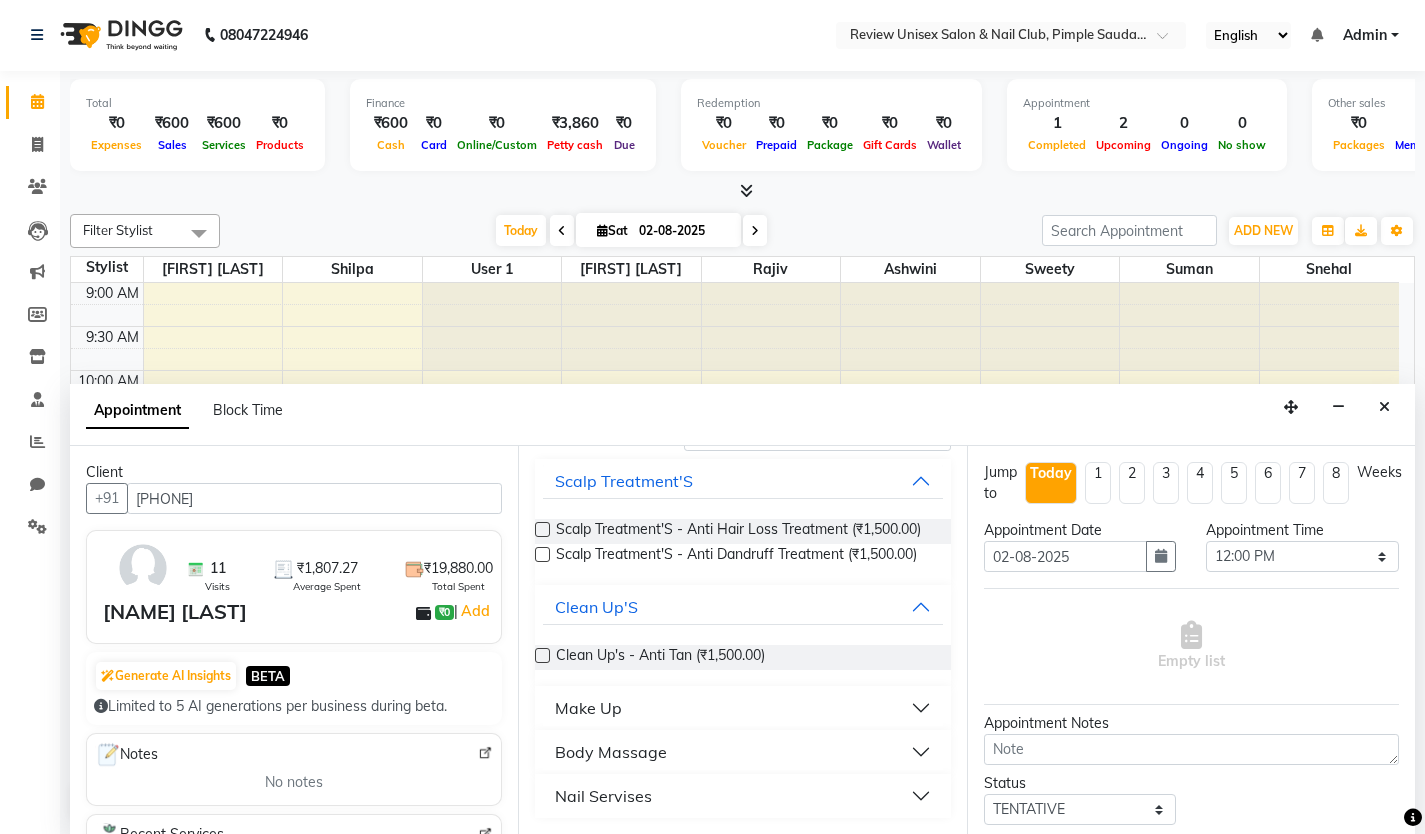 click on "Nail Servises" at bounding box center [603, 796] 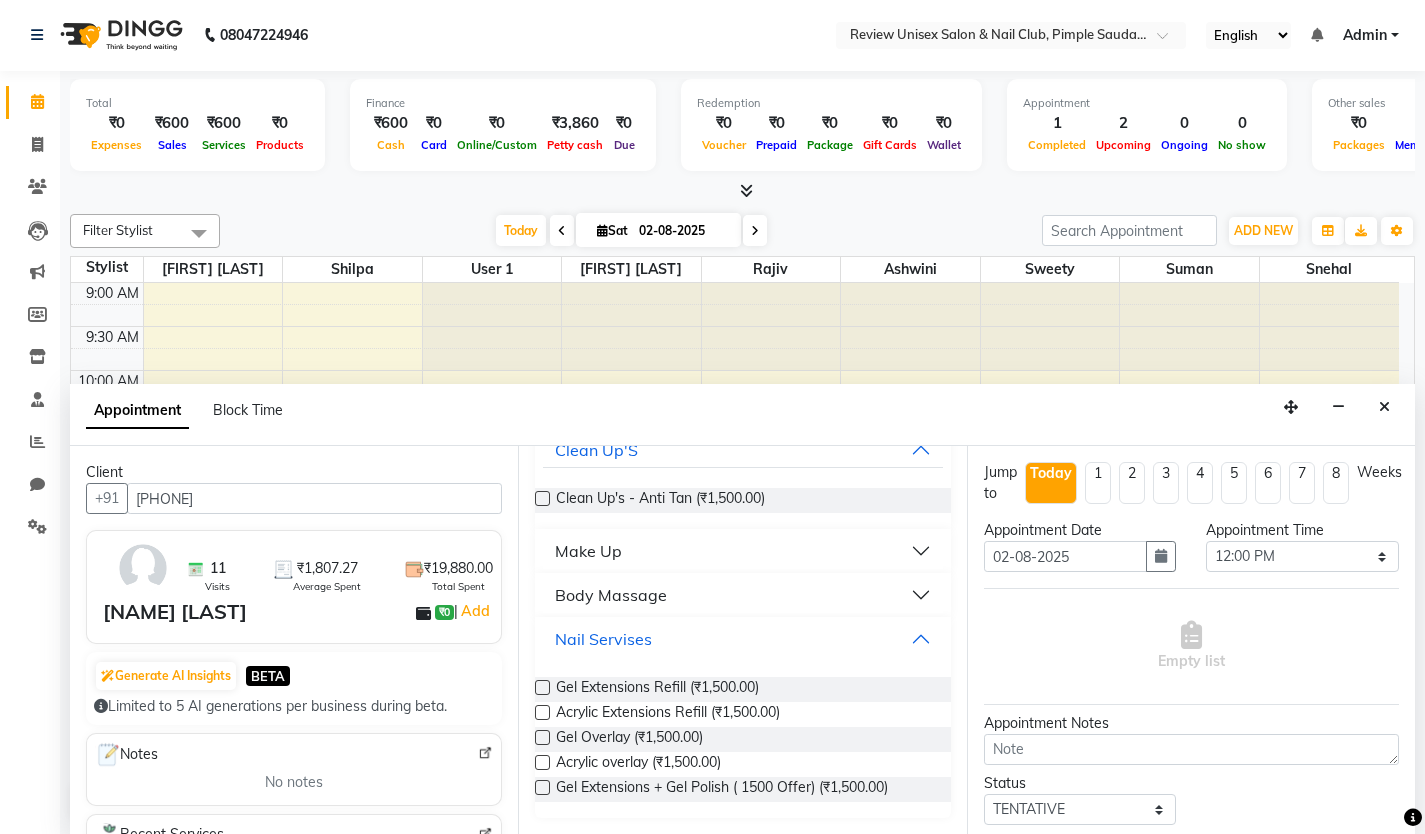 scroll, scrollTop: 280, scrollLeft: 0, axis: vertical 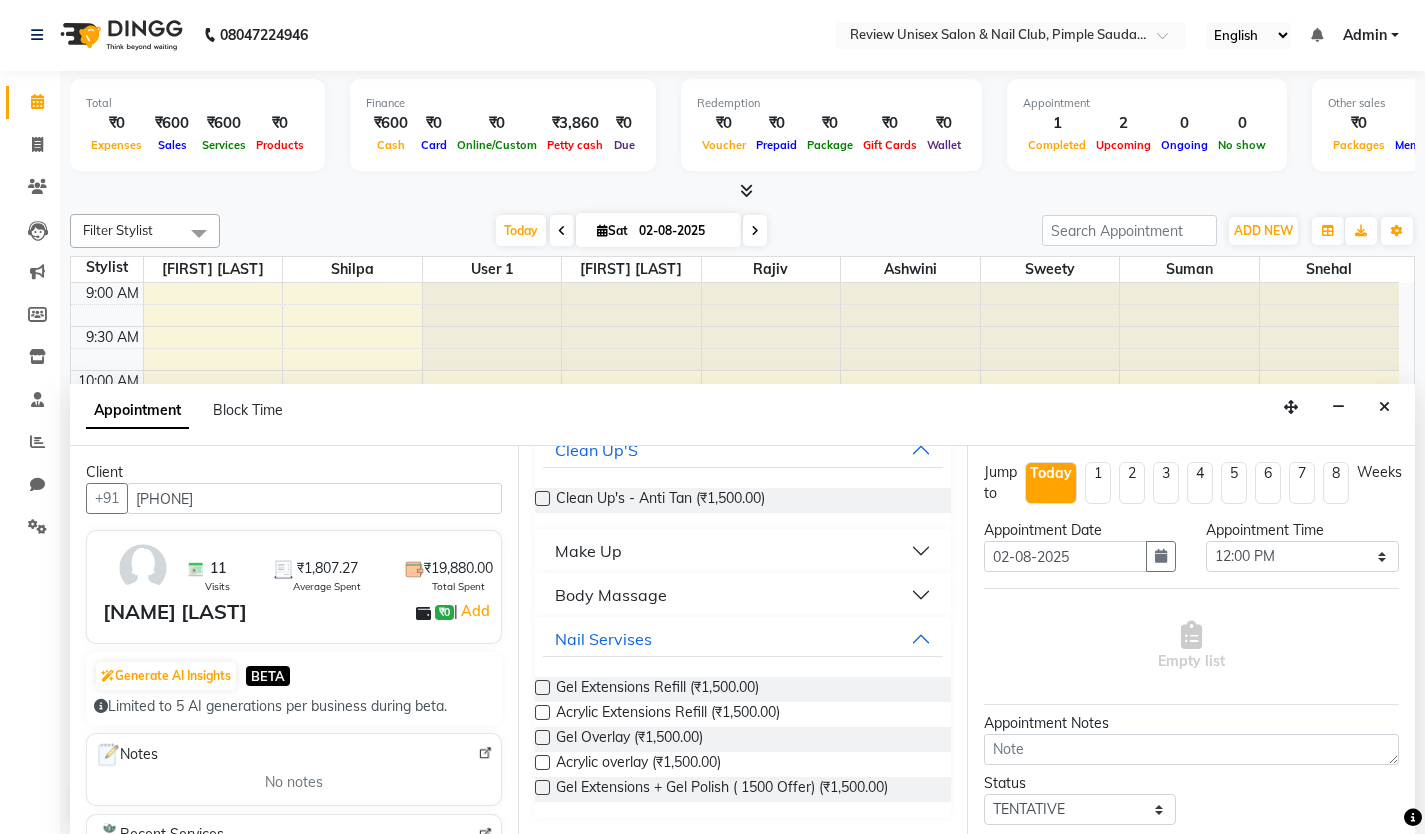 click at bounding box center (542, 687) 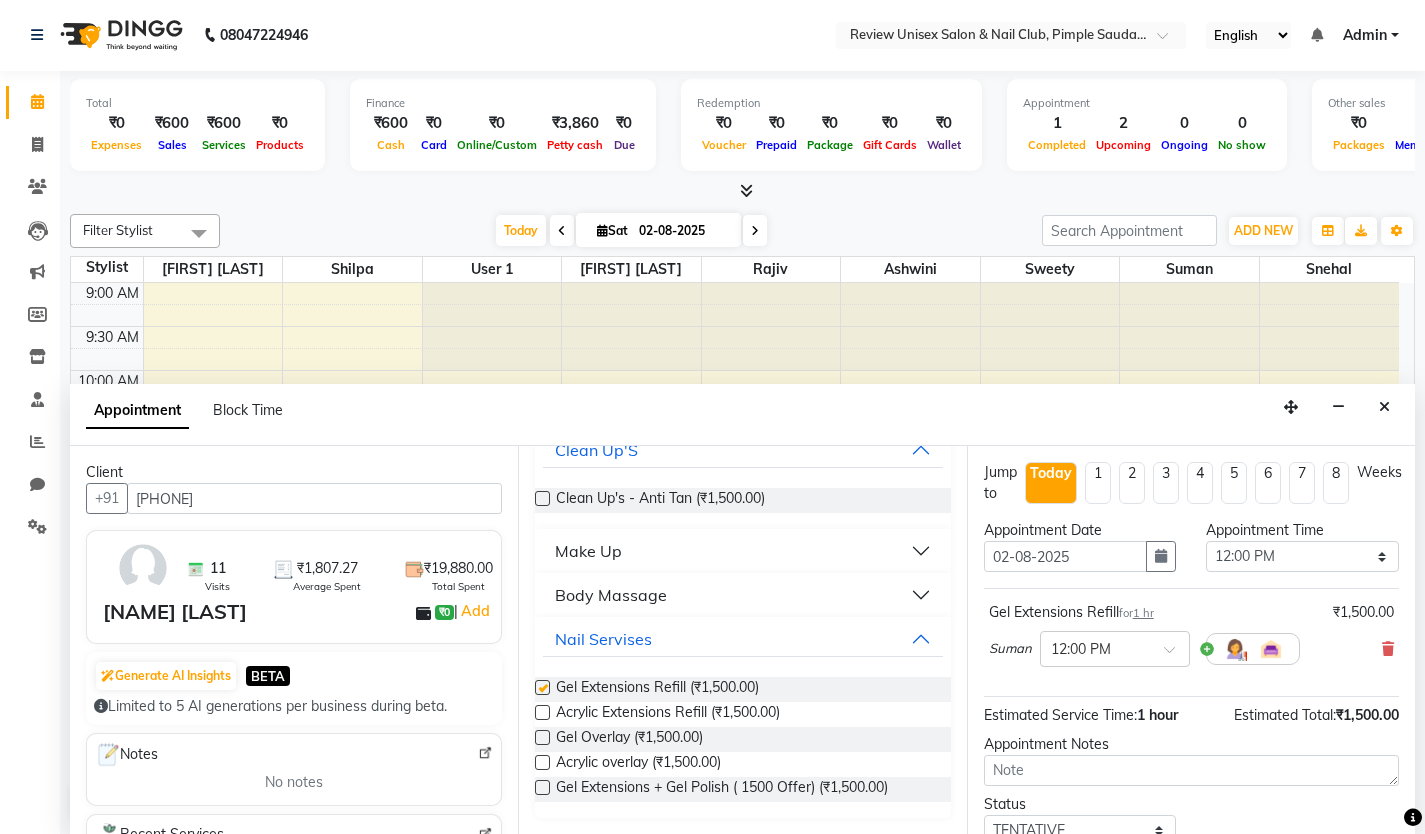 checkbox on "false" 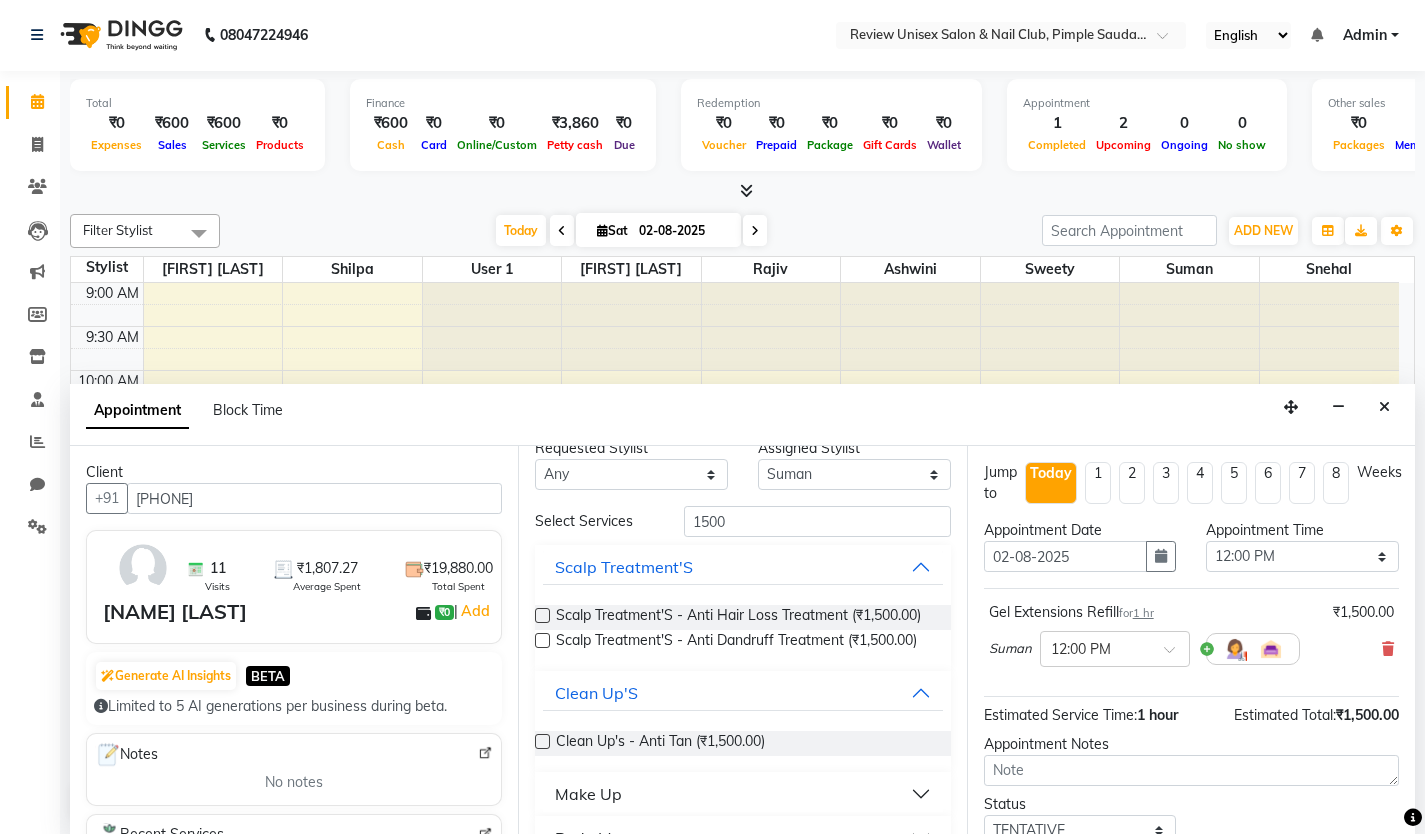 scroll, scrollTop: 1, scrollLeft: 0, axis: vertical 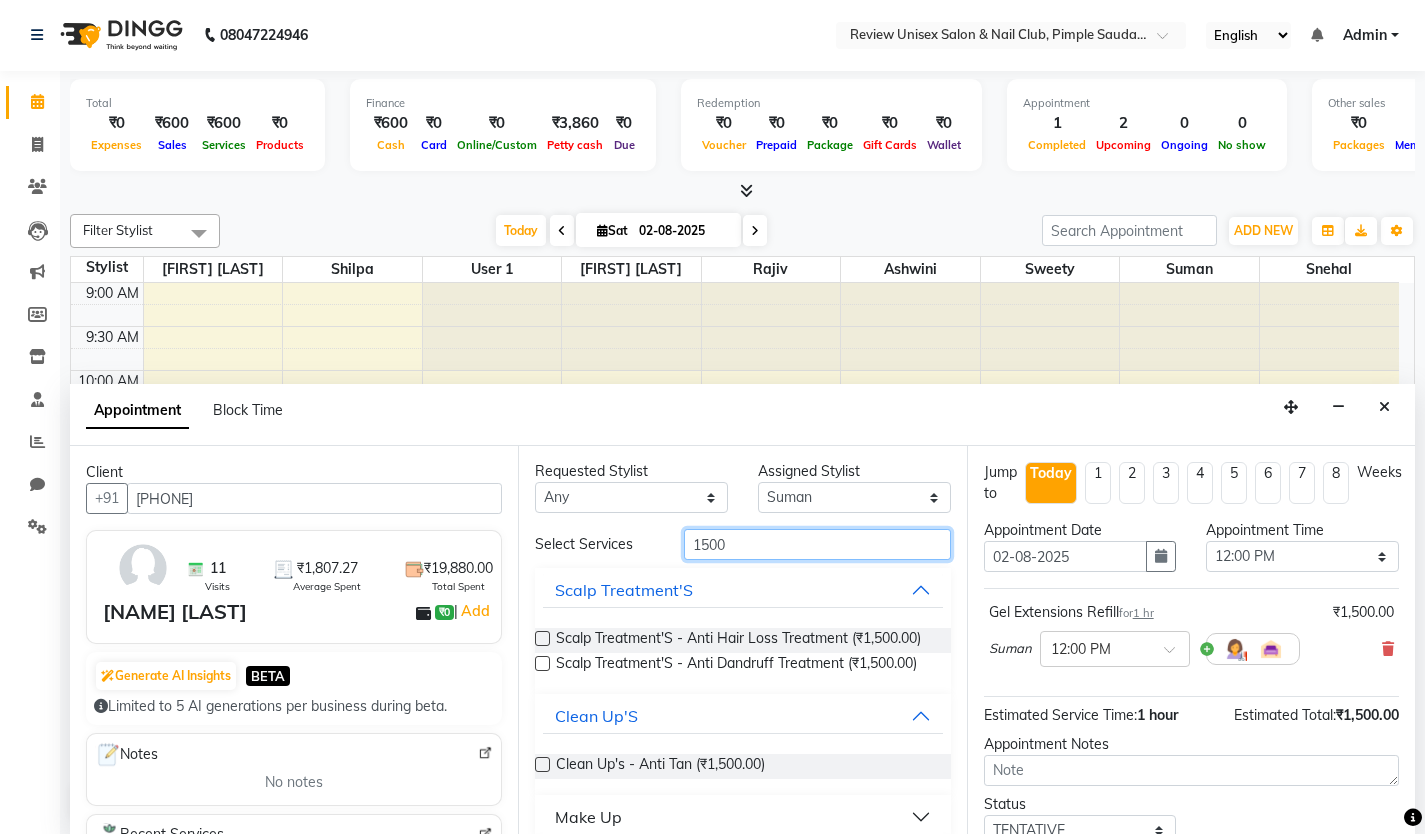 click on "1500" at bounding box center (817, 544) 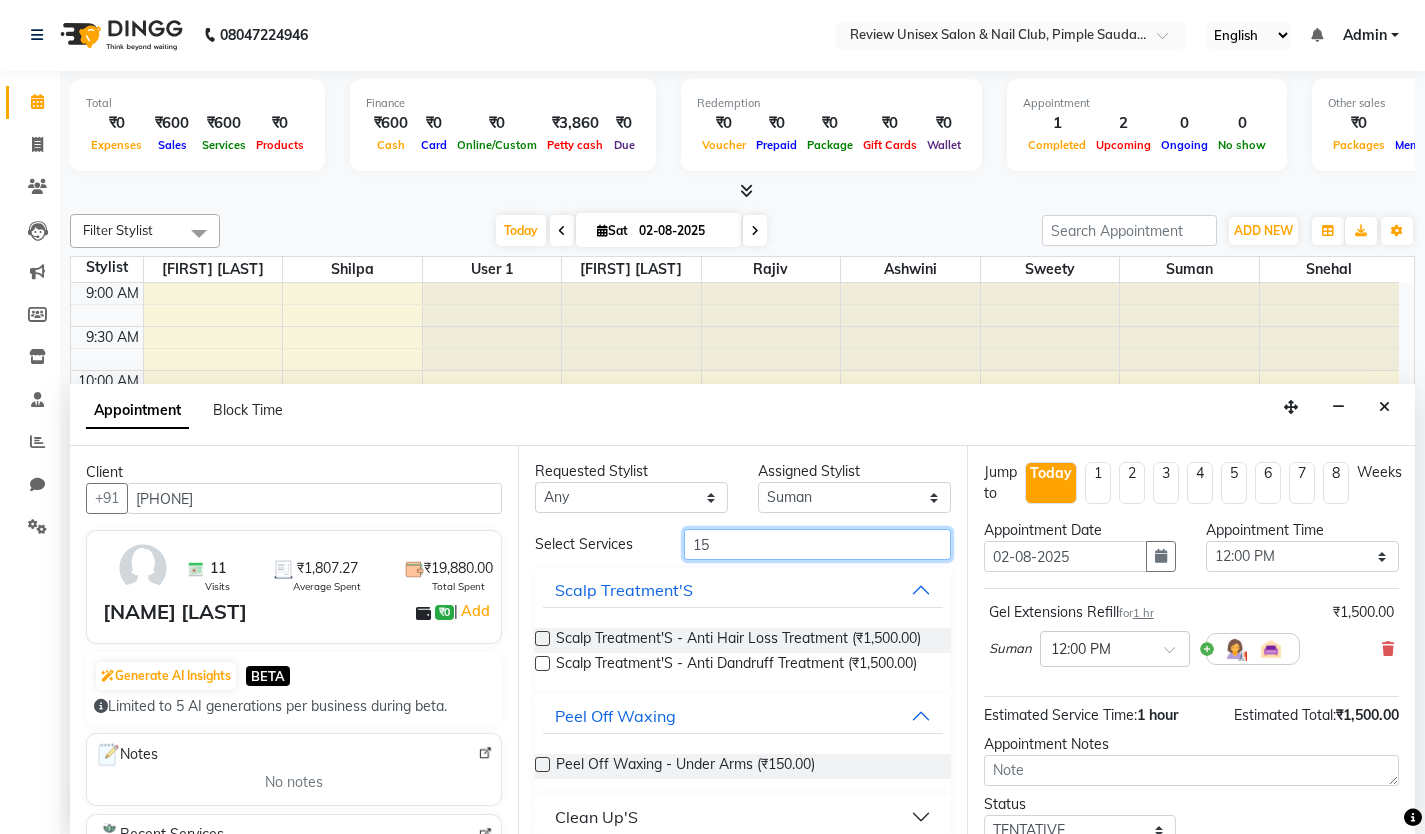 type on "1" 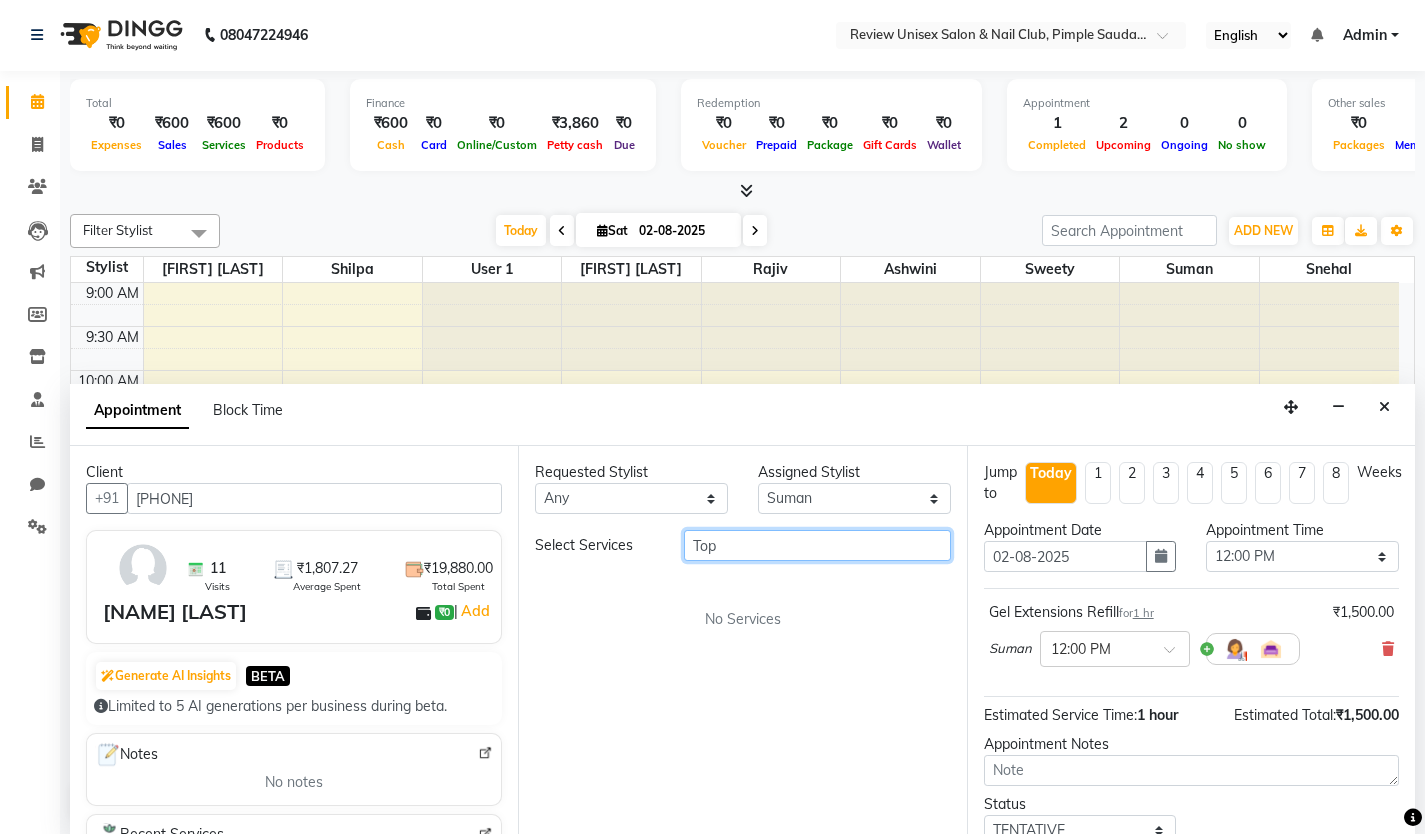 scroll, scrollTop: 0, scrollLeft: 0, axis: both 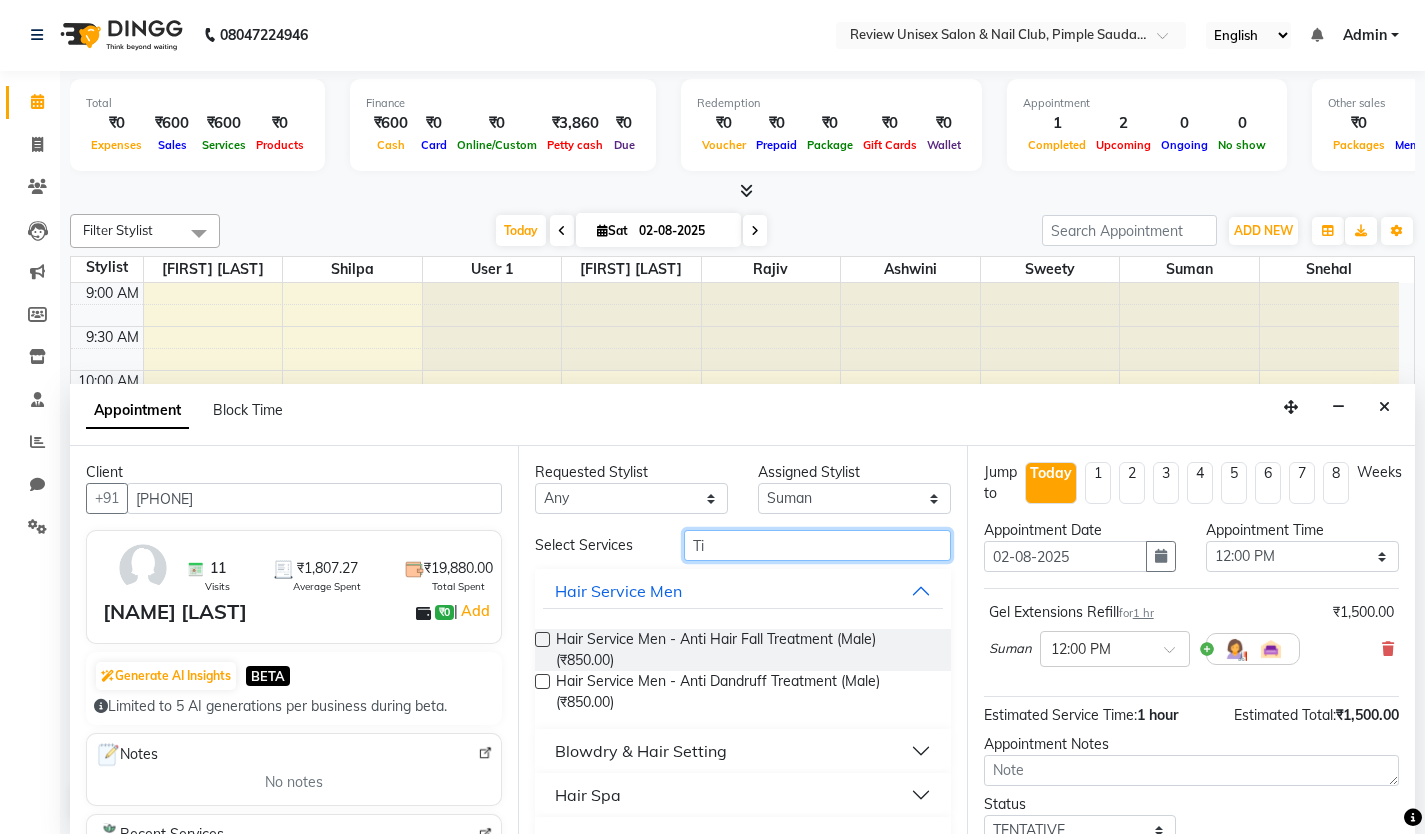 type on "T" 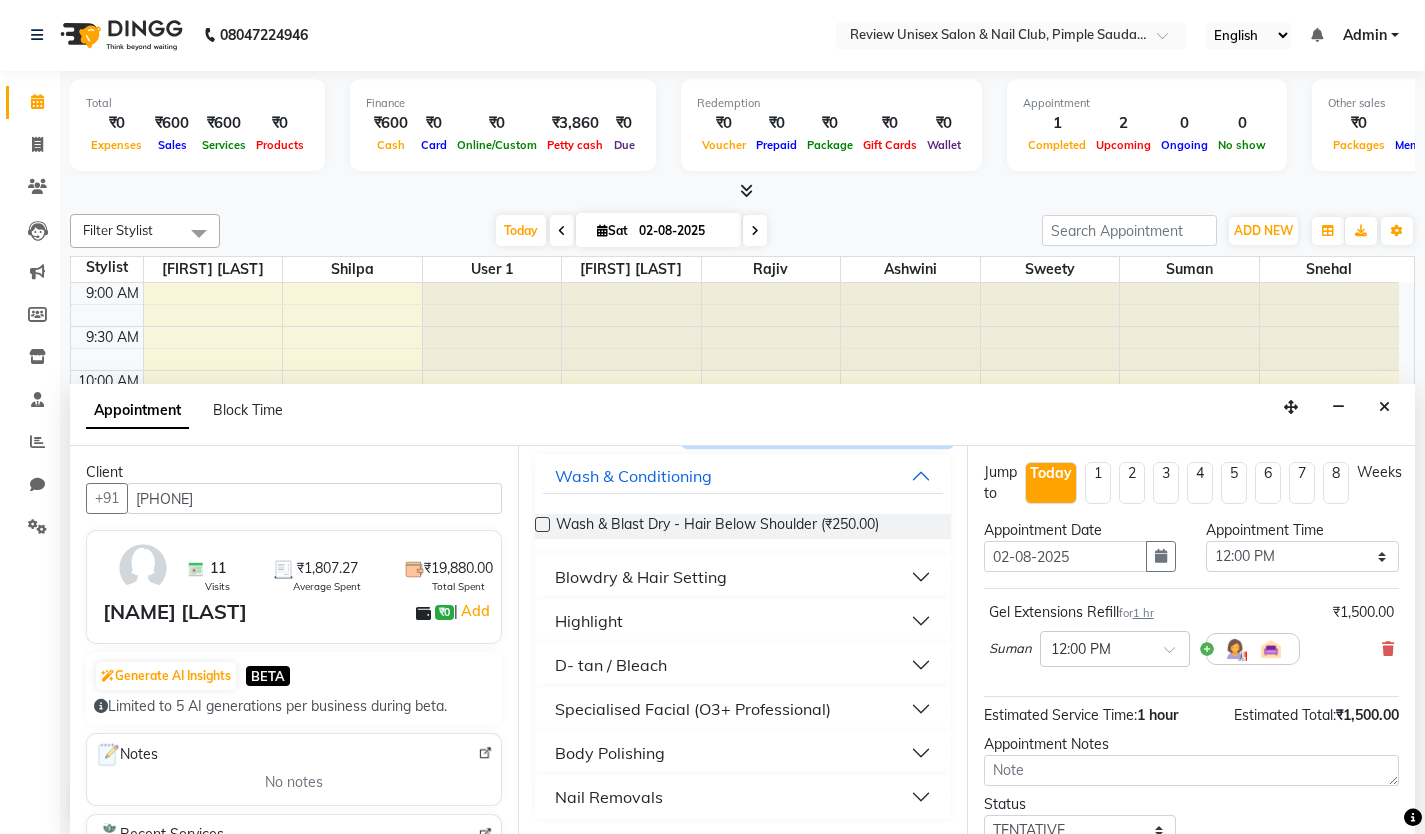 scroll, scrollTop: 116, scrollLeft: 0, axis: vertical 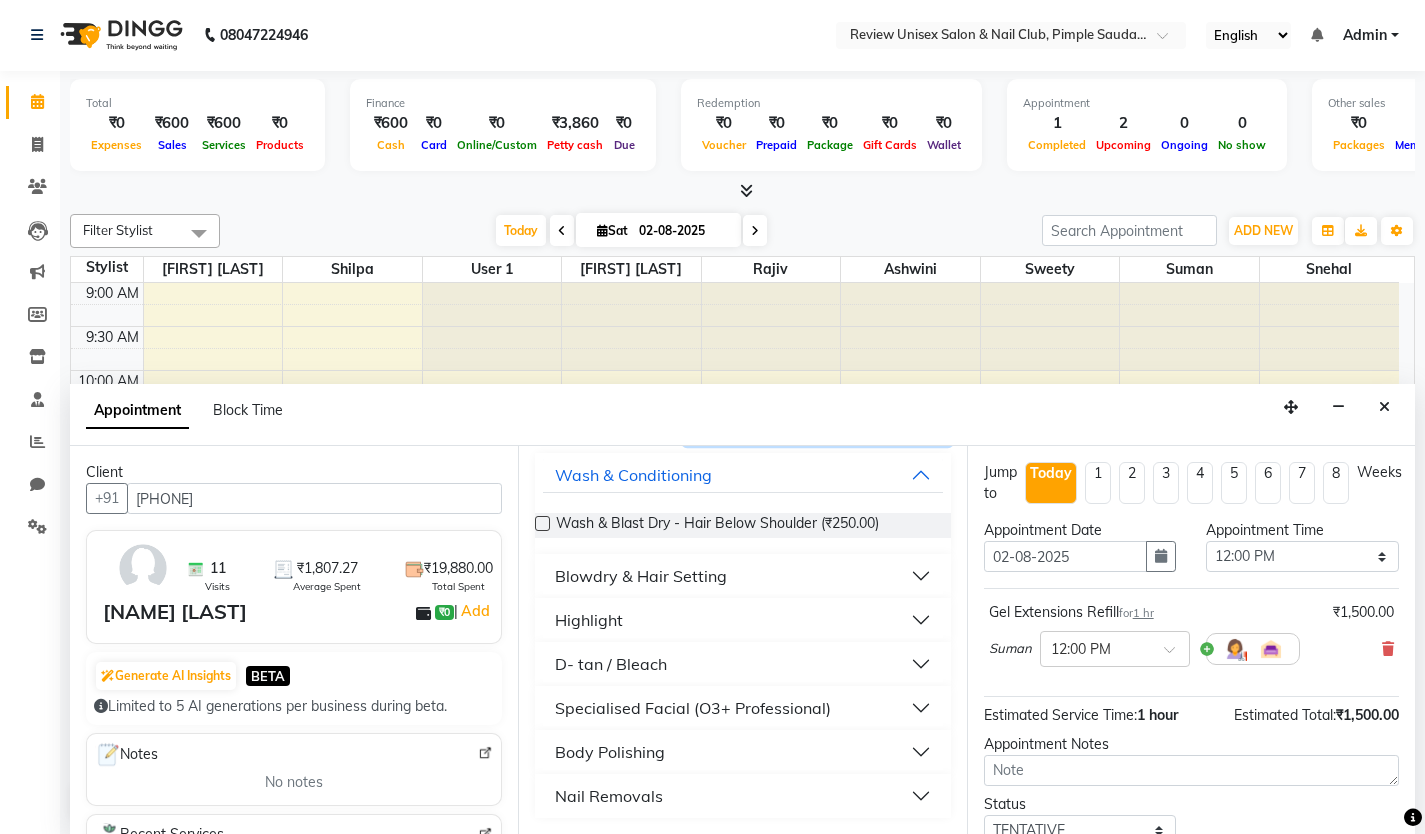 type on "250" 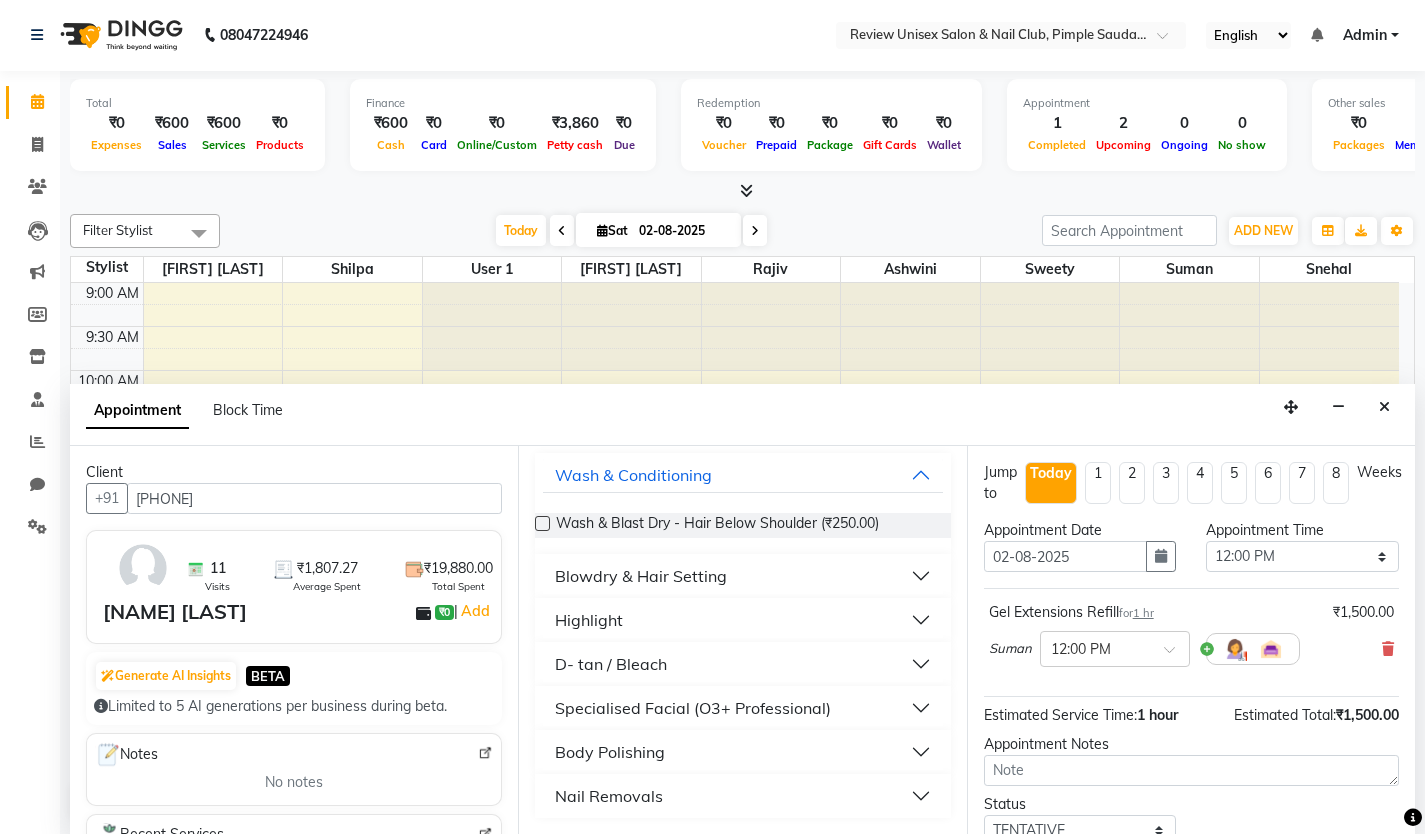 click on "Nail Removals" at bounding box center [609, 796] 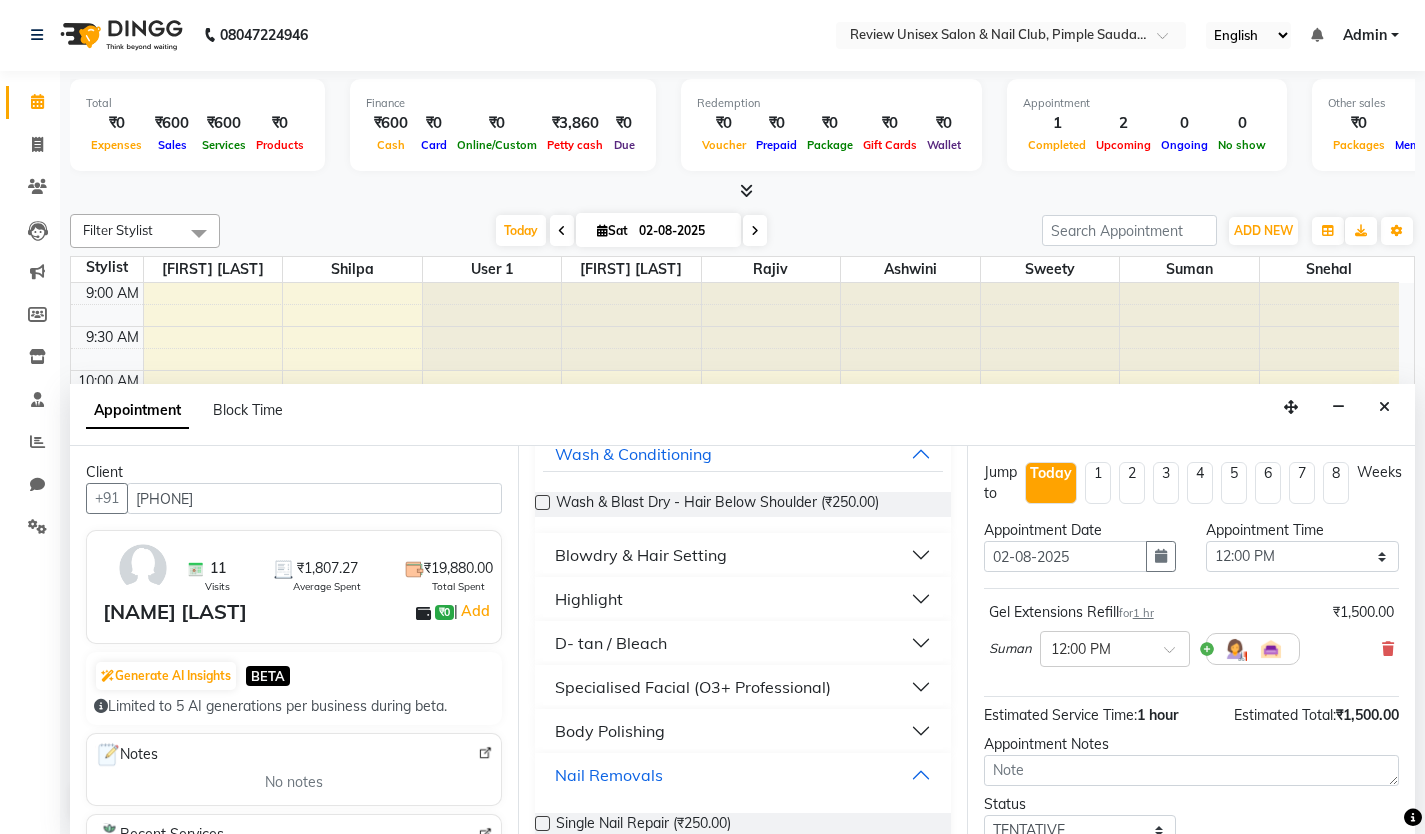 scroll, scrollTop: 169, scrollLeft: 0, axis: vertical 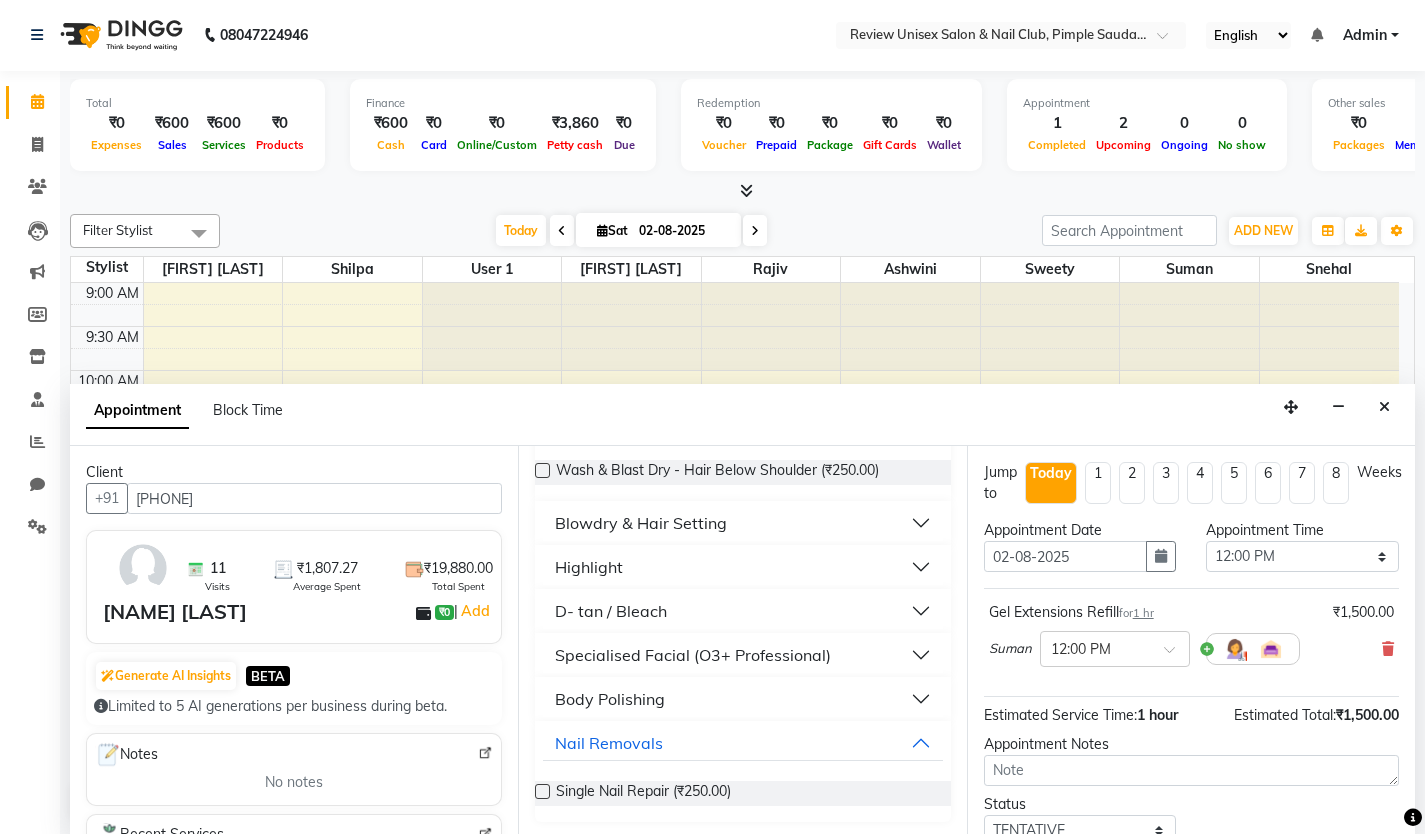 click at bounding box center [542, 791] 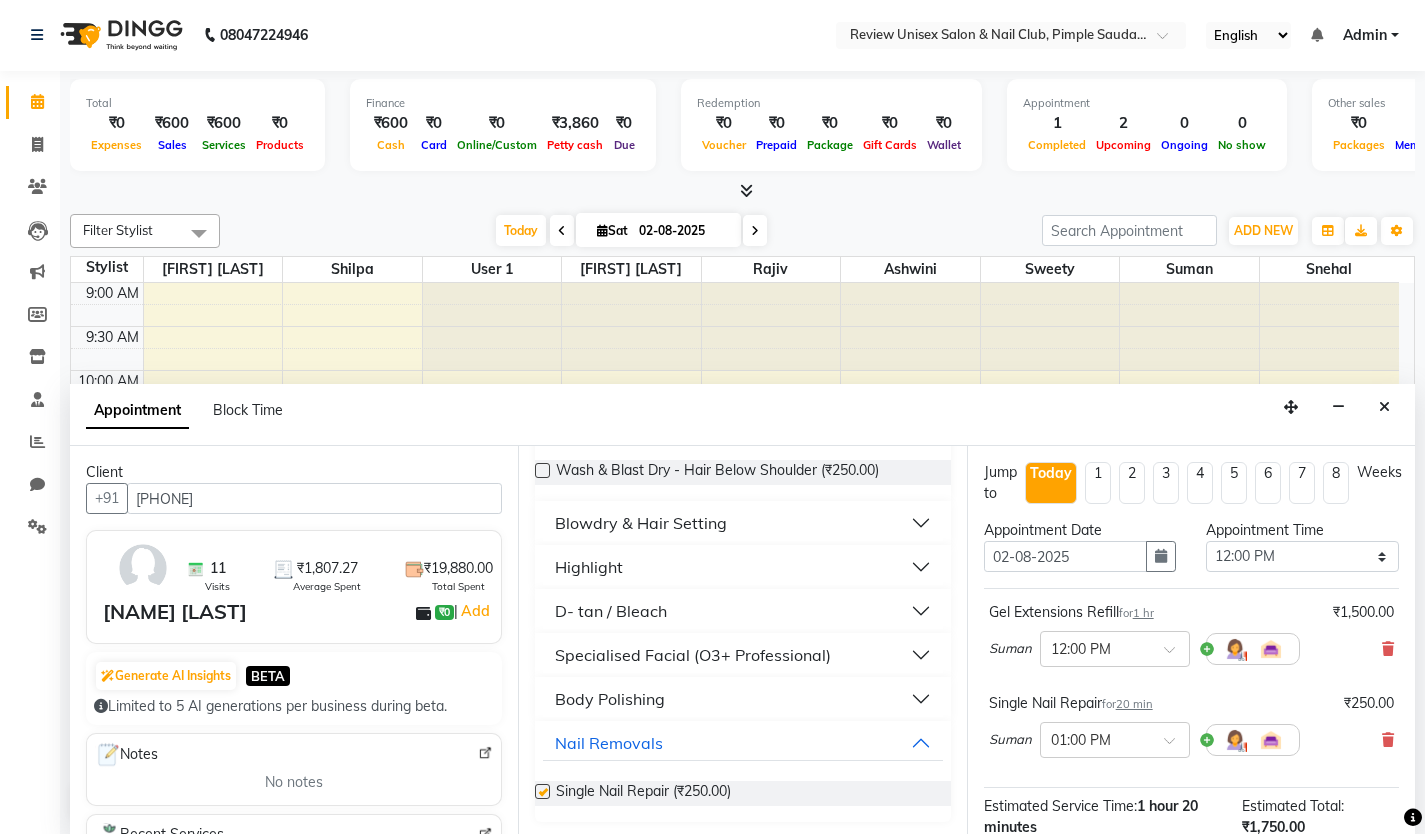 checkbox on "false" 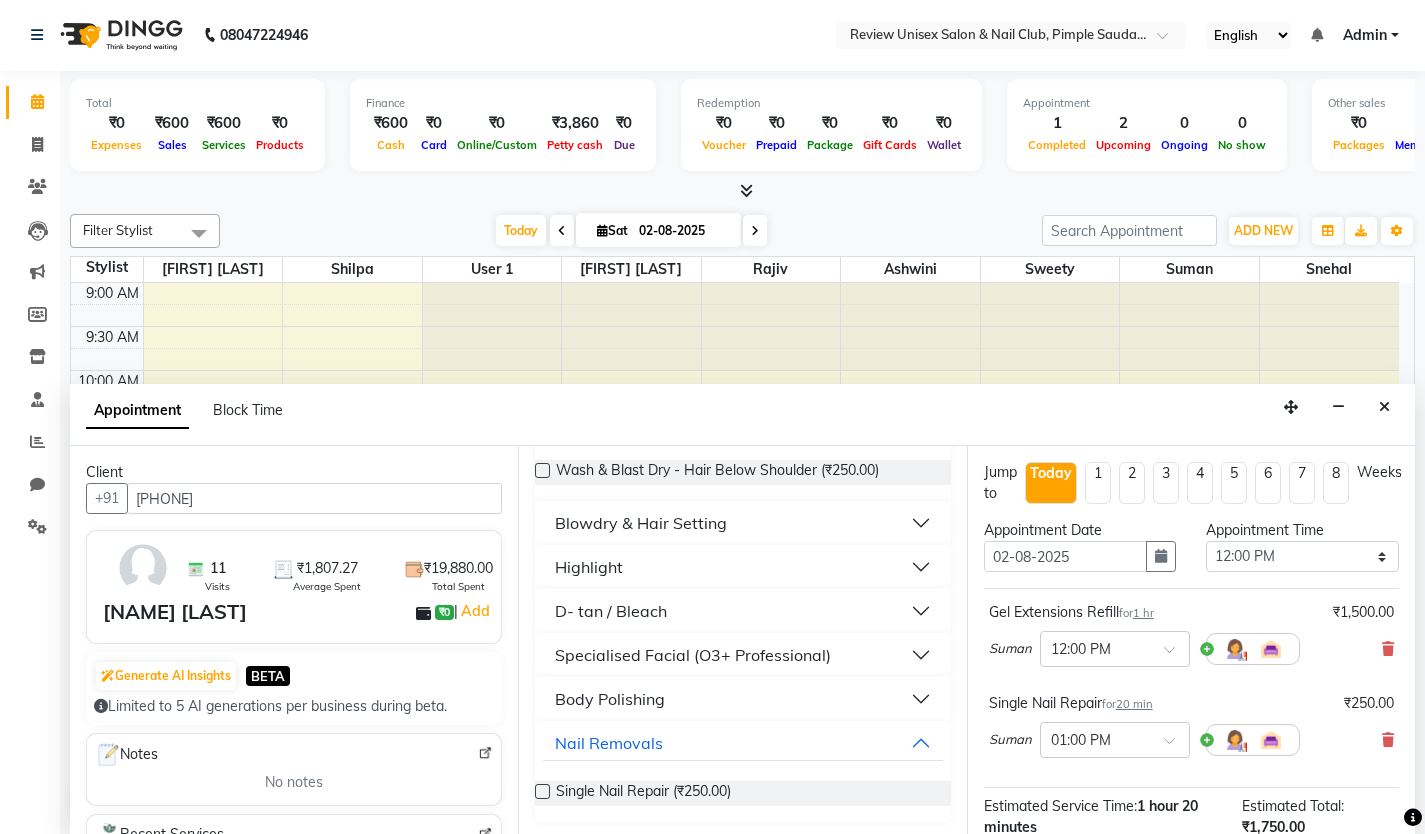 scroll, scrollTop: 250, scrollLeft: 0, axis: vertical 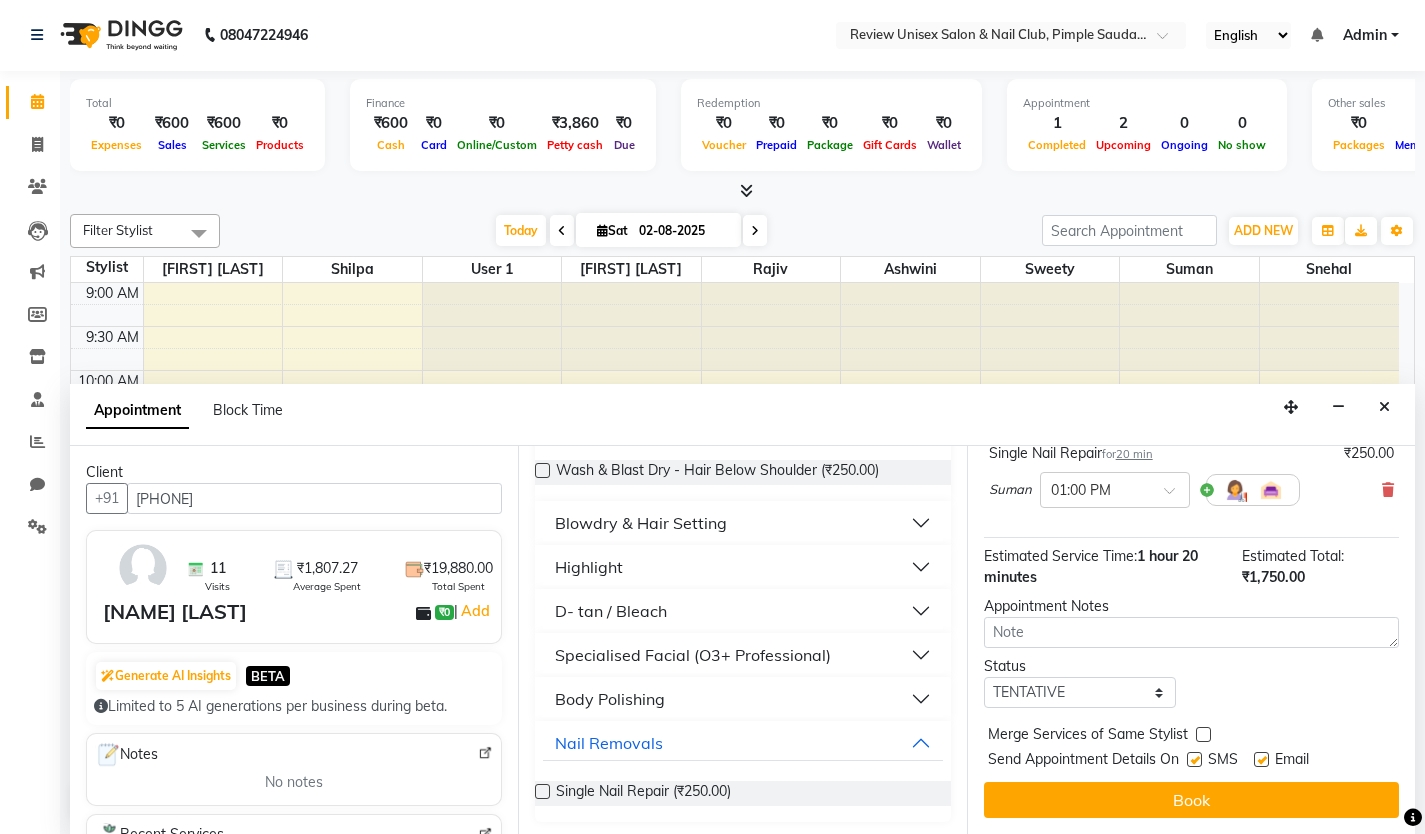 click at bounding box center (1194, 759) 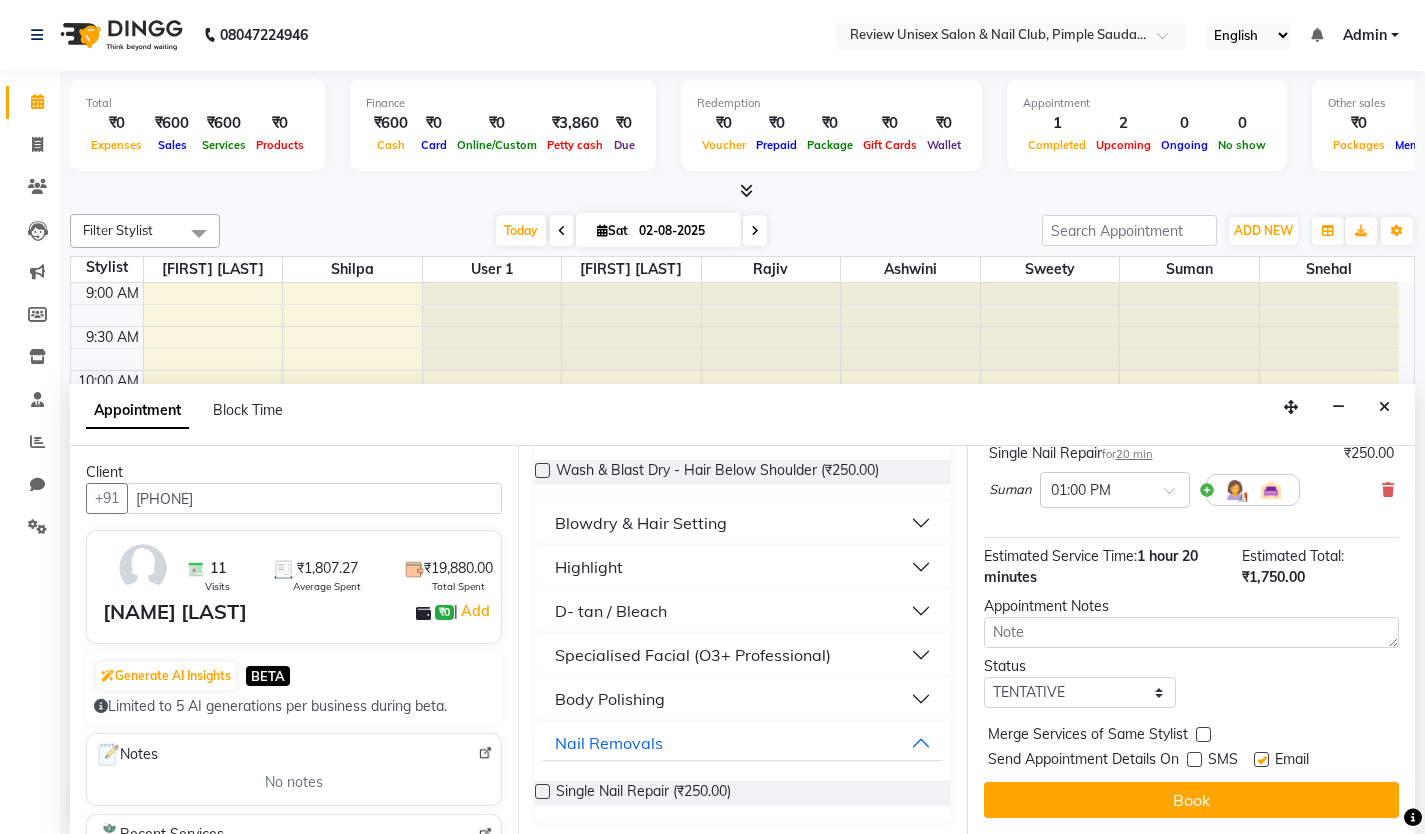 click at bounding box center (1261, 759) 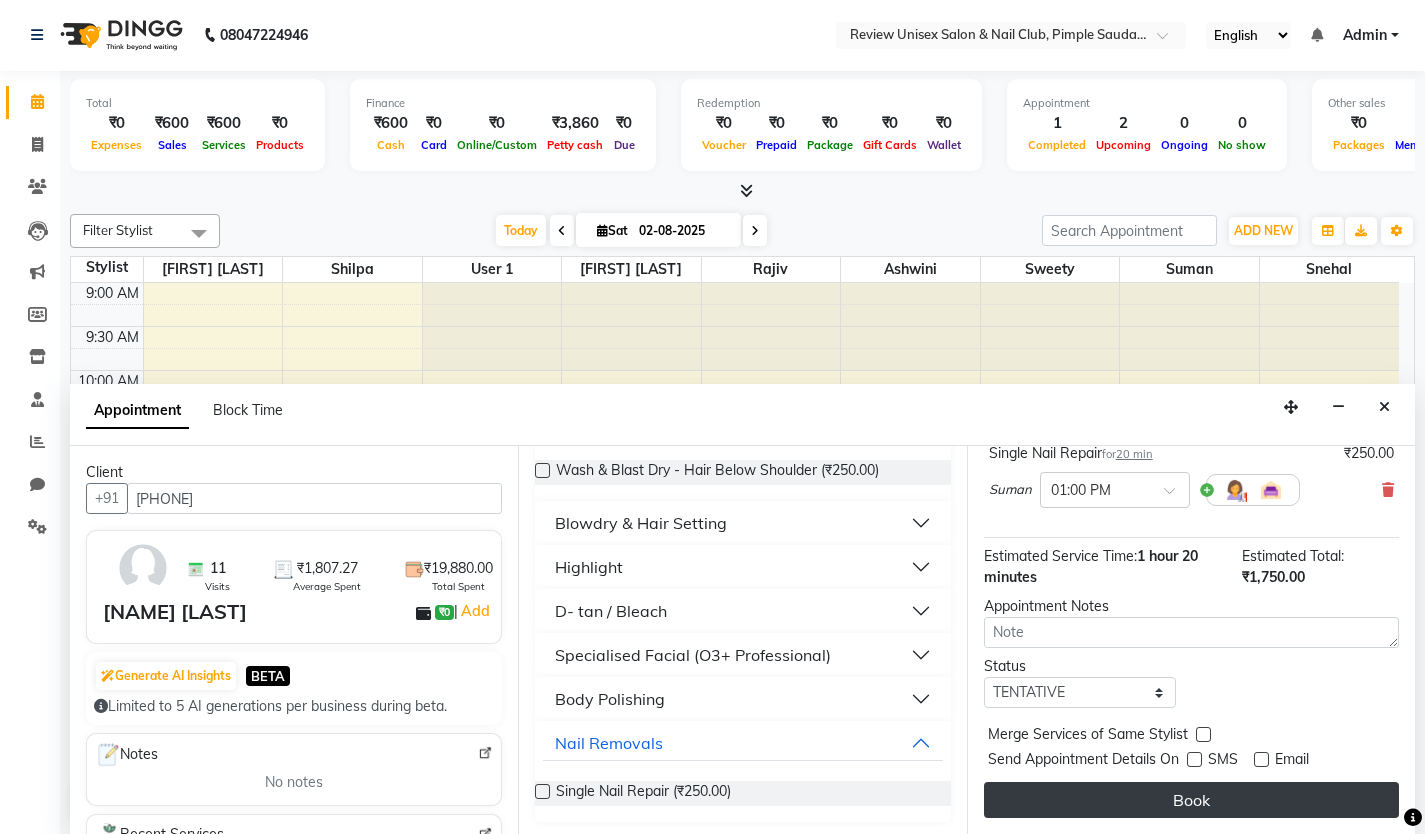 click on "Book" at bounding box center [1191, 800] 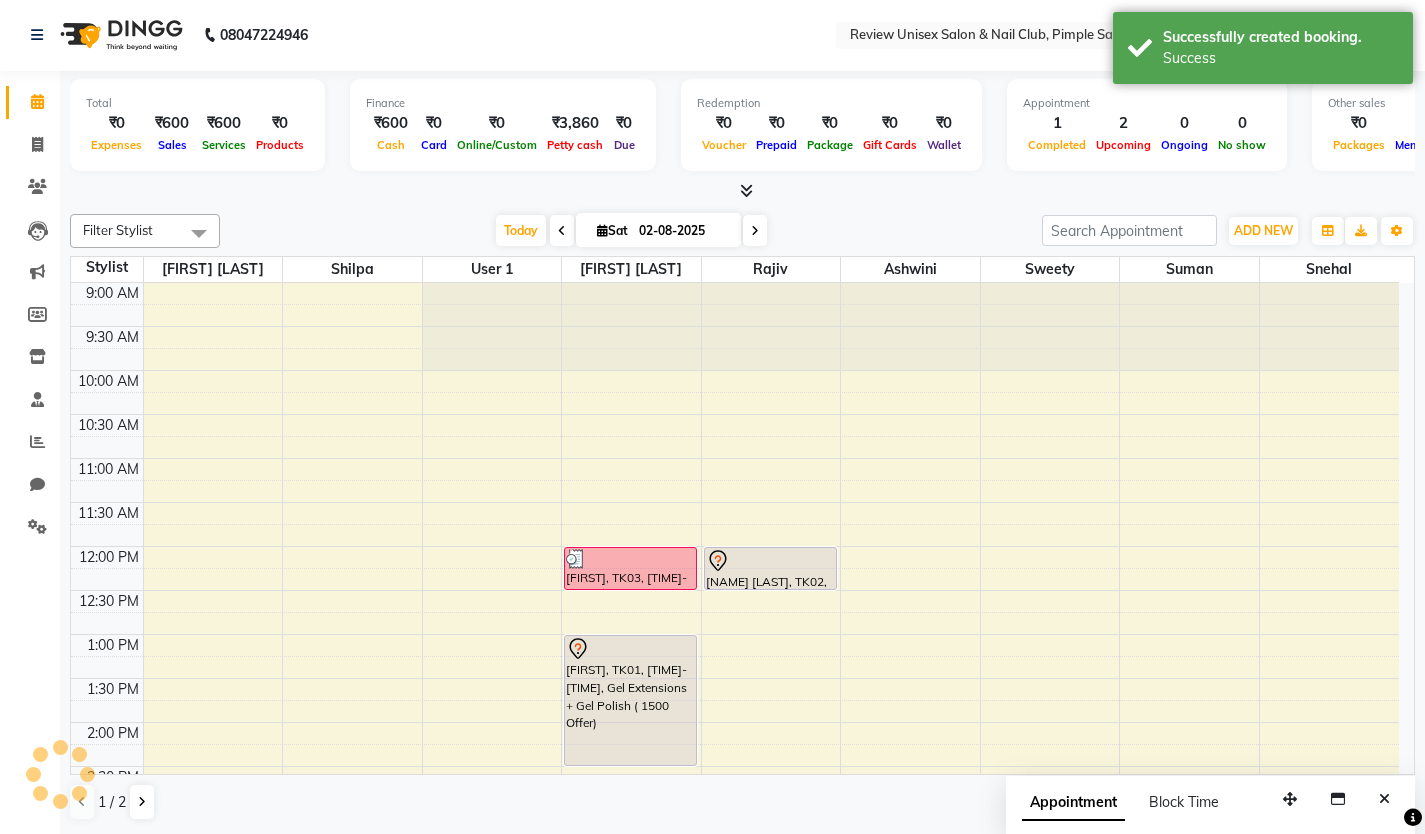 scroll, scrollTop: 0, scrollLeft: 0, axis: both 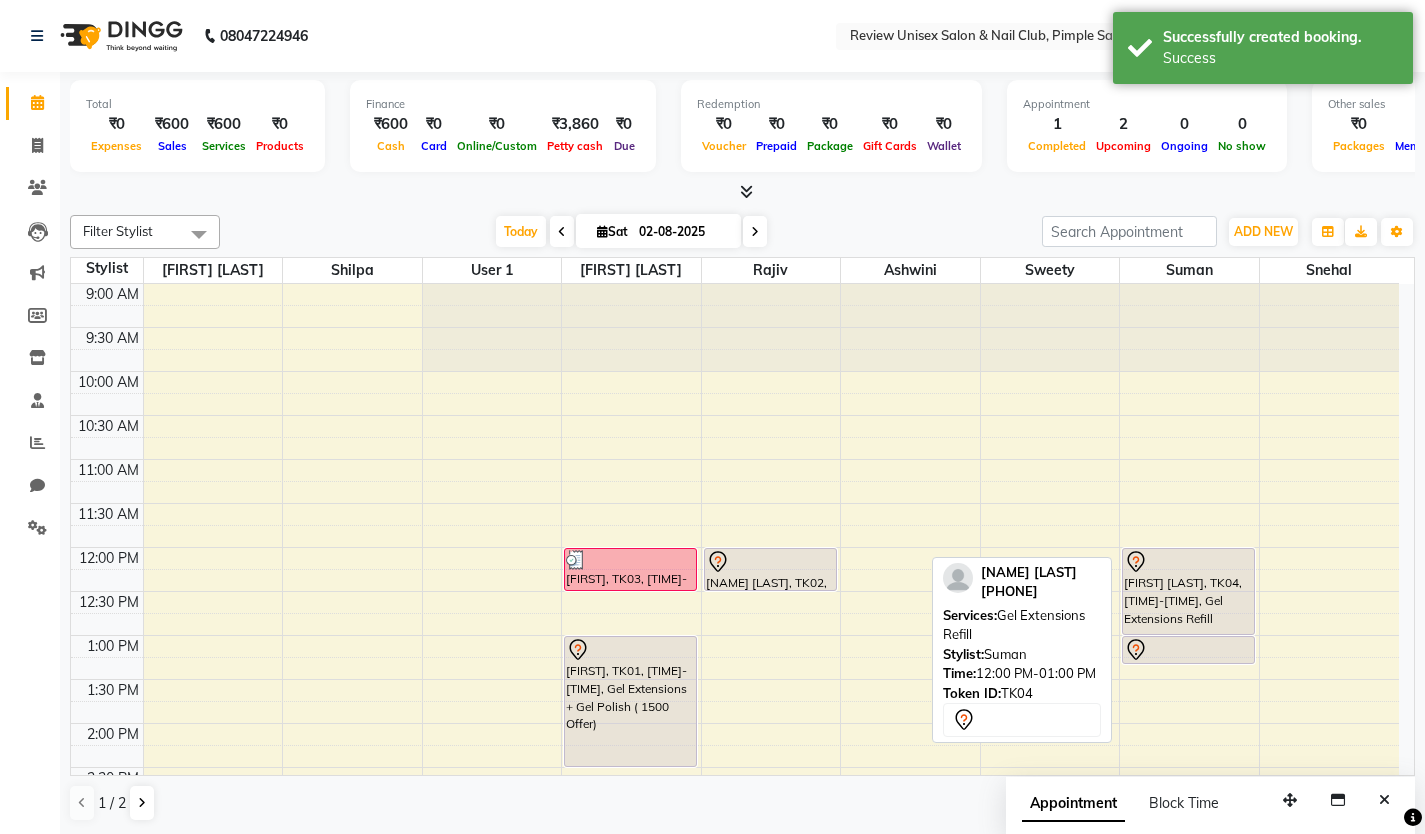 click on "[FIRST] [LAST], TK04, [TIME]-[TIME], Gel Extensions Refill" at bounding box center (1188, 591) 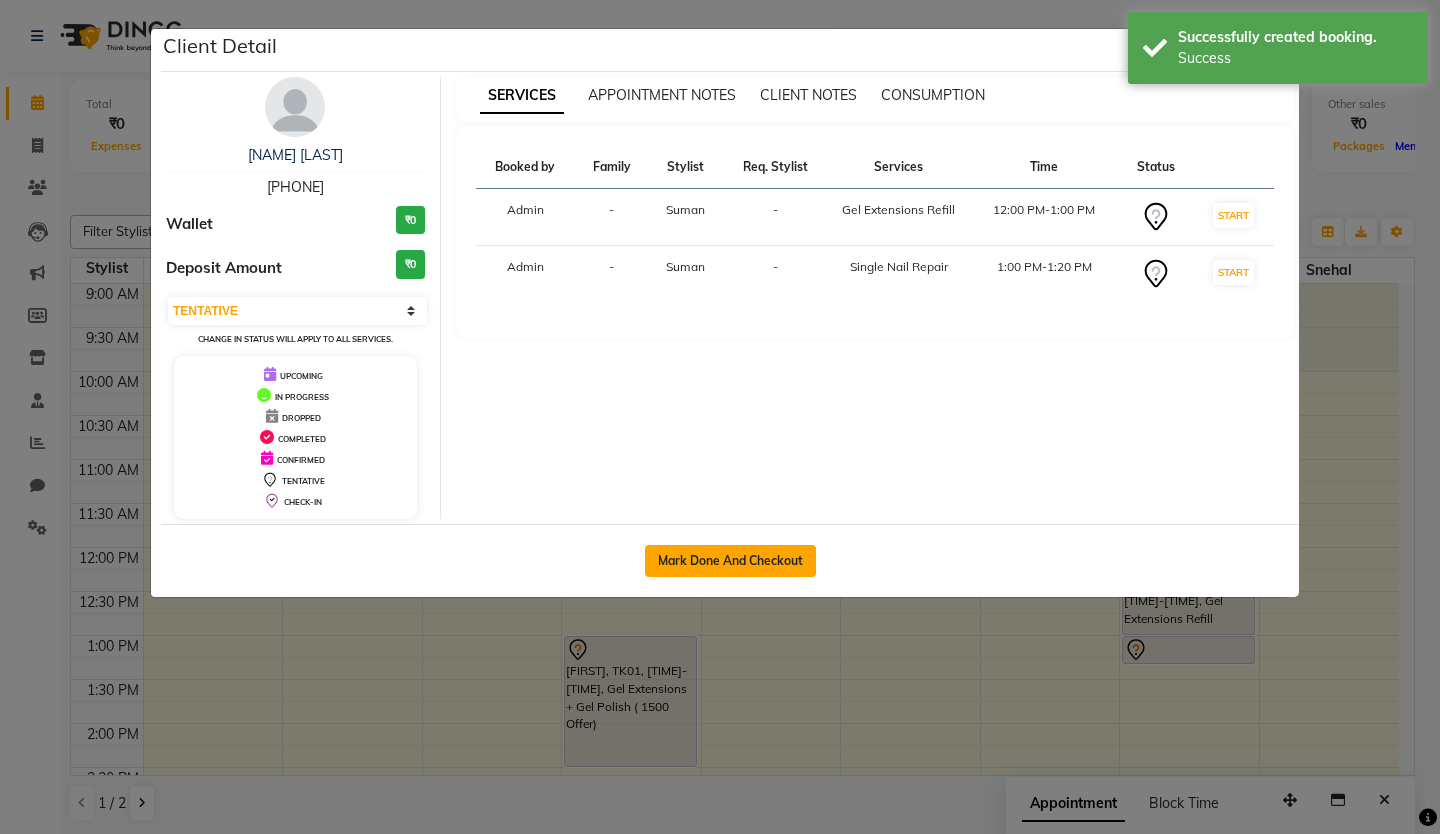 click on "Mark Done And Checkout" 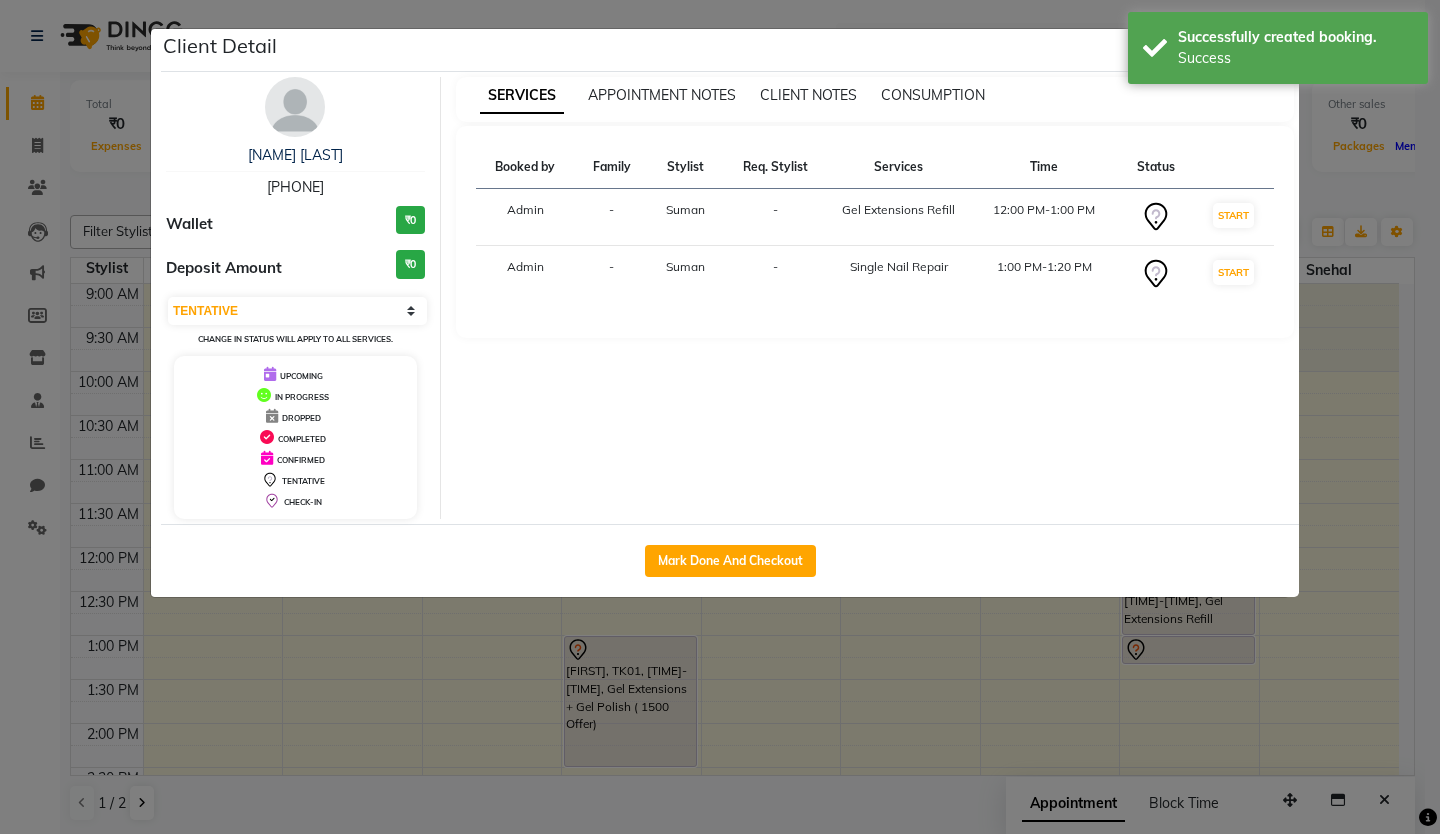 select on "766" 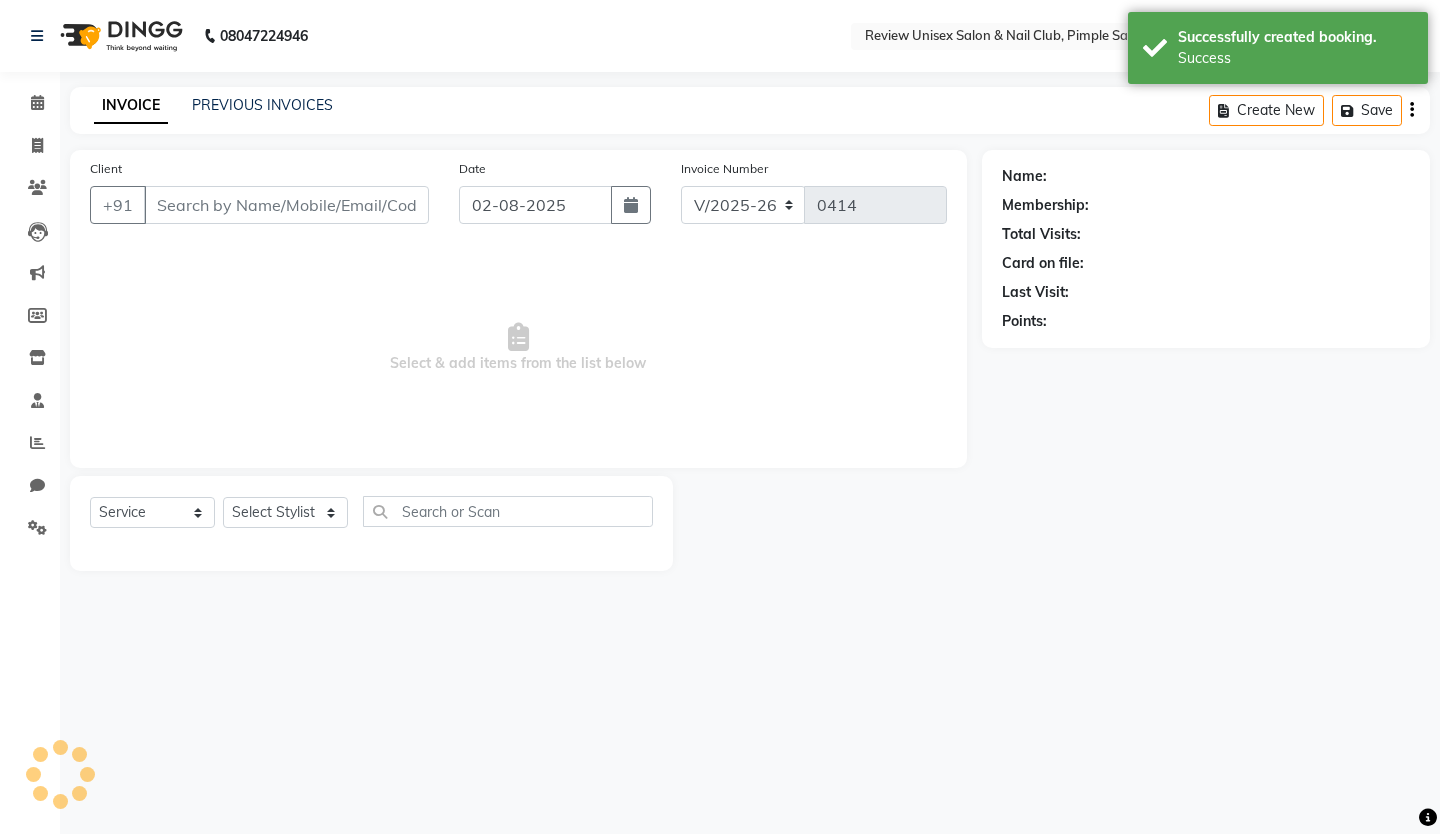 type on "[PHONE]" 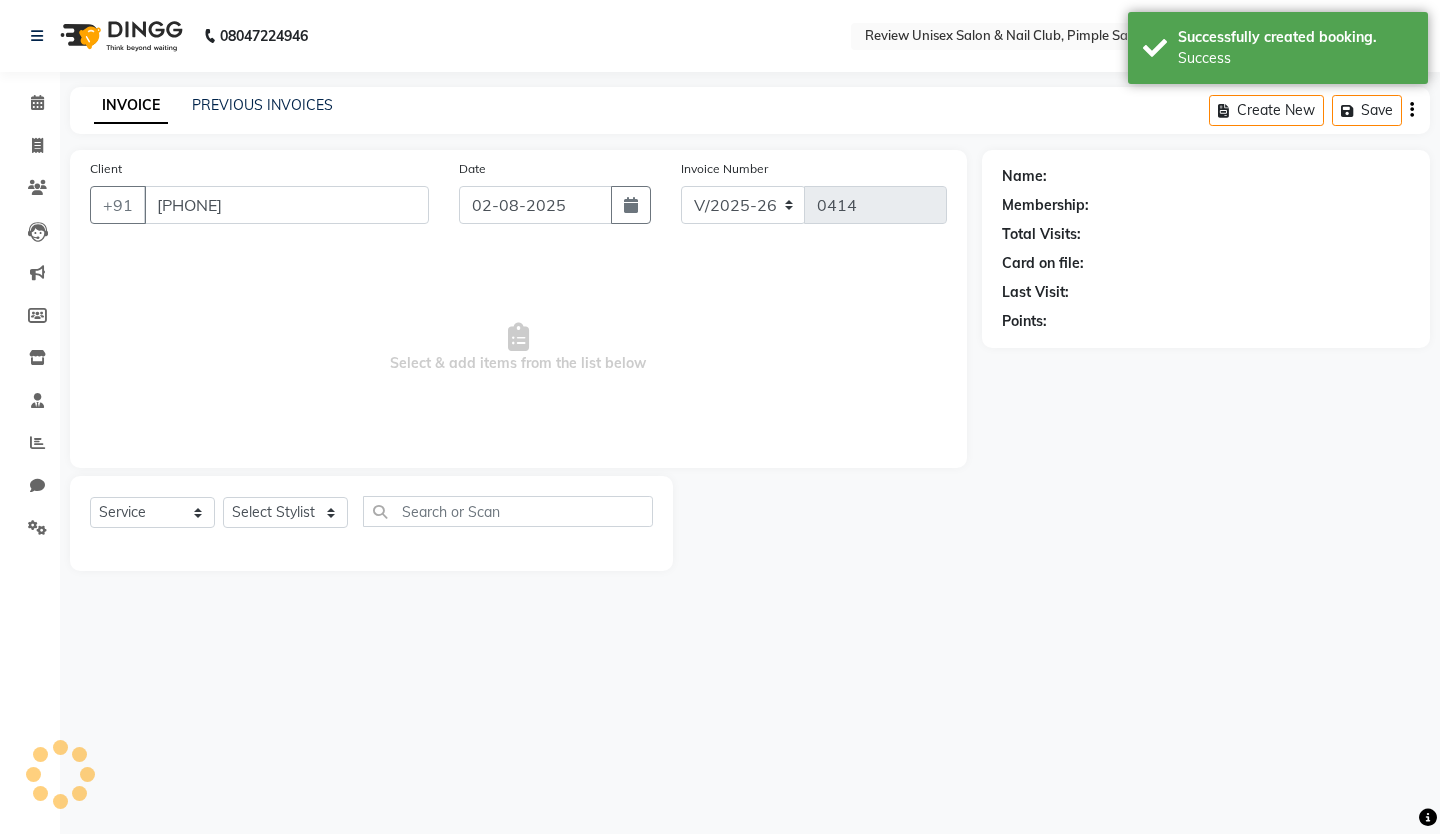 select on "85247" 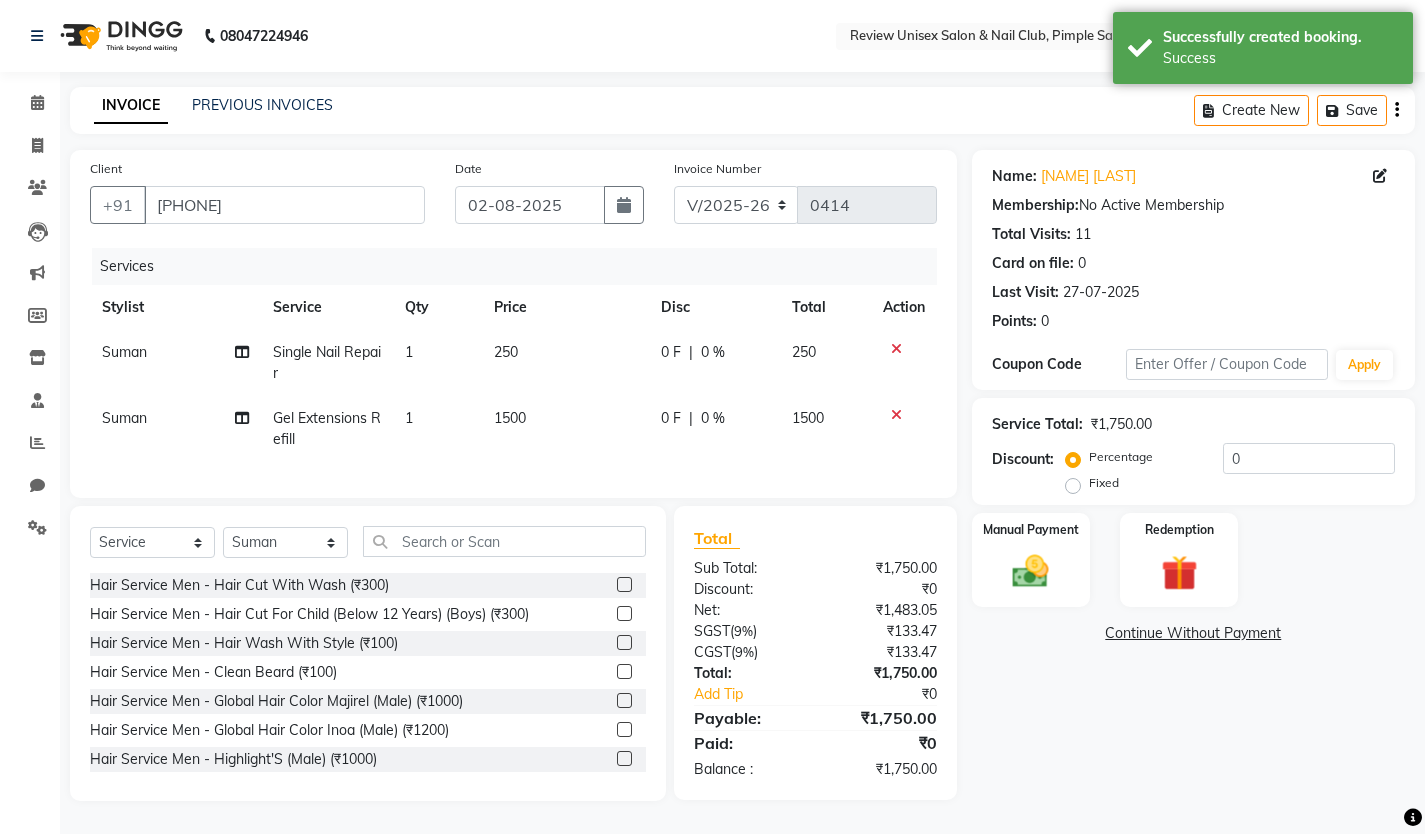 click on "0 F | 0 %" 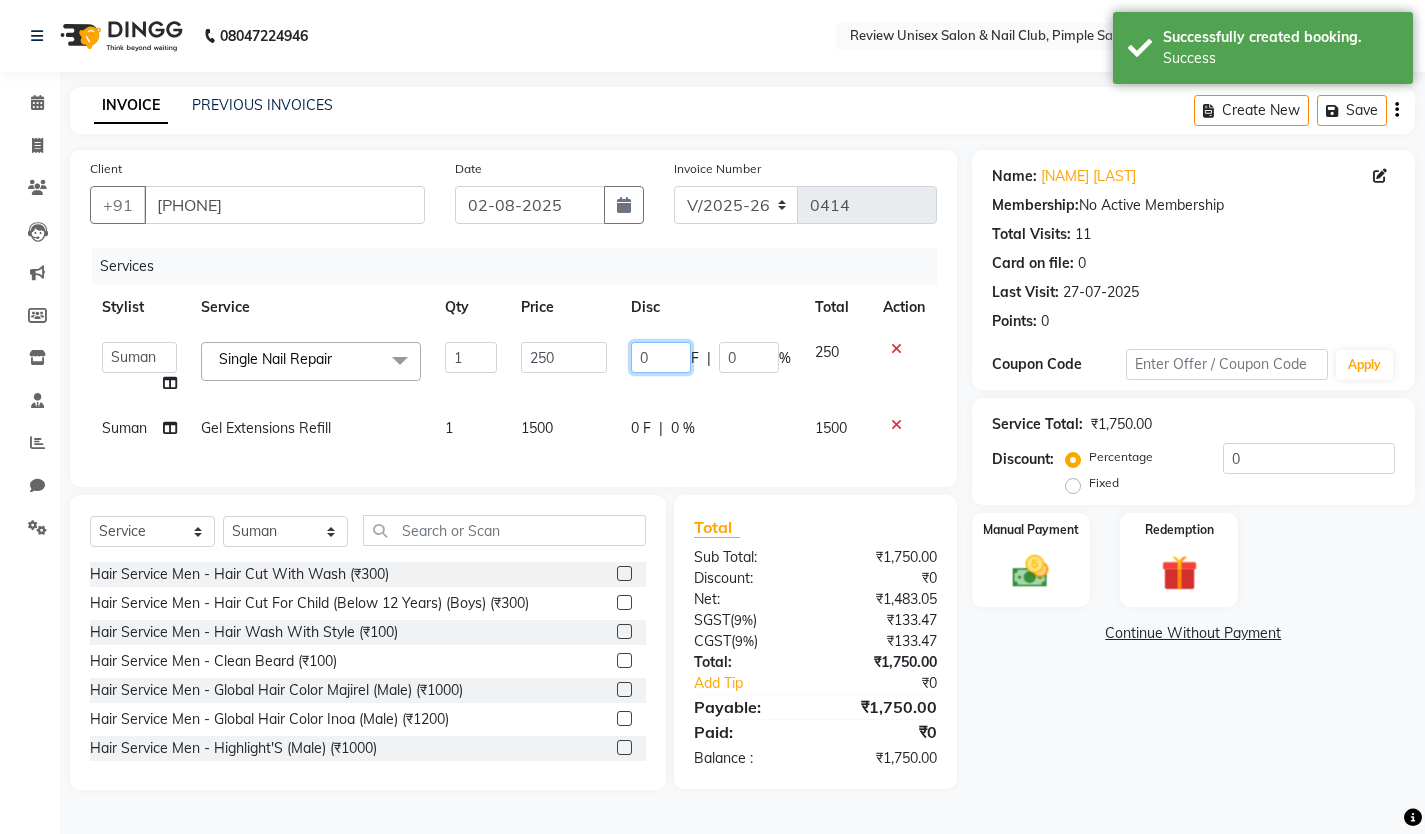 click on "0" 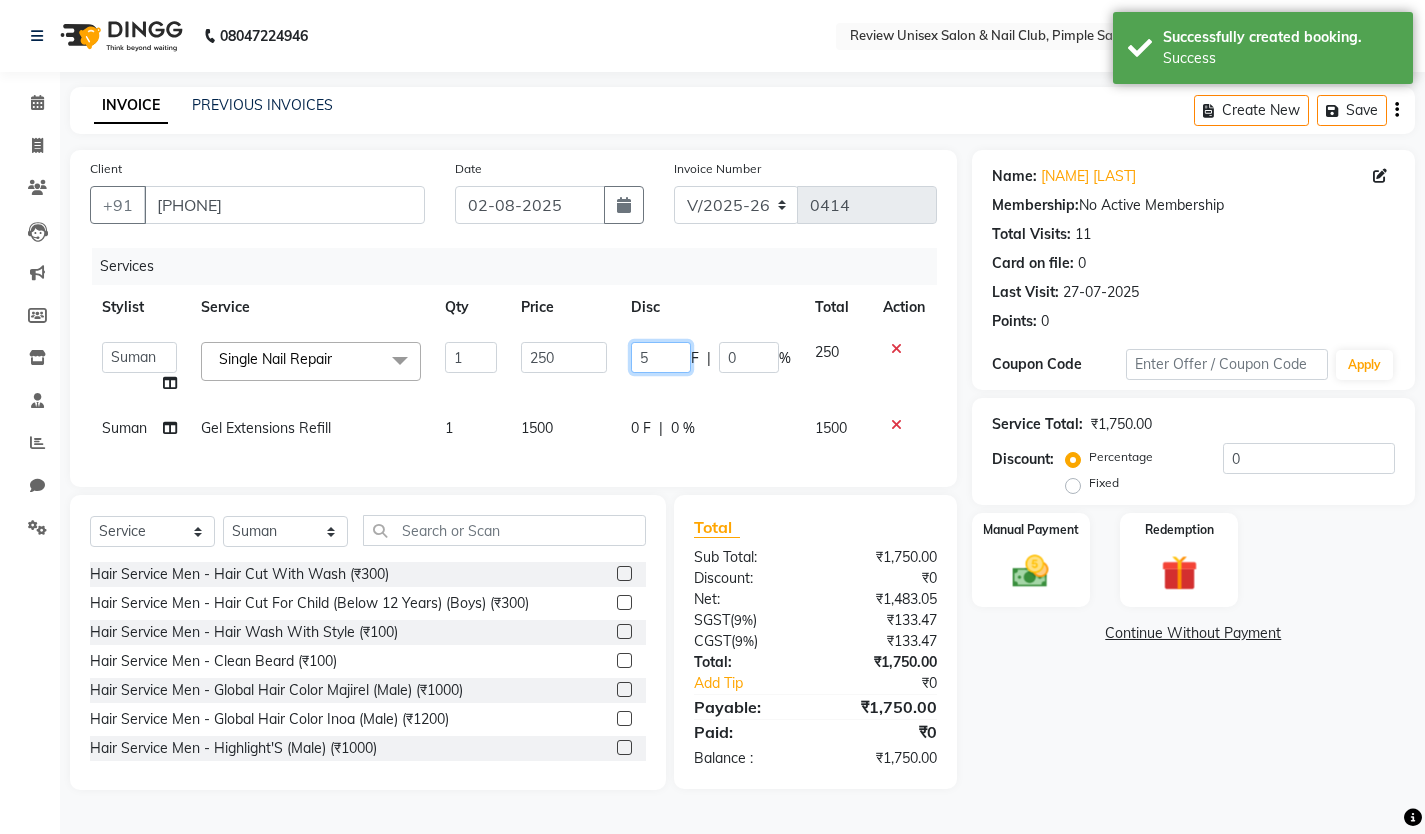 type on "50" 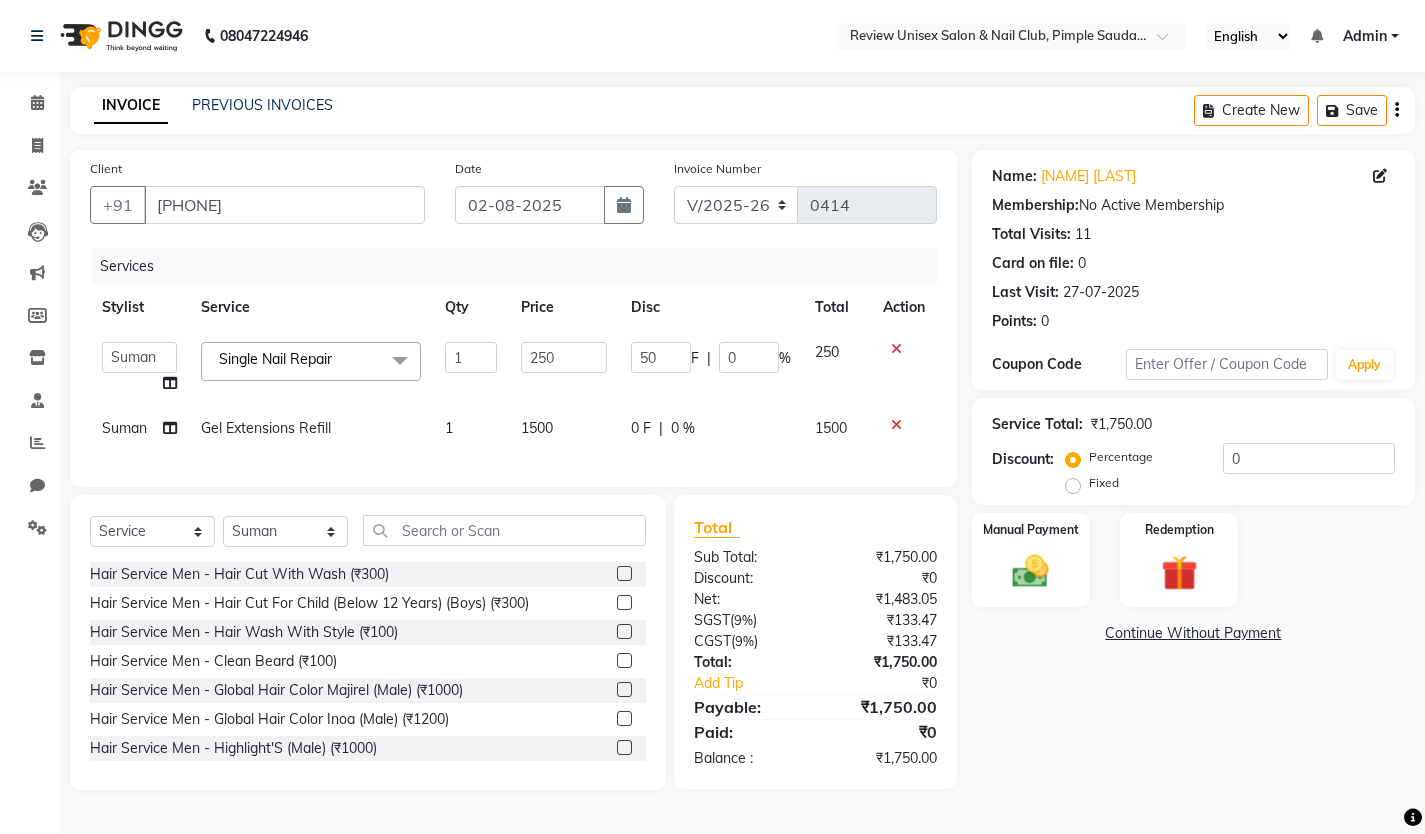 click on "50 F | 0 %" 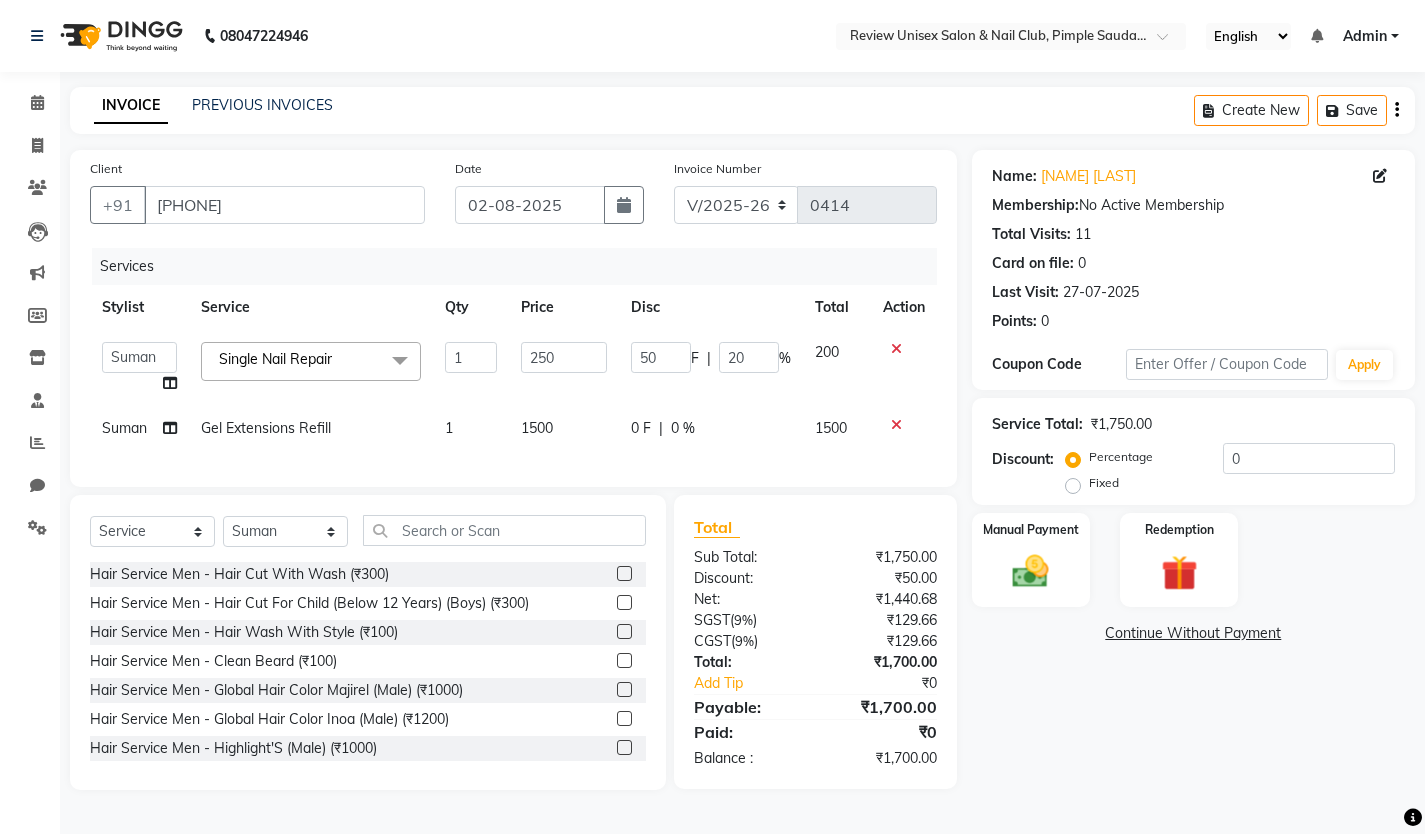 click on "0 F | 0 %" 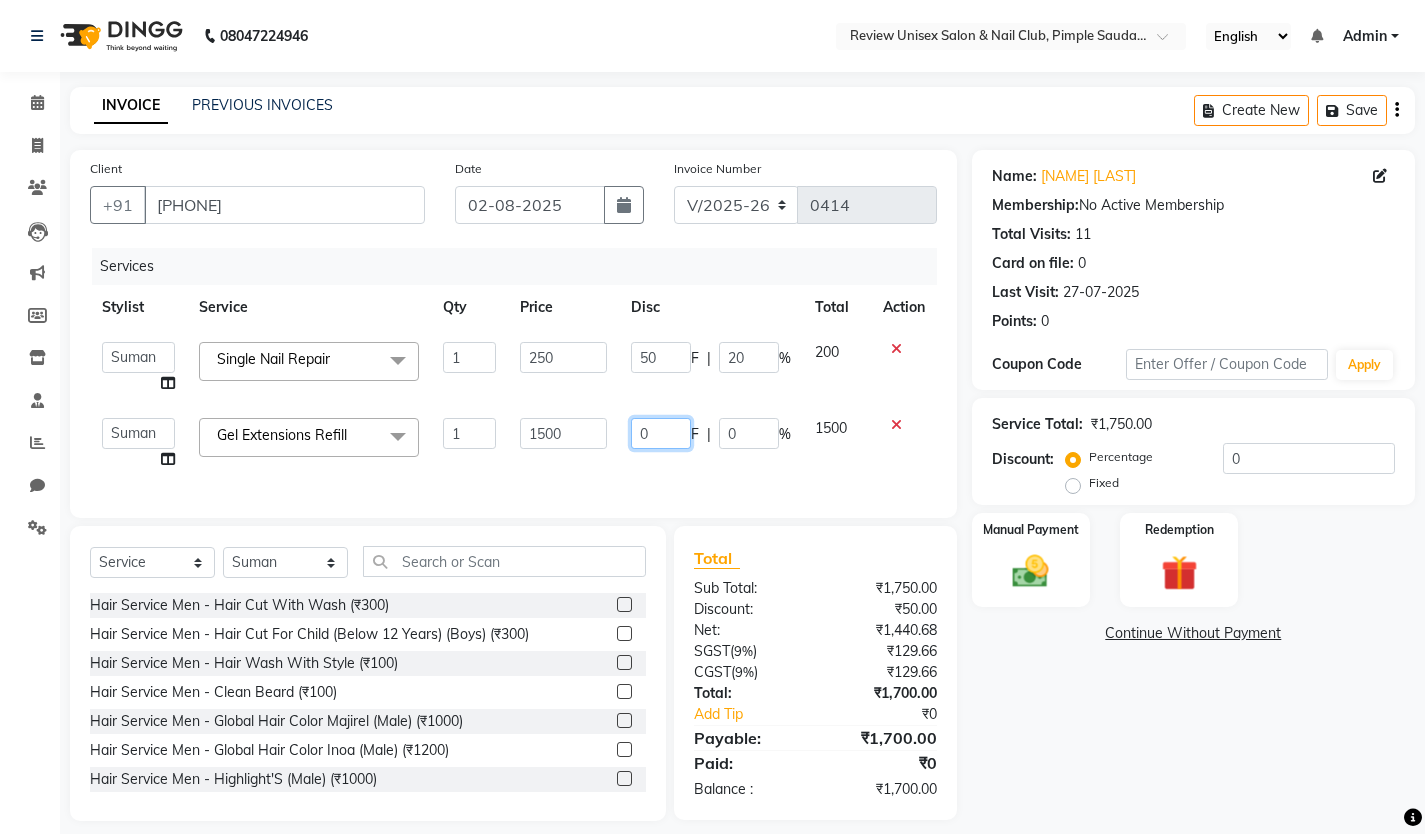 click on "0" 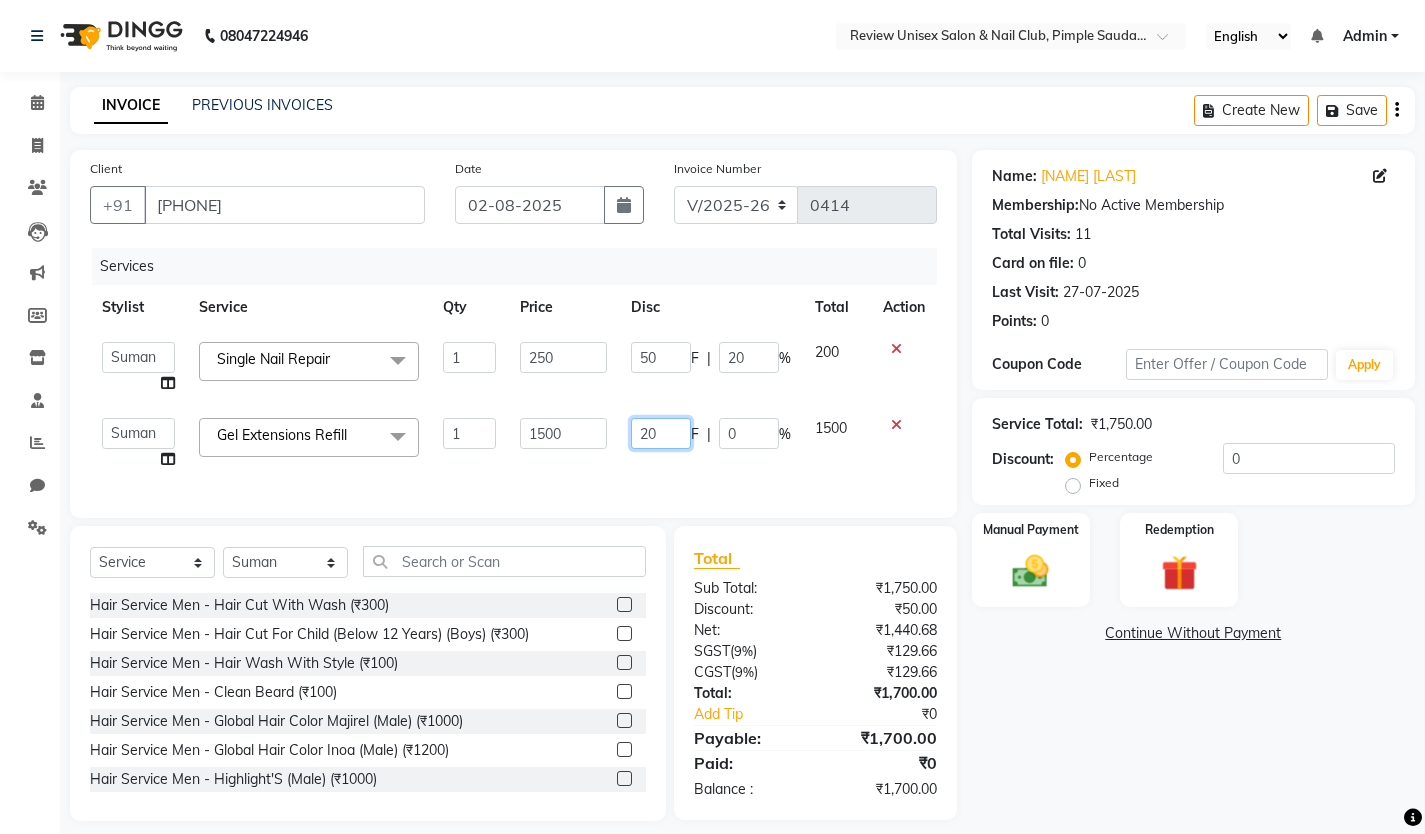 type on "200" 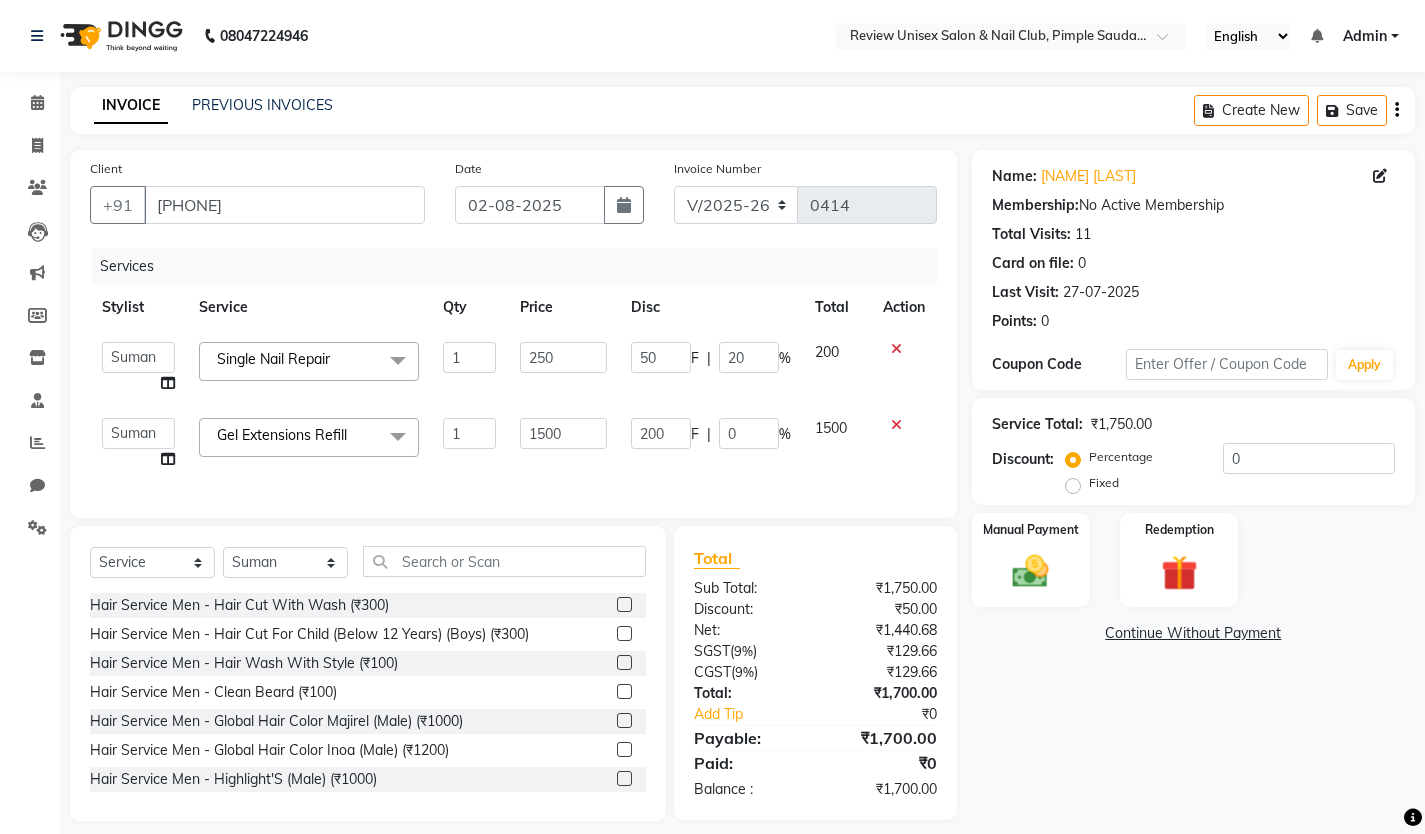 click on "Services Stylist Service Qty Price Disc Total Action  [FIRST] [LAST]   [FIRST]   [FIRST]    [FIRST]    [FIRST]   [FIRST]   [FIRST]   [FIRST] [LAST]   User 1   [FIRST]  Single Nail Repair  x Hair Service Men - Hair Cut With Wash (₹300) Hair Service Men - Hair Cut For Child (Below 12 Years) (Boys) (₹300) Hair Service Men - Hair Wash With Style (₹100) Hair Service Men - Clean Beard (₹100) Hair Service Men - Global Hair Color Majirel (Male) (₹1000) Hair Service Men - Global Hair Color Inoa (Male) (₹1200) Hair Service Men - Highlight'S (Male) (₹1000) Hair Service Men - Head Massage (Male) (₹500) Hair Service Men - Anti Hair Fall Treatment (Male) (₹850) Hair Service Men - Anti Dandruff Treatment (Male) (₹850) Hair Service Men - Male Threading (₹70) Hair Service Men - Hair Spa (₹800) Hair Service Women - Hair Trim U / V / Stright   ( Without Wash) (₹450) Hair Service Women - Any Long Hair Cut With Wash (₹600) Hair Service Women - Hair Cut For Child (Below 12 Years)(Girls) (₹450) Hair Ampuls (₹300)" 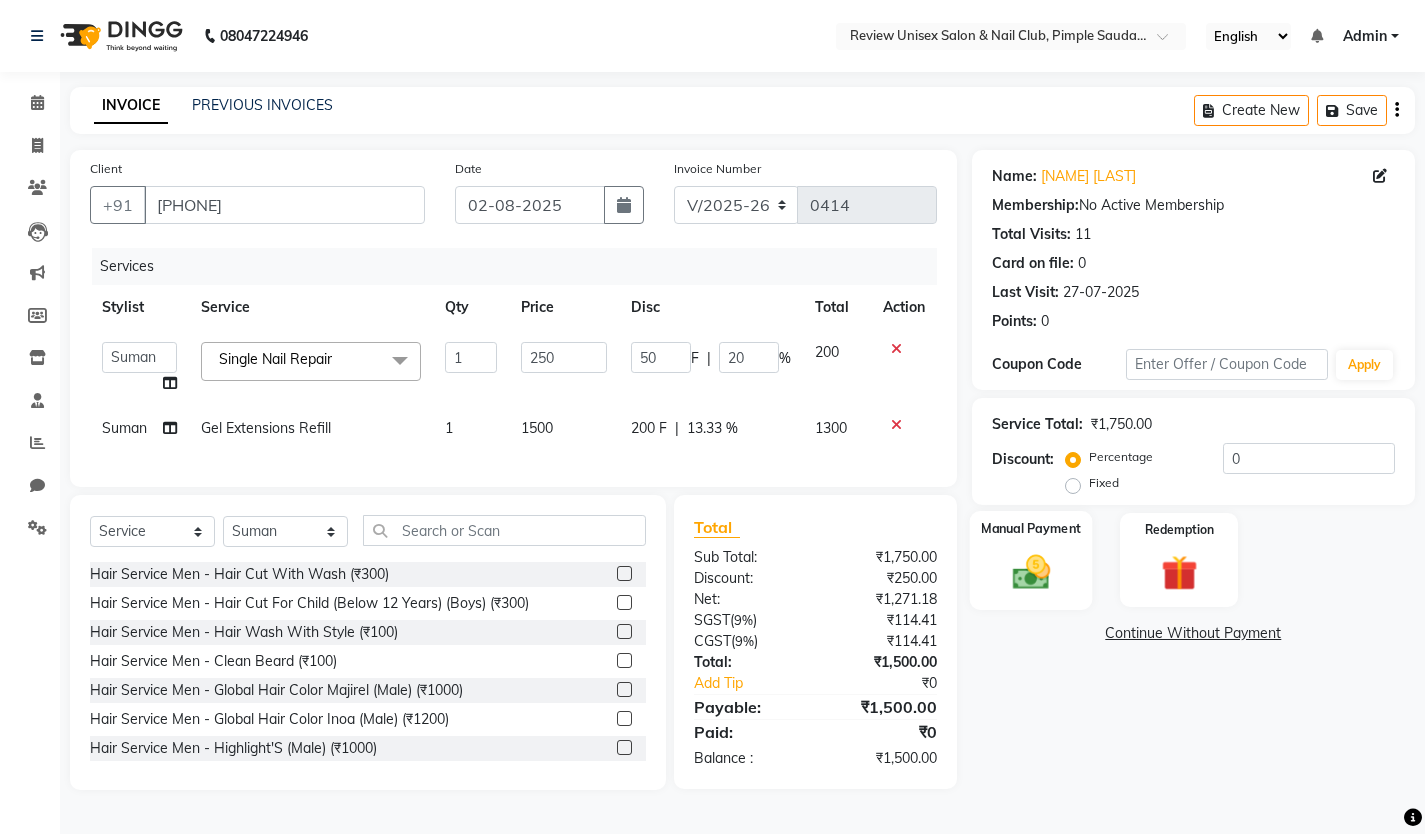 click on "Manual Payment" 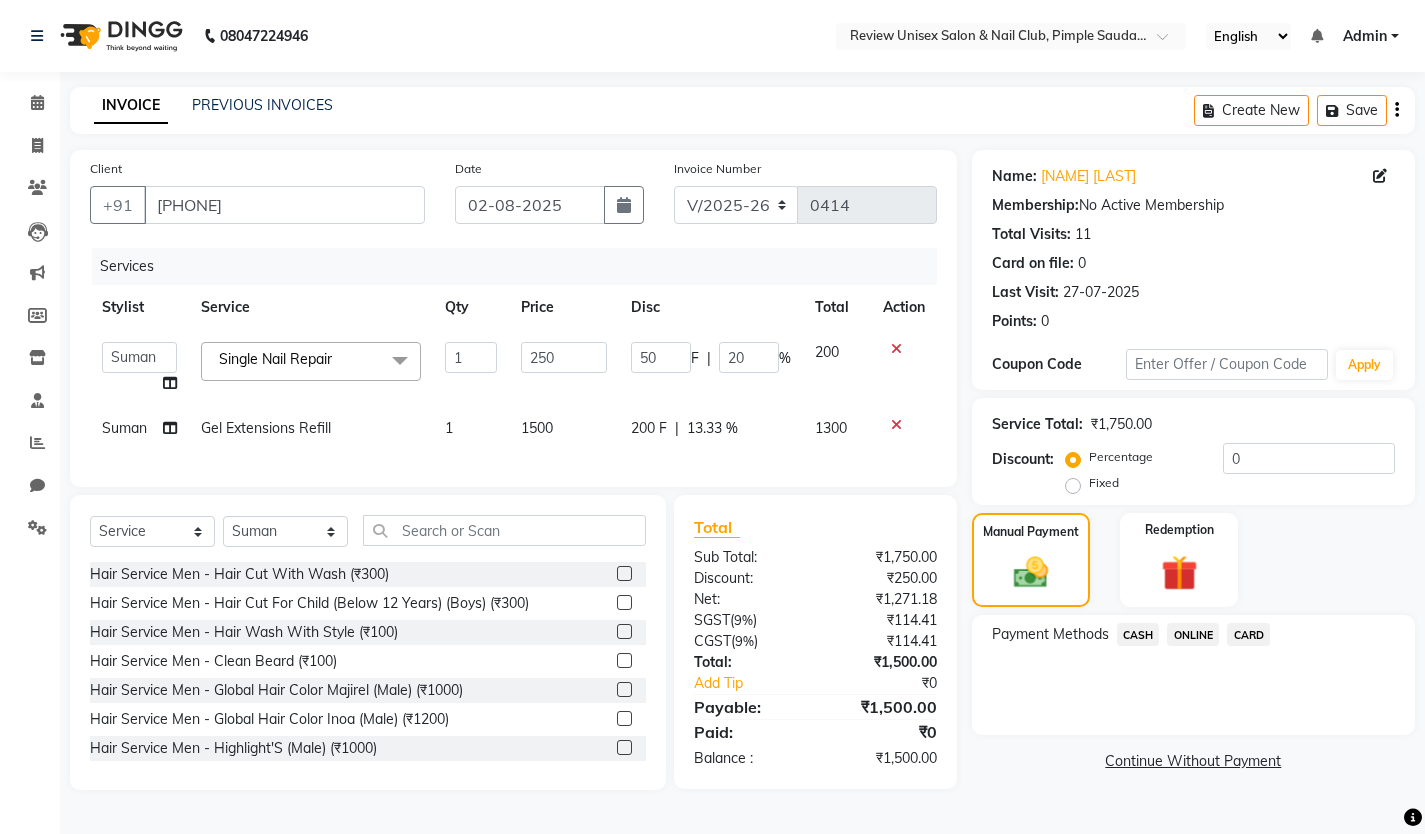 click on "ONLINE" 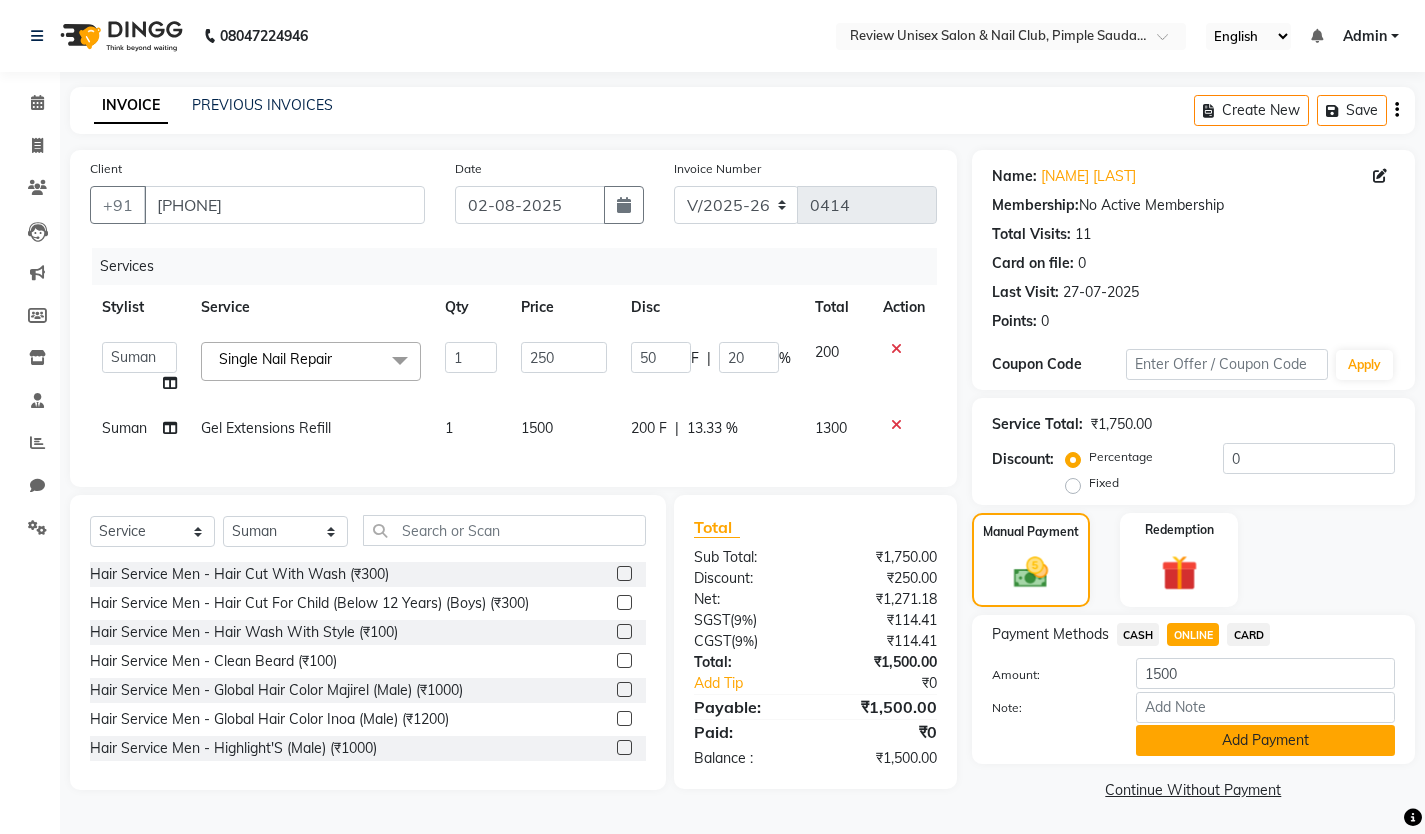 click on "Add Payment" 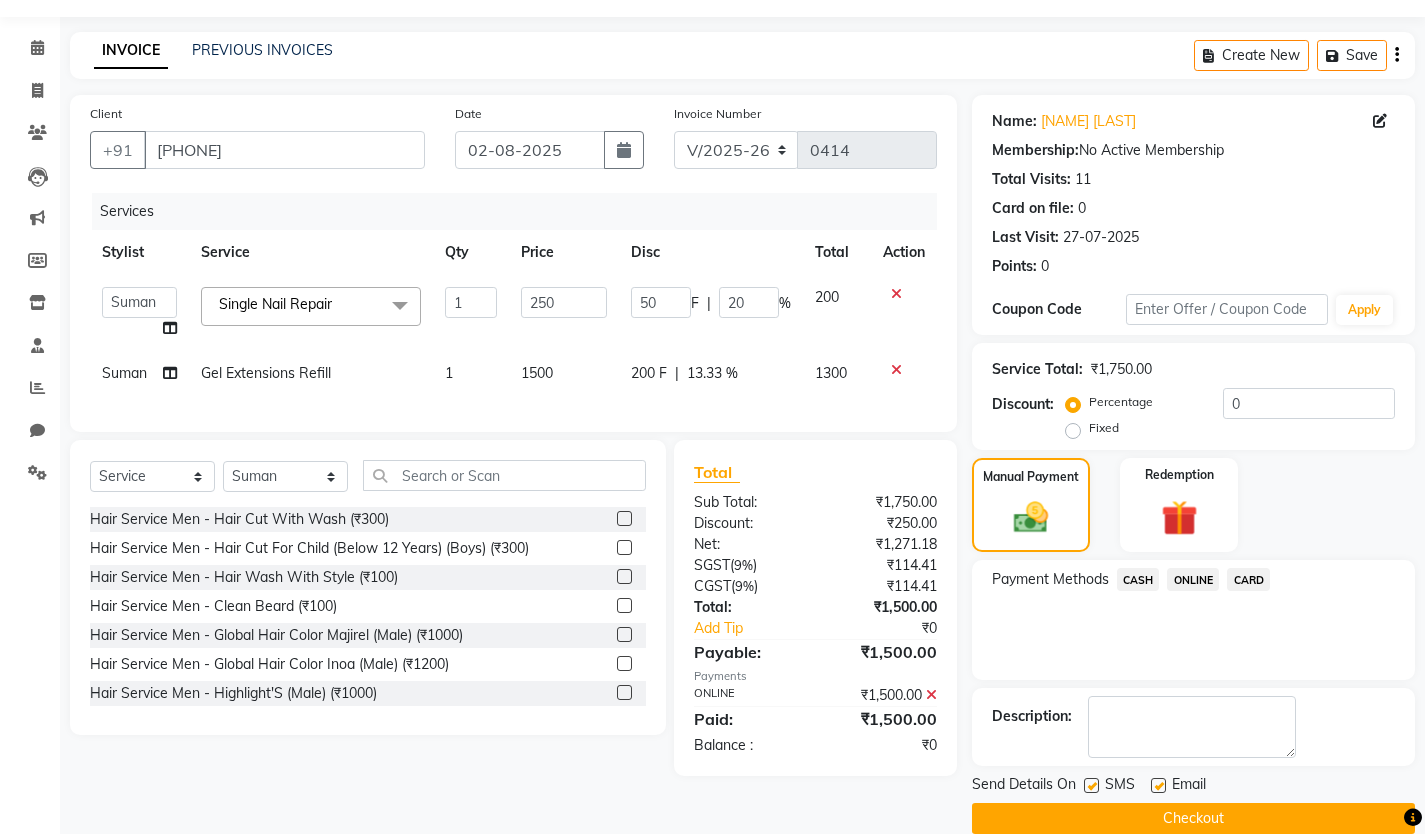 scroll, scrollTop: 85, scrollLeft: 0, axis: vertical 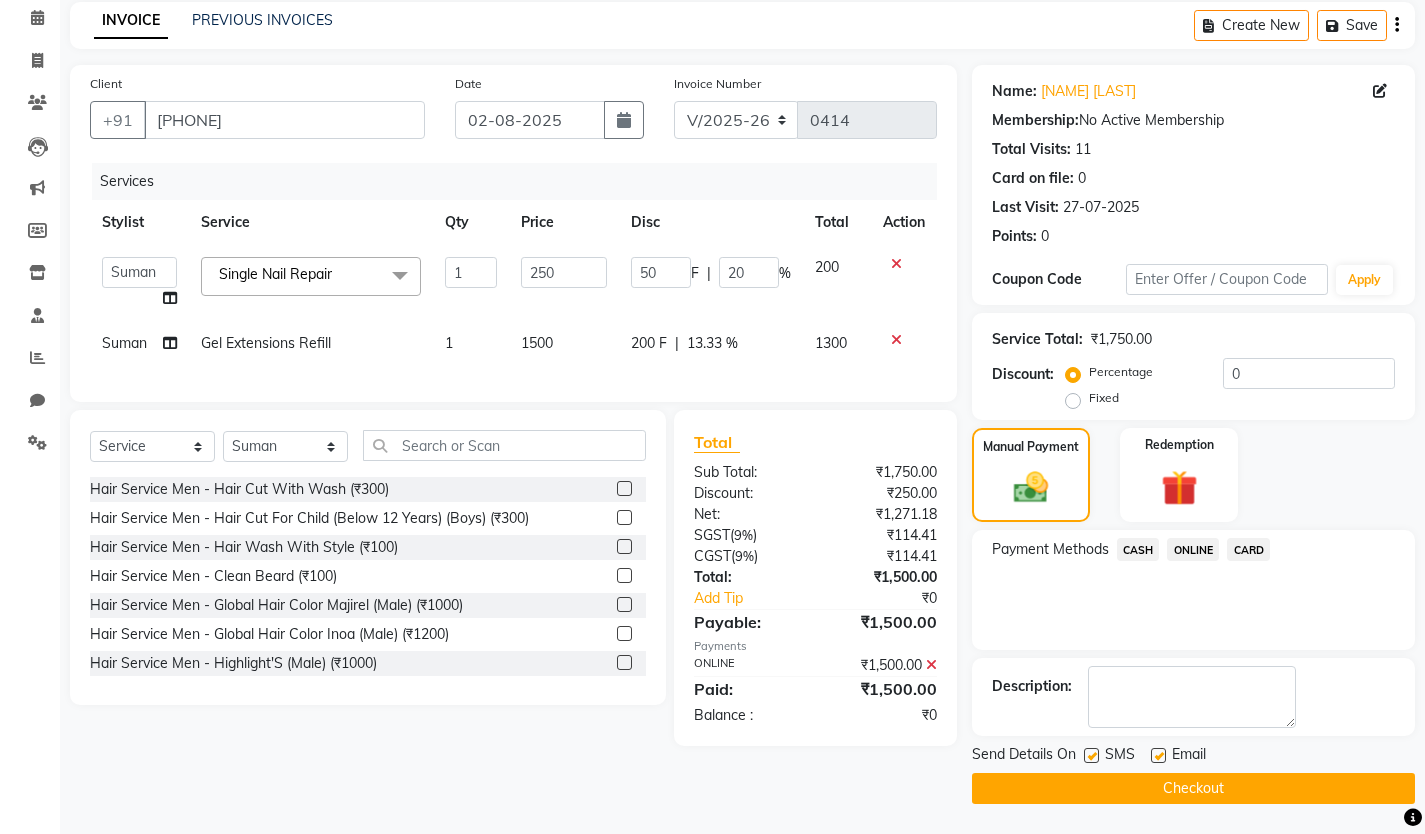 click 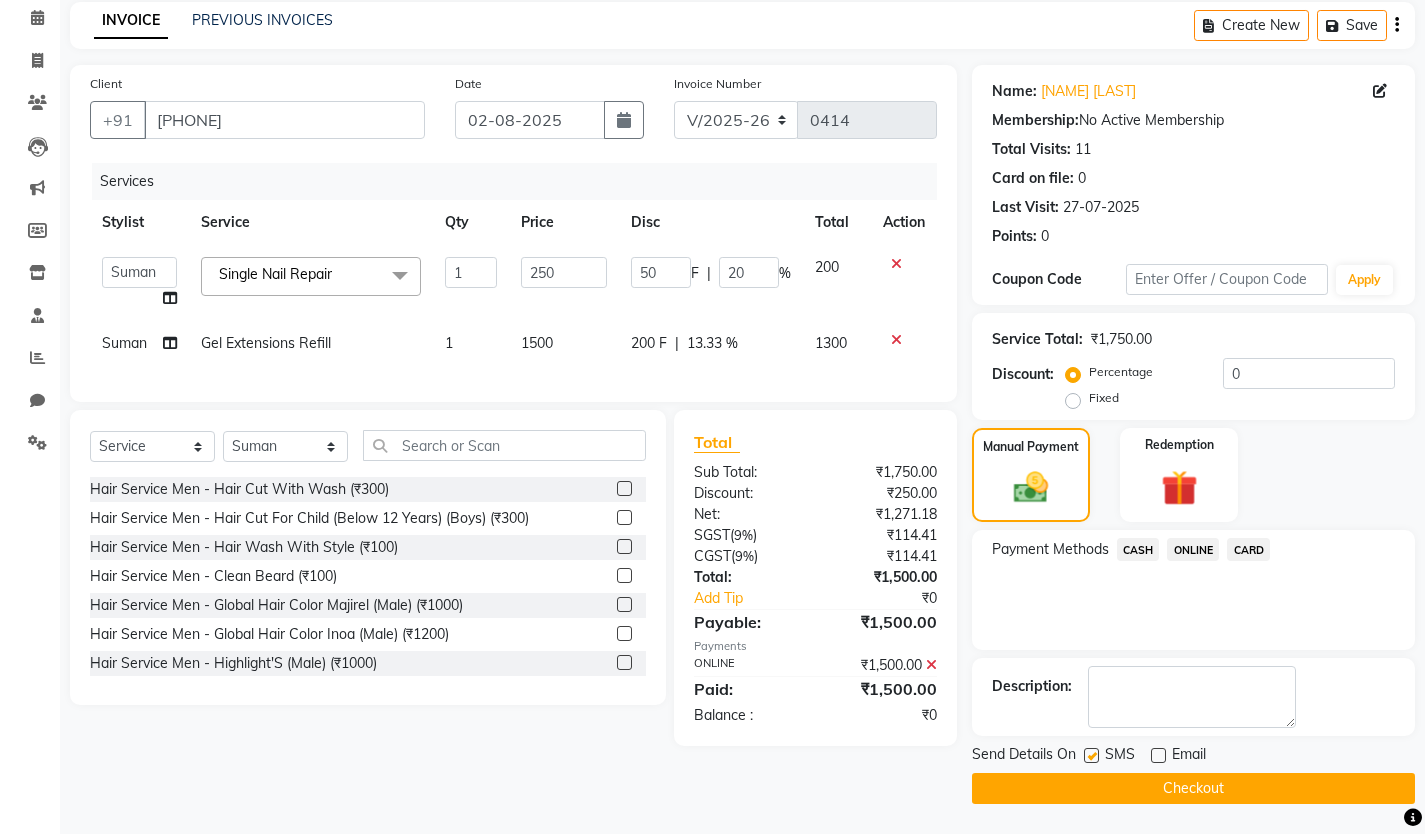 click 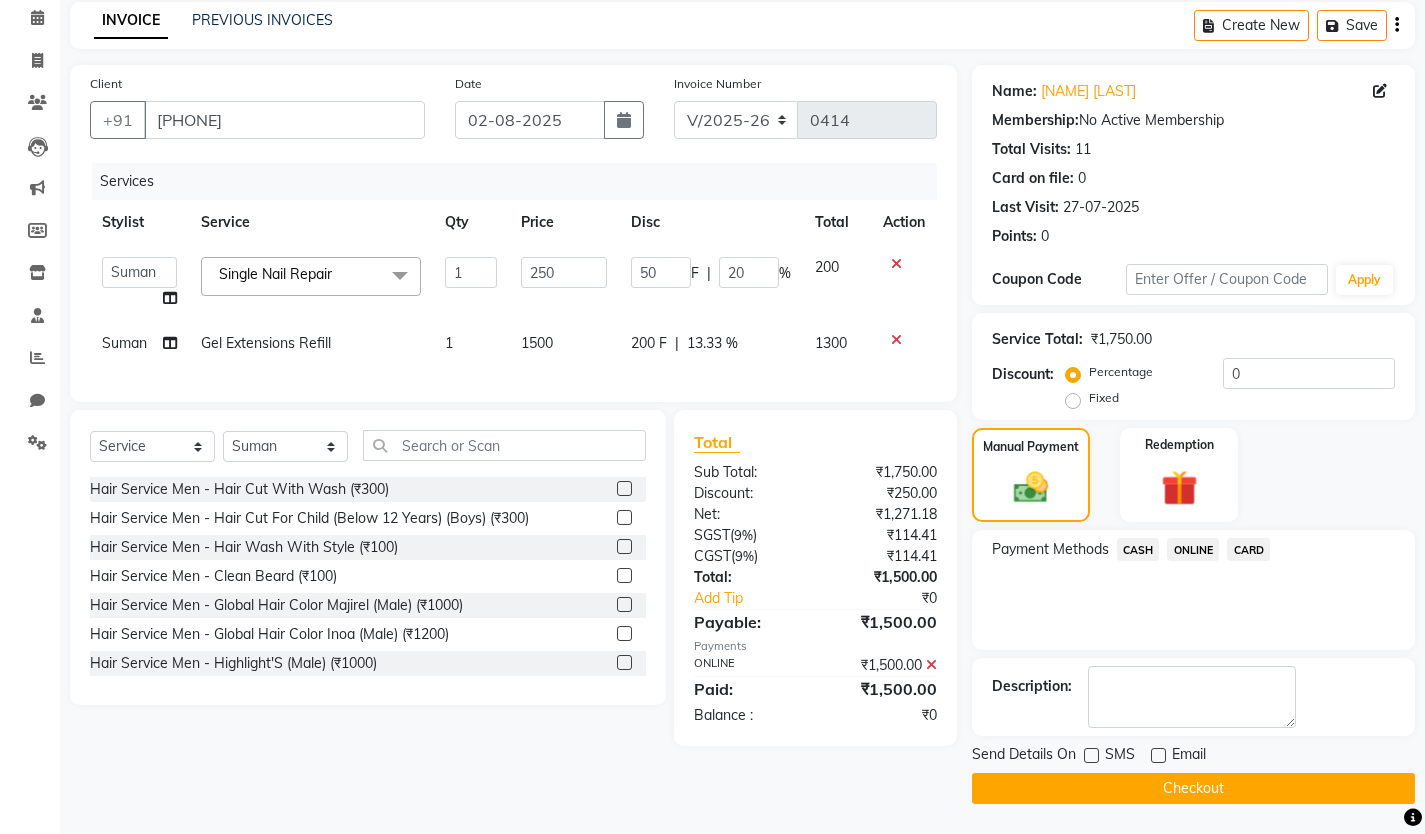 click on "Checkout" 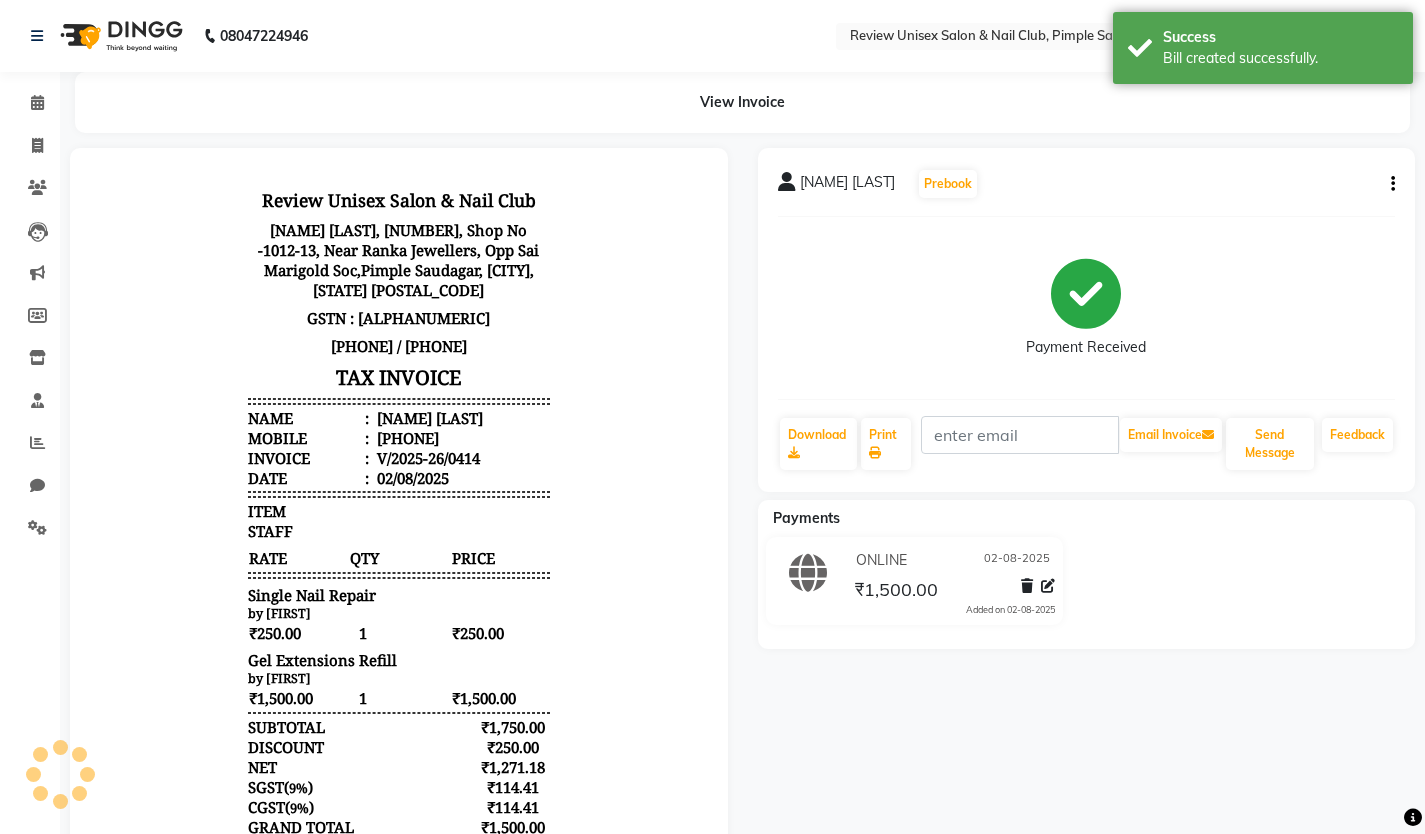 scroll, scrollTop: 0, scrollLeft: 0, axis: both 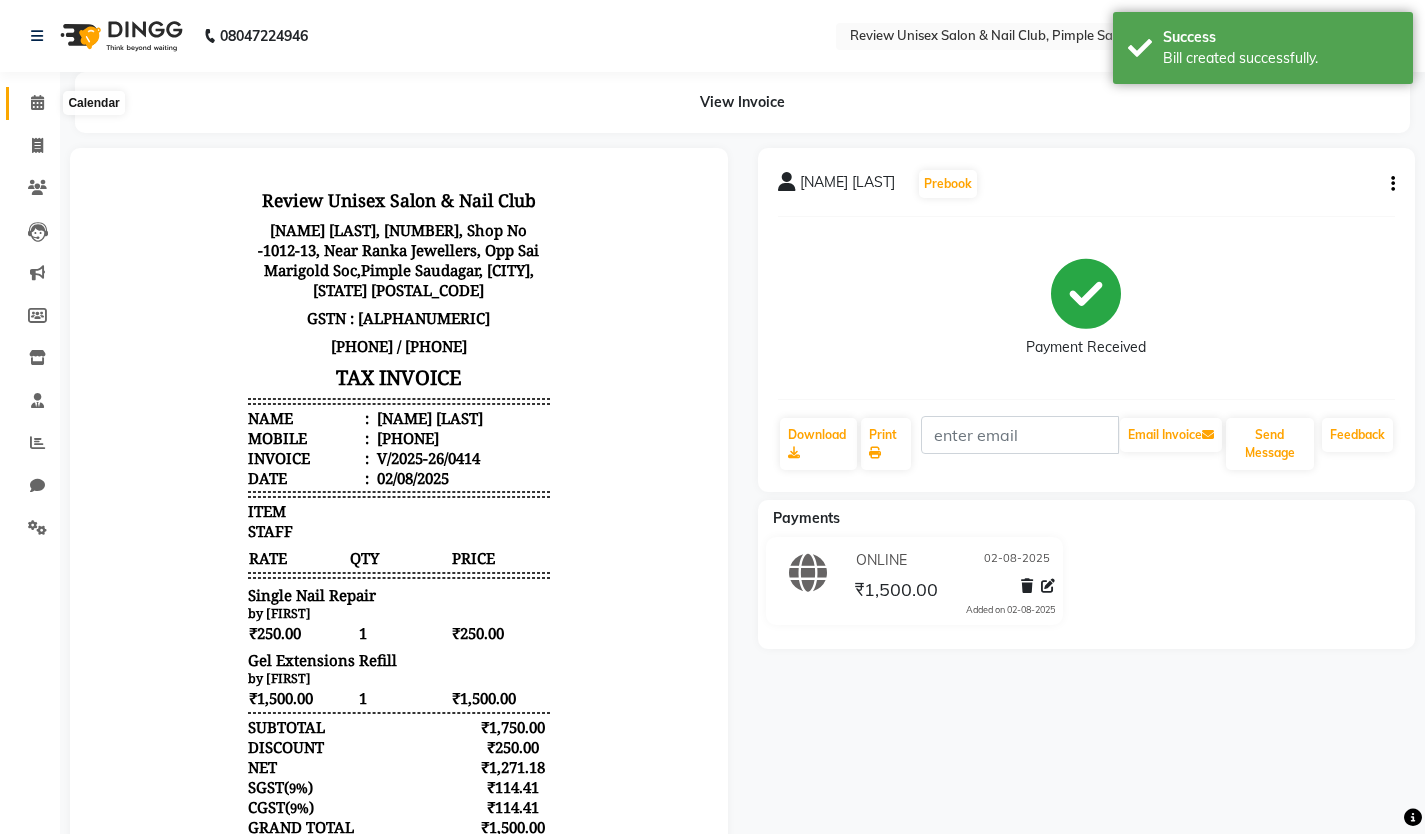 click 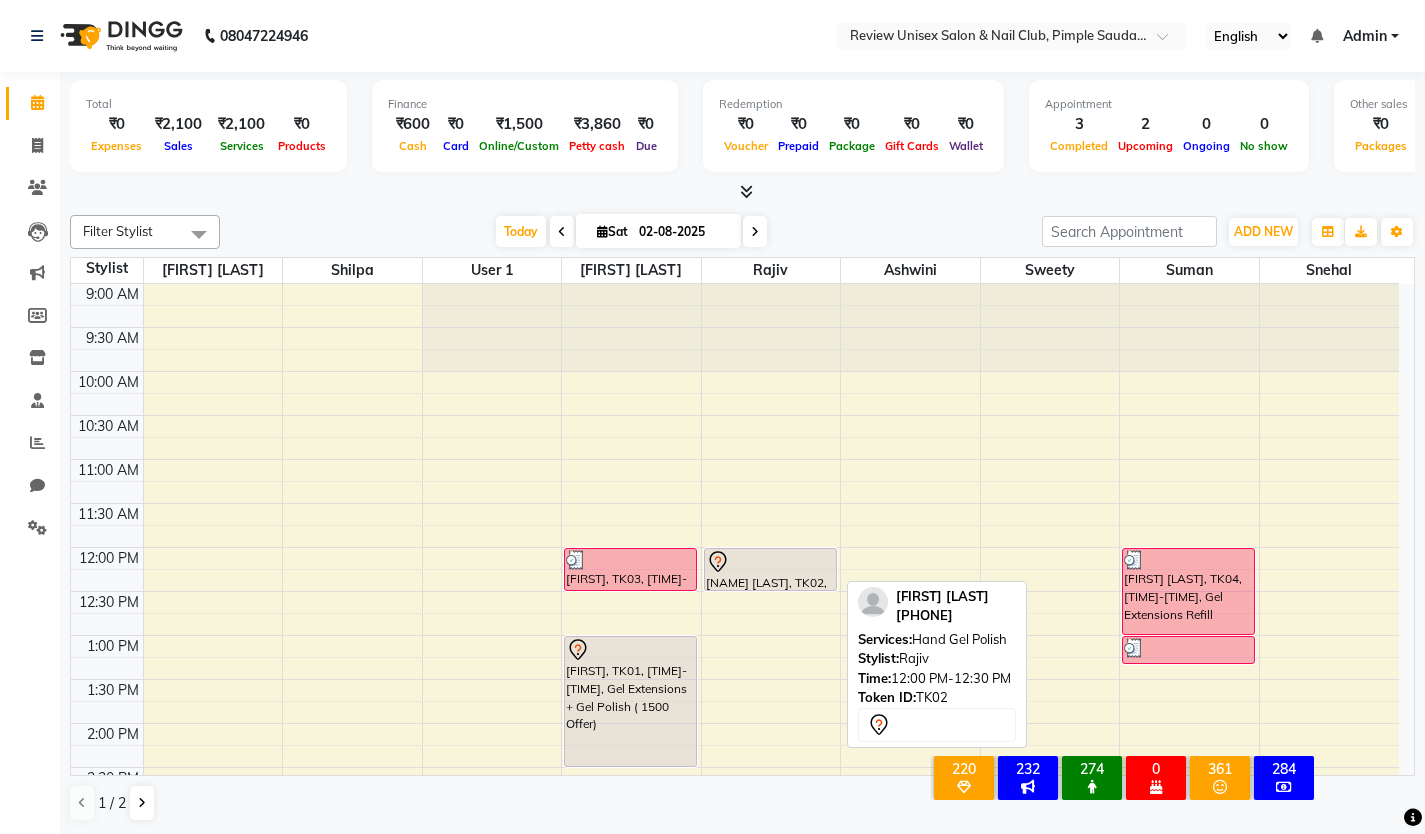 click at bounding box center (770, 562) 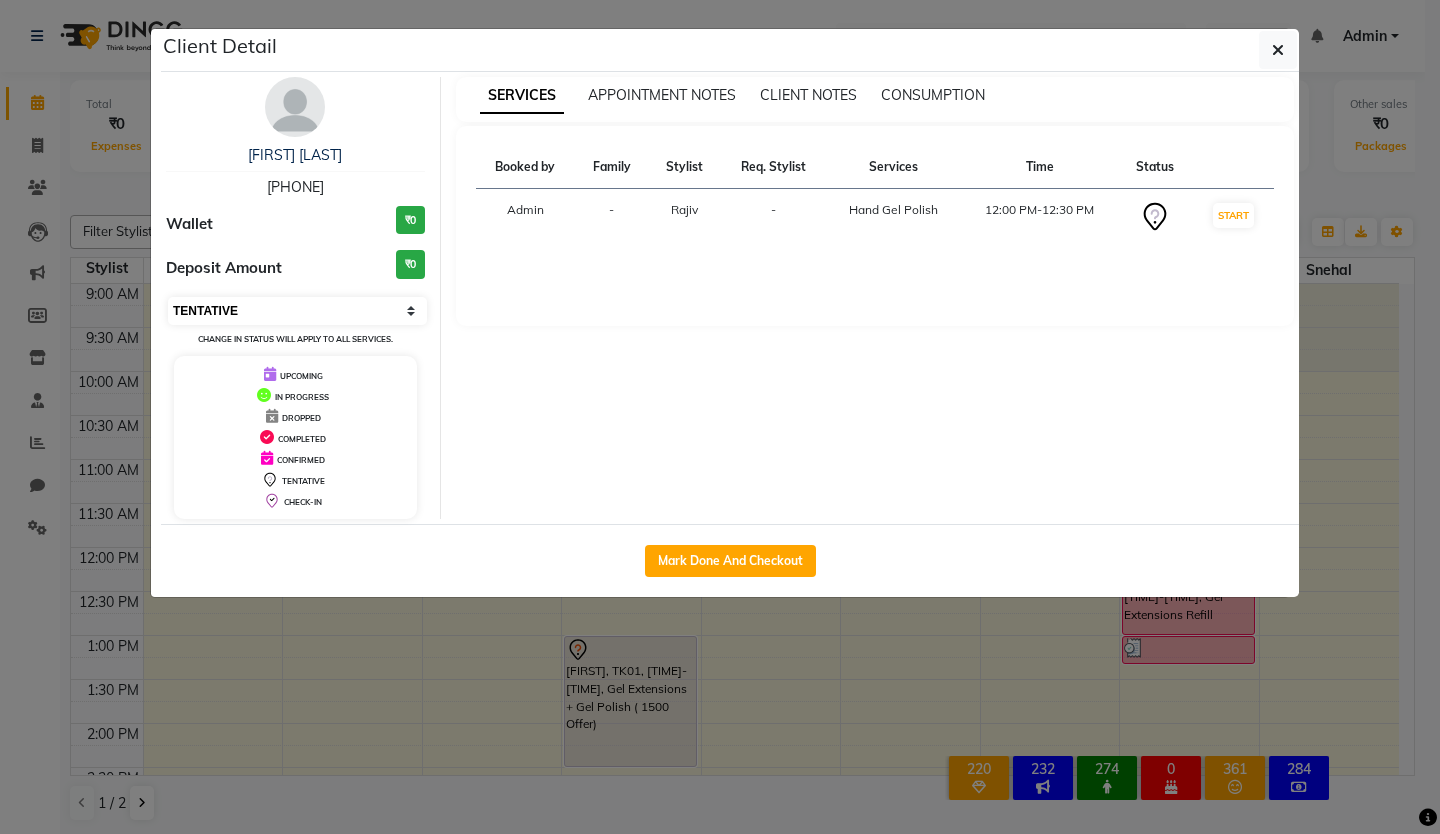 click on "Select IN SERVICE CONFIRMED TENTATIVE CHECK IN MARK DONE DROPPED UPCOMING" at bounding box center [297, 311] 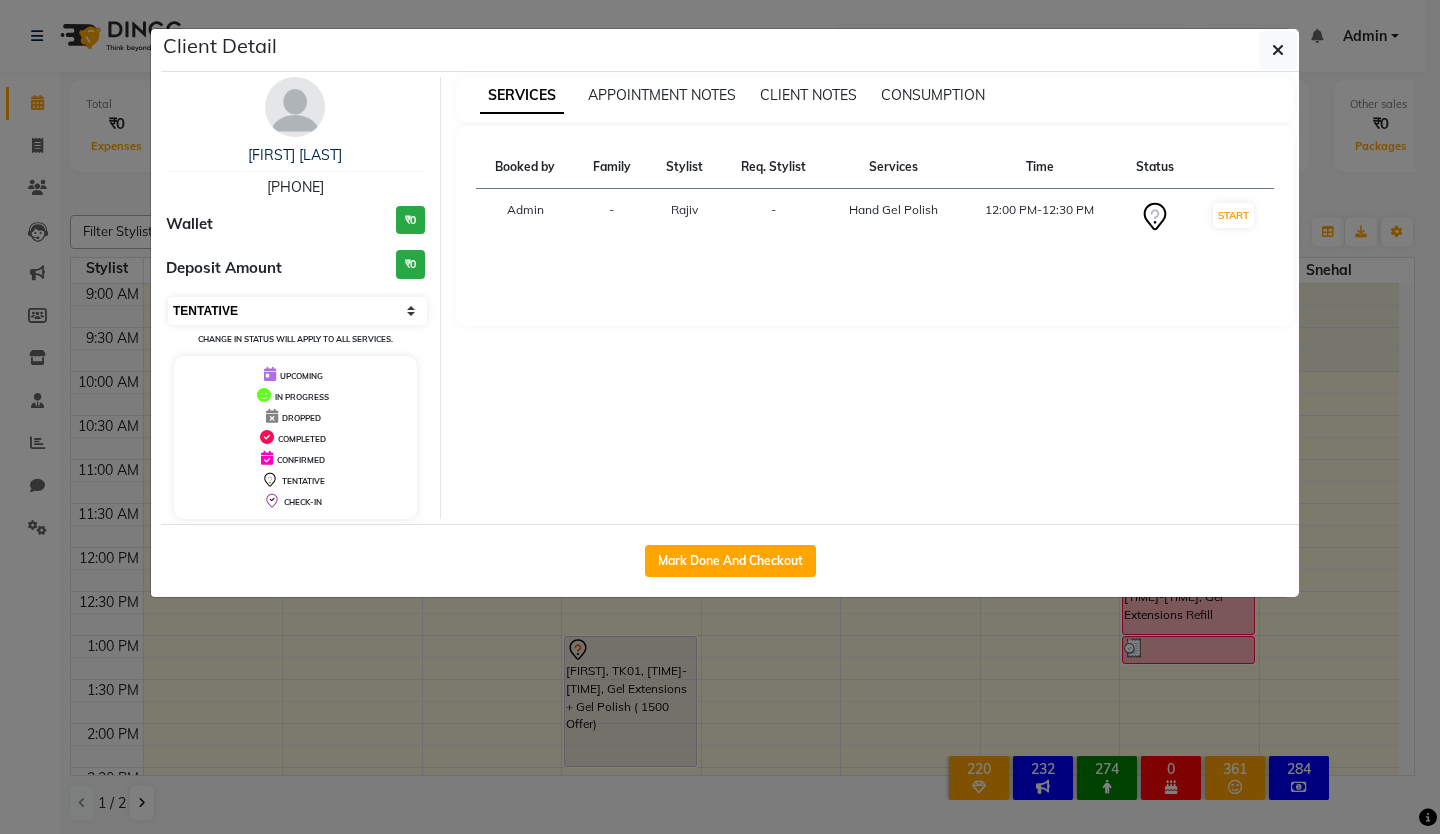select on "3" 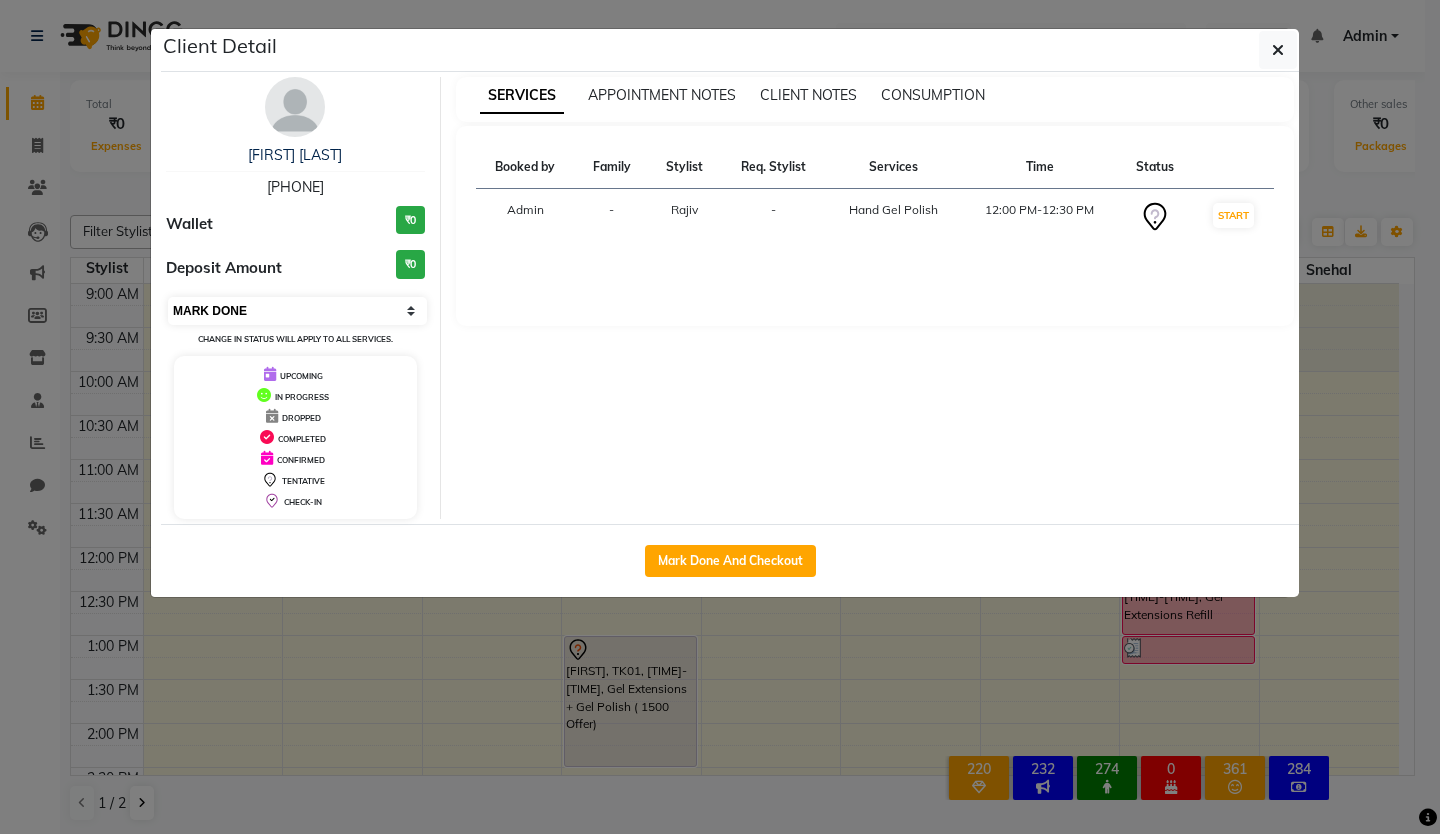 click on "Select IN SERVICE CONFIRMED TENTATIVE CHECK IN MARK DONE DROPPED UPCOMING" at bounding box center [297, 311] 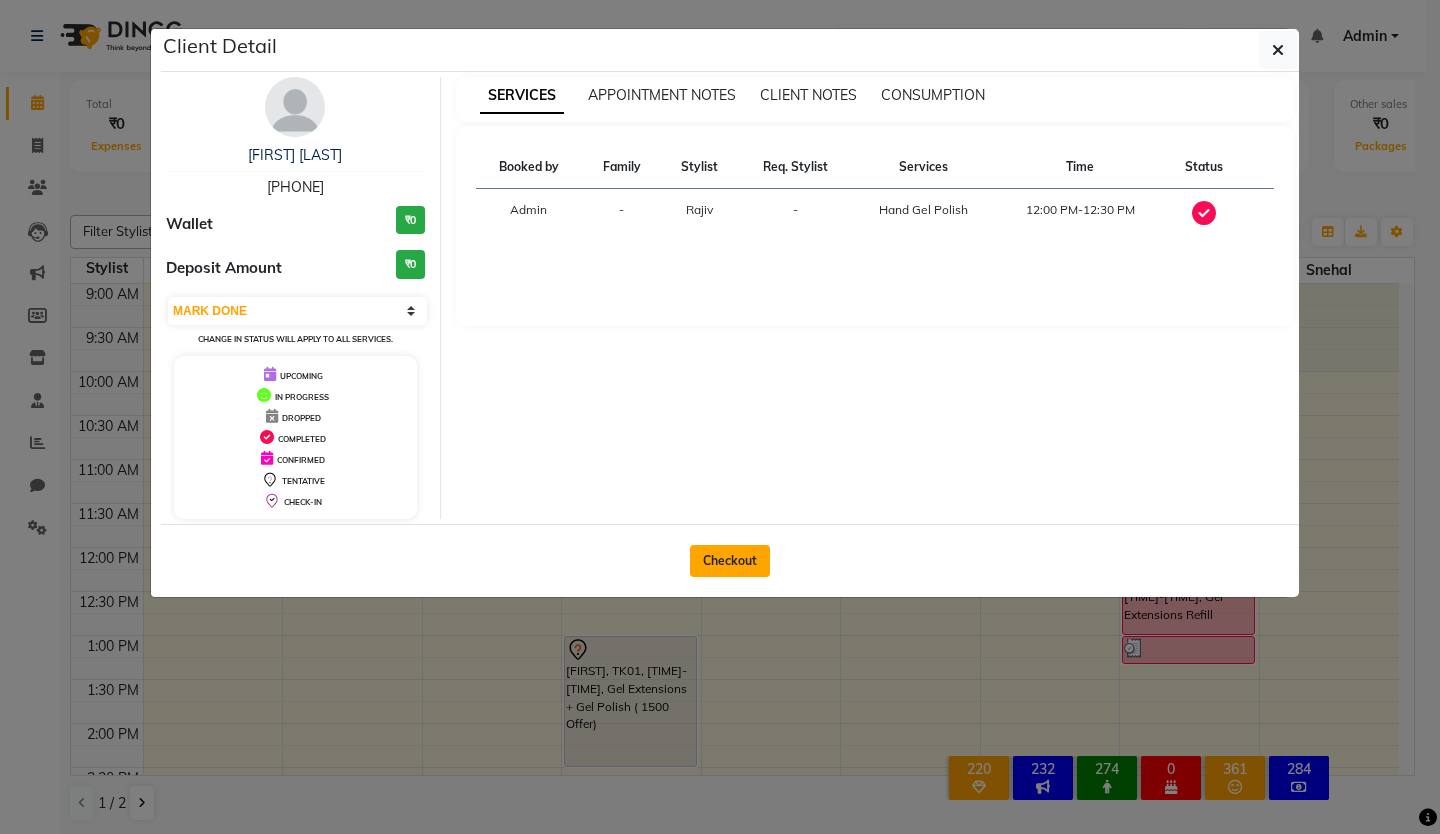 click on "Checkout" 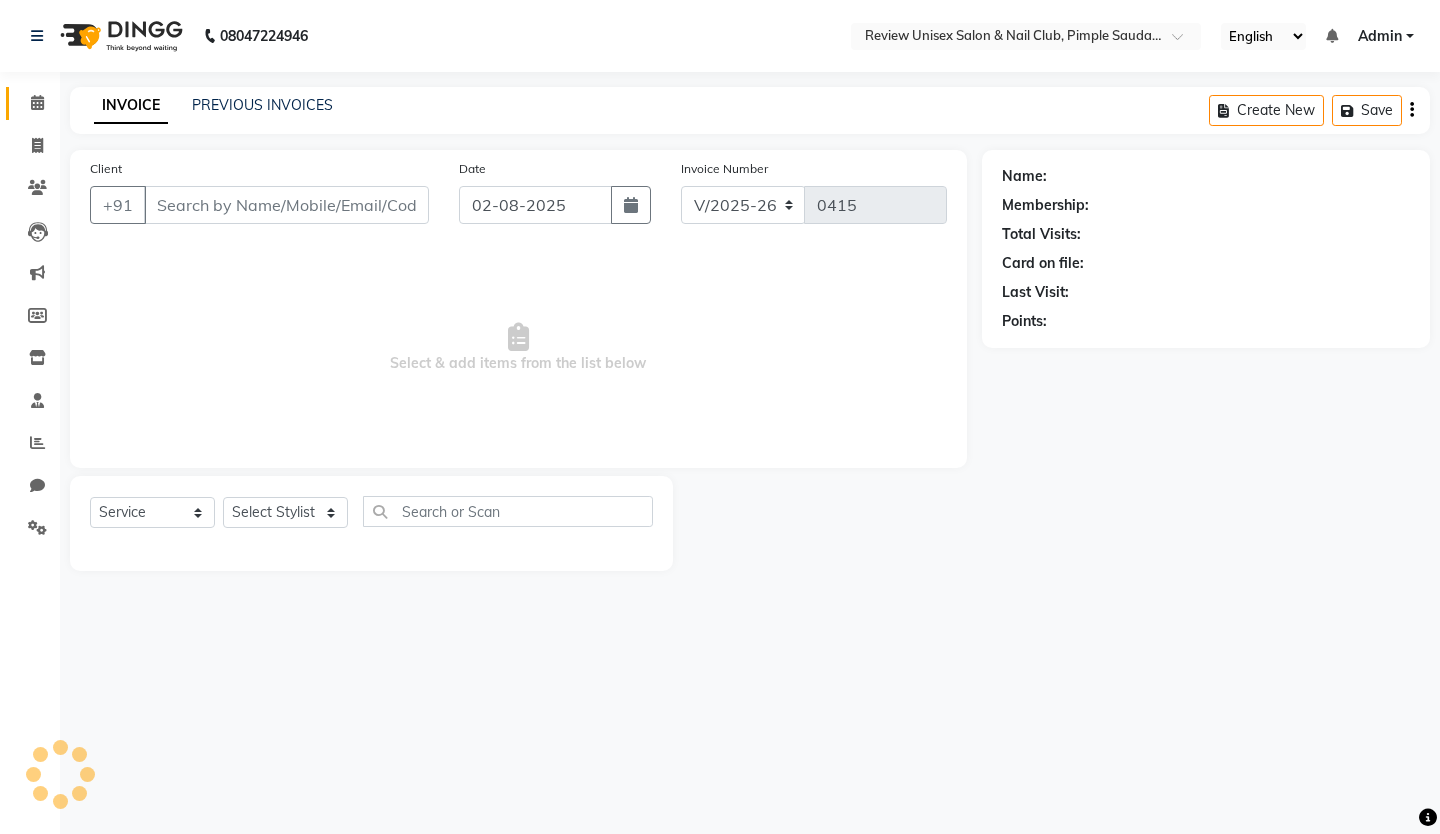 type on "[PHONE]" 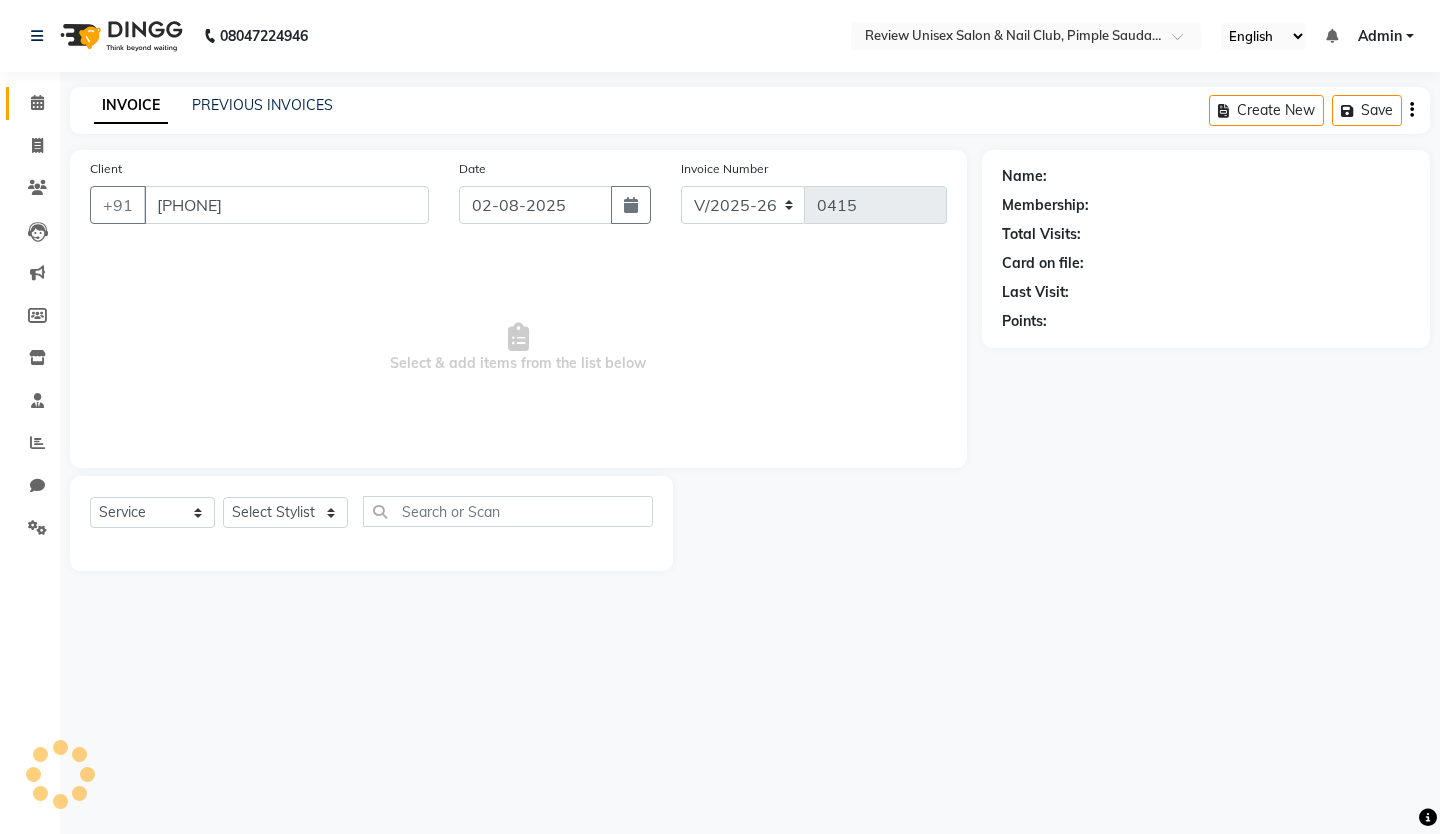 select on "77735" 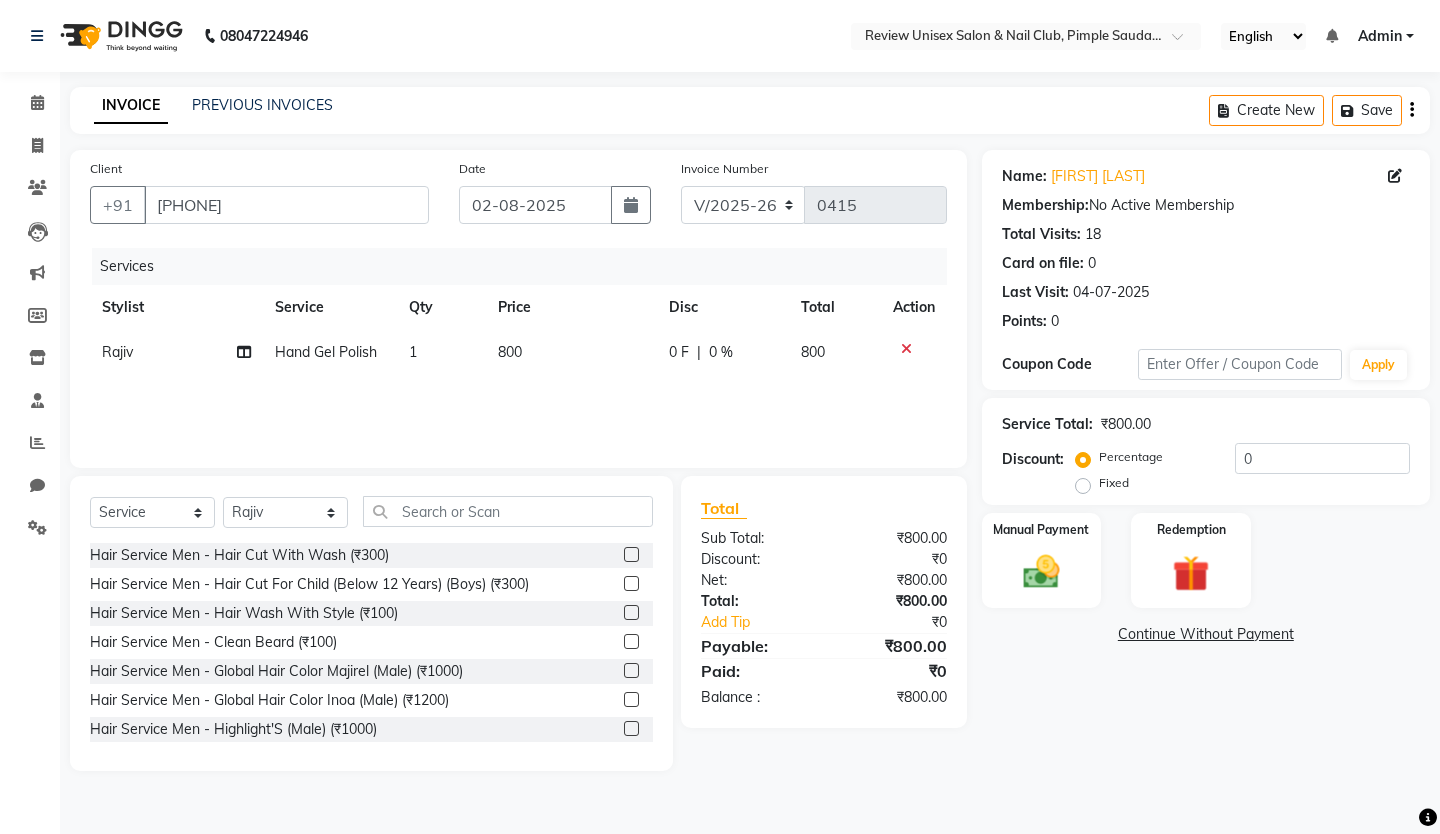 click on "0 F | 0 %" 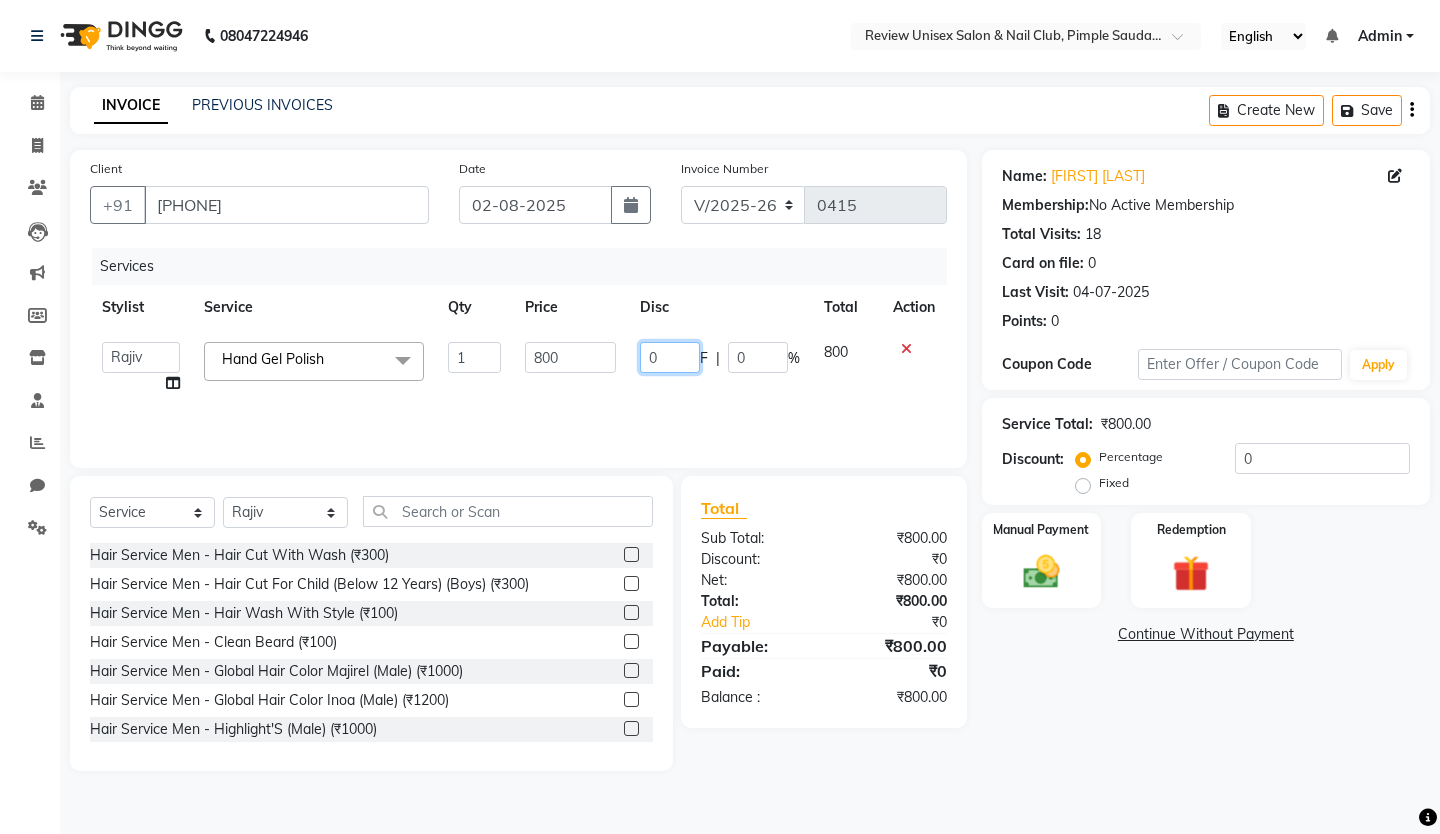 click on "0" 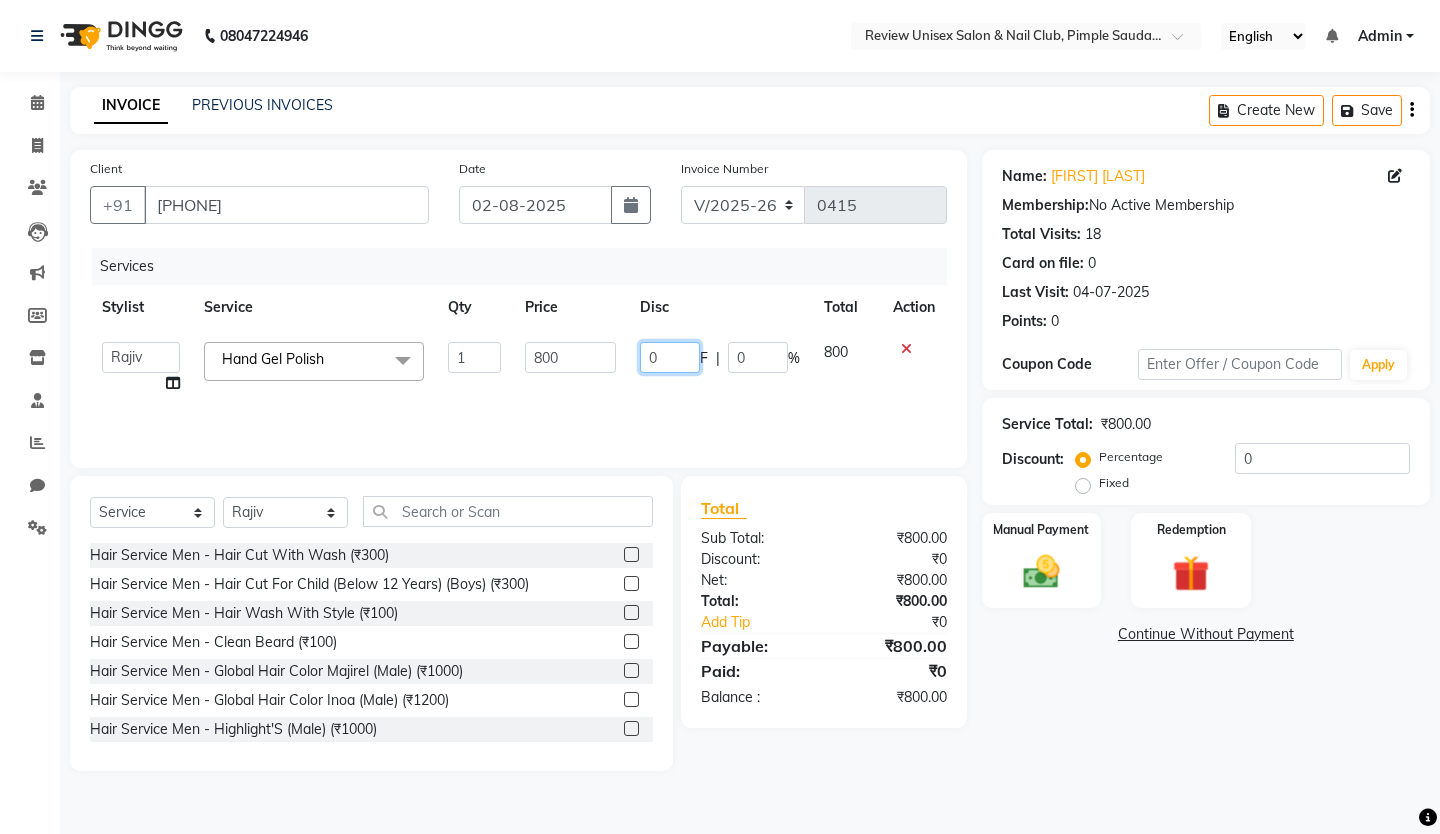 click on "0" 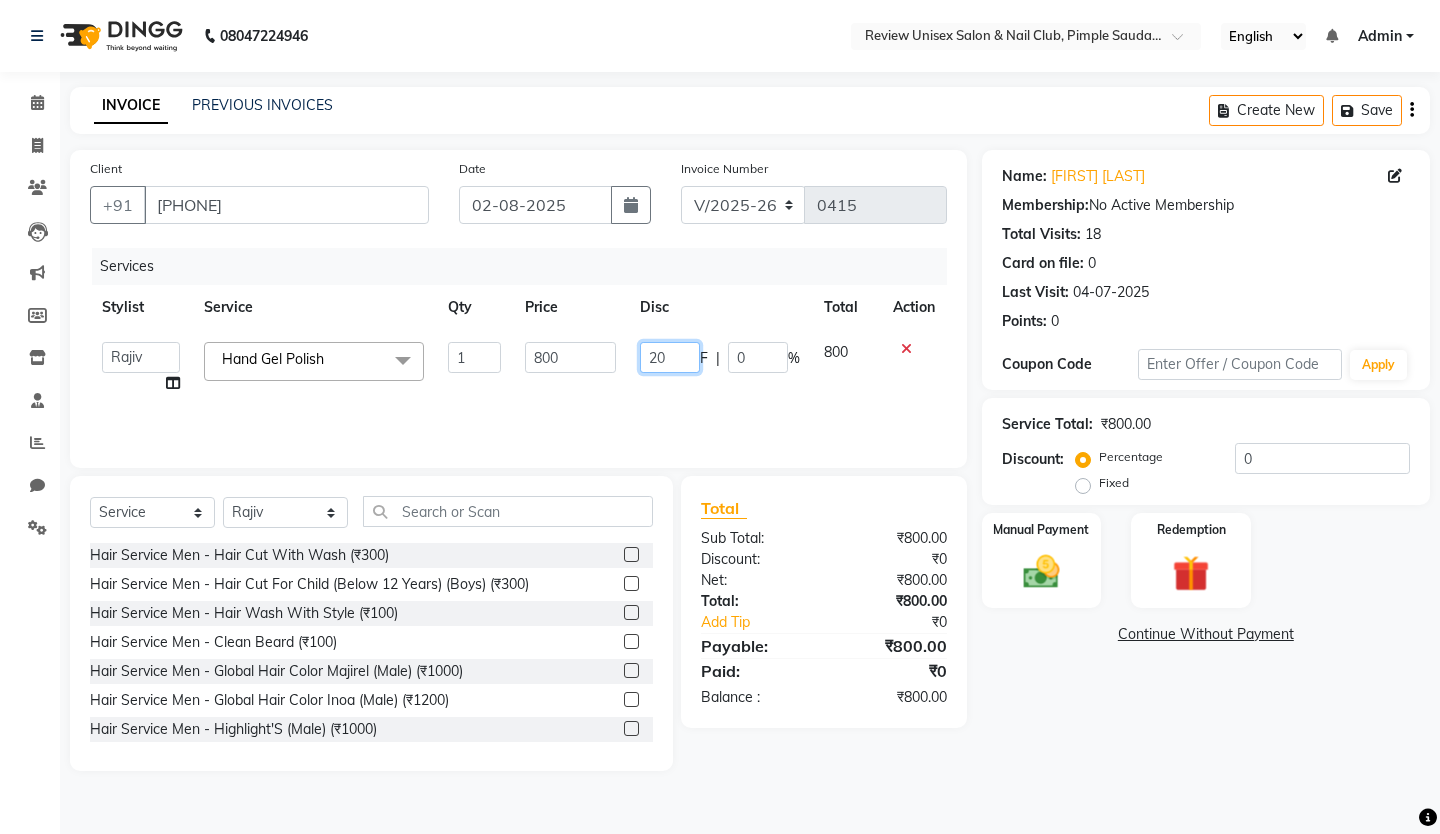 type on "200" 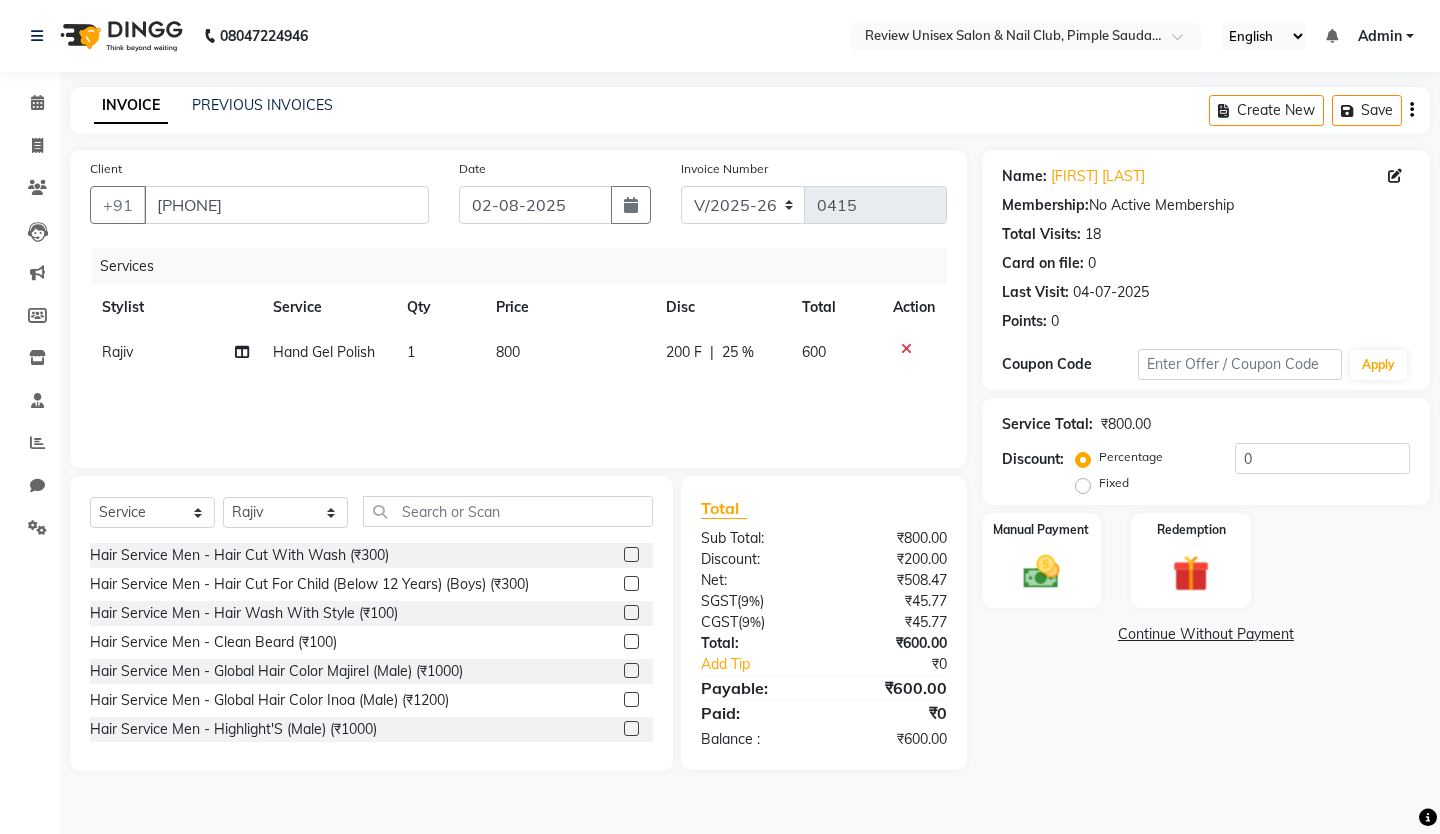 click on "Services Stylist Service Qty Price Disc Total Action [FIRST]  Hand Gel Polish 1 800 200 F | 25 % 600" 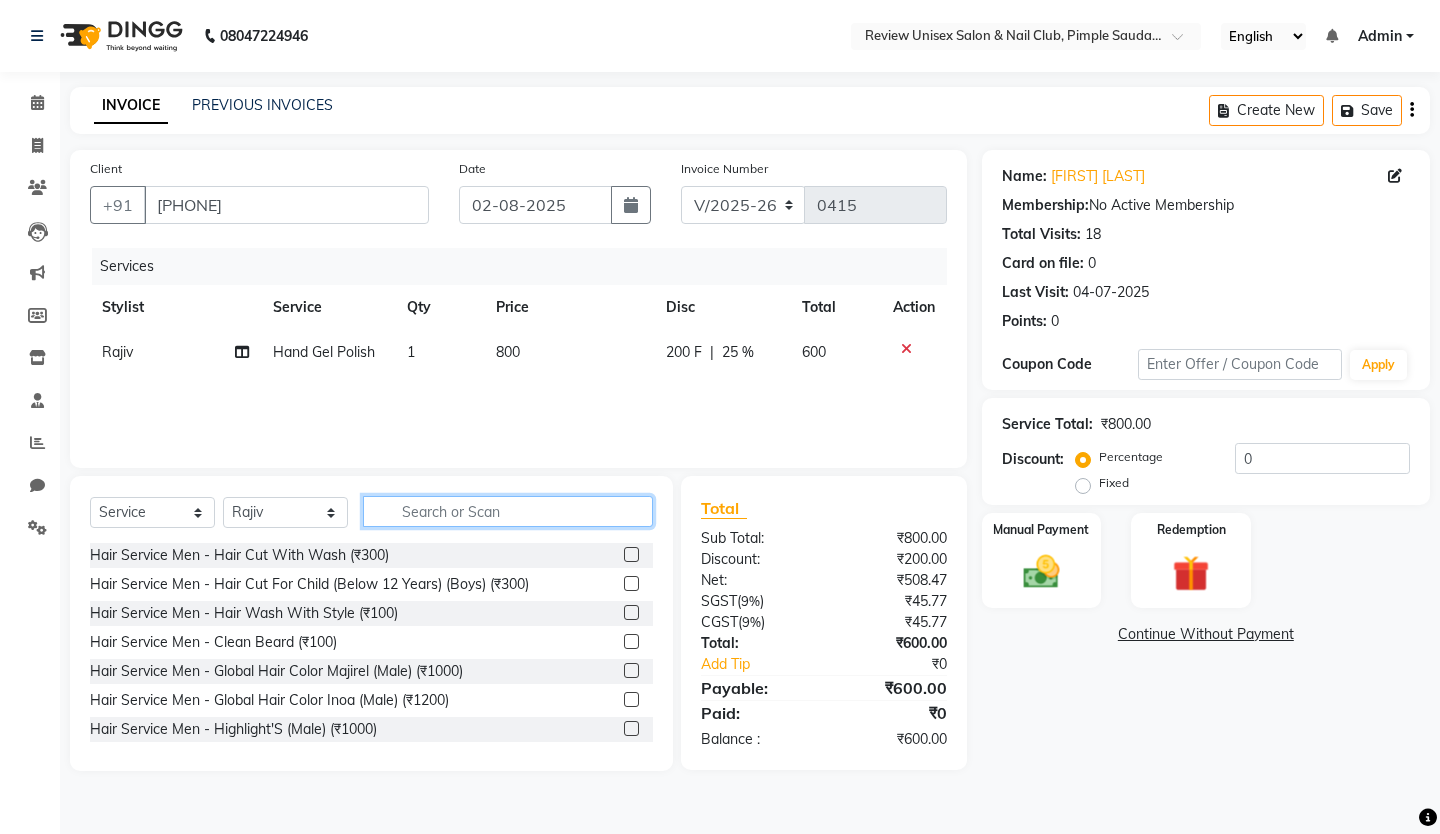 click 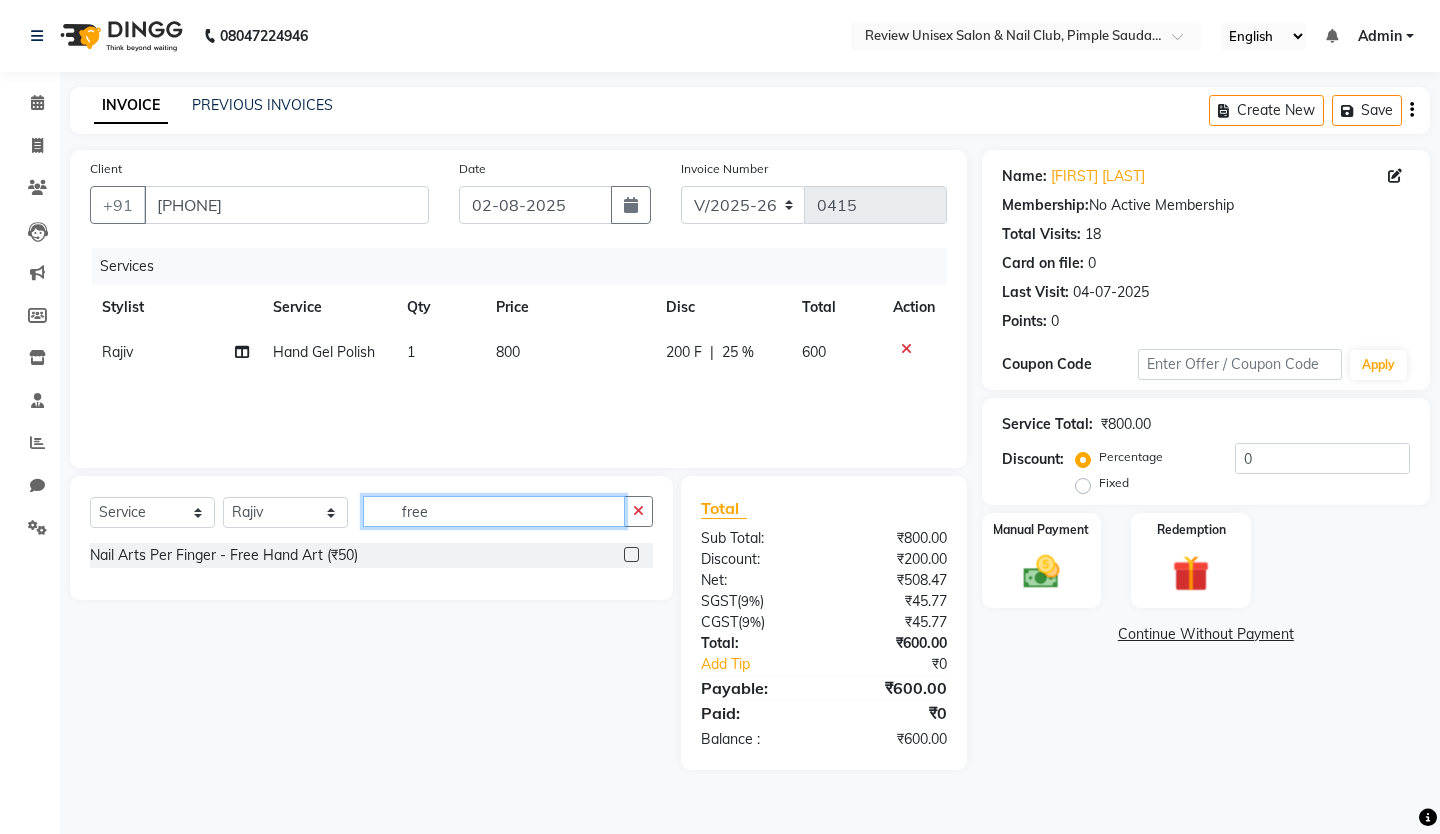 type on "free" 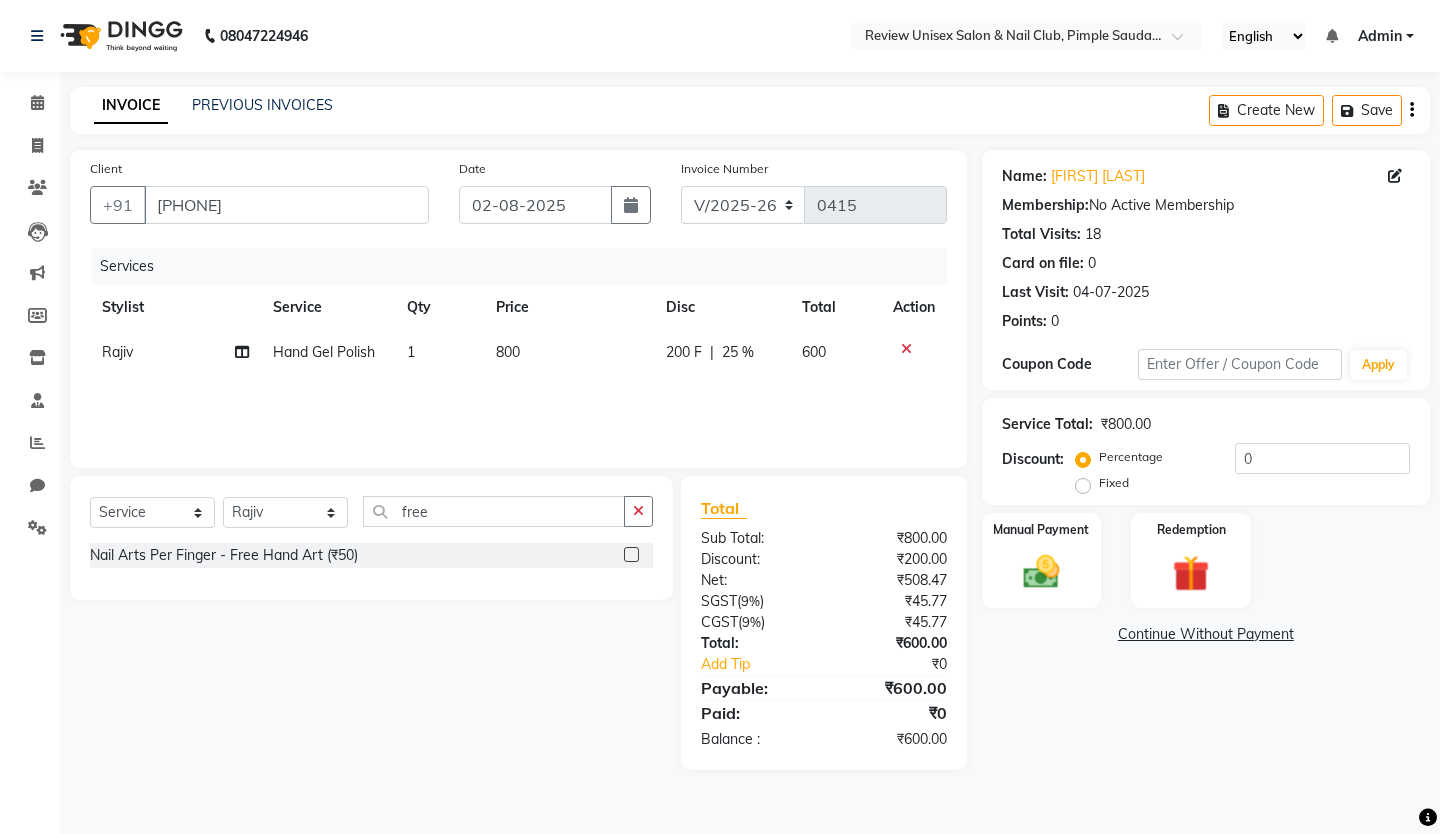 click 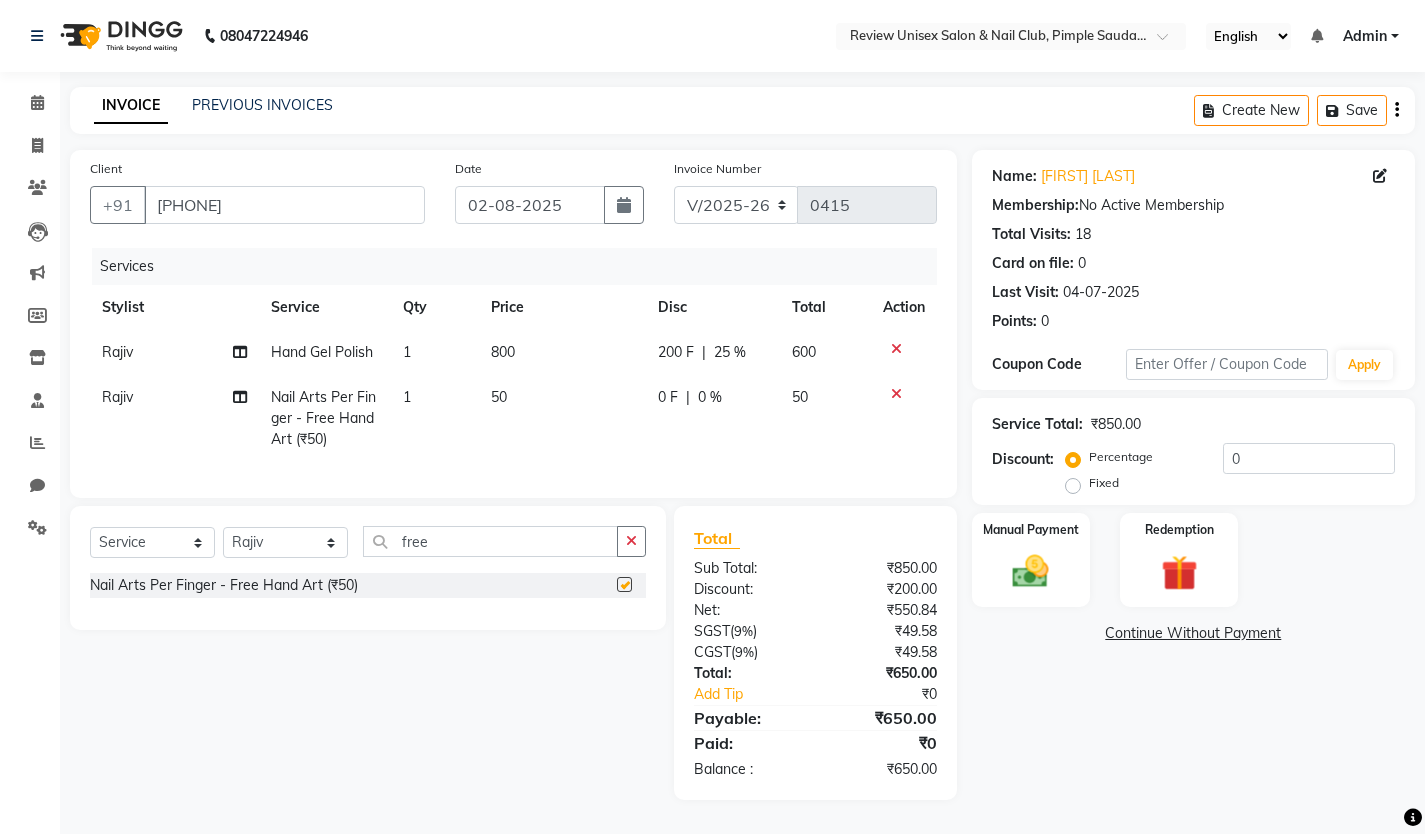 checkbox on "false" 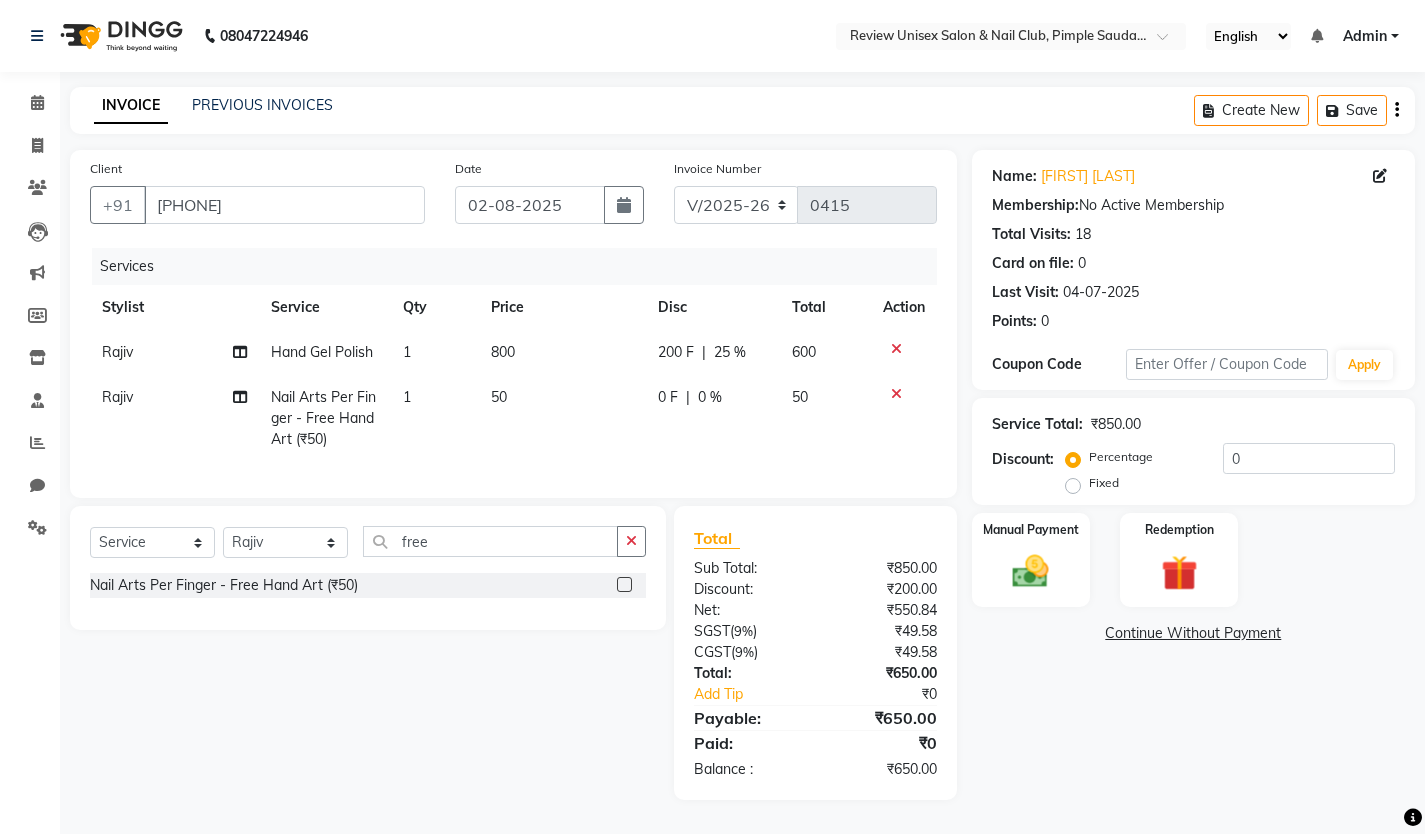 click on "1" 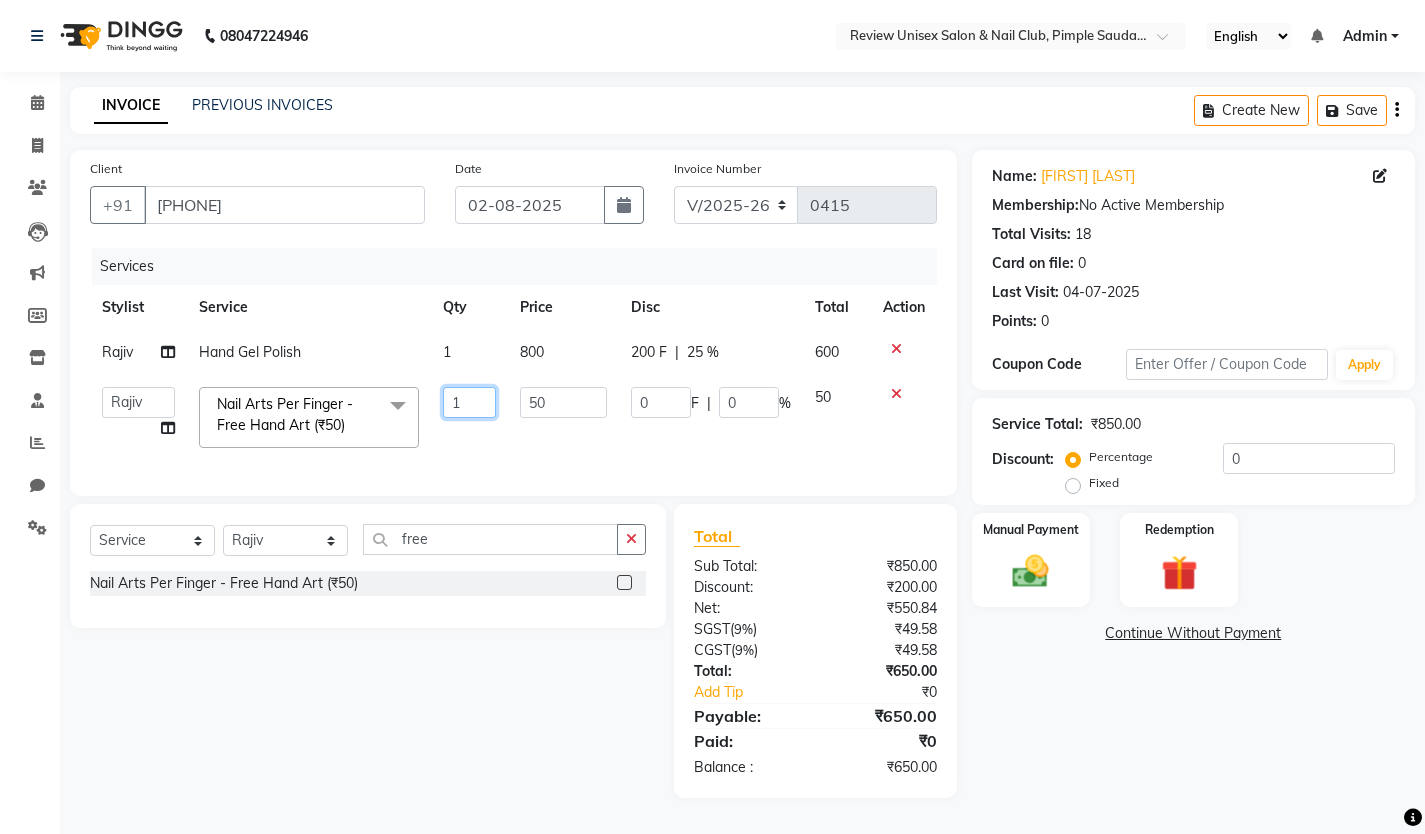 click on "1" 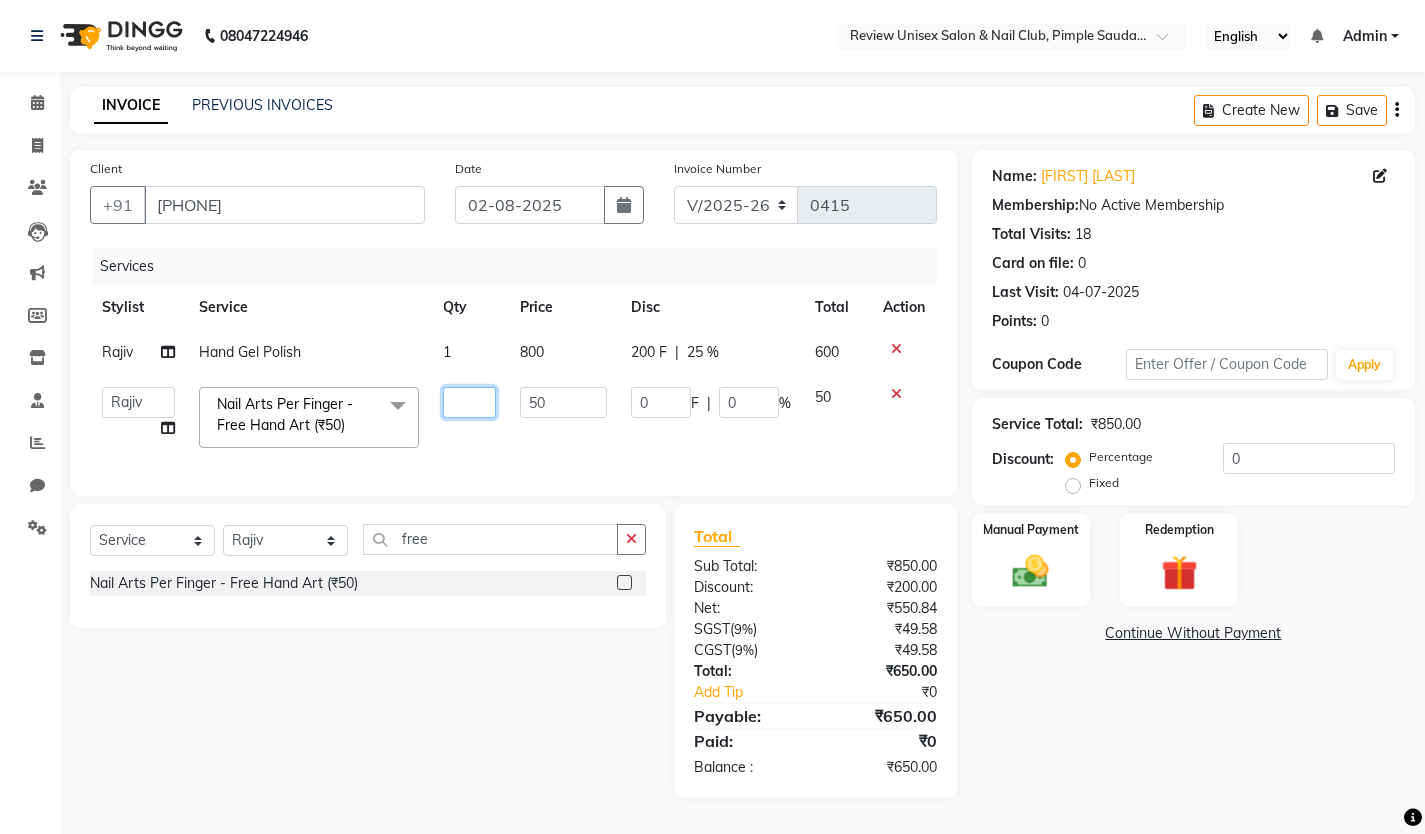 type on "4" 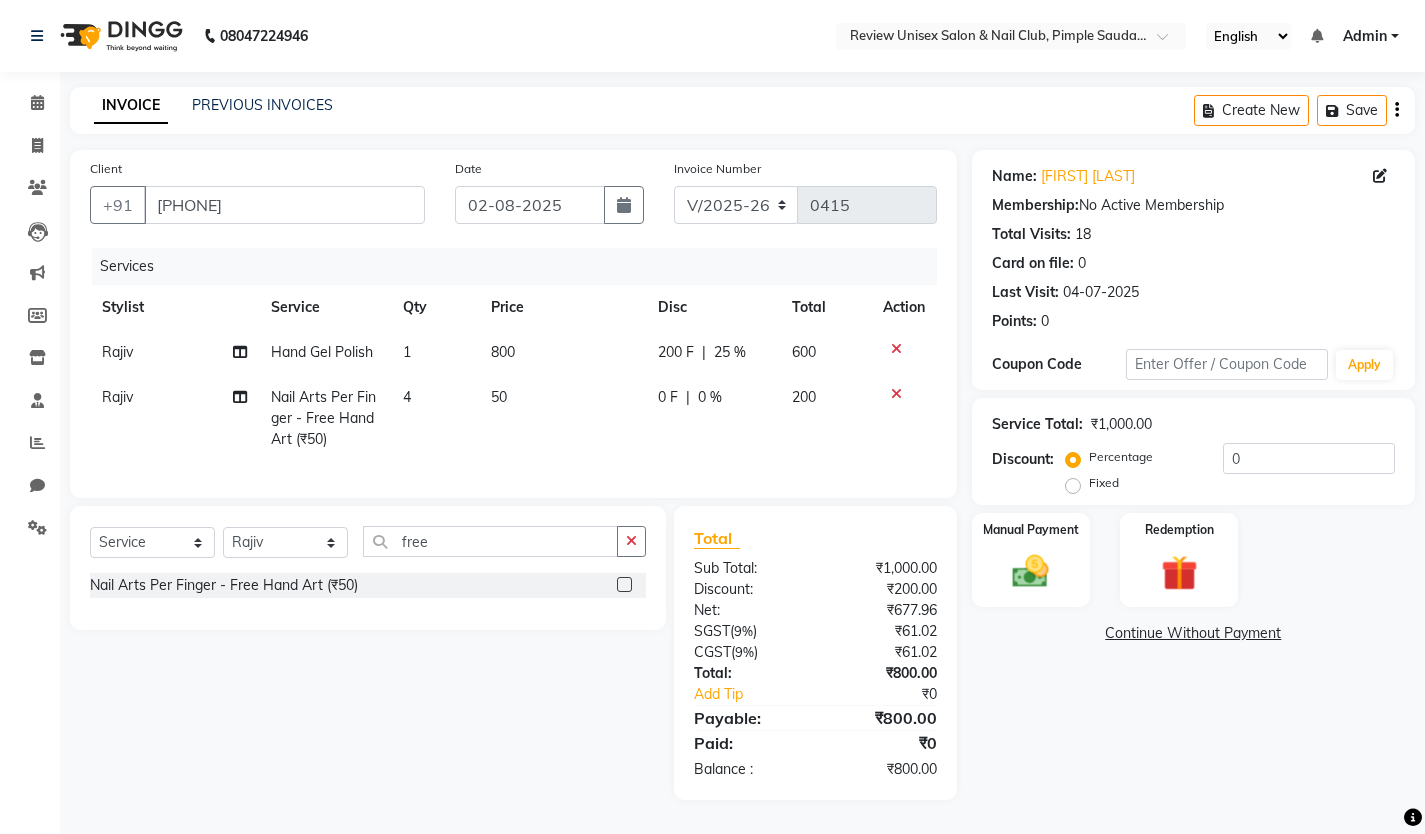 click on "50" 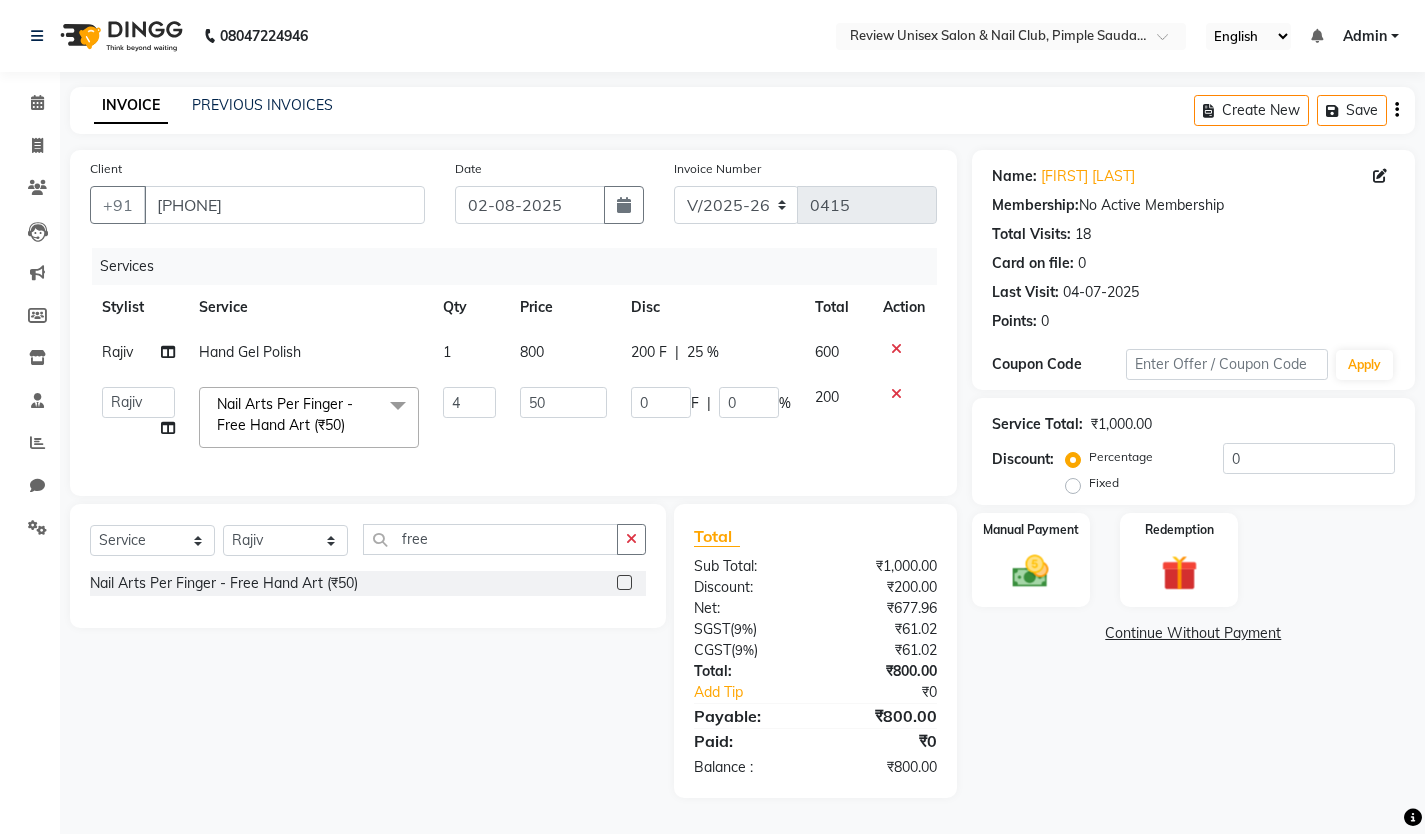 click on "50" 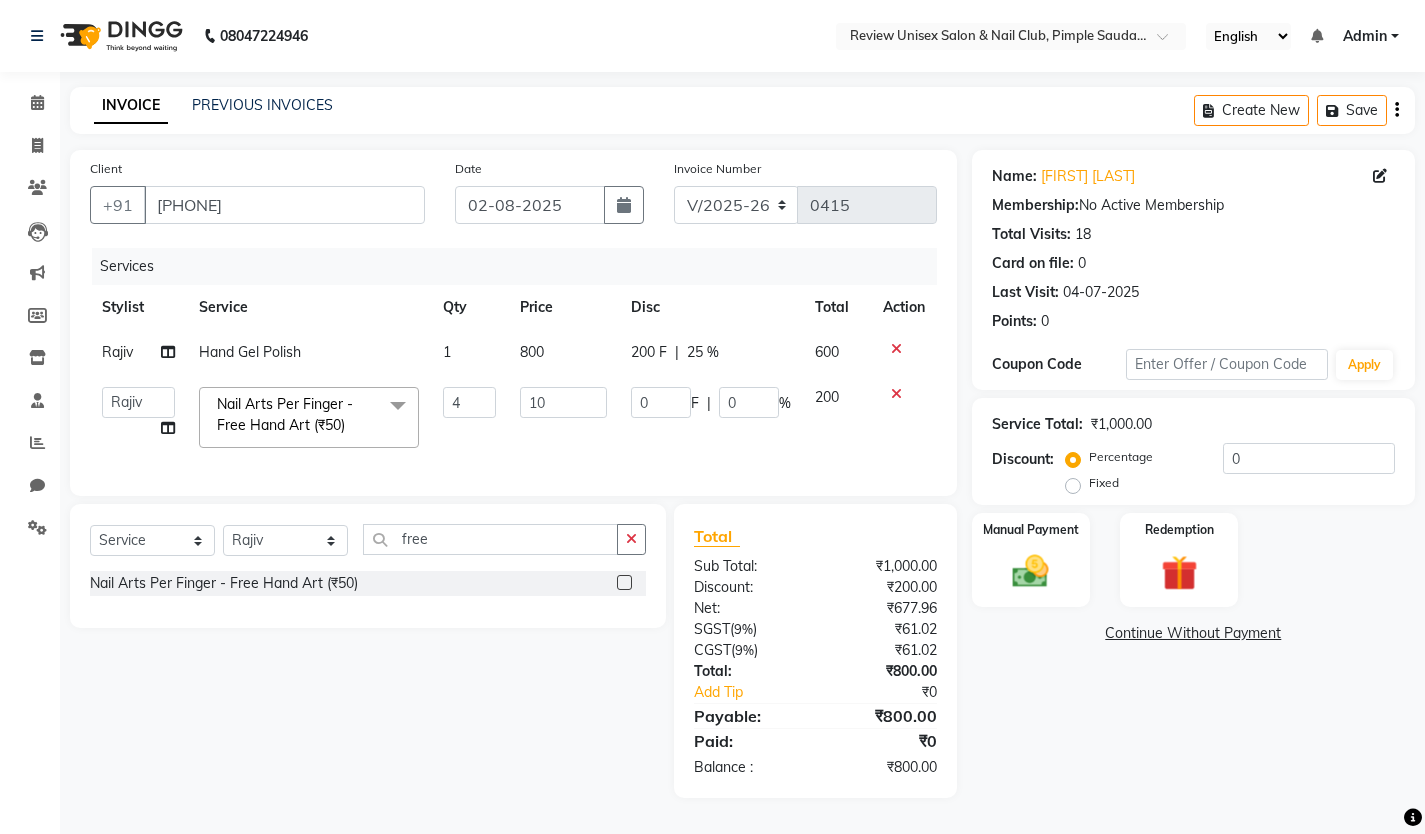 type on "100" 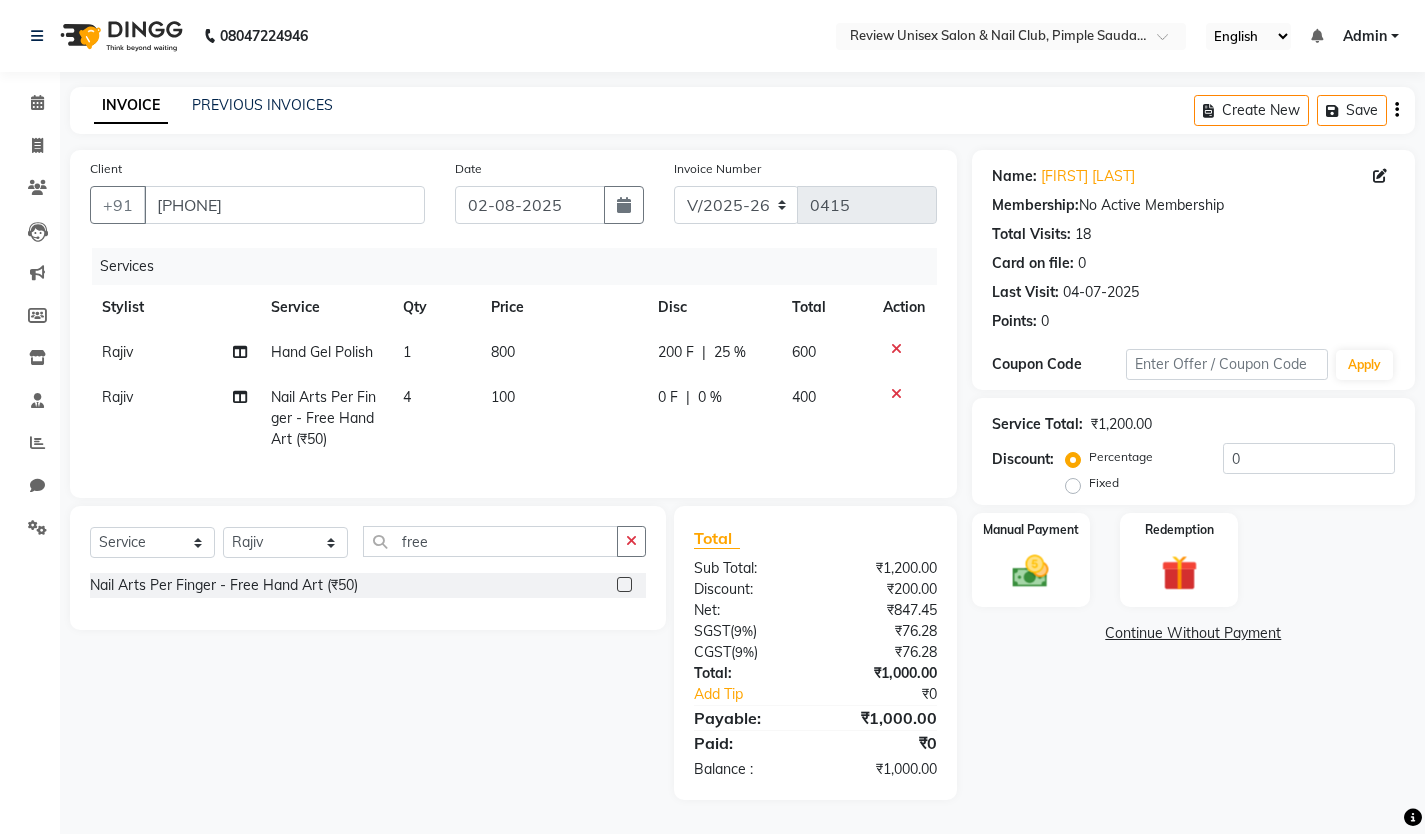 click on "100" 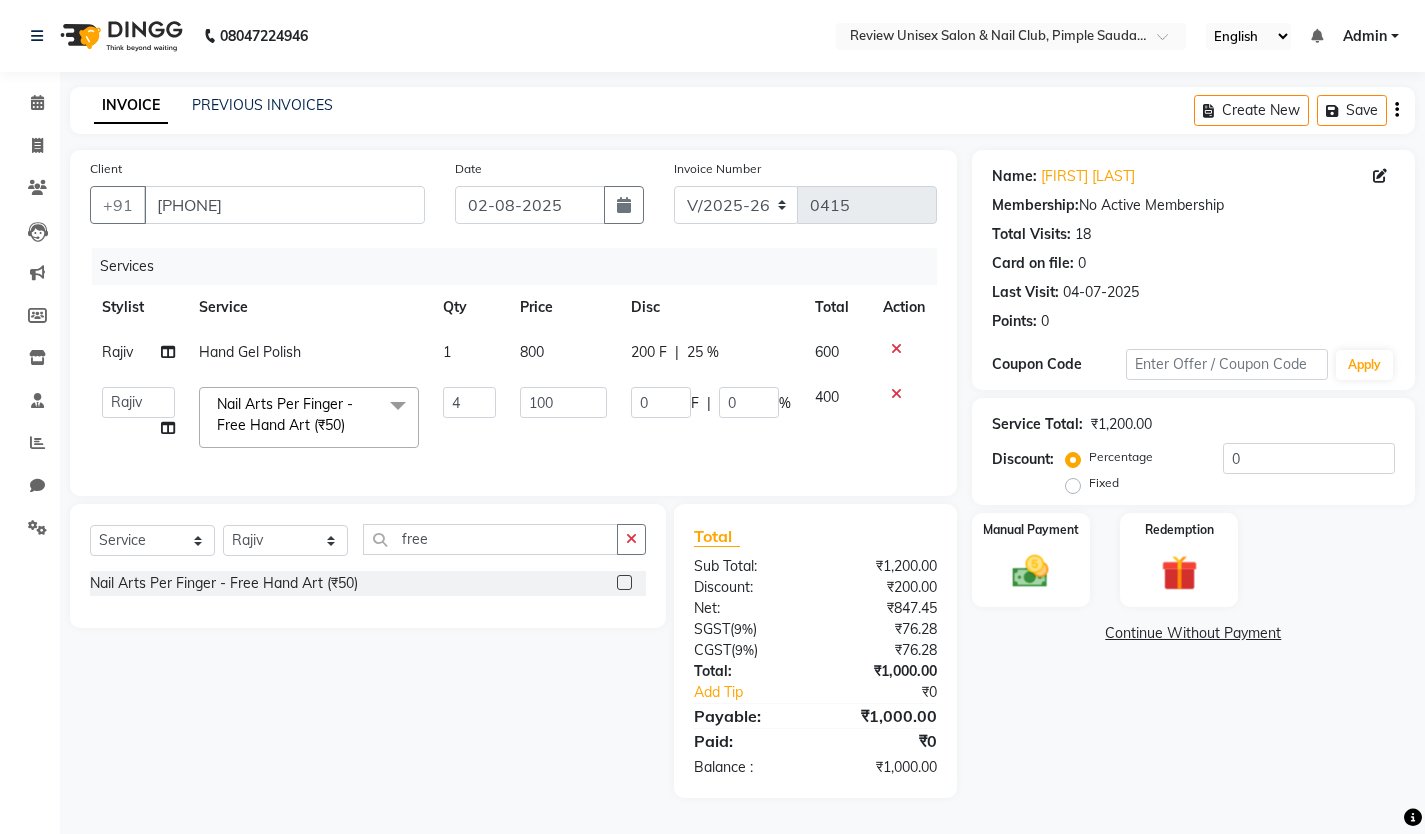 scroll, scrollTop: 9, scrollLeft: 0, axis: vertical 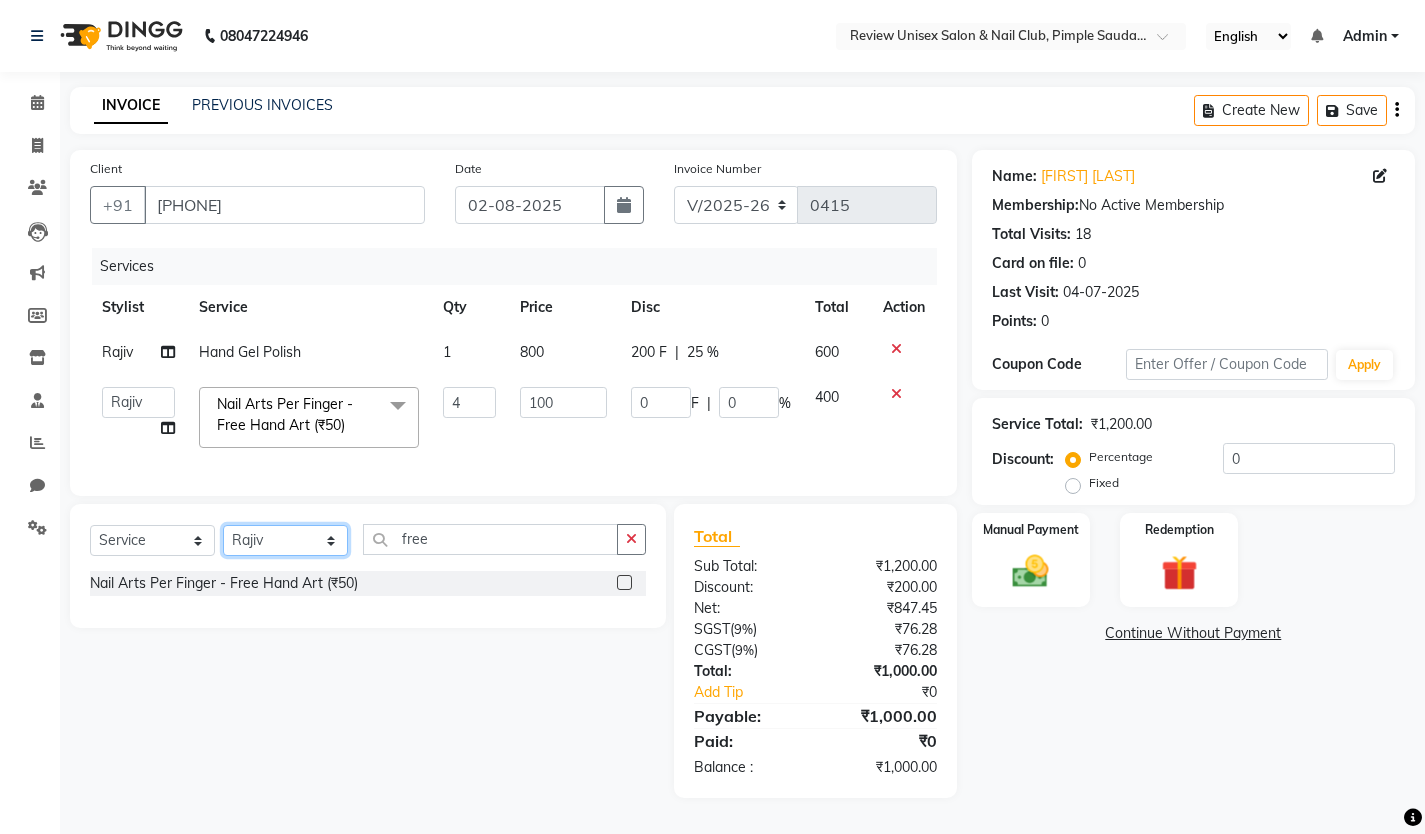click on "Select Stylist [FIRST] [LAST] [FIRST] [FIRST]    [FIRST]    [FIRST]   [FIRST]   [FIRST]   [FIRST] [LAST]   User 1   [FIRST]" 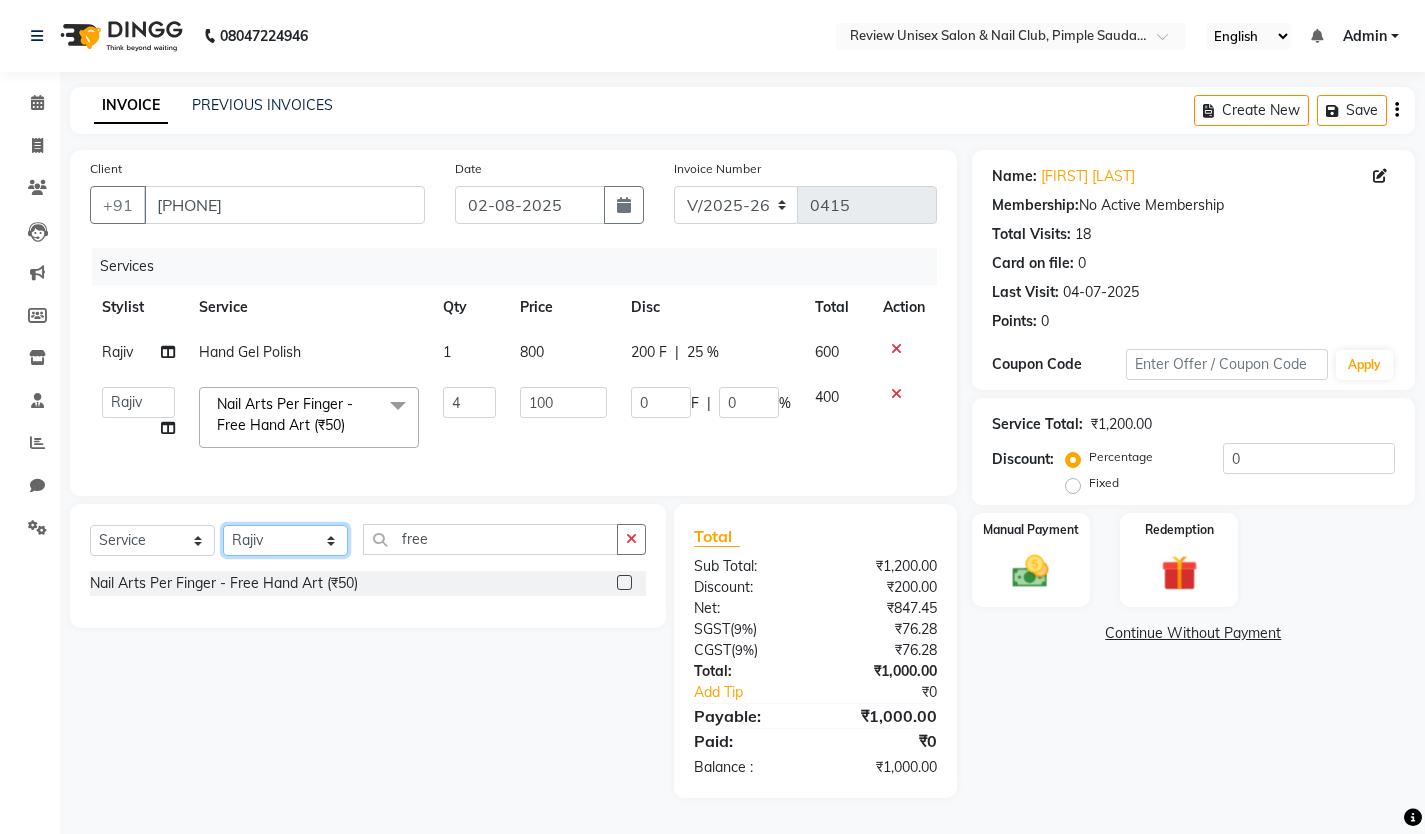 select on "12487" 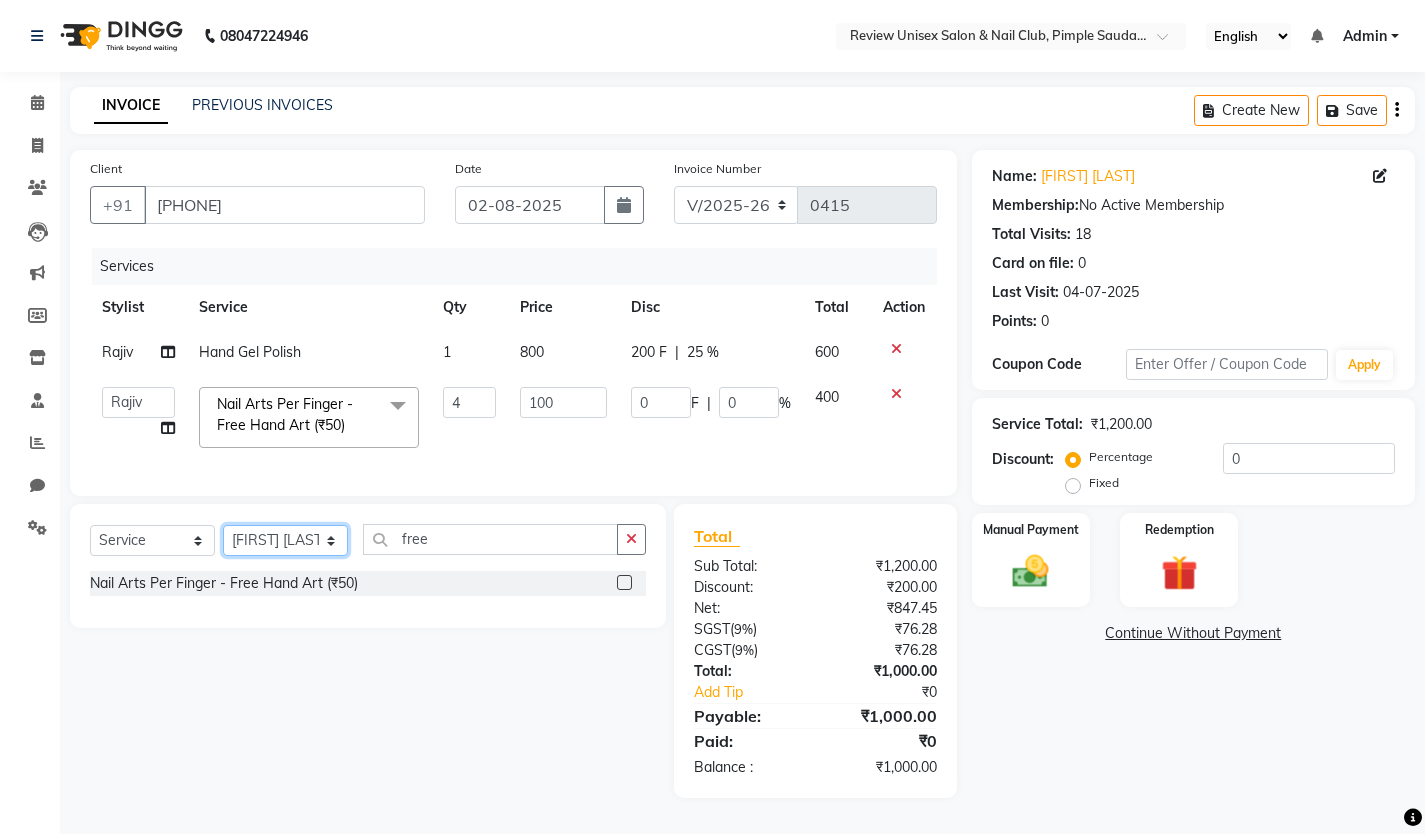 click on "Select Stylist [FIRST] [LAST] [FIRST] [FIRST]    [FIRST]    [FIRST]   [FIRST]   [FIRST]   [FIRST] [LAST]   User 1   [FIRST]" 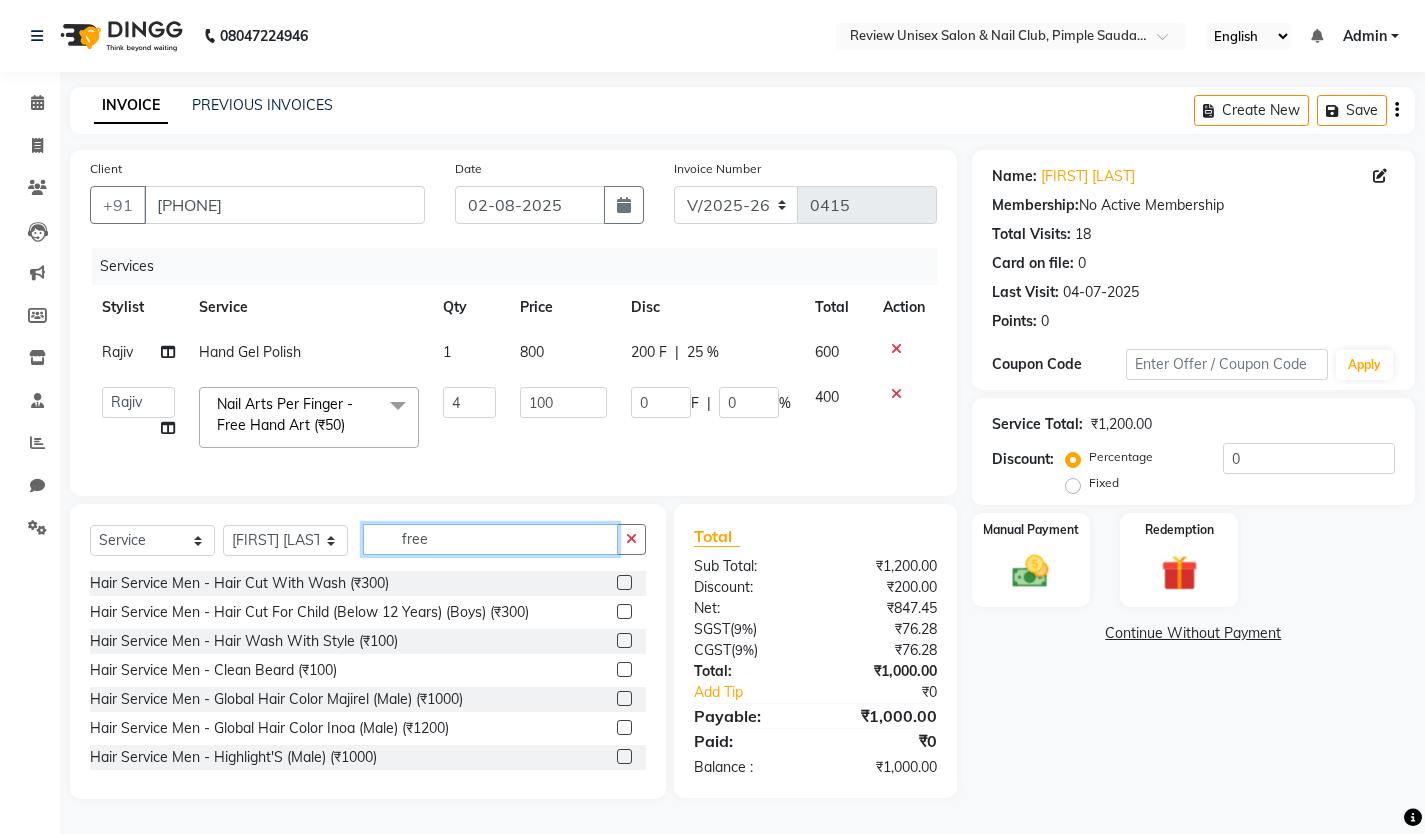 click on "free" 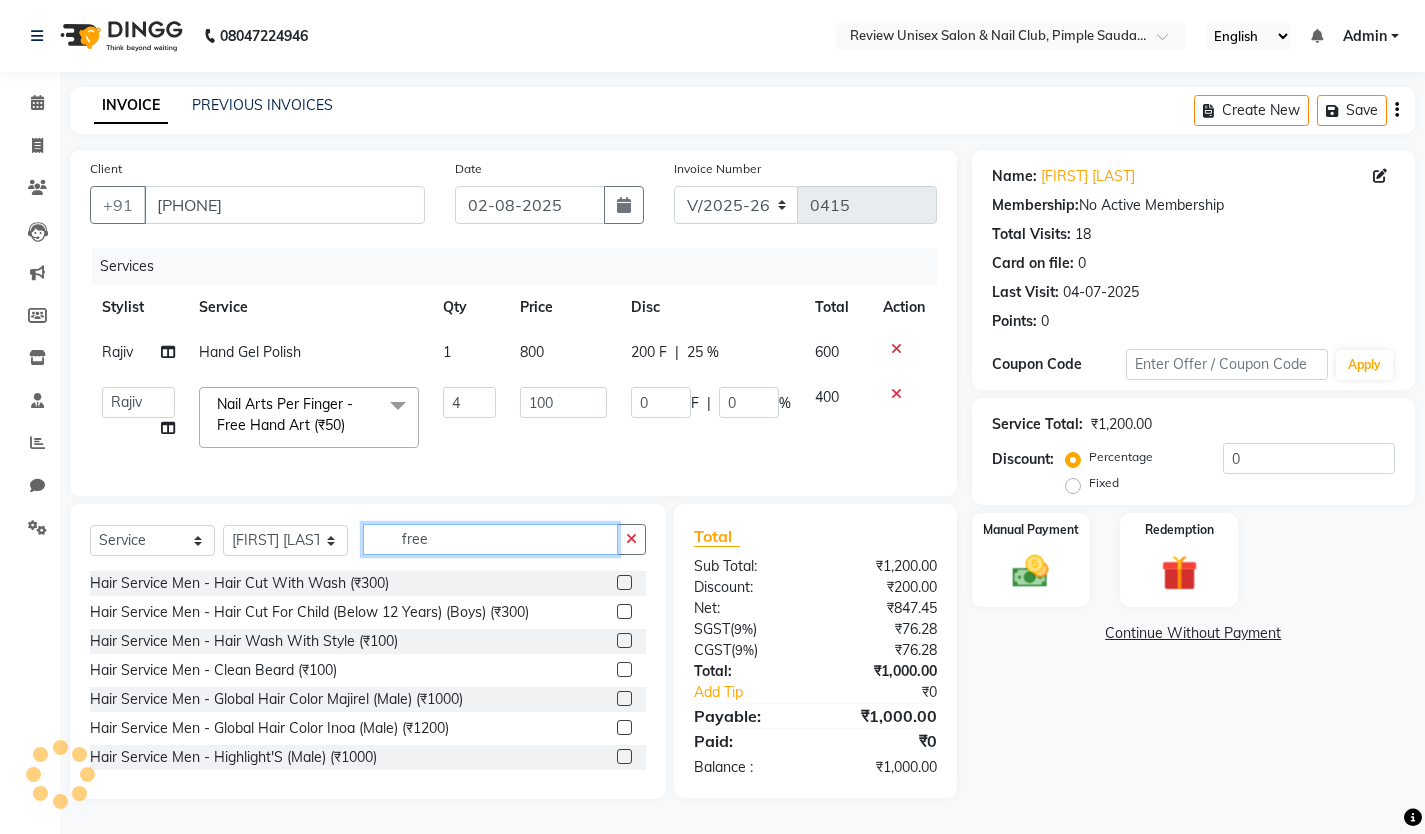click on "free" 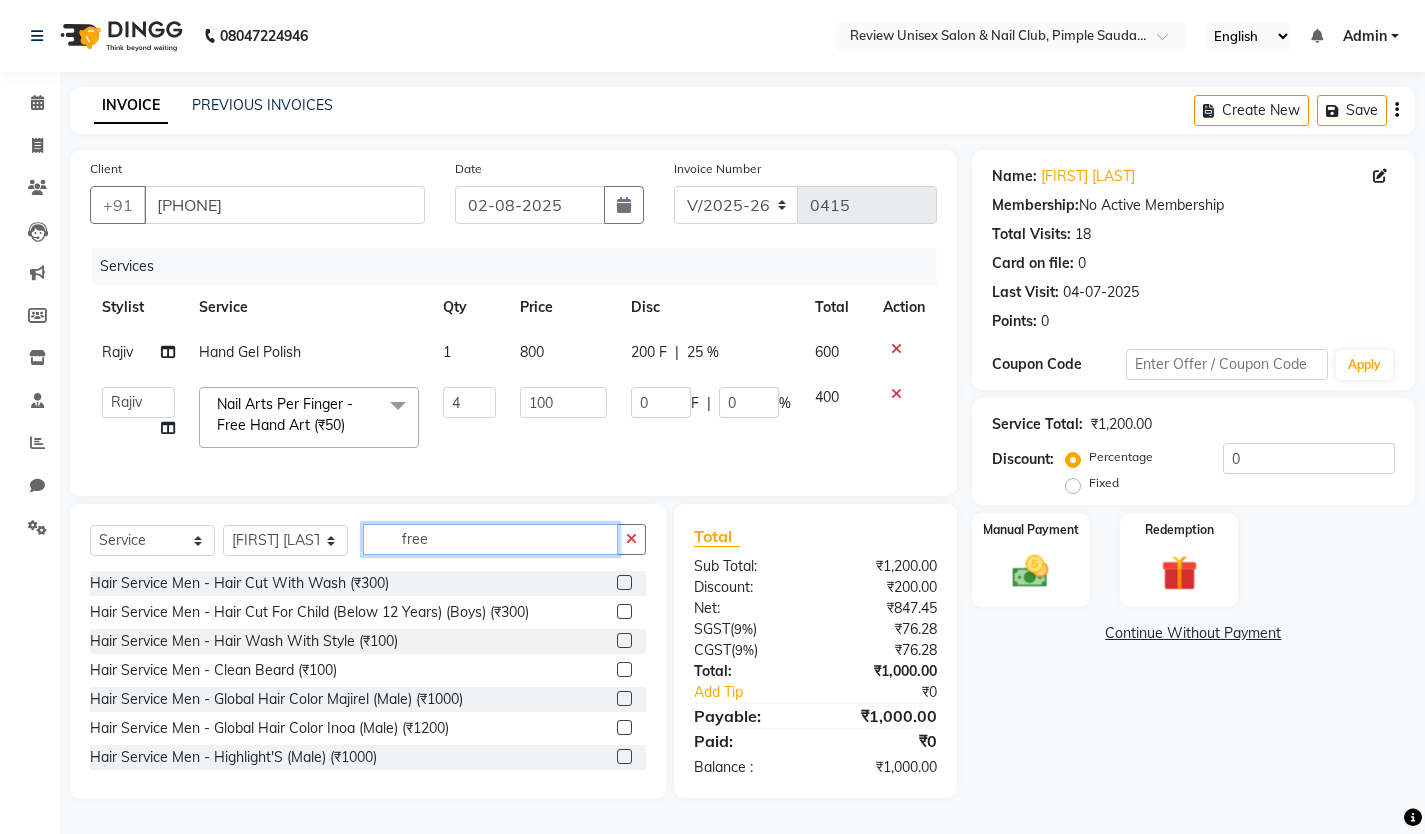 click on "free" 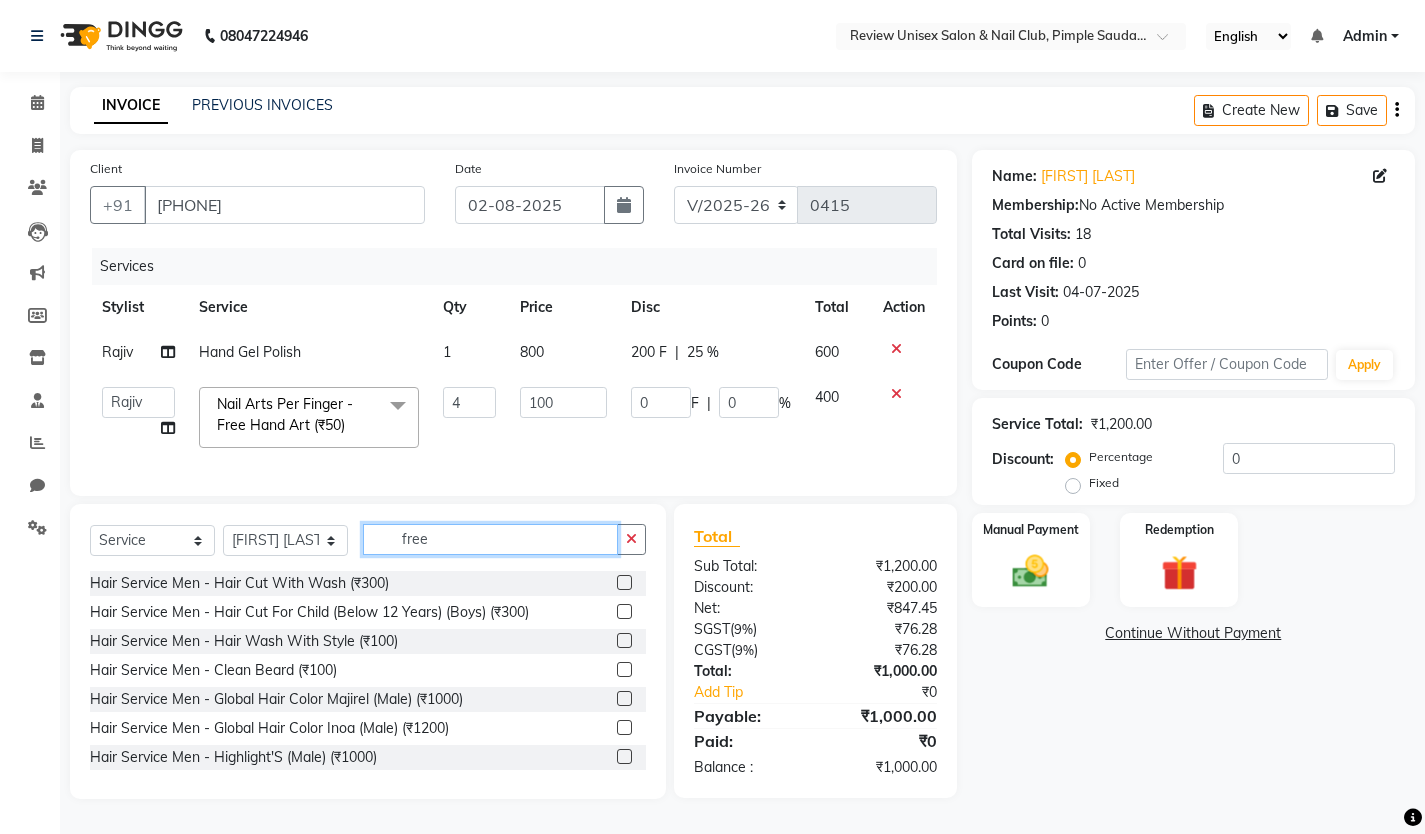 type on "f" 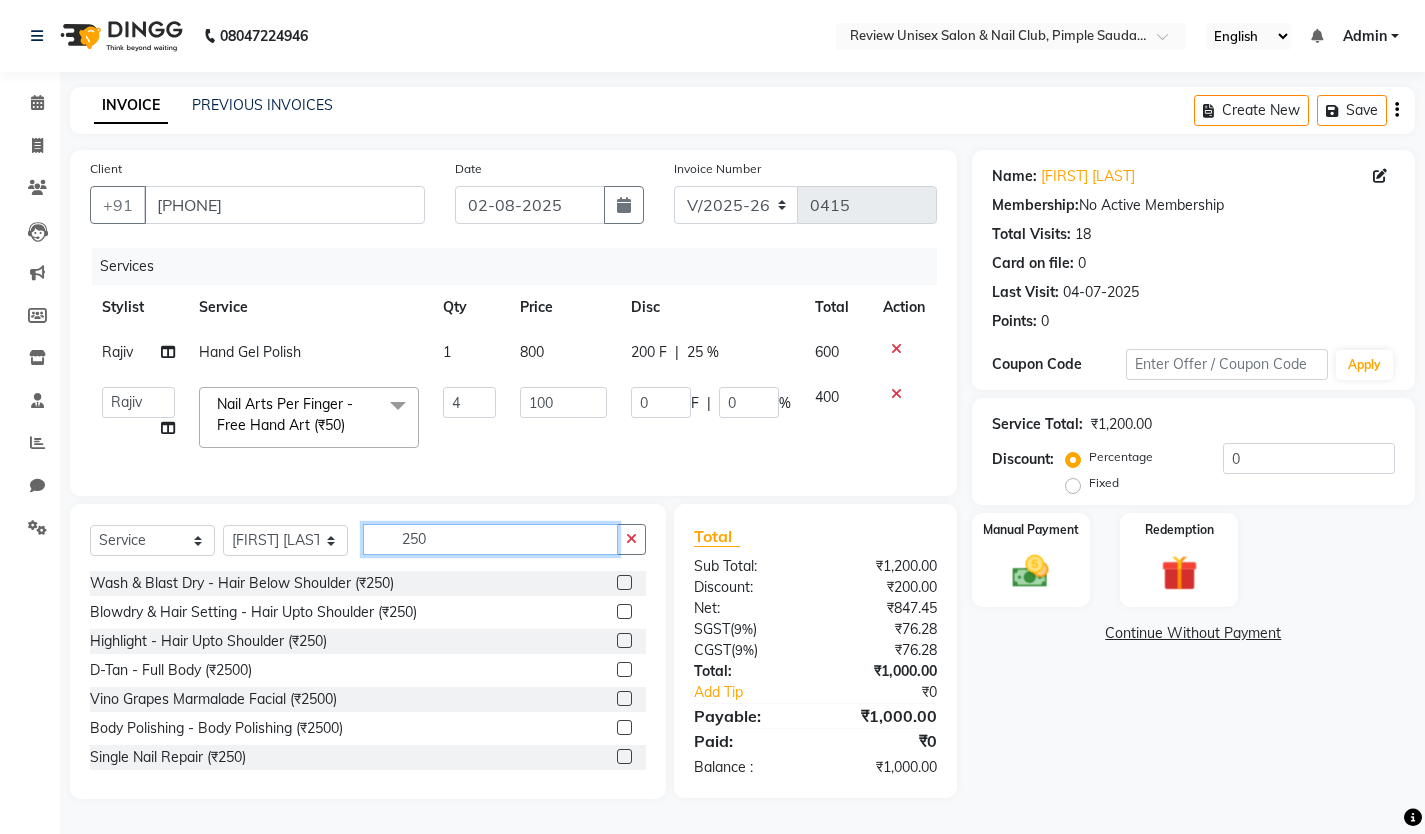 scroll, scrollTop: 0, scrollLeft: 0, axis: both 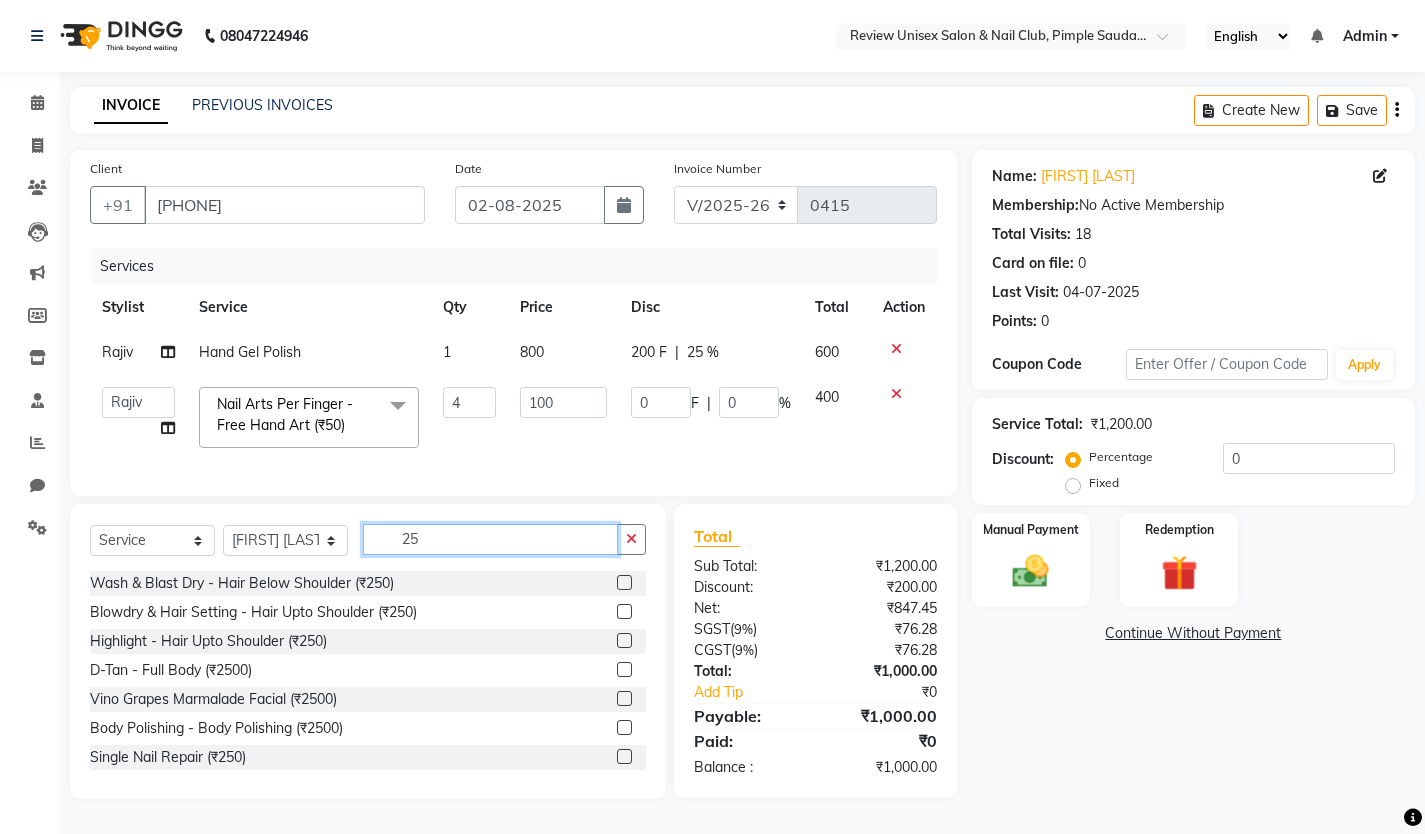 type on "2" 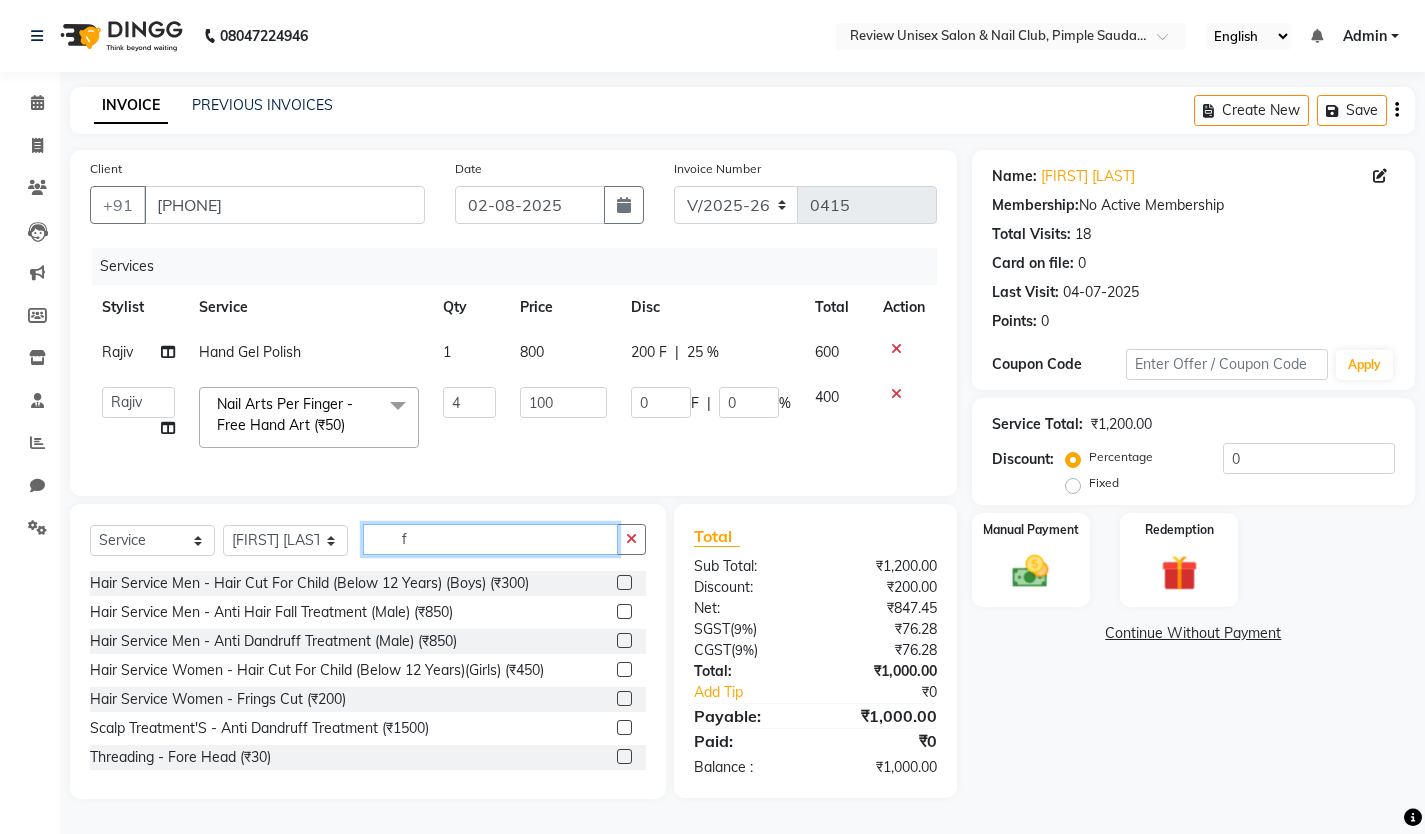 type on "f" 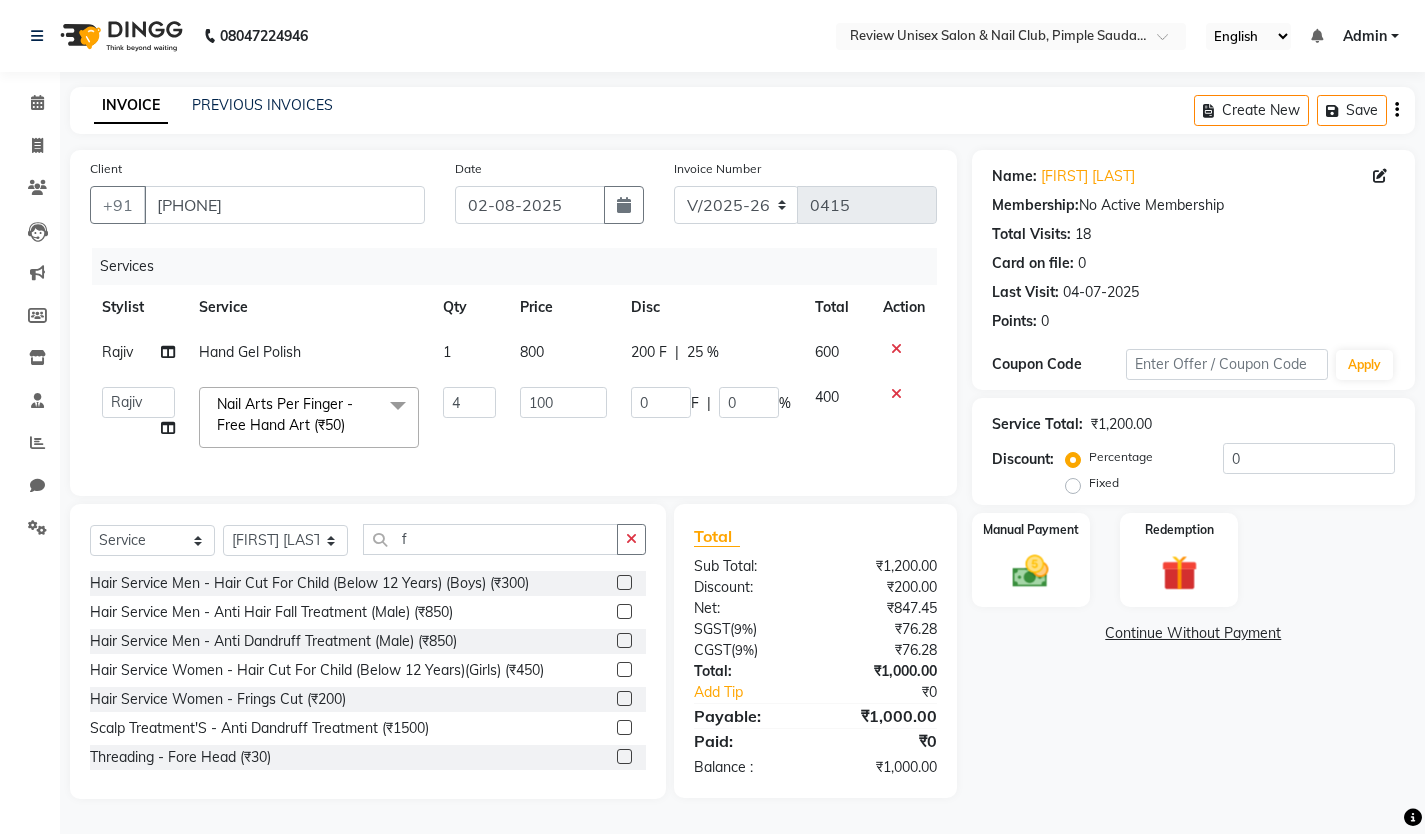 click 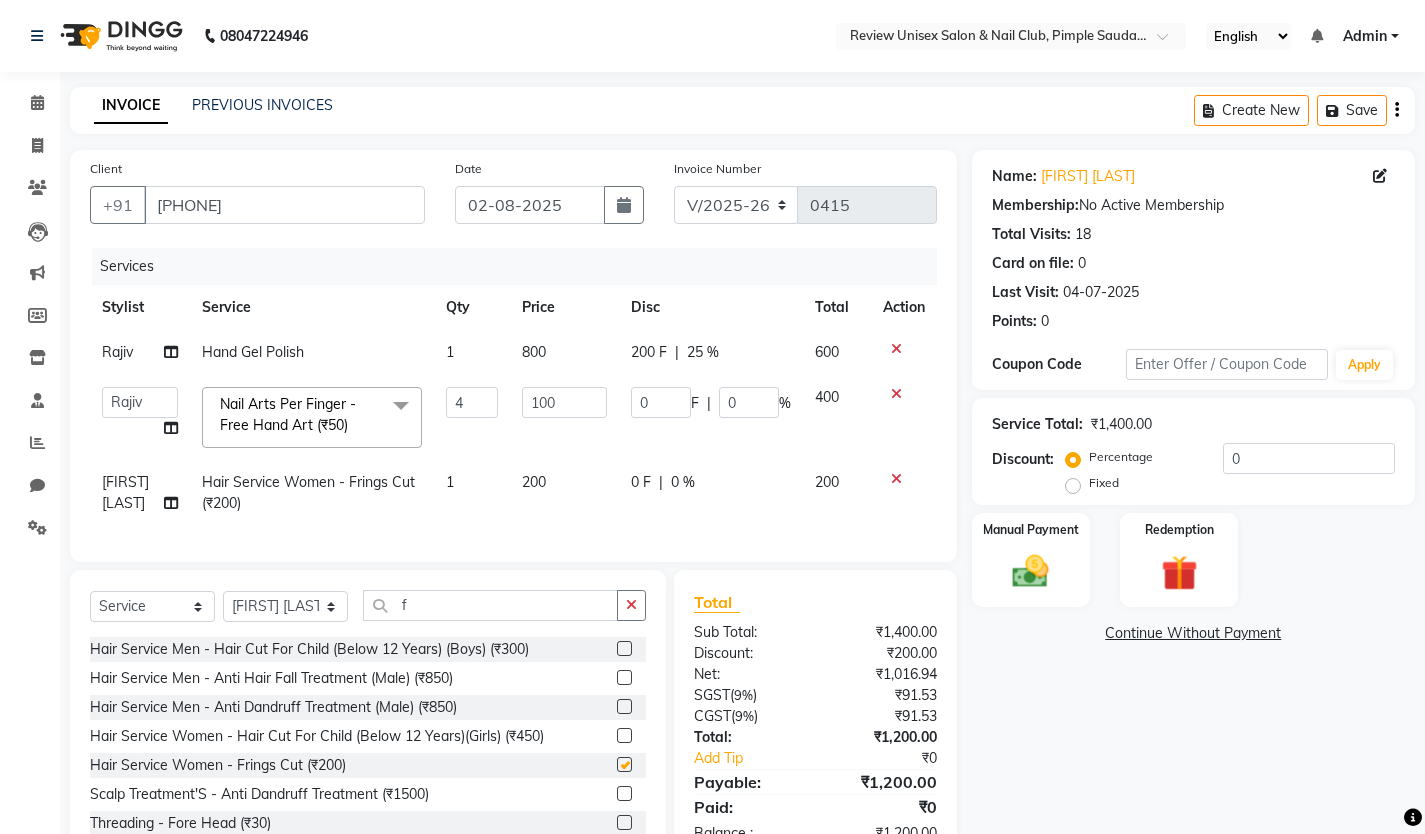 checkbox on "false" 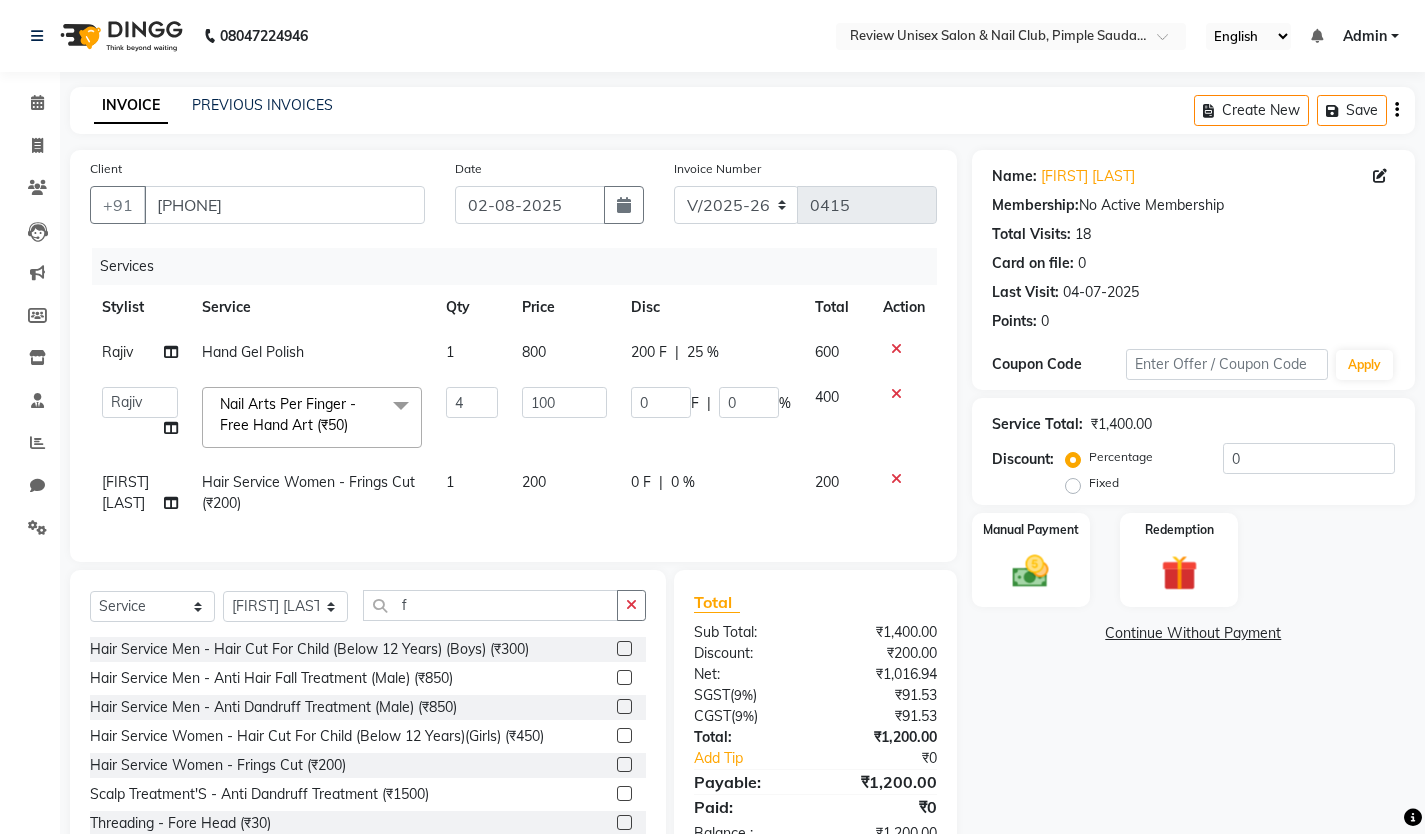 click on "200" 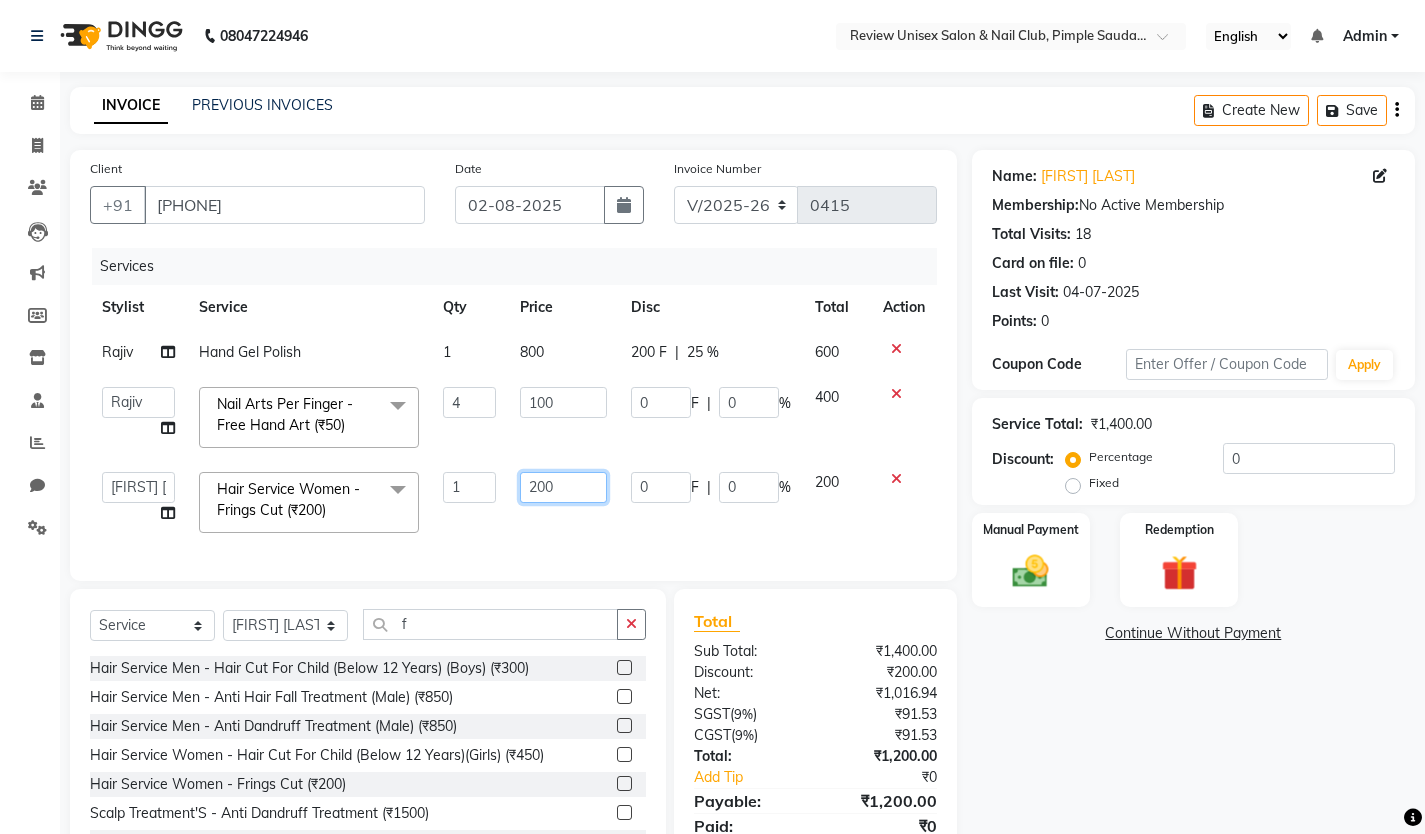 click on "200" 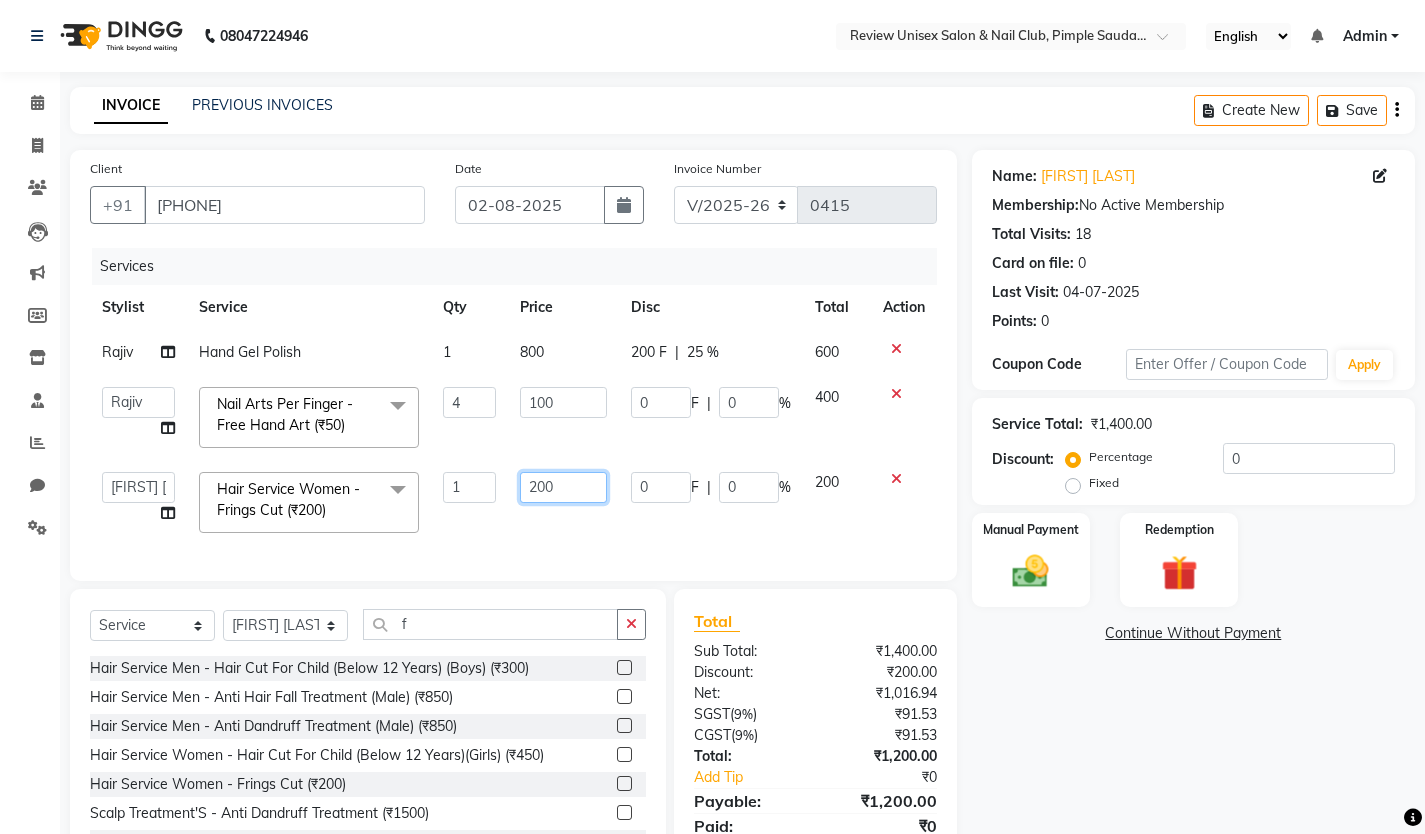 click on "200" 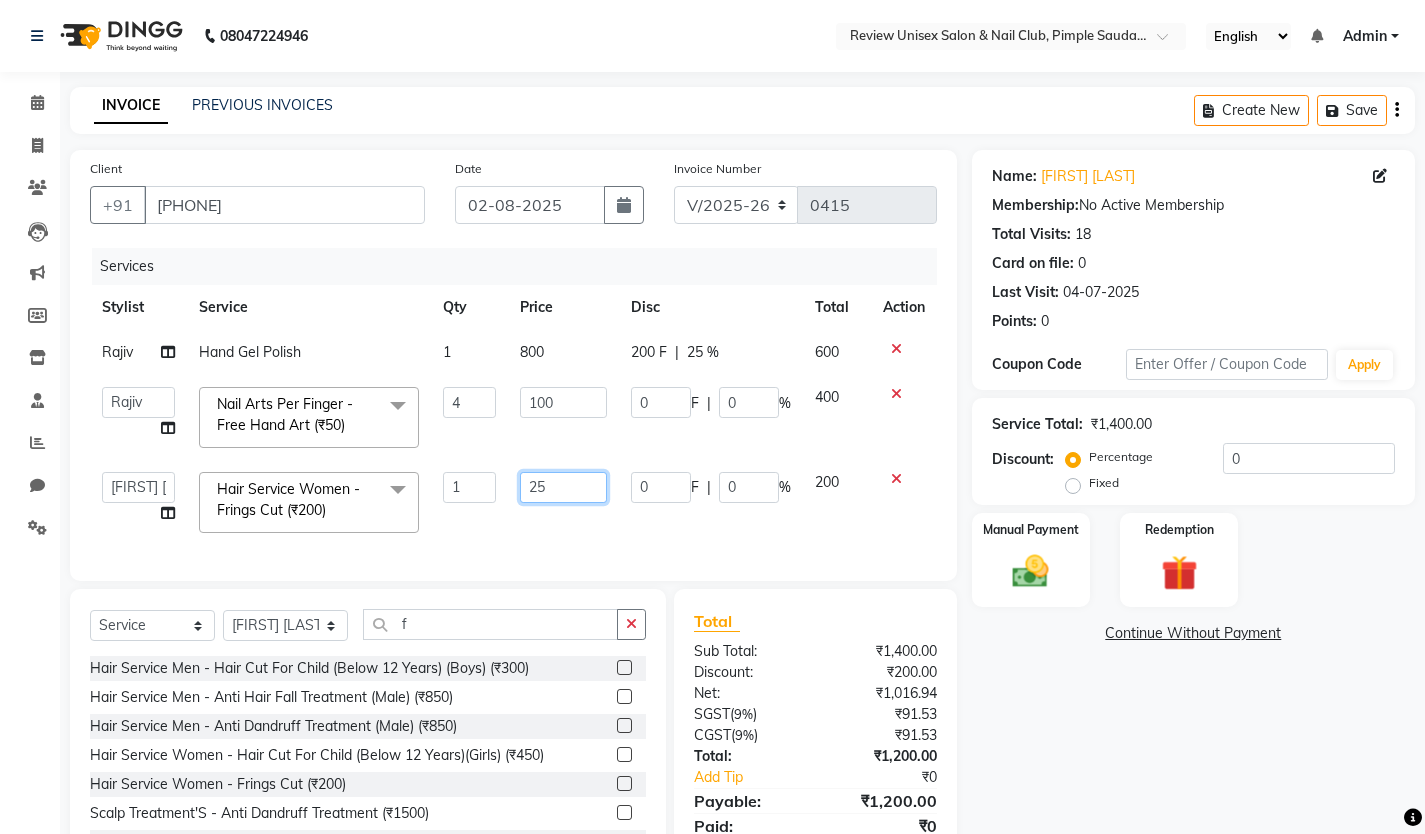type on "250" 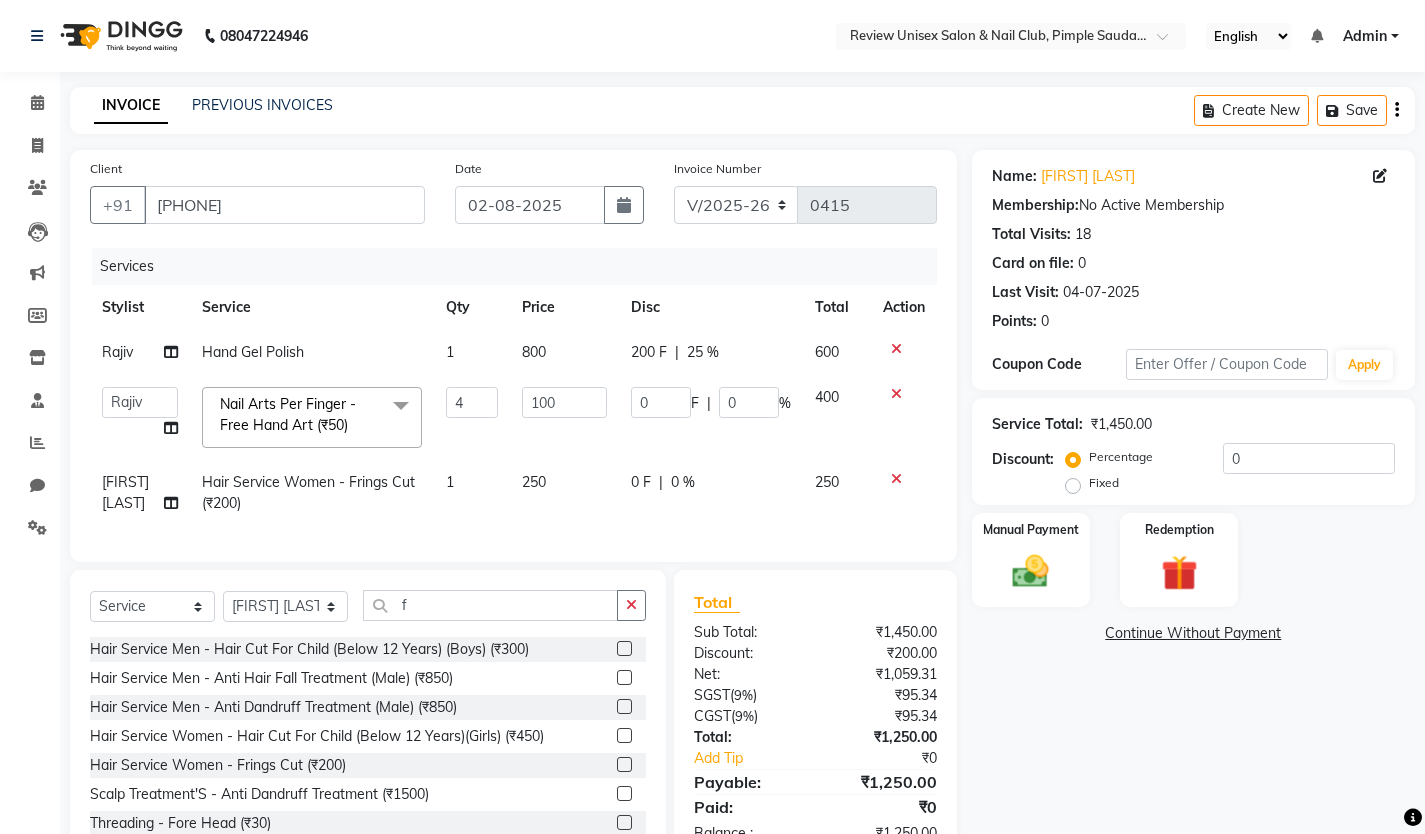 click on "Services Stylist Service Qty Price Disc Total Action [FIRST]  Hand Gel Polish 1 800 200 F | 25 % 600  [FIRST] [LAST]   [FIRST]    [FIRST]    [FIRST]   [FIRST]   [FIRST]   [FIRST] [LAST]   User 1   [FIRST]  Nail Arts Per Finger - Free Hand Art (₹50)  x Hair Service Men - Hair Cut With Wash (₹300) Hair Service Men - Hair Cut For Child (Below 12 Years) (Boys) (₹300) Hair Service Men - Hair Wash With Style (₹100) Hair Service Men - Clean Beard (₹100) Hair Service Men - Global Hair Color Majirel (Male) (₹1000) Hair Service Men - Global Hair Color Inoa (Male) (₹1200) Hair Service Men - Highlight'S (Male) (₹1000) Hair Service Men - Head Massage (Male) (₹500) Hair Service Men - Anti Hair Fall Treatment (Male) (₹850) Hair Service Men - Anti Dandruff Treatment (Male) (₹850) Hair Service Men - Male Threading (₹70) Hair Service Men - Hair Spa (₹800) Hair Service Women - Hair Trim U / V / Stright   ( Without Wash) (₹450) Hair Service Women - Any Long Hair Cut With Wash (₹600) Hair Ampuls (₹300)" 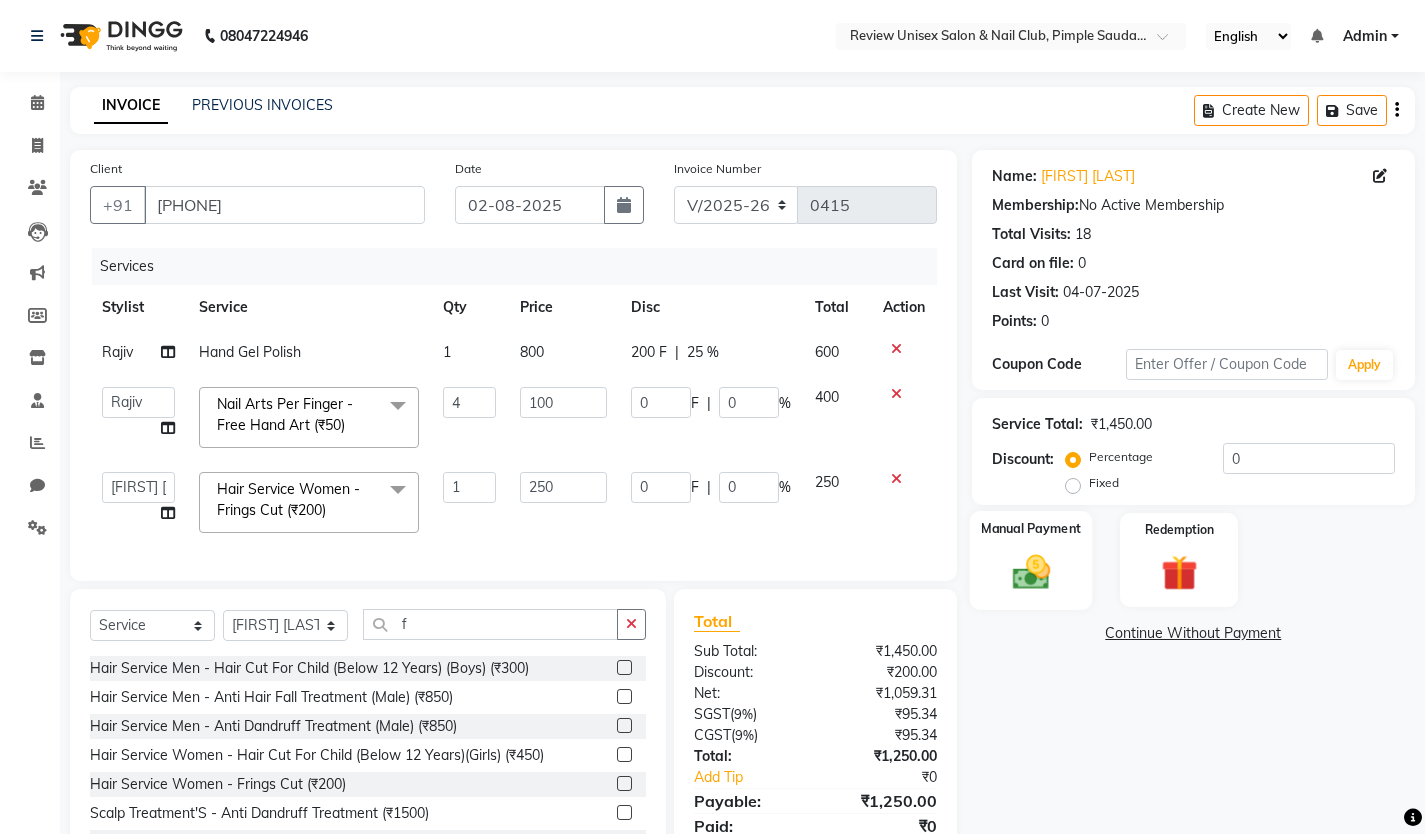 click 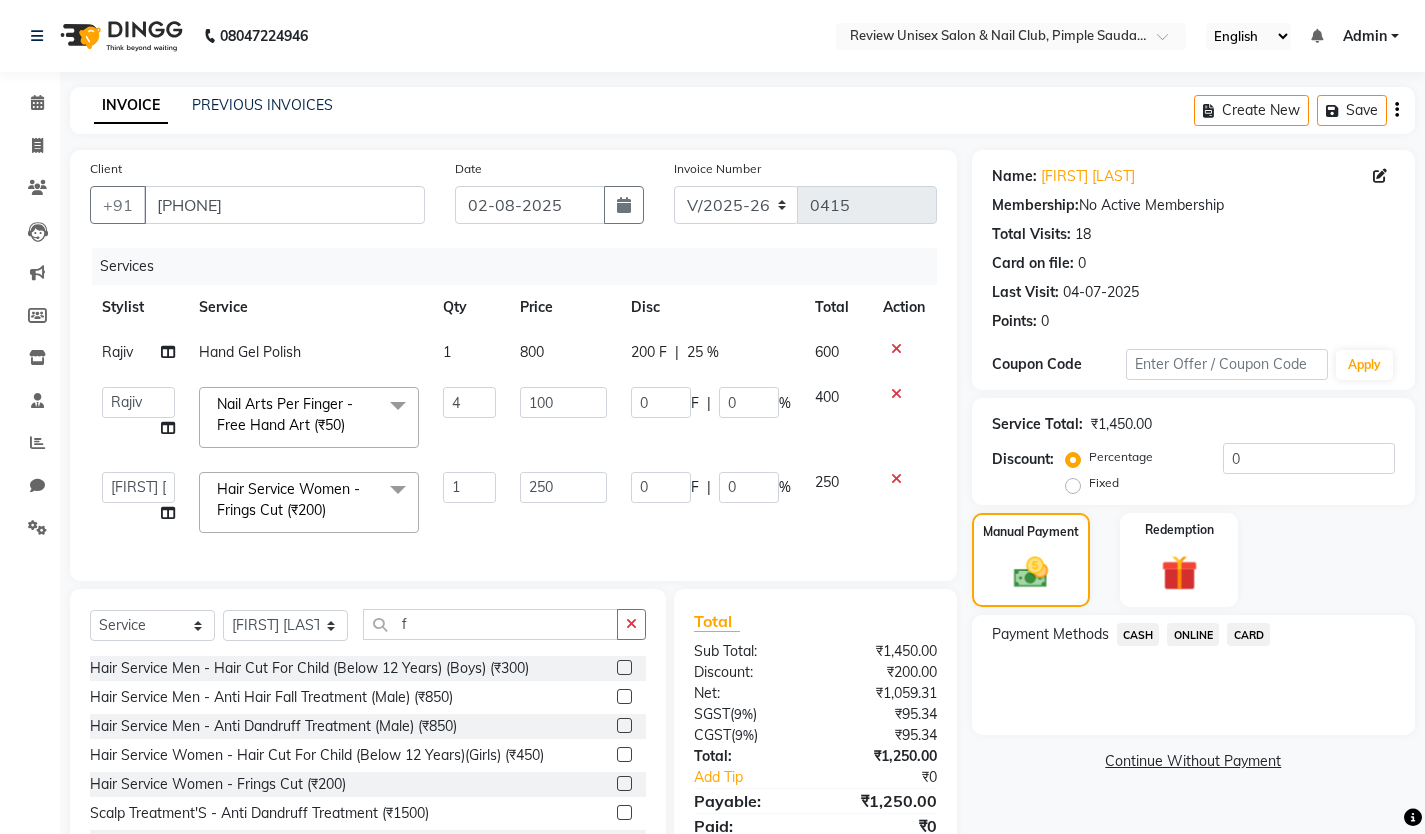 scroll, scrollTop: 95, scrollLeft: 0, axis: vertical 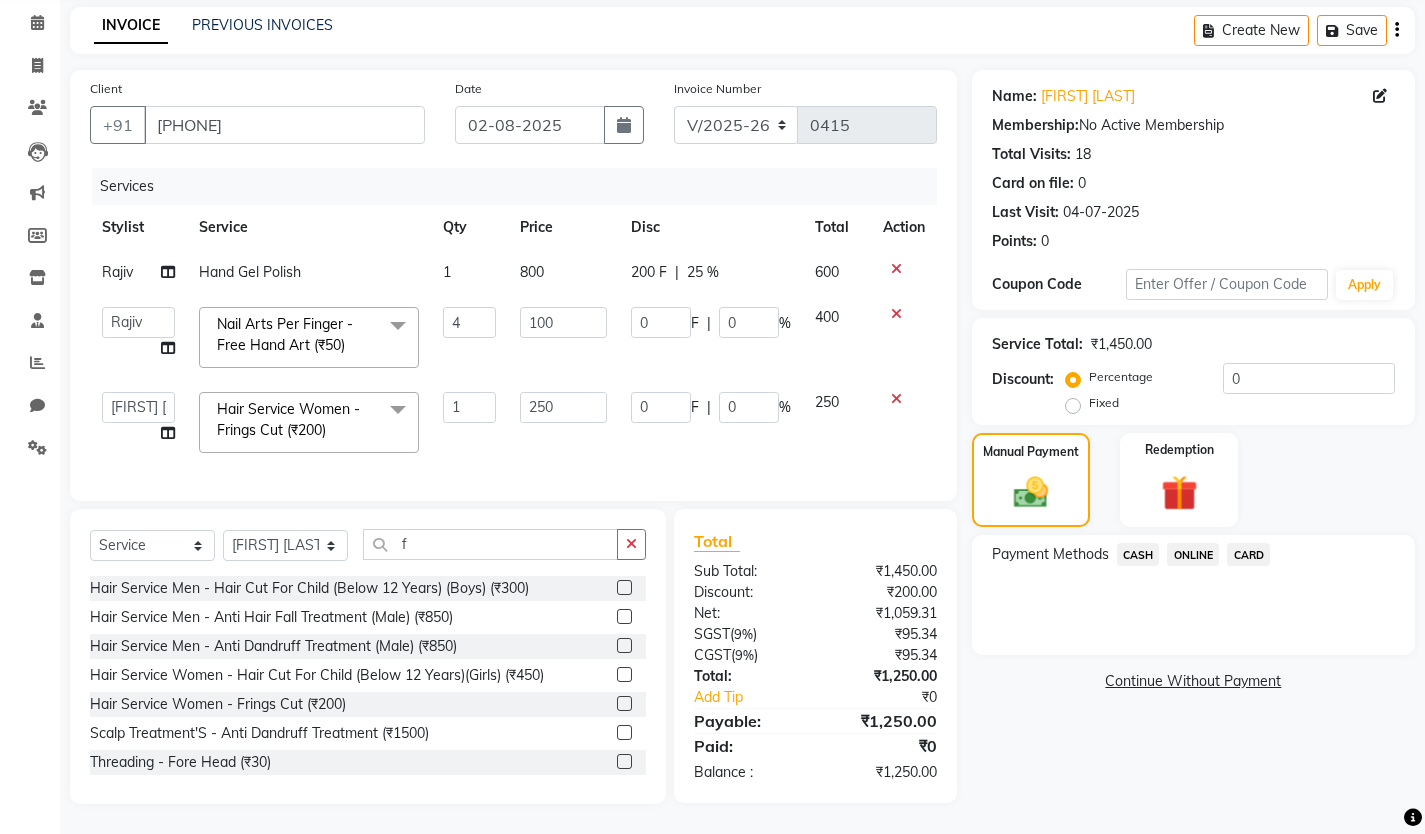 click on "ONLINE" 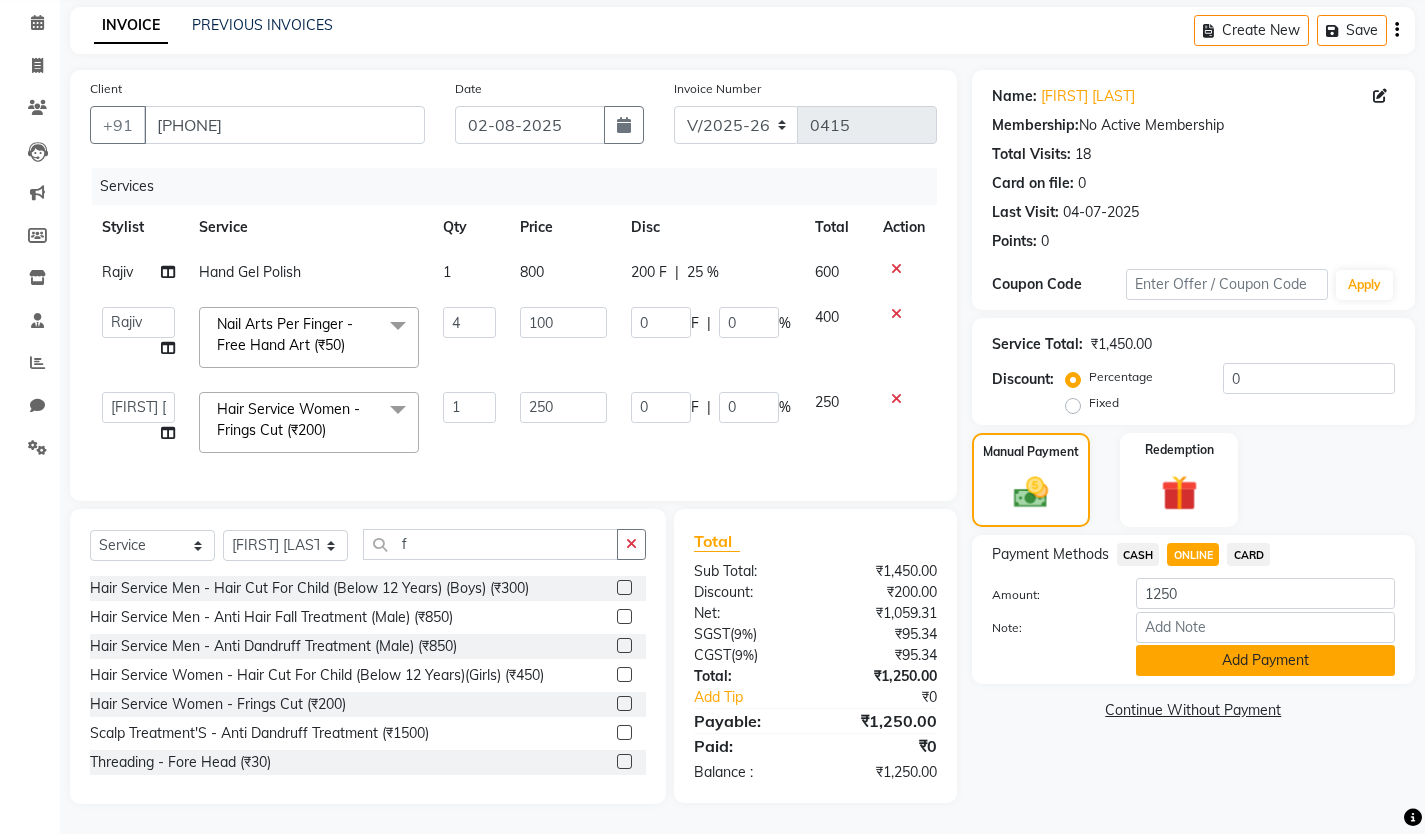 click on "Add Payment" 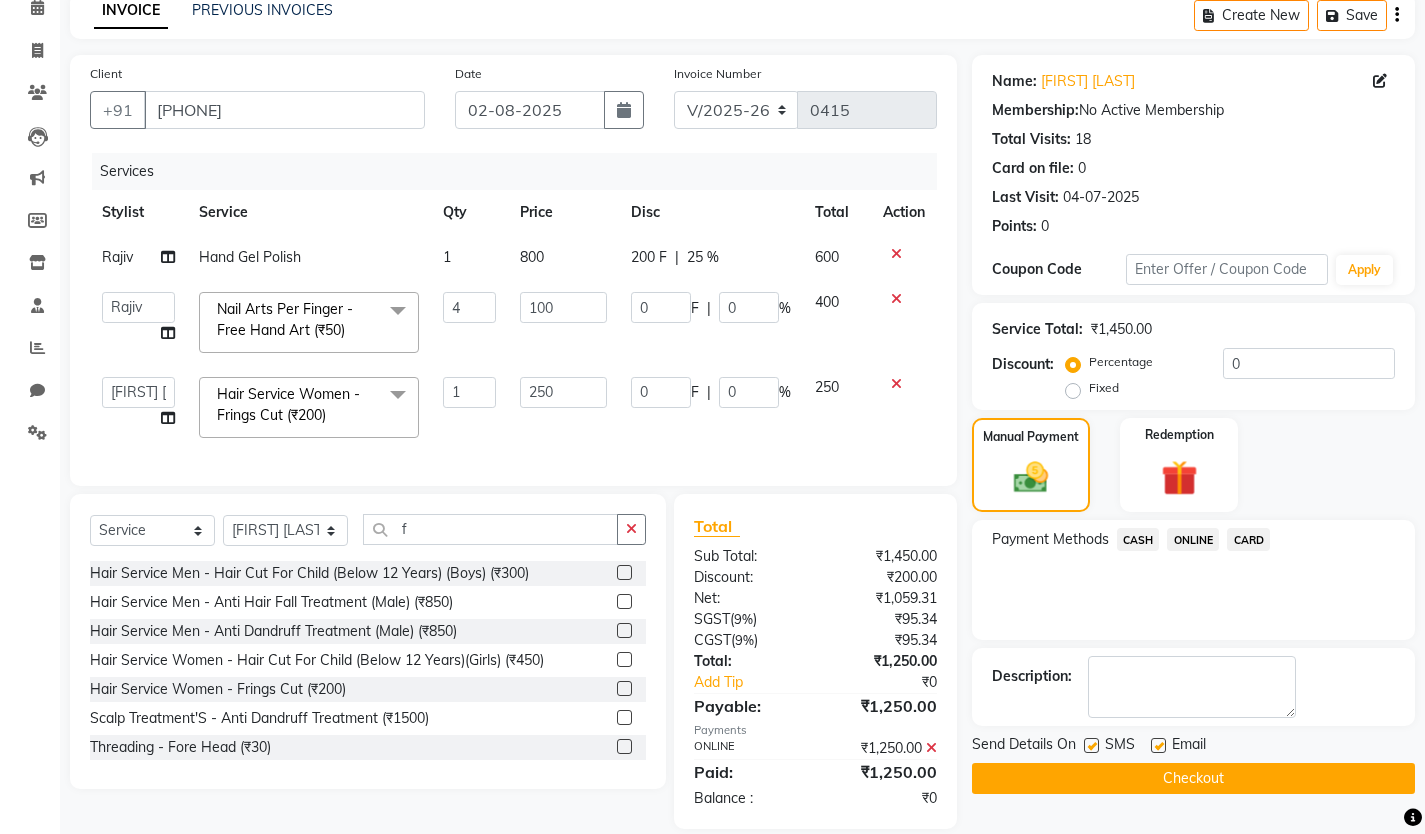 scroll, scrollTop: 135, scrollLeft: 0, axis: vertical 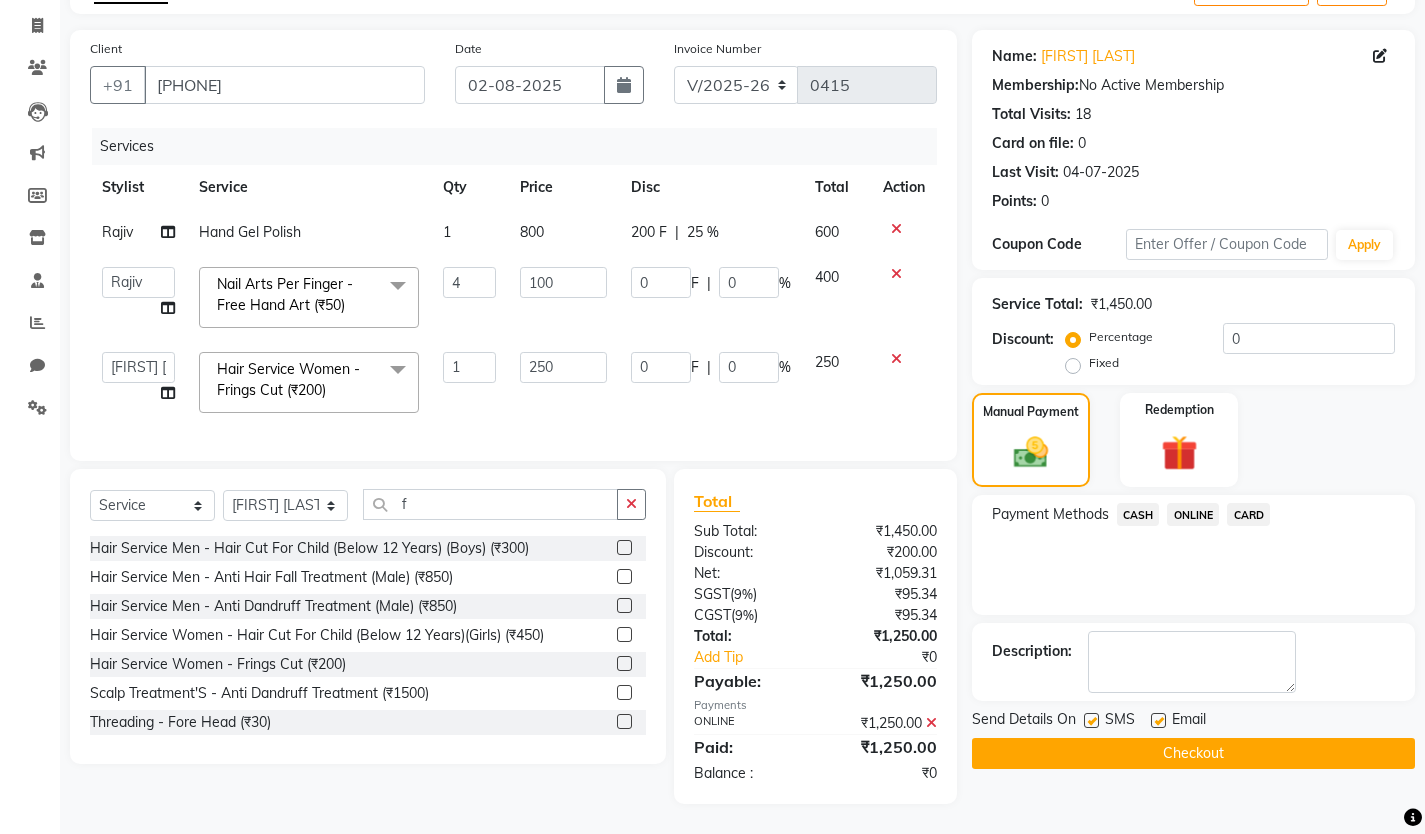 click 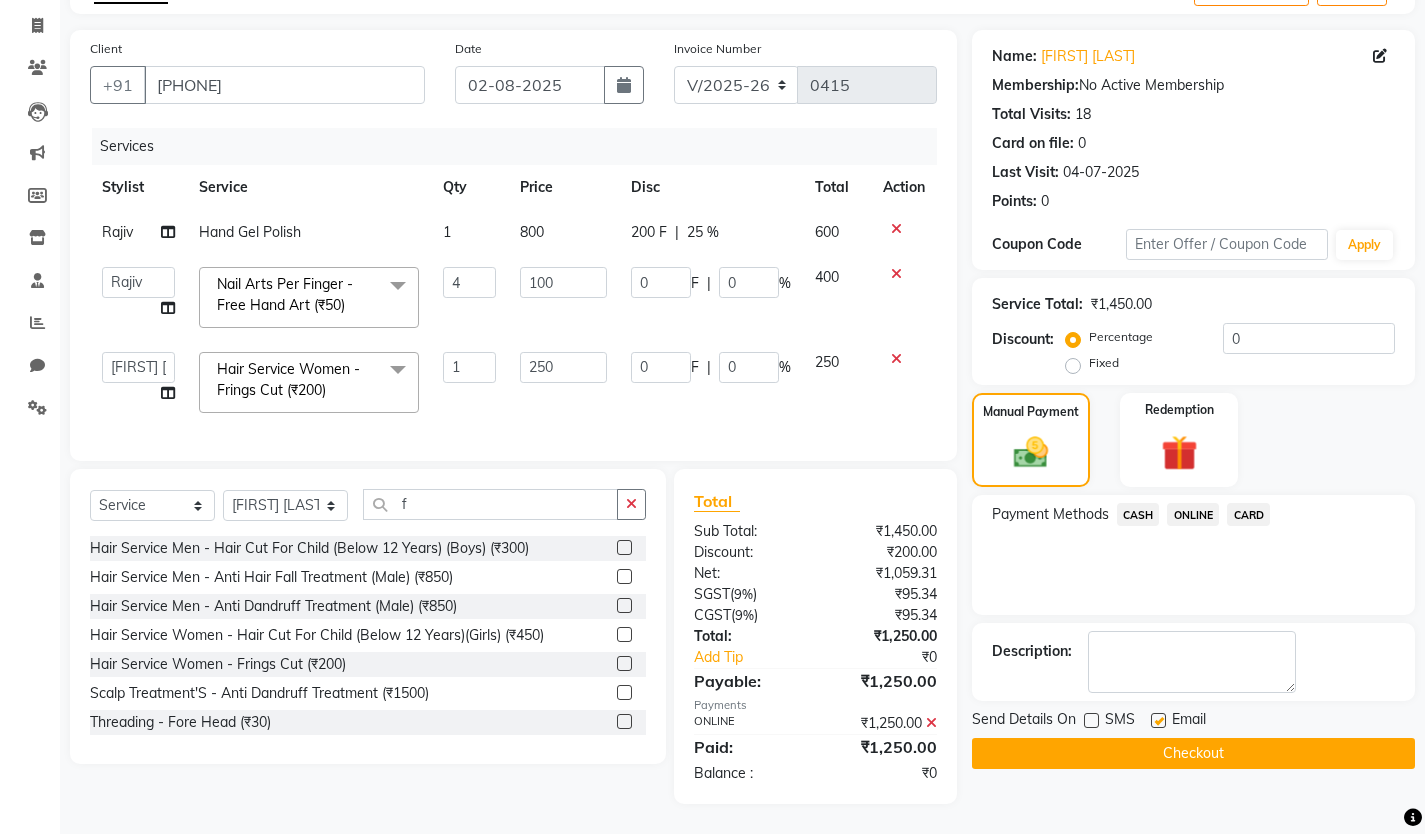 click 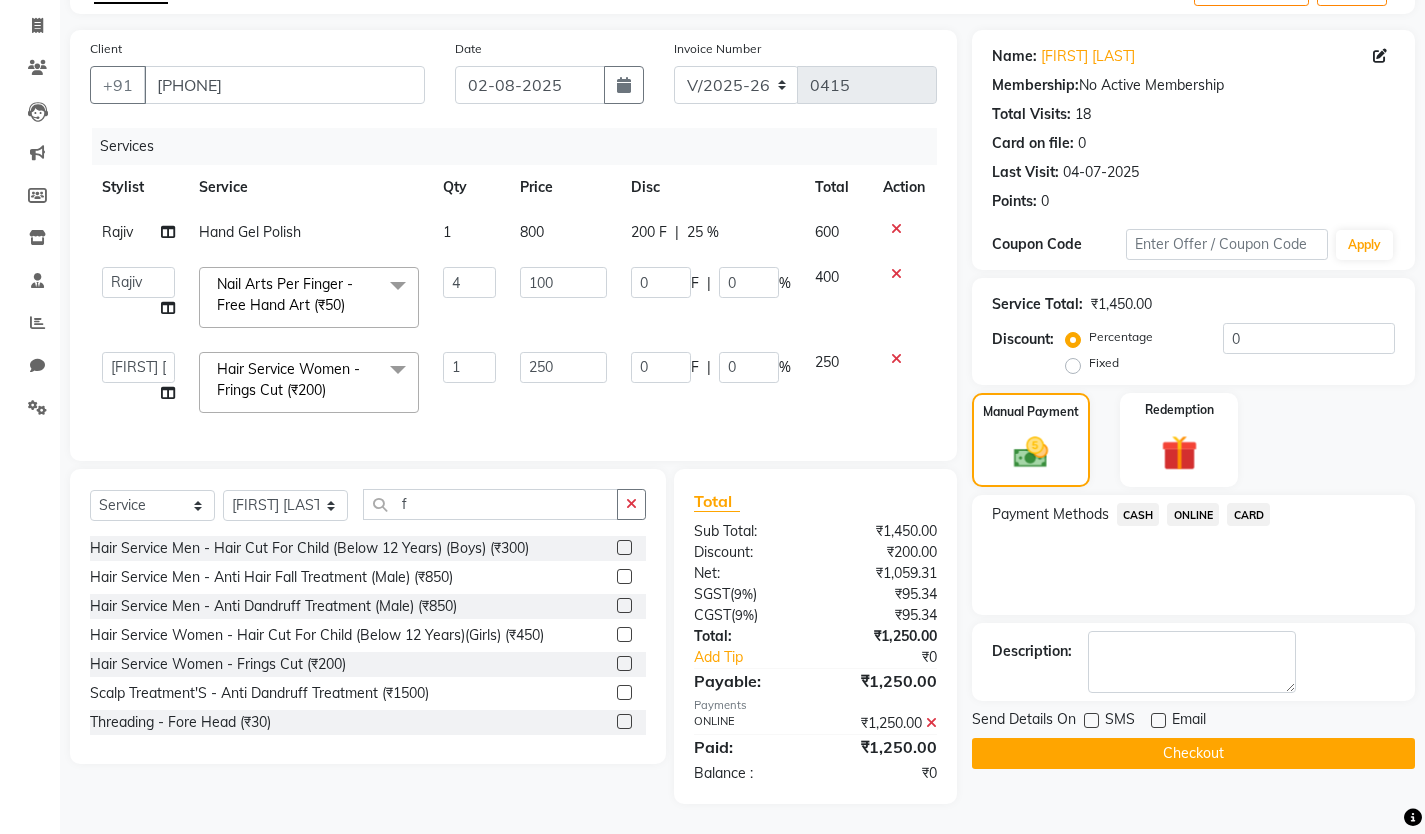 click on "Checkout" 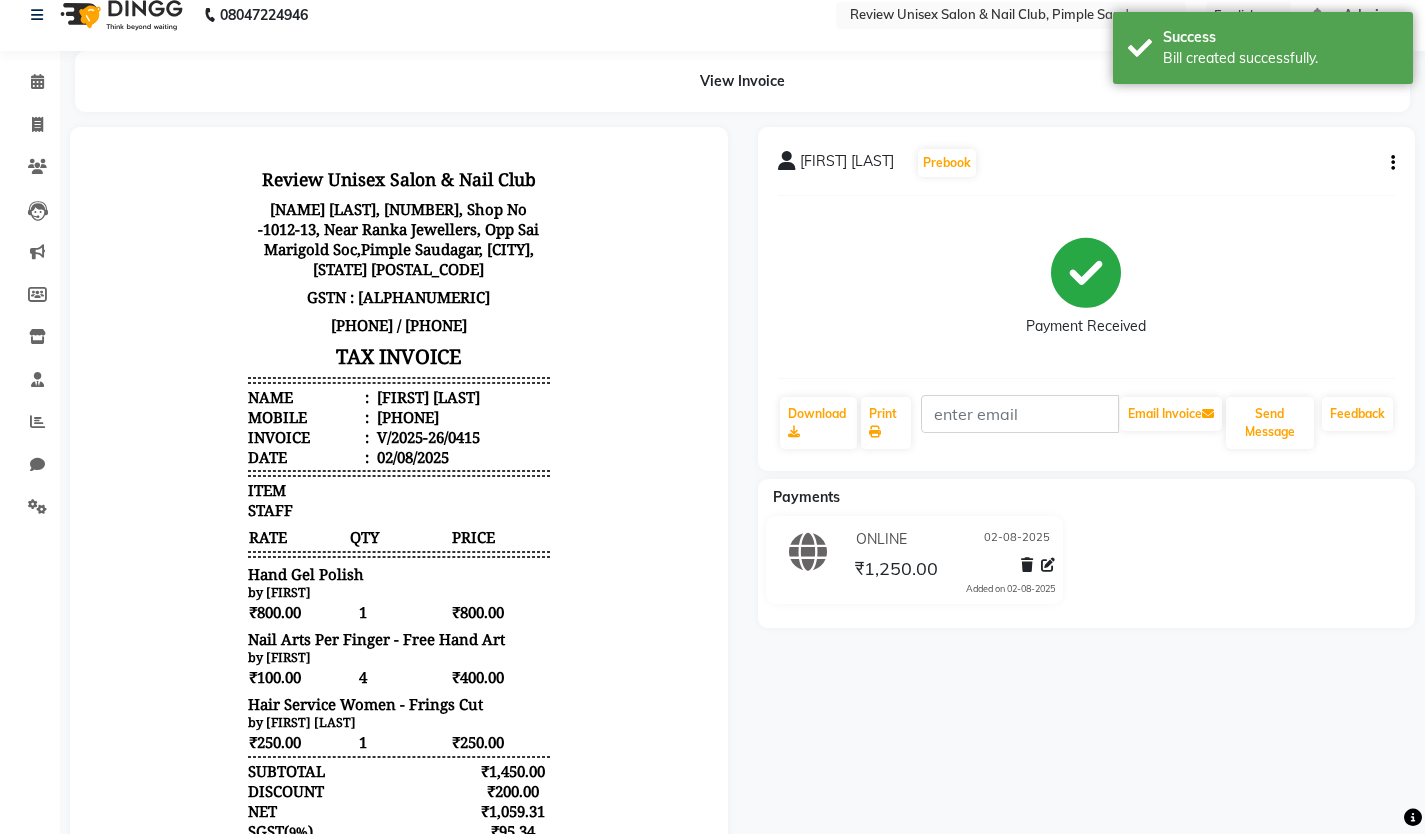 scroll, scrollTop: 0, scrollLeft: 0, axis: both 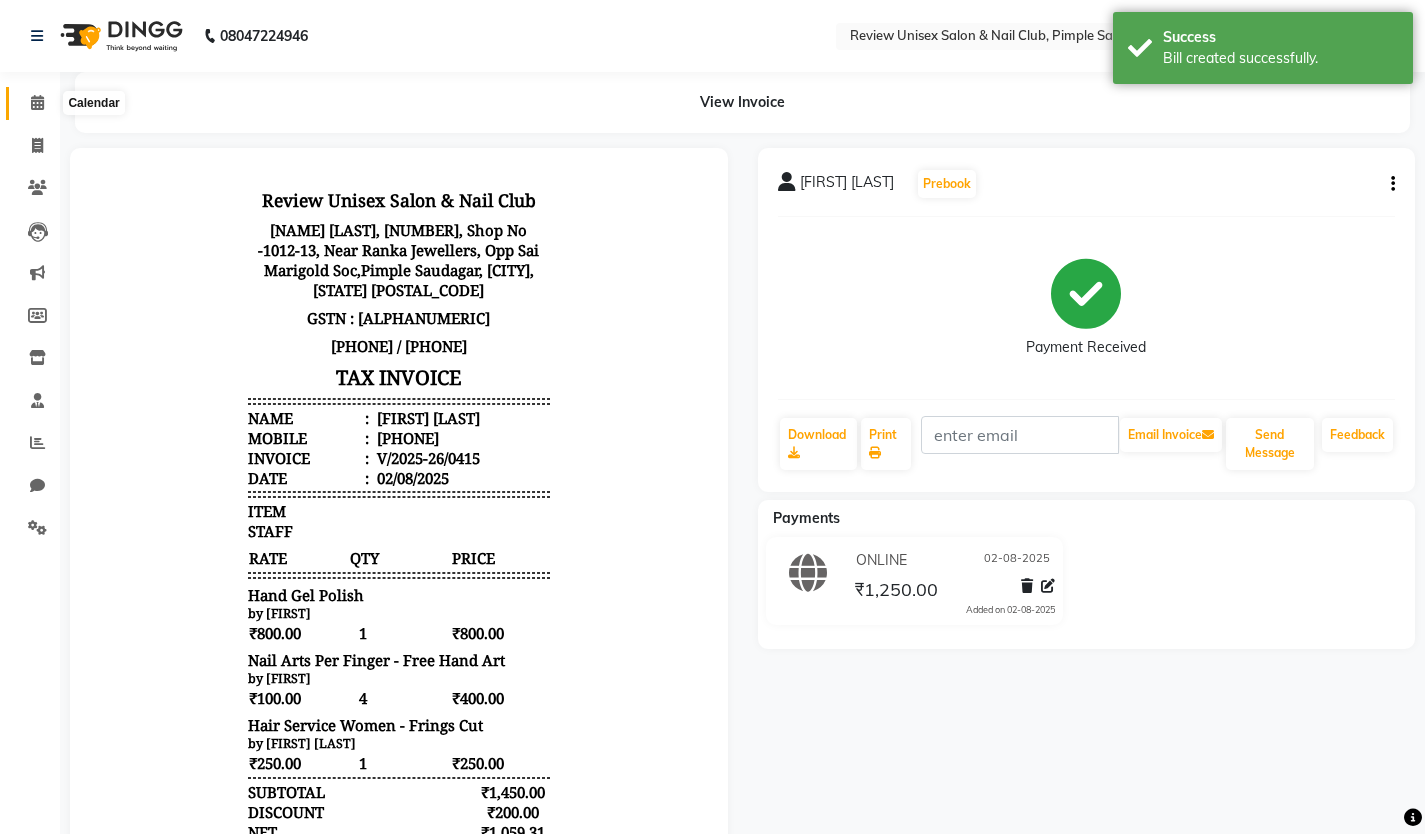 click 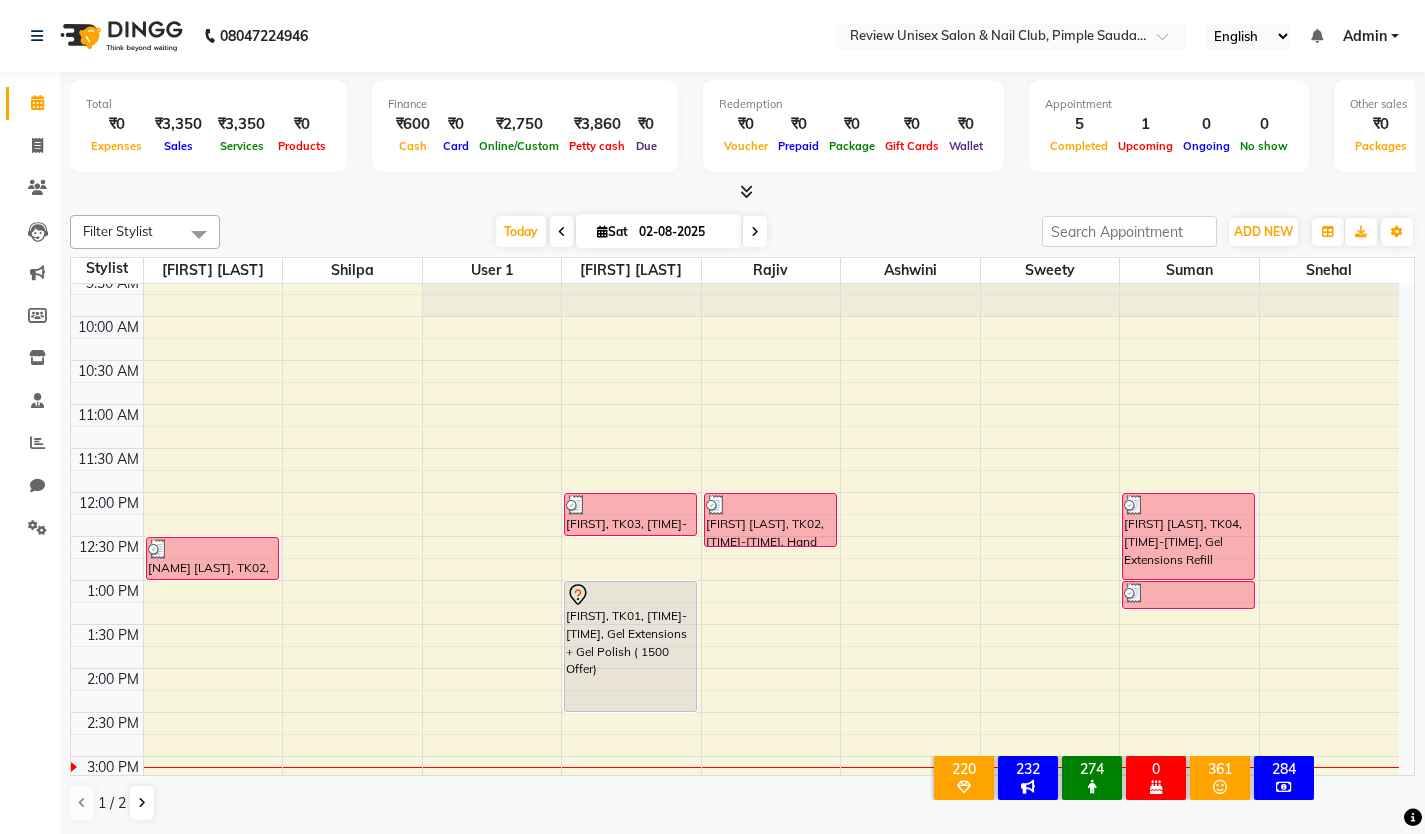 scroll, scrollTop: 200, scrollLeft: 0, axis: vertical 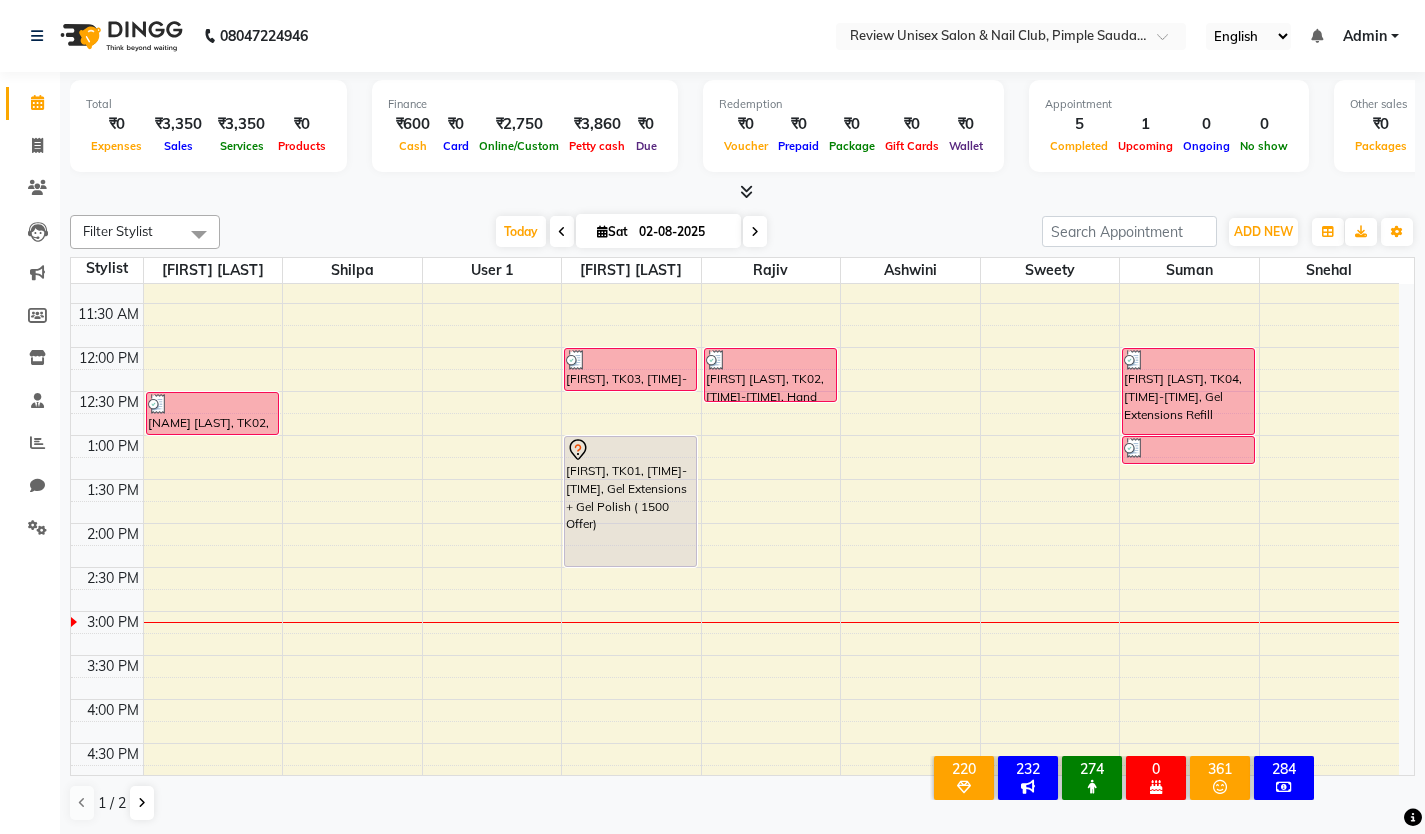 click at bounding box center (755, 231) 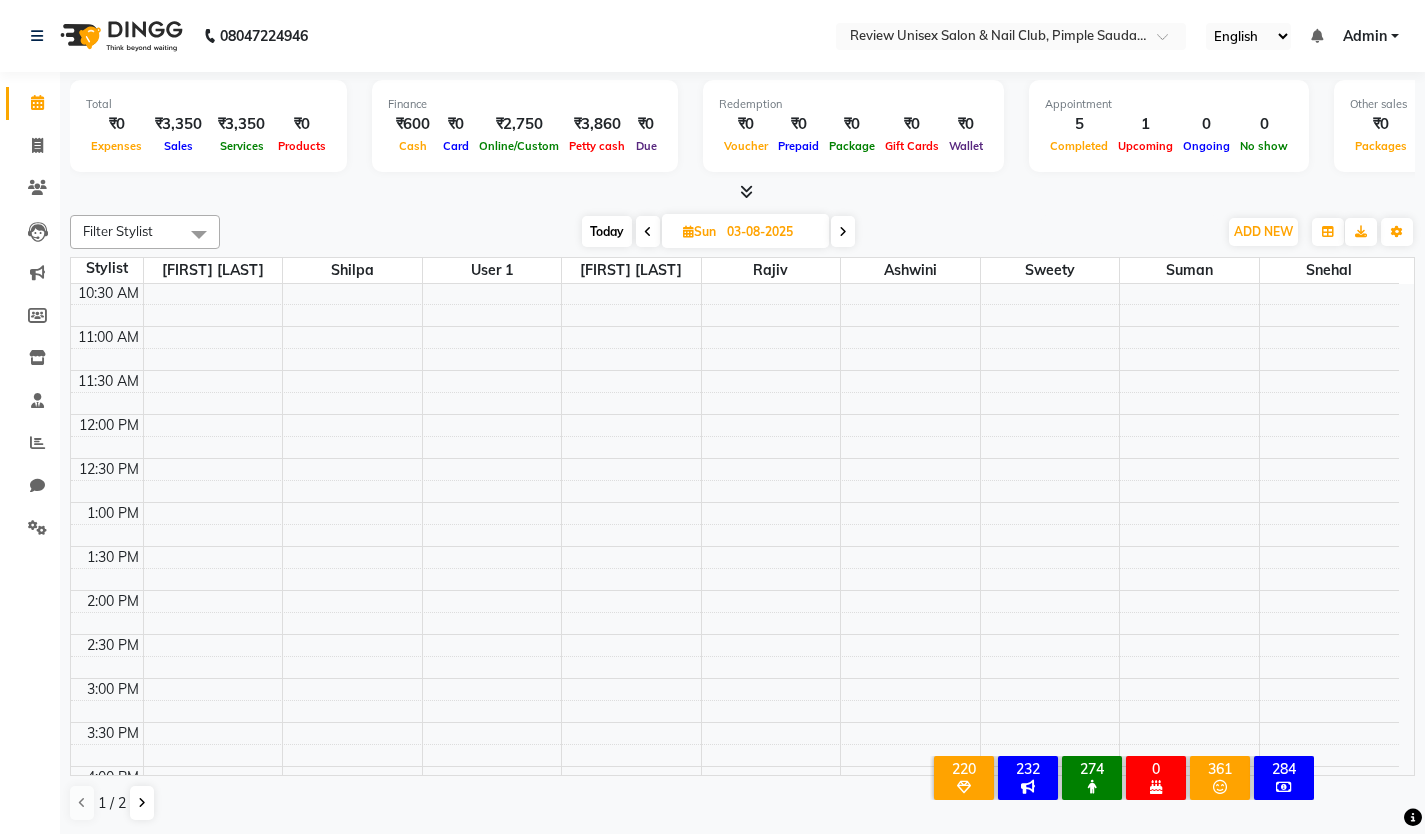 scroll, scrollTop: 129, scrollLeft: 0, axis: vertical 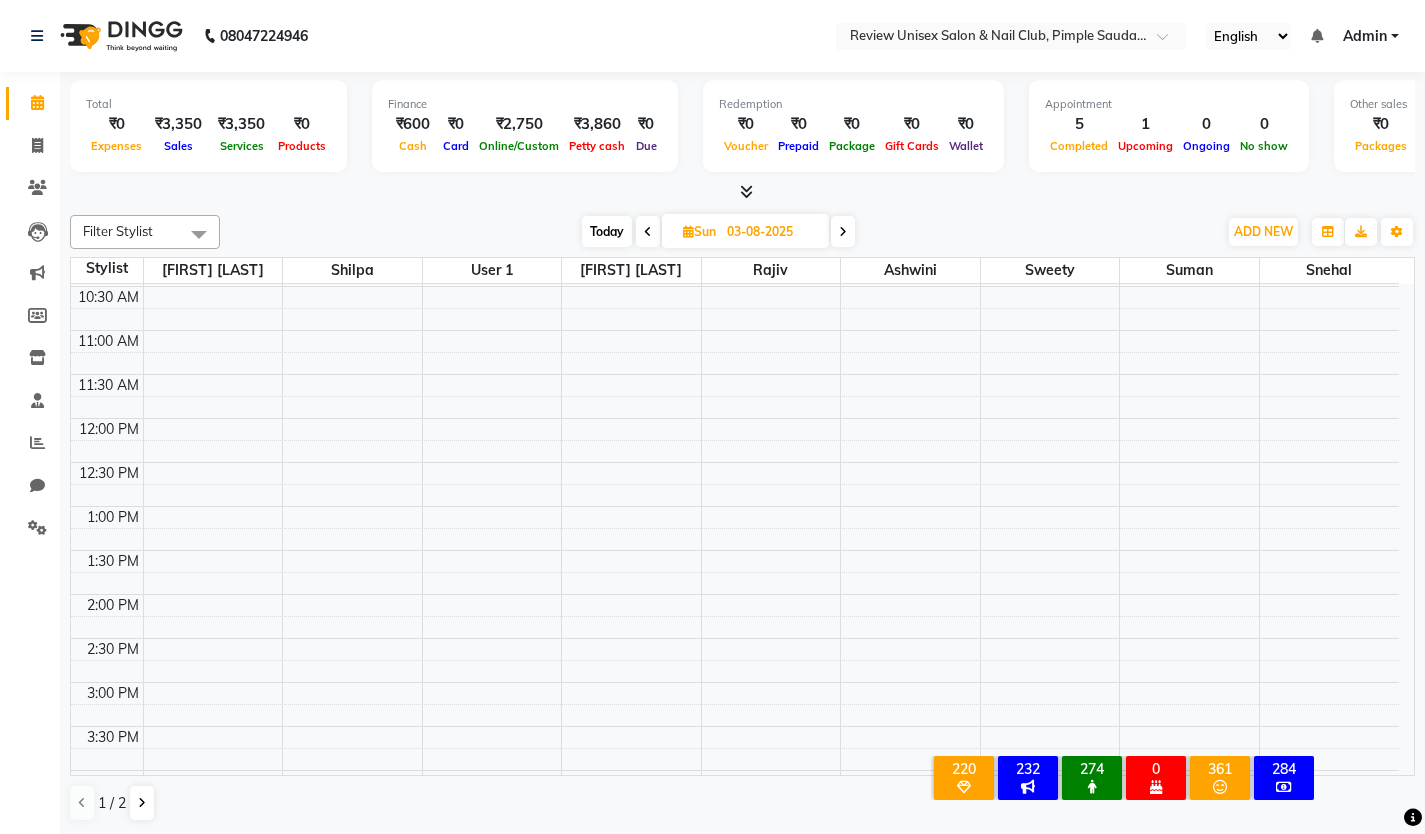 click on "9:00 AM 9:30 AM 10:00 AM 10:30 AM 11:00 AM 11:30 AM 12:00 PM 12:30 PM 1:00 PM 1:30 PM 2:00 PM 2:30 PM 3:00 PM 3:30 PM 4:00 PM 4:30 PM 5:00 PM 5:30 PM 6:00 PM 6:30 PM 7:00 PM 7:30 PM 8:00 PM 8:30 PM 9:00 PM 9:30 PM" at bounding box center (735, 726) 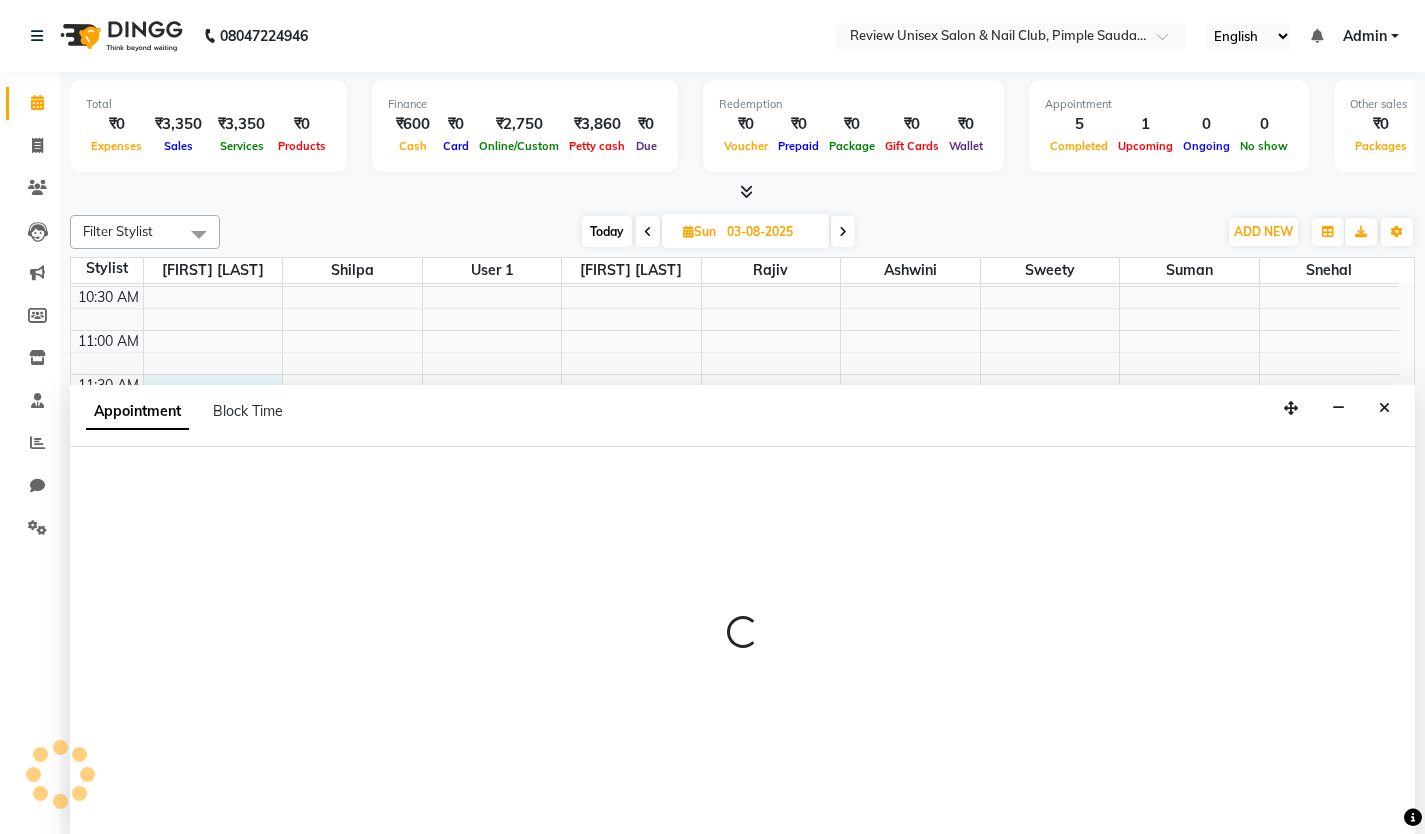 scroll, scrollTop: 1, scrollLeft: 0, axis: vertical 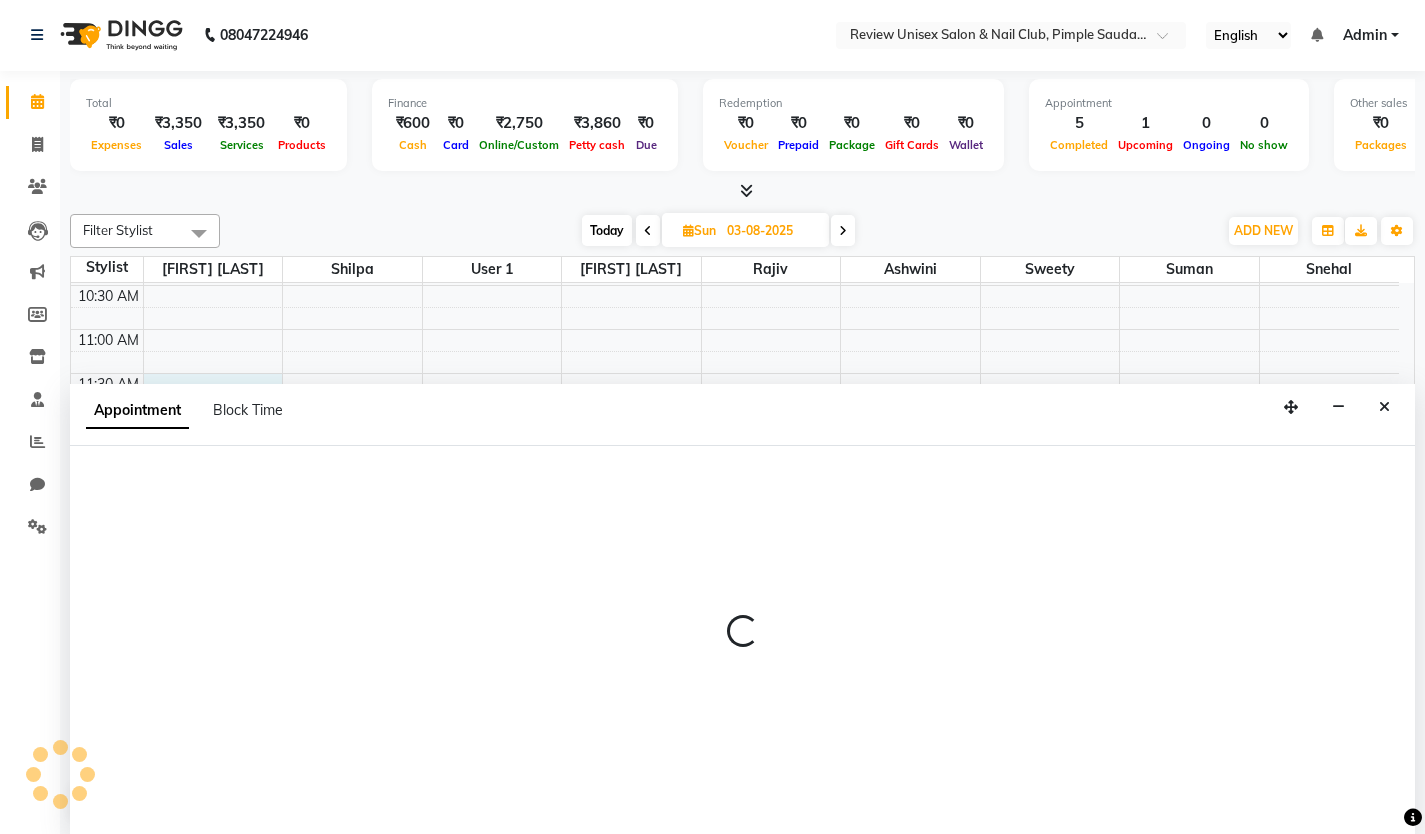 select on "12487" 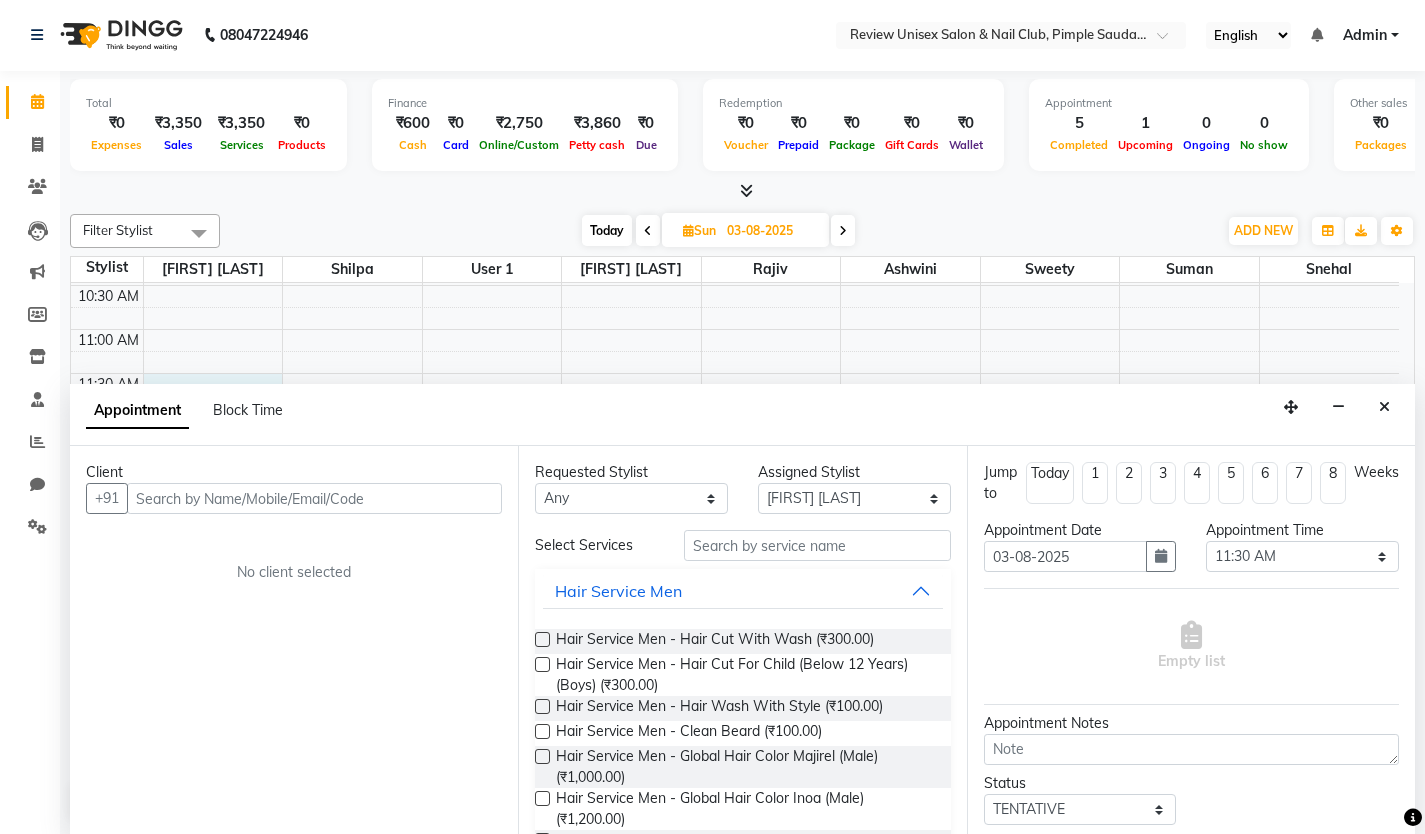 click at bounding box center (314, 498) 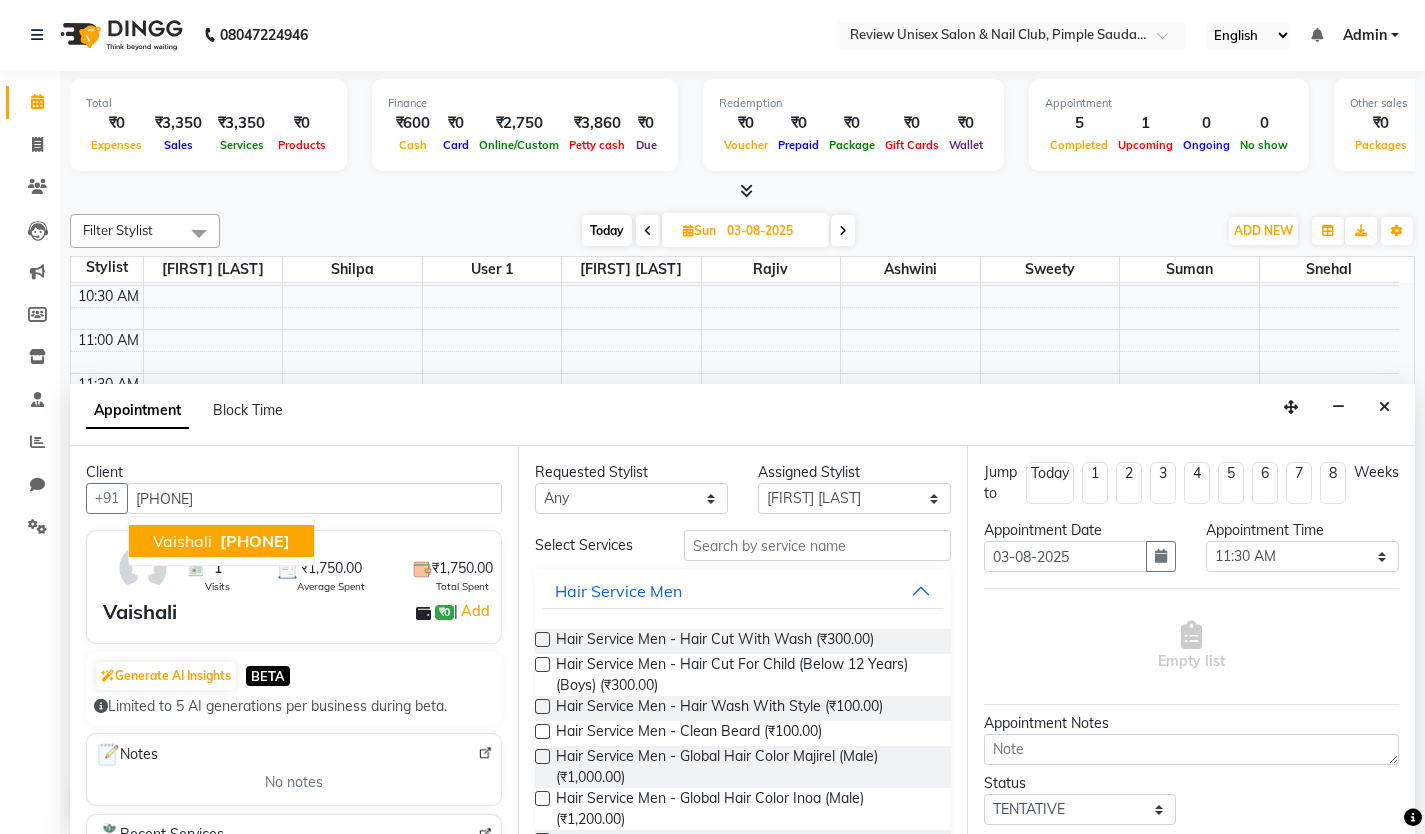 click on "Vaishali" at bounding box center (182, 541) 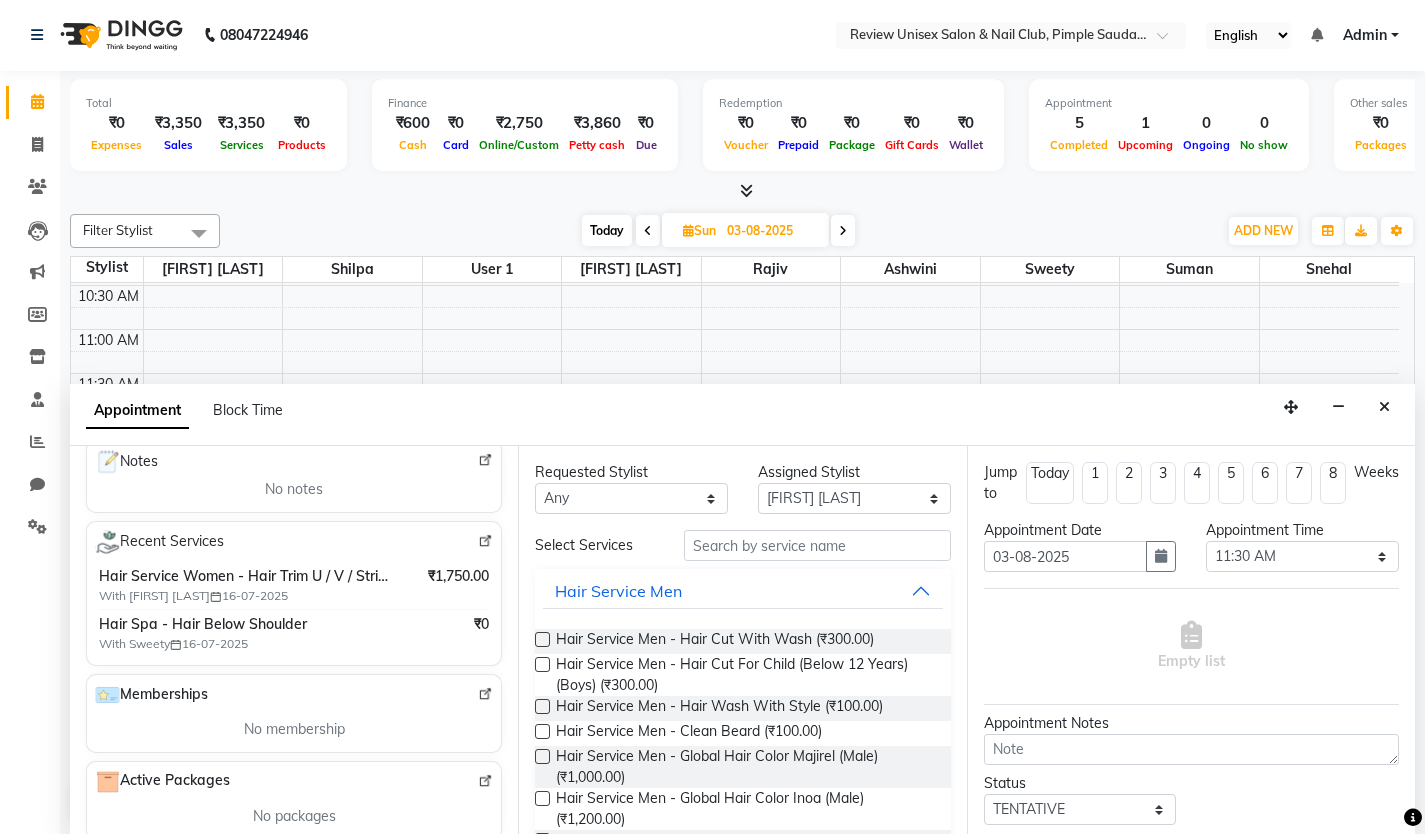 scroll, scrollTop: 300, scrollLeft: 0, axis: vertical 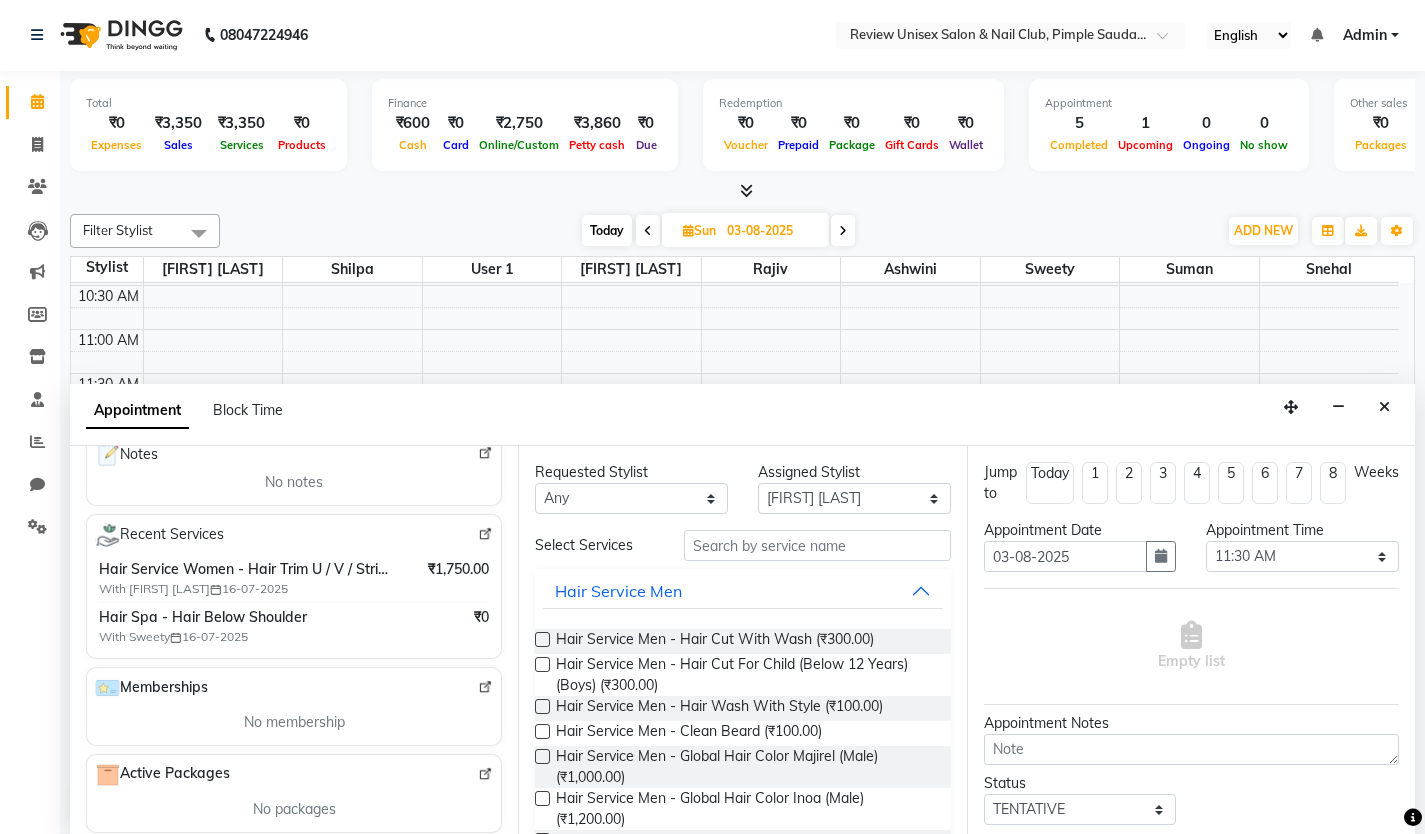 type on "[PHONE]" 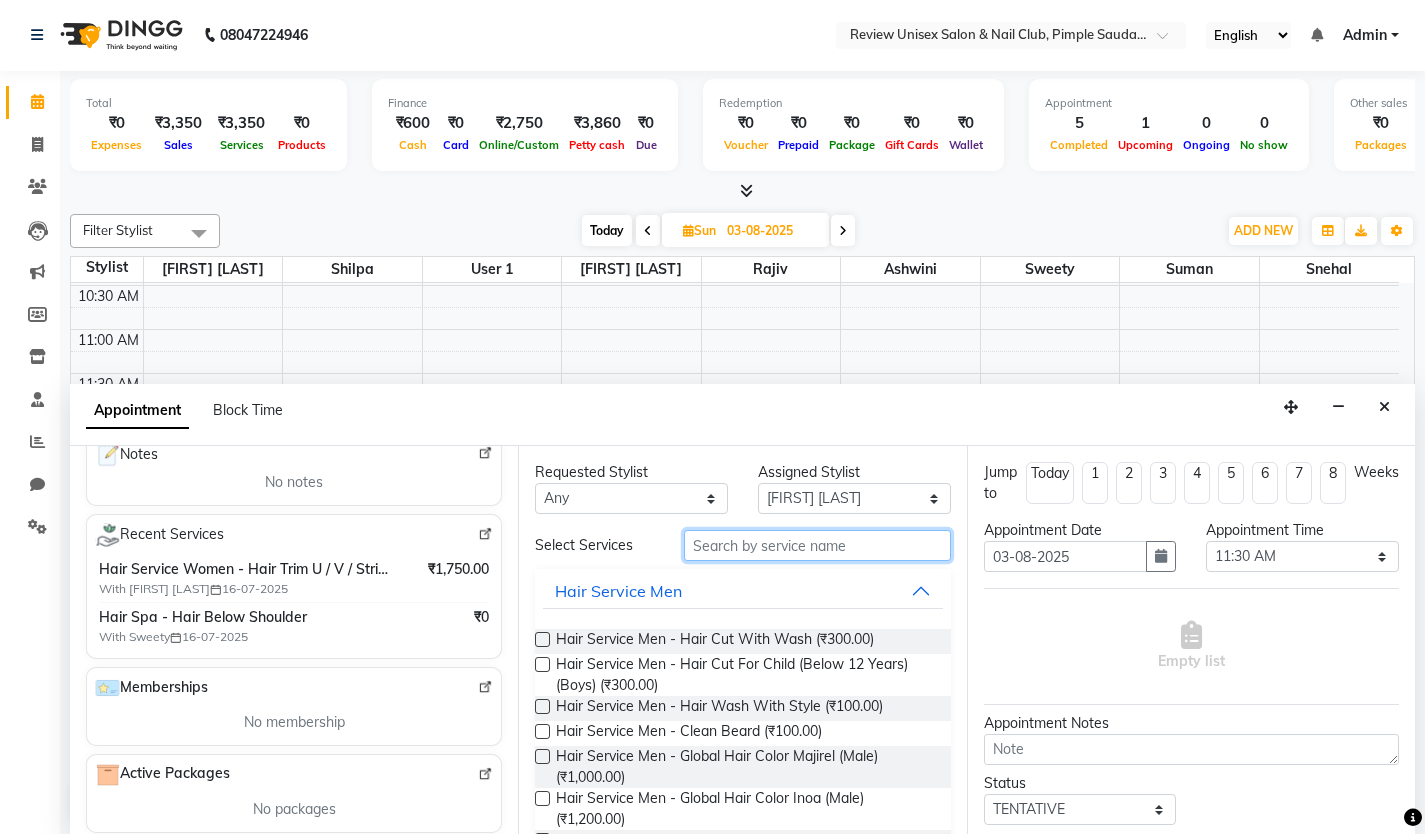 click at bounding box center (817, 545) 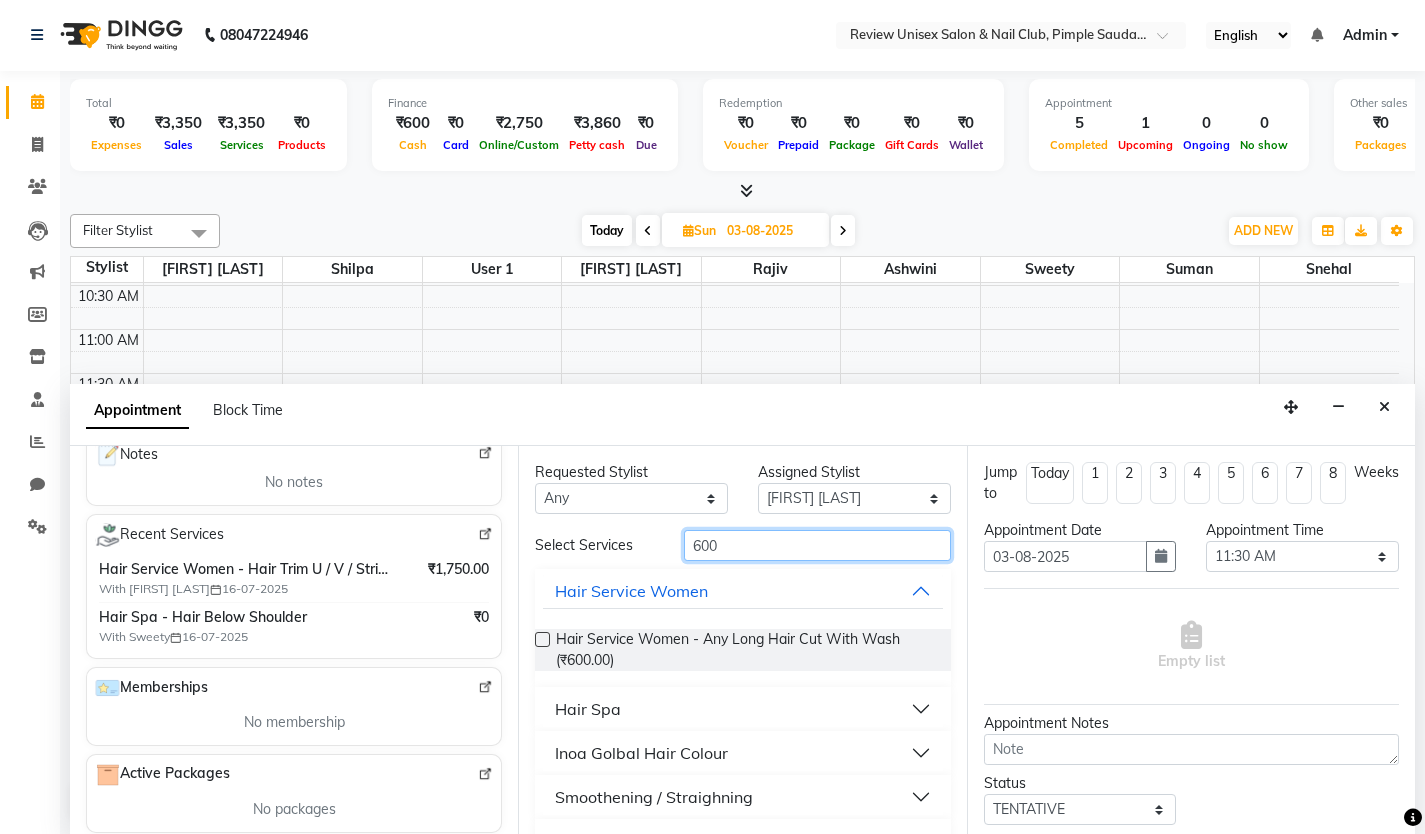 type on "600" 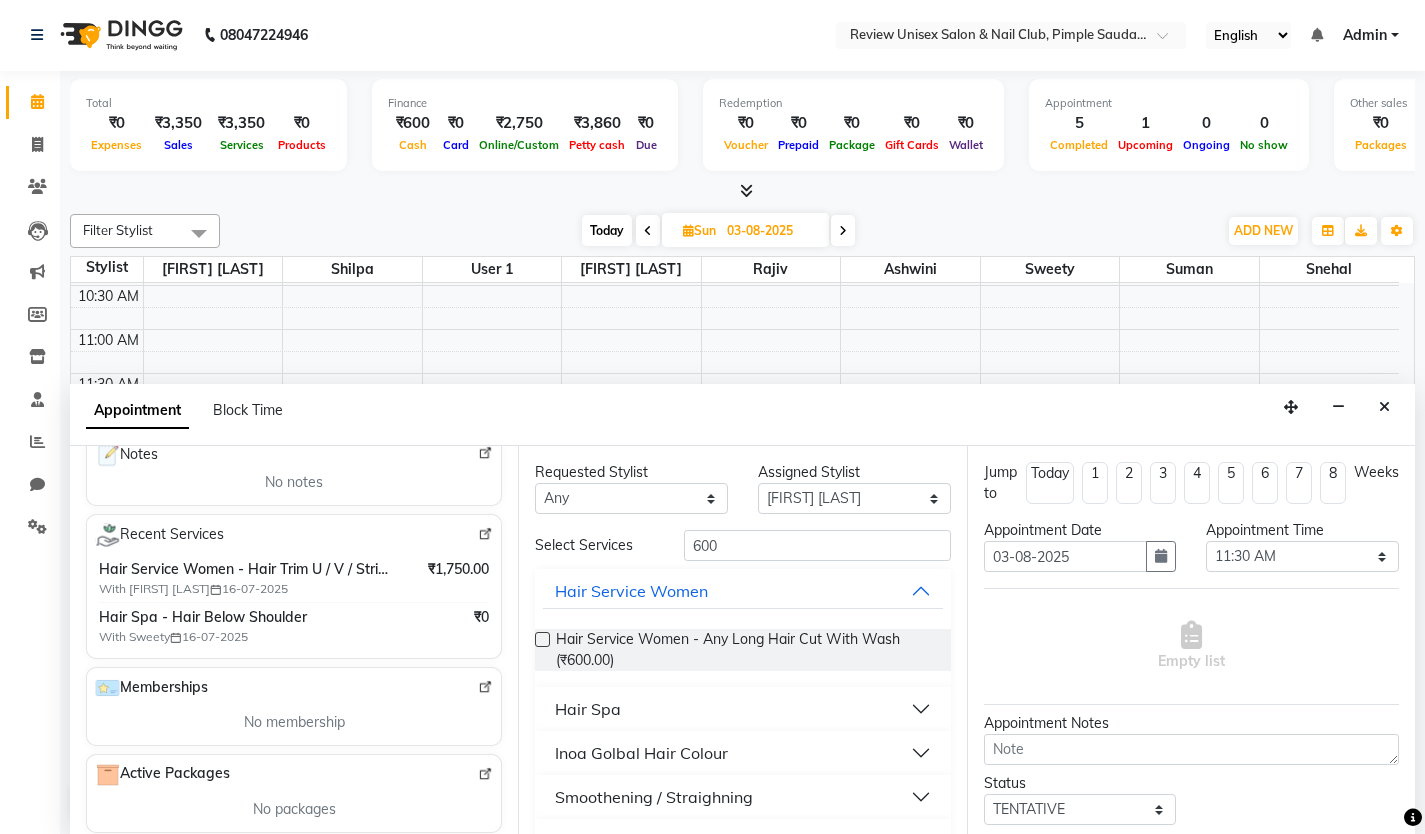click at bounding box center [542, 639] 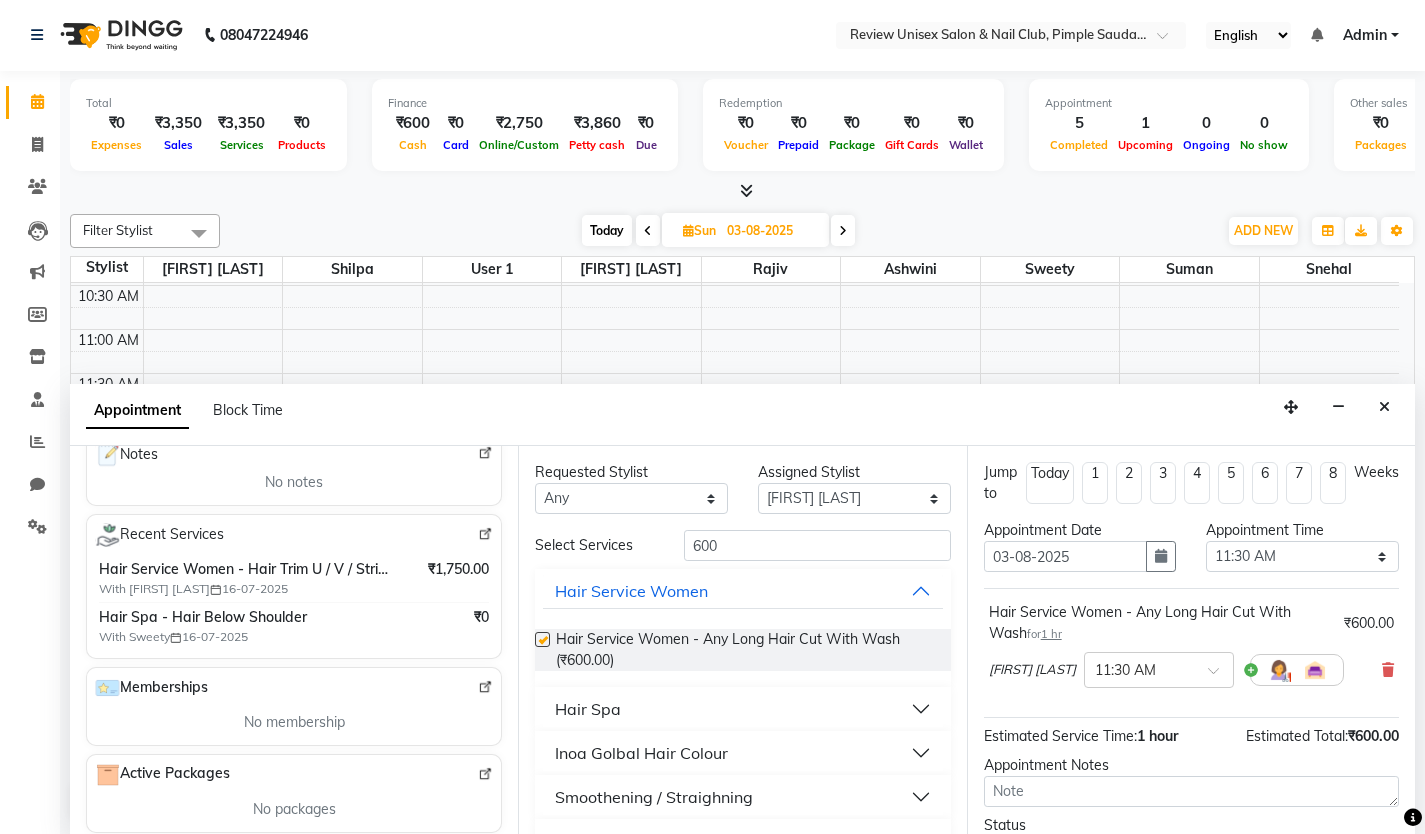 checkbox on "false" 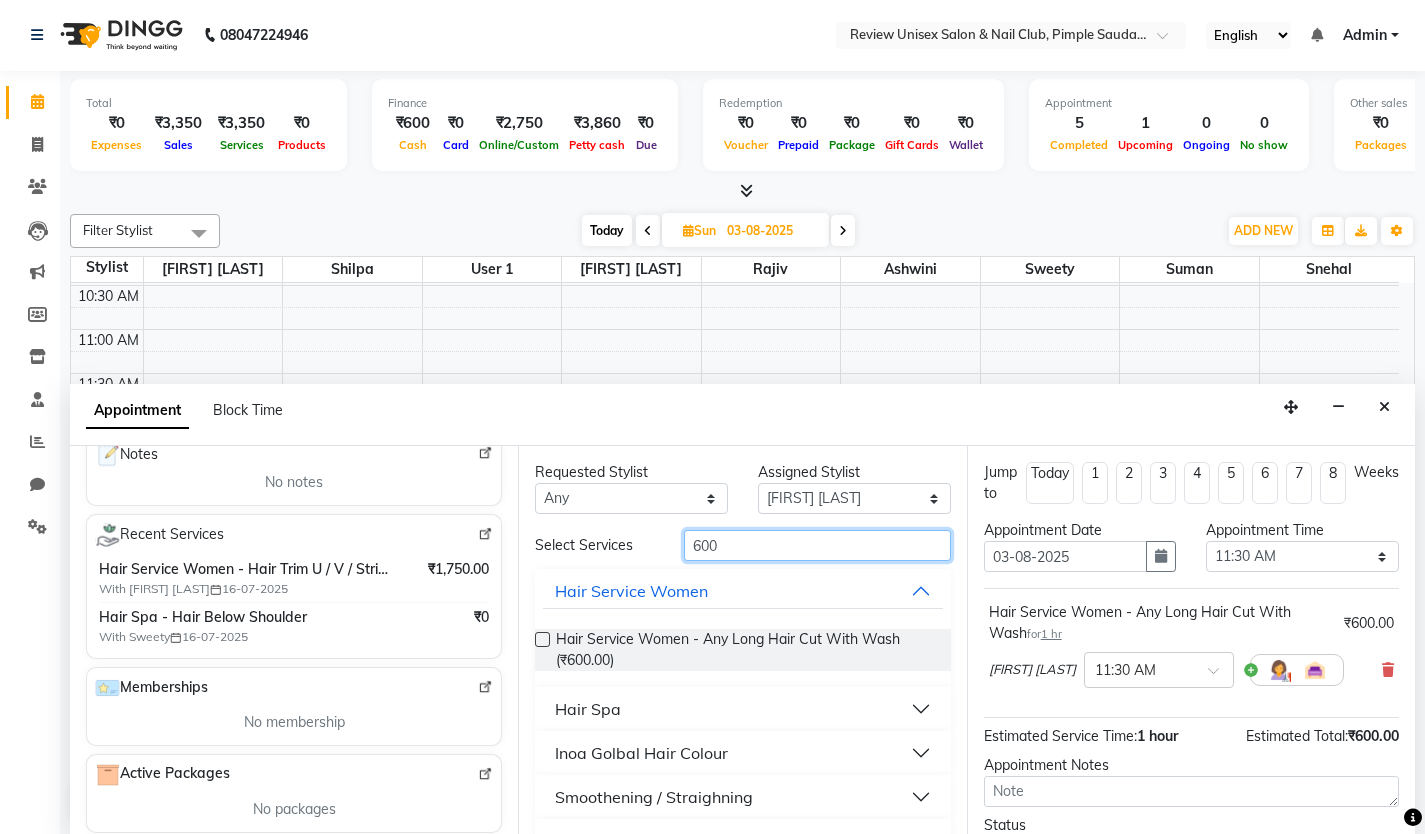 click on "600" at bounding box center [817, 545] 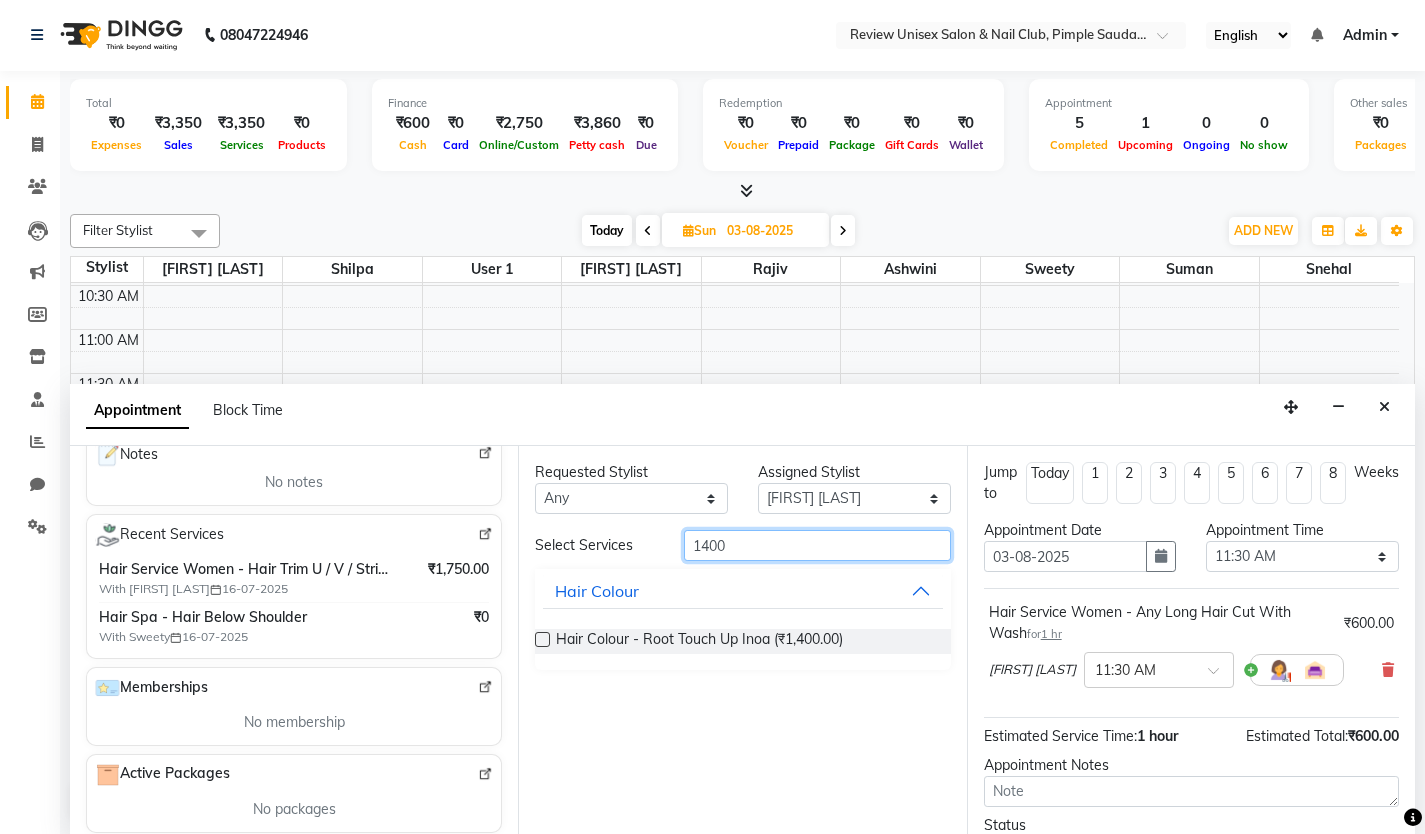 type on "1400" 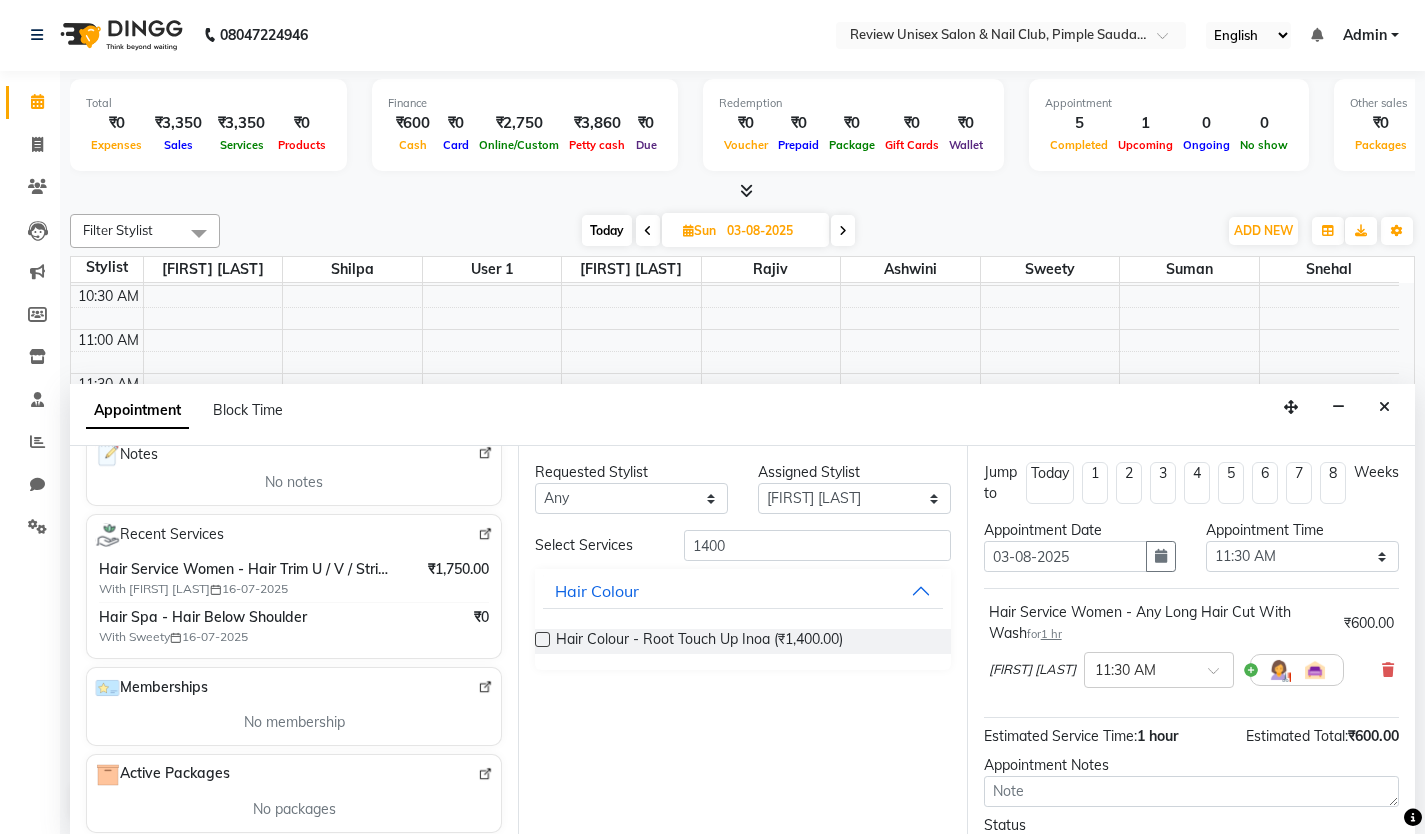 click at bounding box center [542, 639] 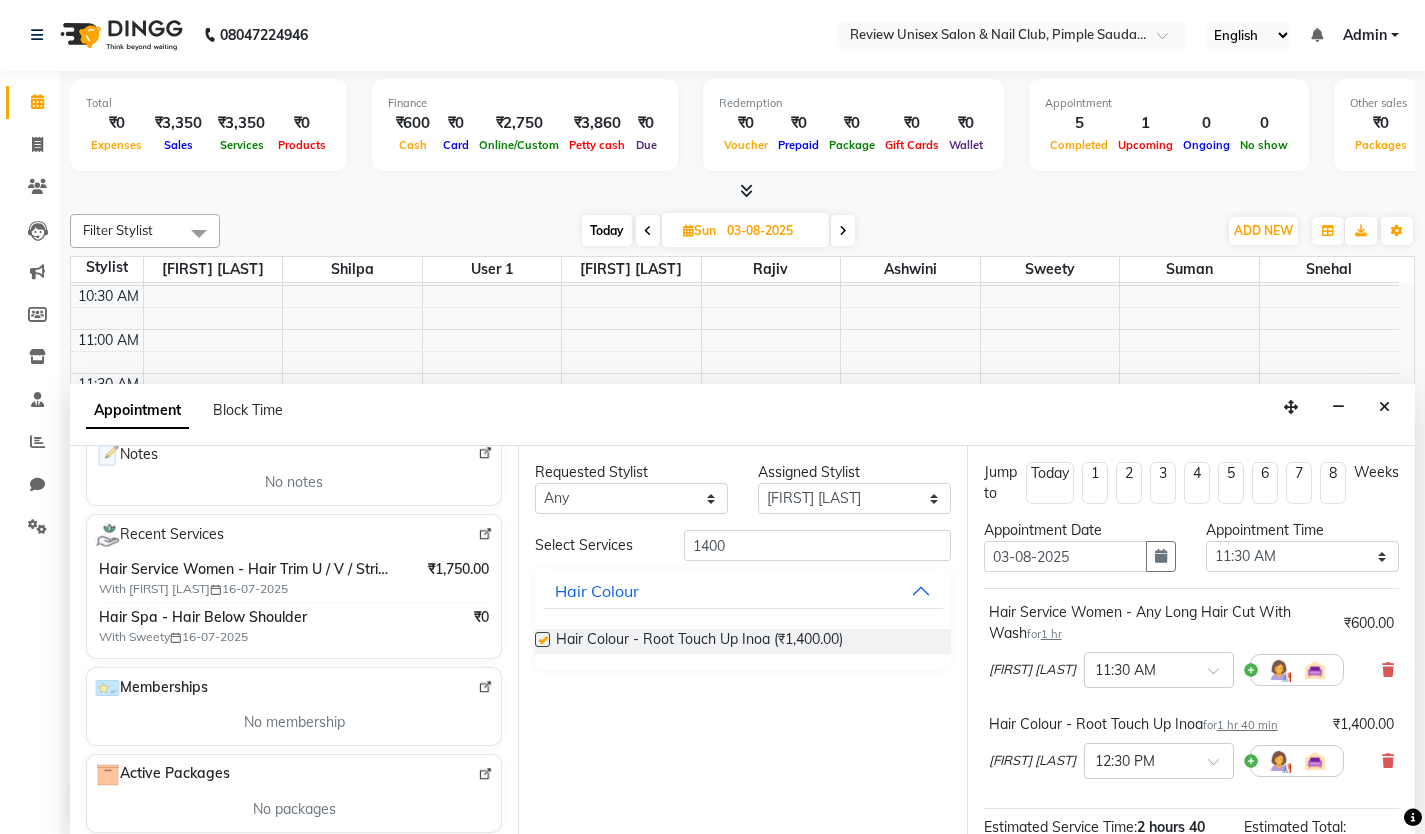 checkbox on "false" 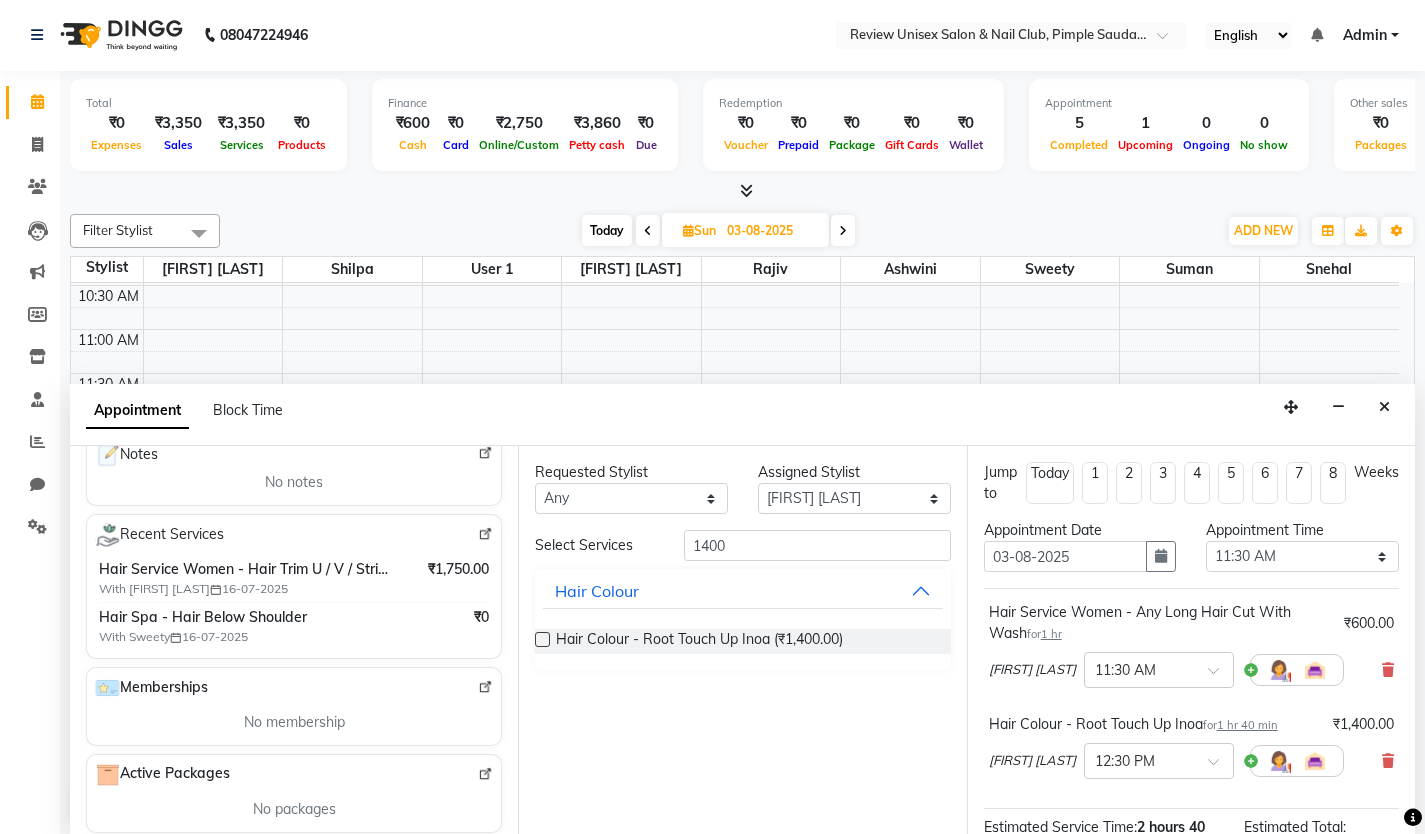 scroll, scrollTop: 277, scrollLeft: 0, axis: vertical 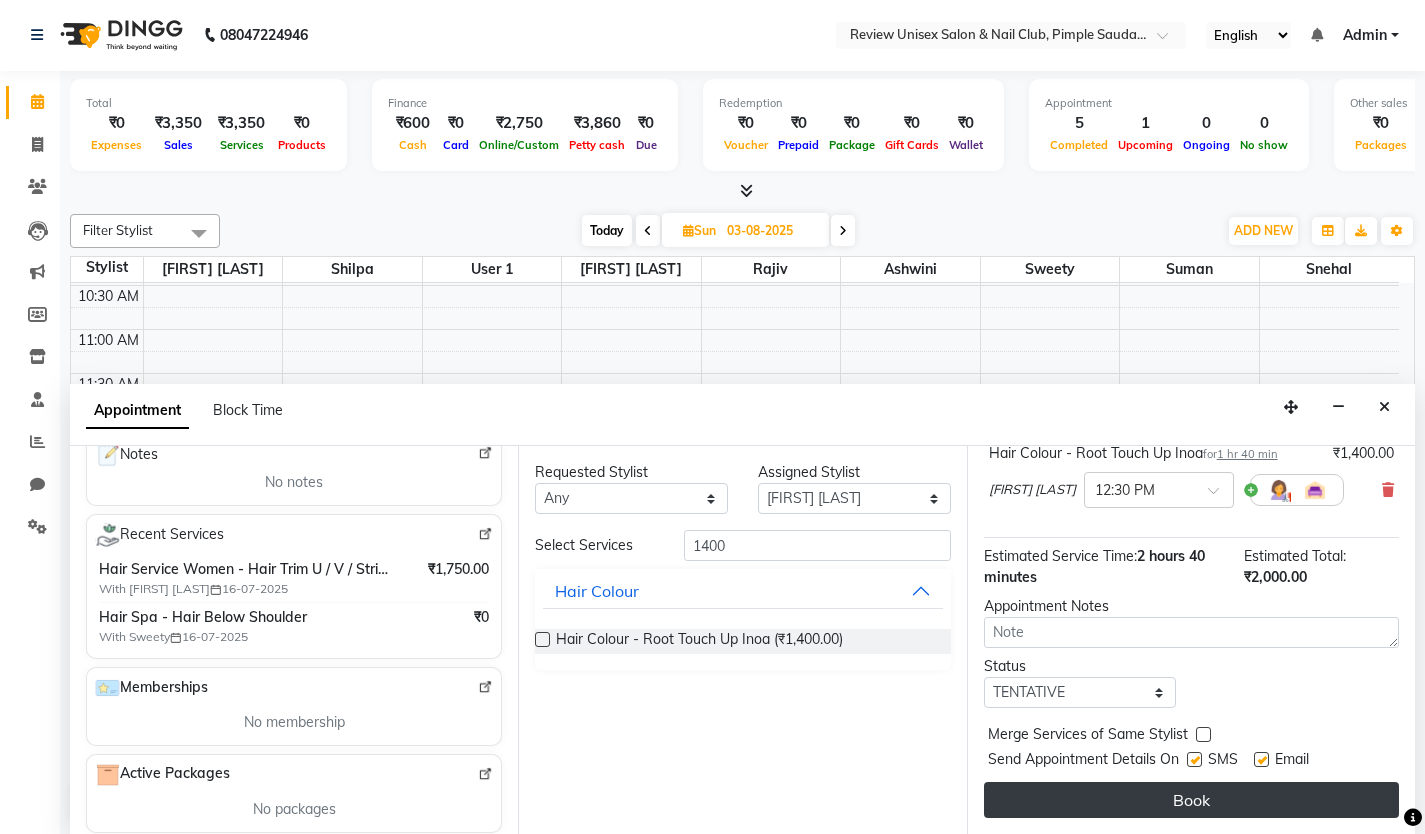 click on "Book" at bounding box center (1191, 800) 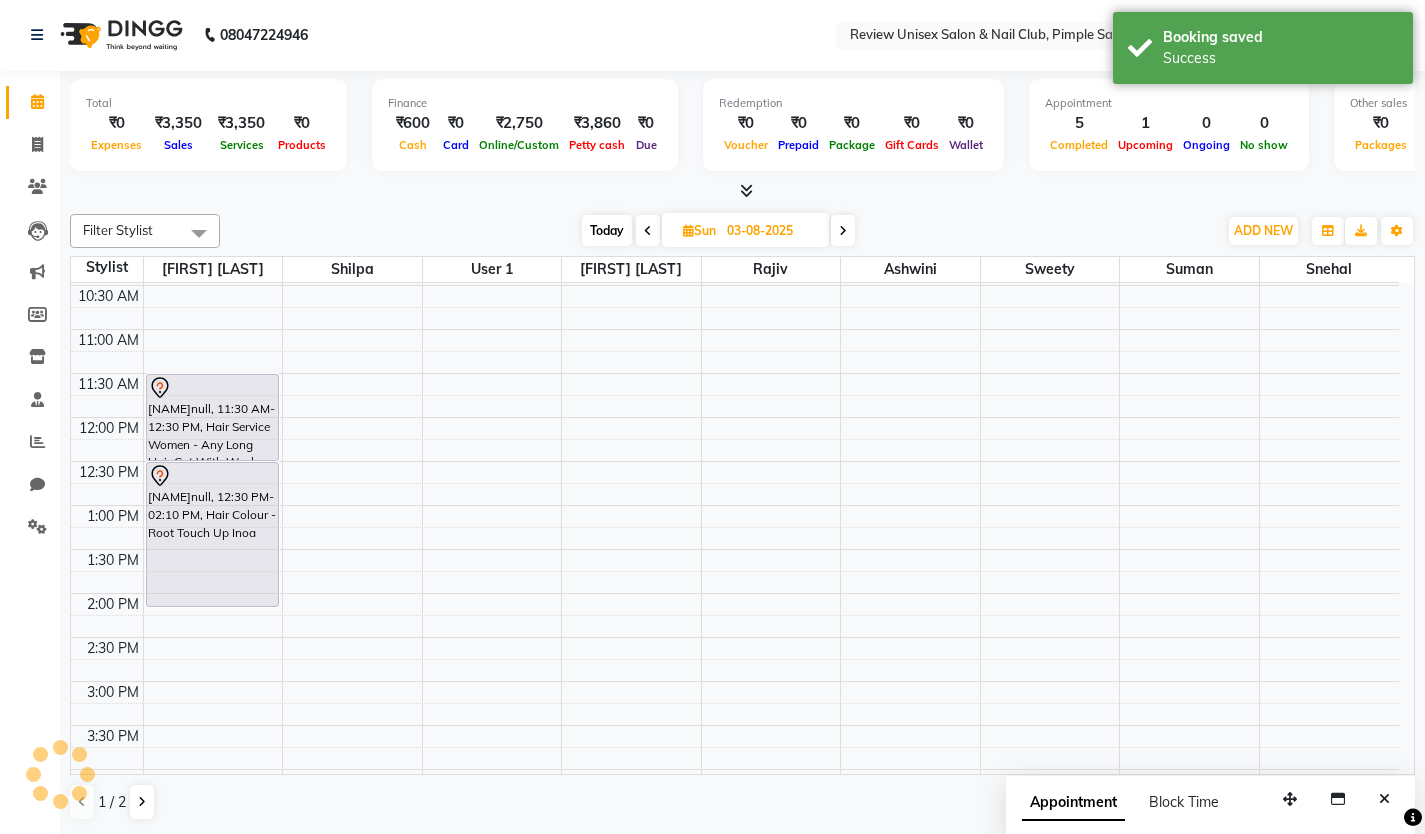 scroll, scrollTop: 0, scrollLeft: 0, axis: both 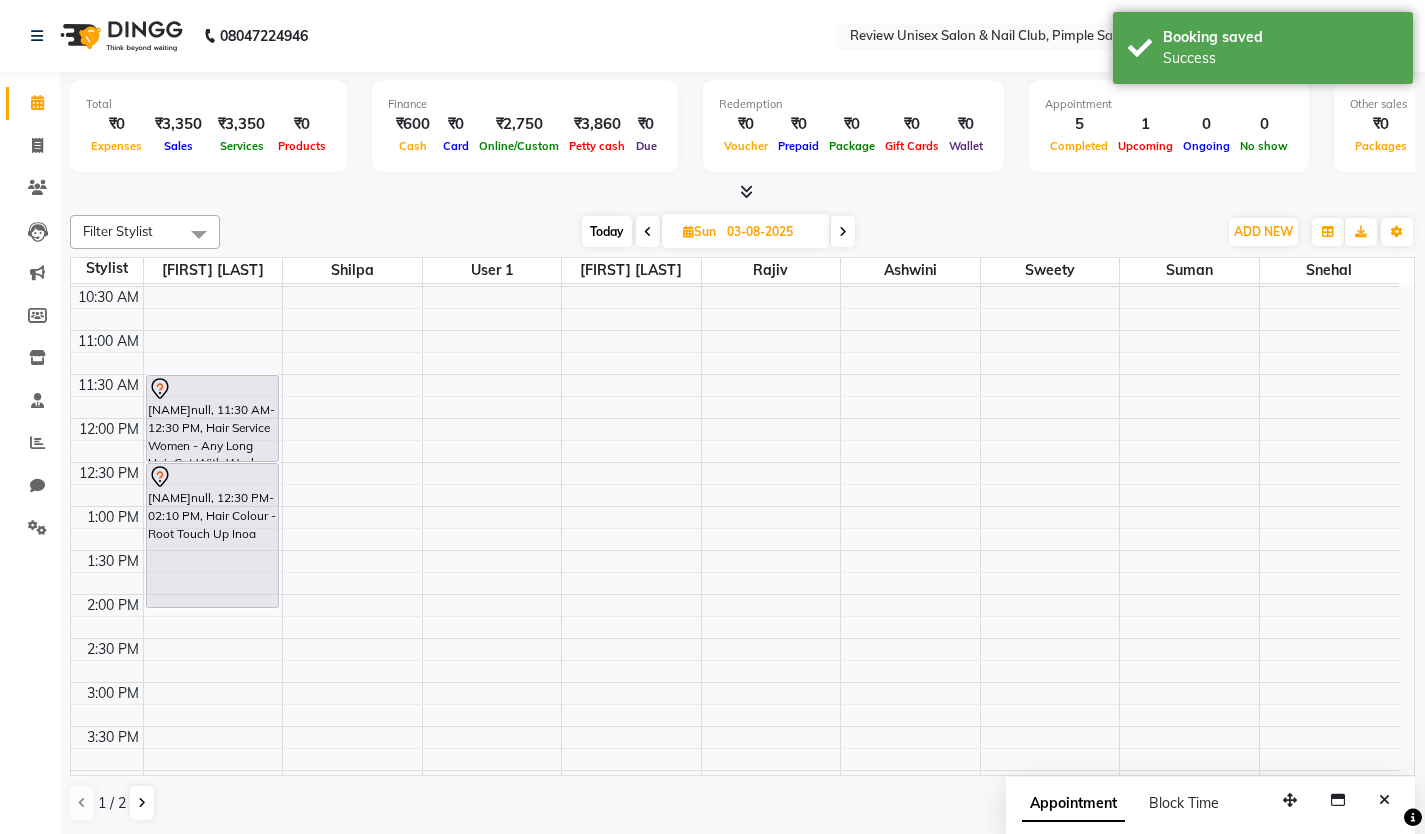 click at bounding box center [648, 232] 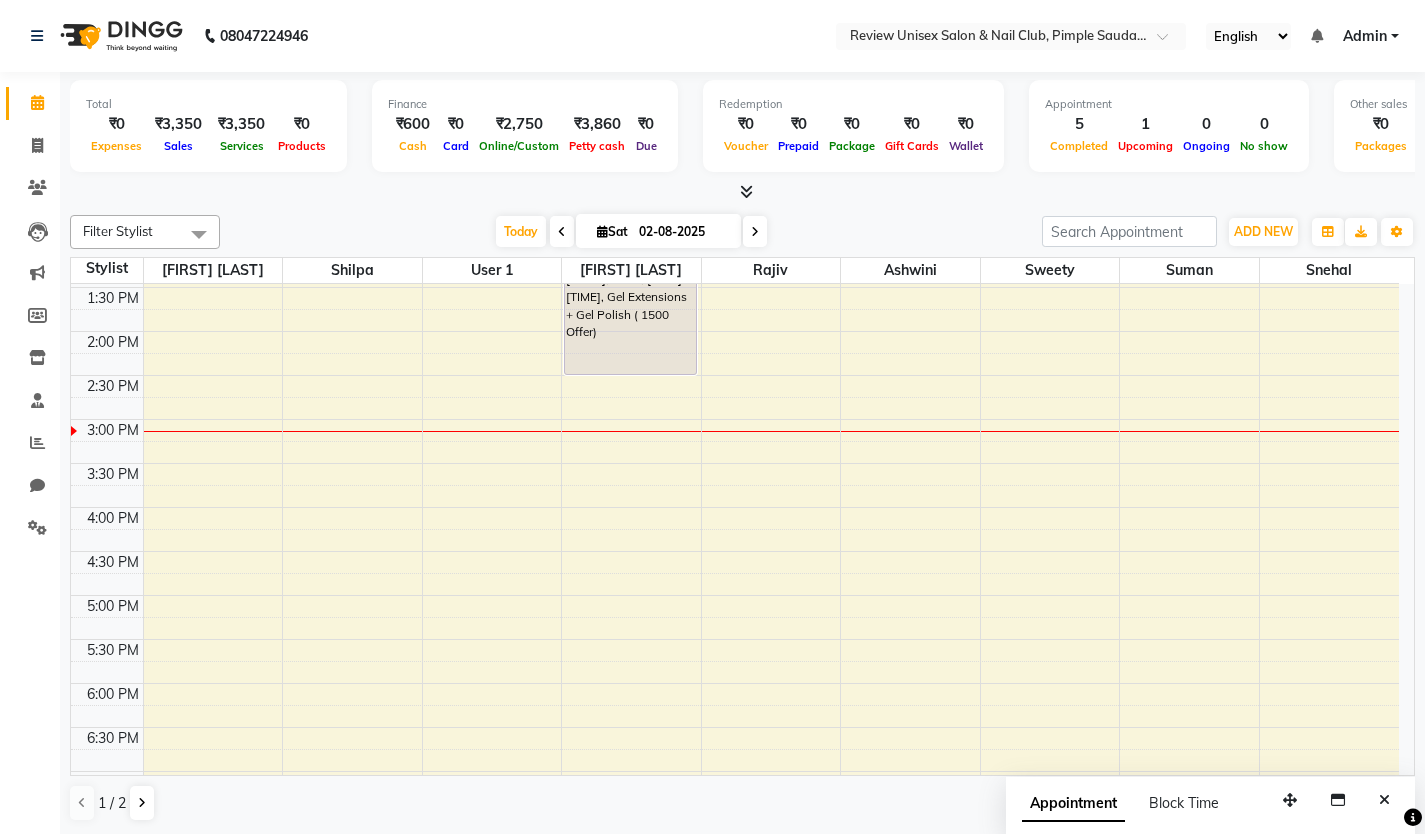 scroll, scrollTop: 400, scrollLeft: 0, axis: vertical 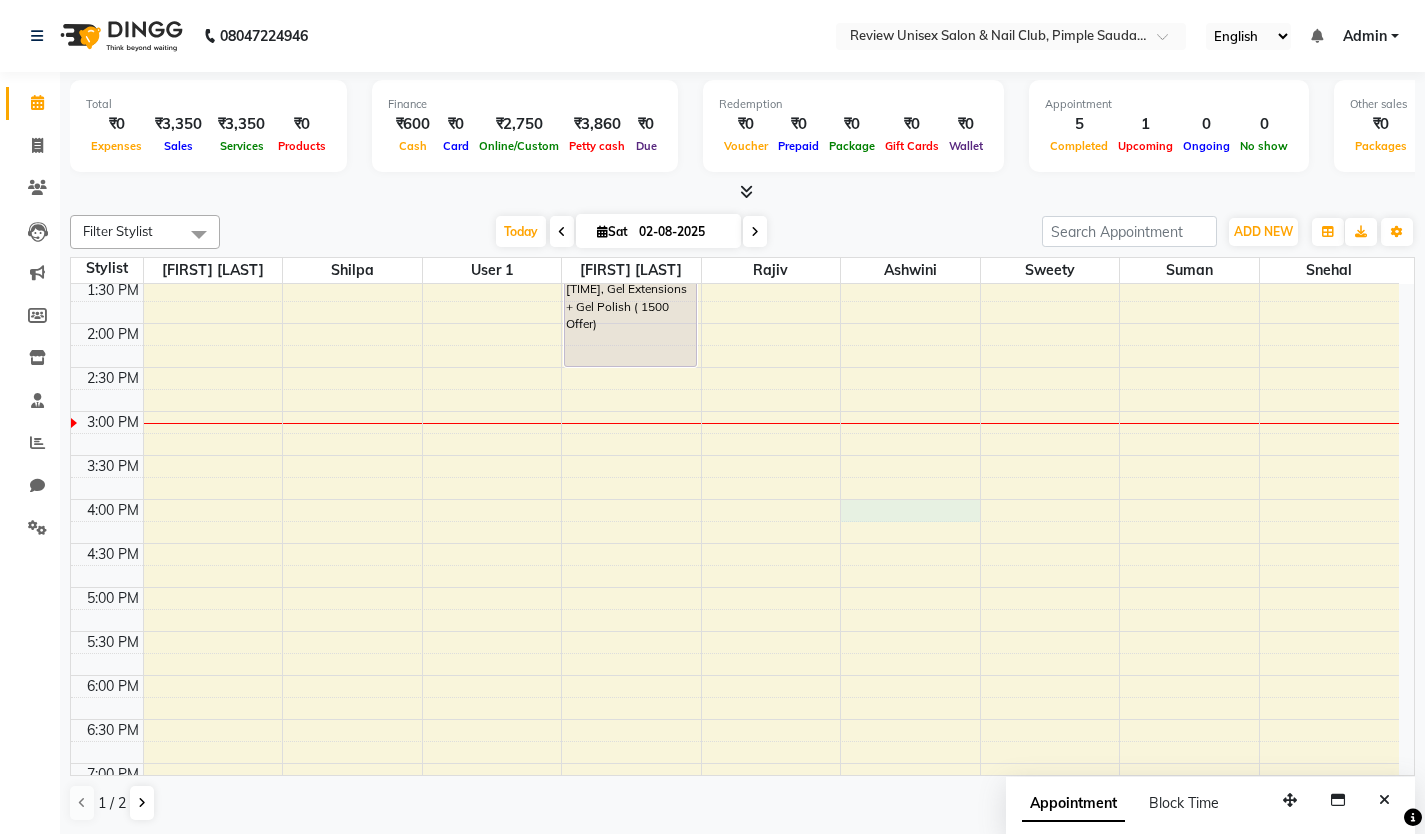click on "[TIME] [TIME] [TIME] [TIME] [TIME] [TIME] [TIME] [TIME] [TIME] [TIME] [TIME] [TIME] [TIME] [TIME] [TIME] [TIME] [TIME] [TIME] [TIME] [TIME] [TIME] [TIME] [TIME] [TIME] [TIME]     [FIRST] [LAST], TK02, [TIME]-[TIME], Hair Service Women - Frings Cut (₹200)     [FIRST], TK03, [TIME]-[TIME], Hand Gel Polish             [FIRST], TK01, [TIME]-[TIME], Gel Extensions + Gel Polish ( 1500 Offer)     [FIRST] [LAST], TK02, [TIME]-[TIME], Hand Gel Polish,Nail Arts Per Finger - Free Hand Art (₹50)     [FIRST] [LAST], TK04, [TIME]-[TIME], Gel Extensions Refill     [FIRST] [LAST], TK04, [TIME]-[TIME], Single Nail Repair" at bounding box center (735, 455) 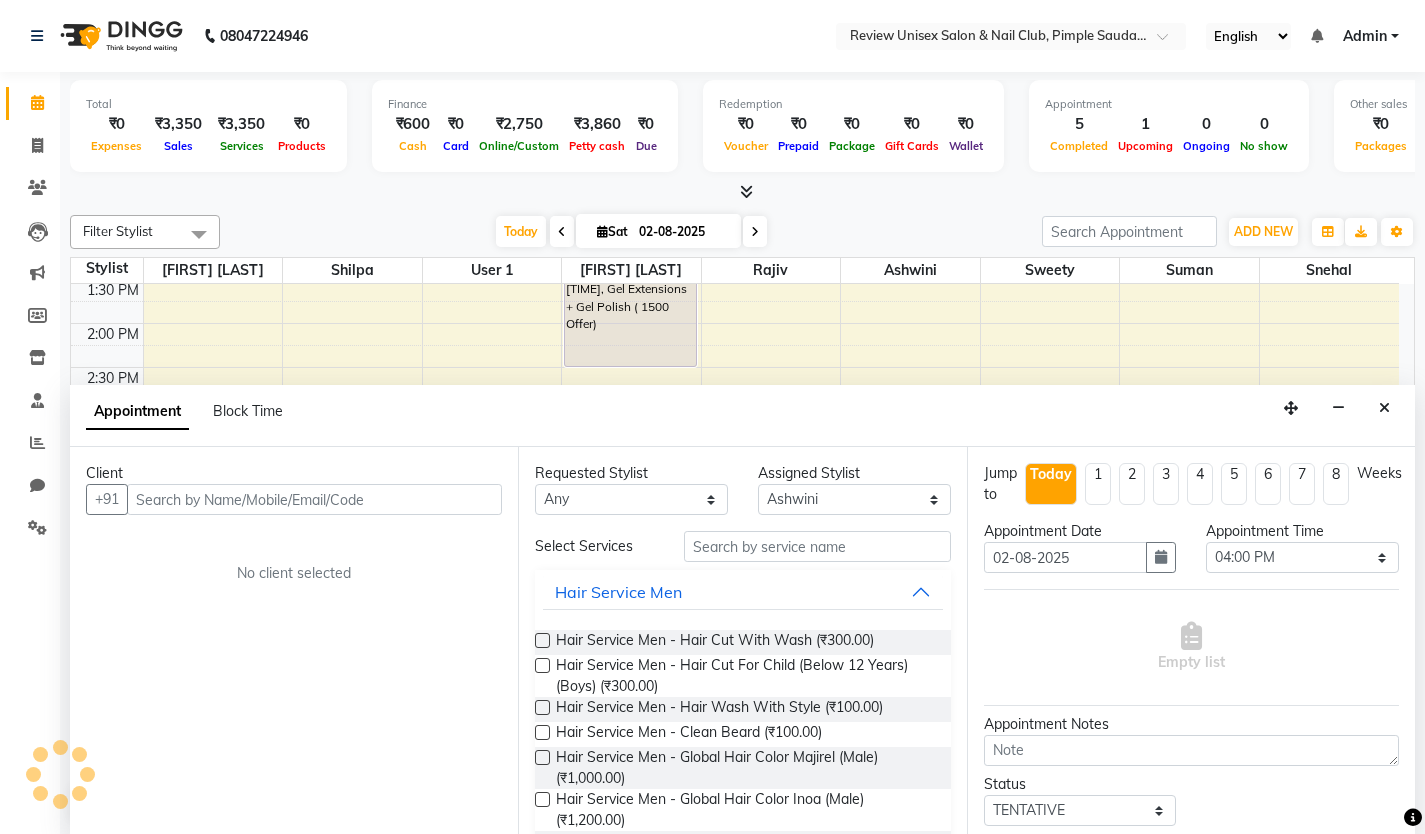 scroll, scrollTop: 1, scrollLeft: 0, axis: vertical 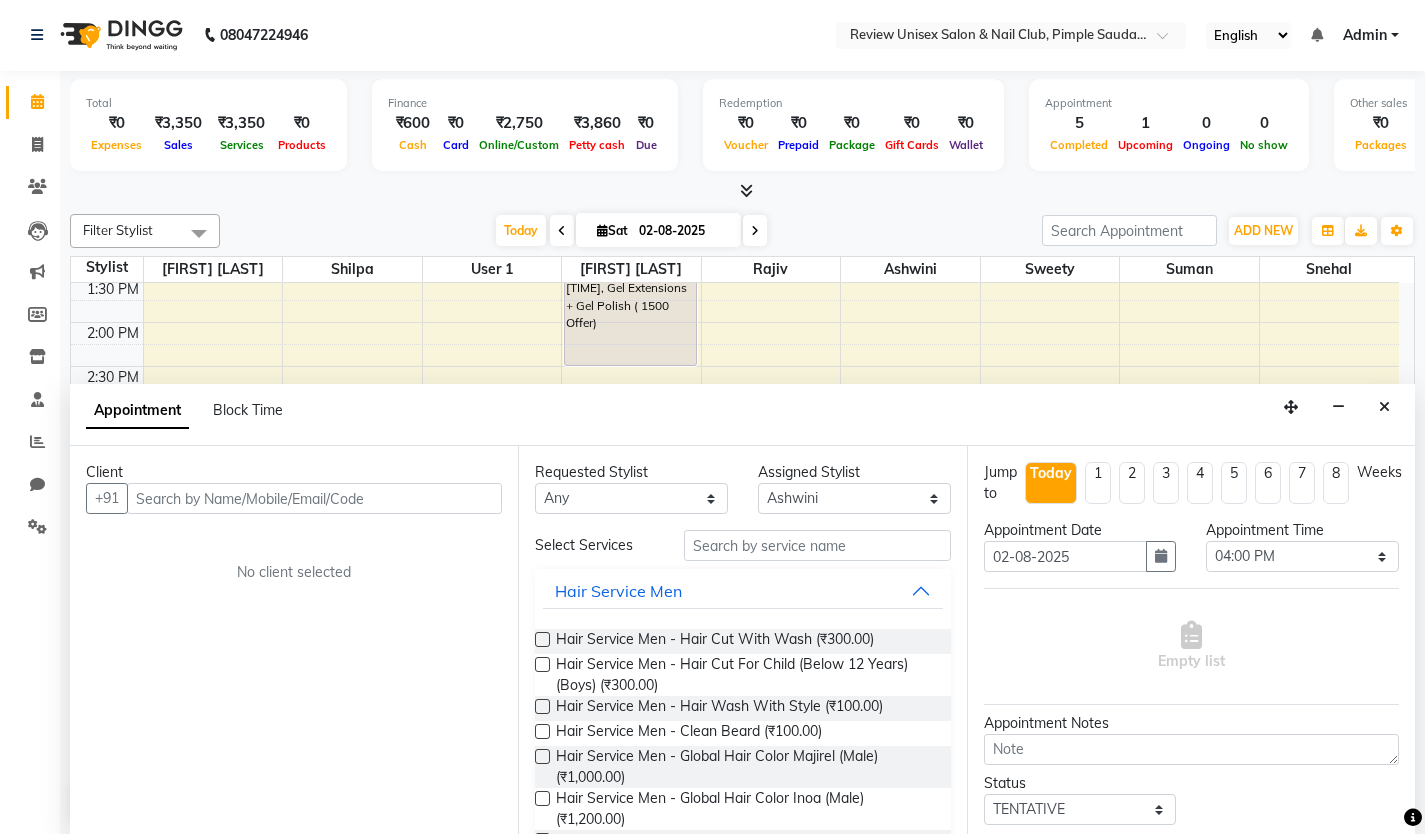 click at bounding box center (314, 498) 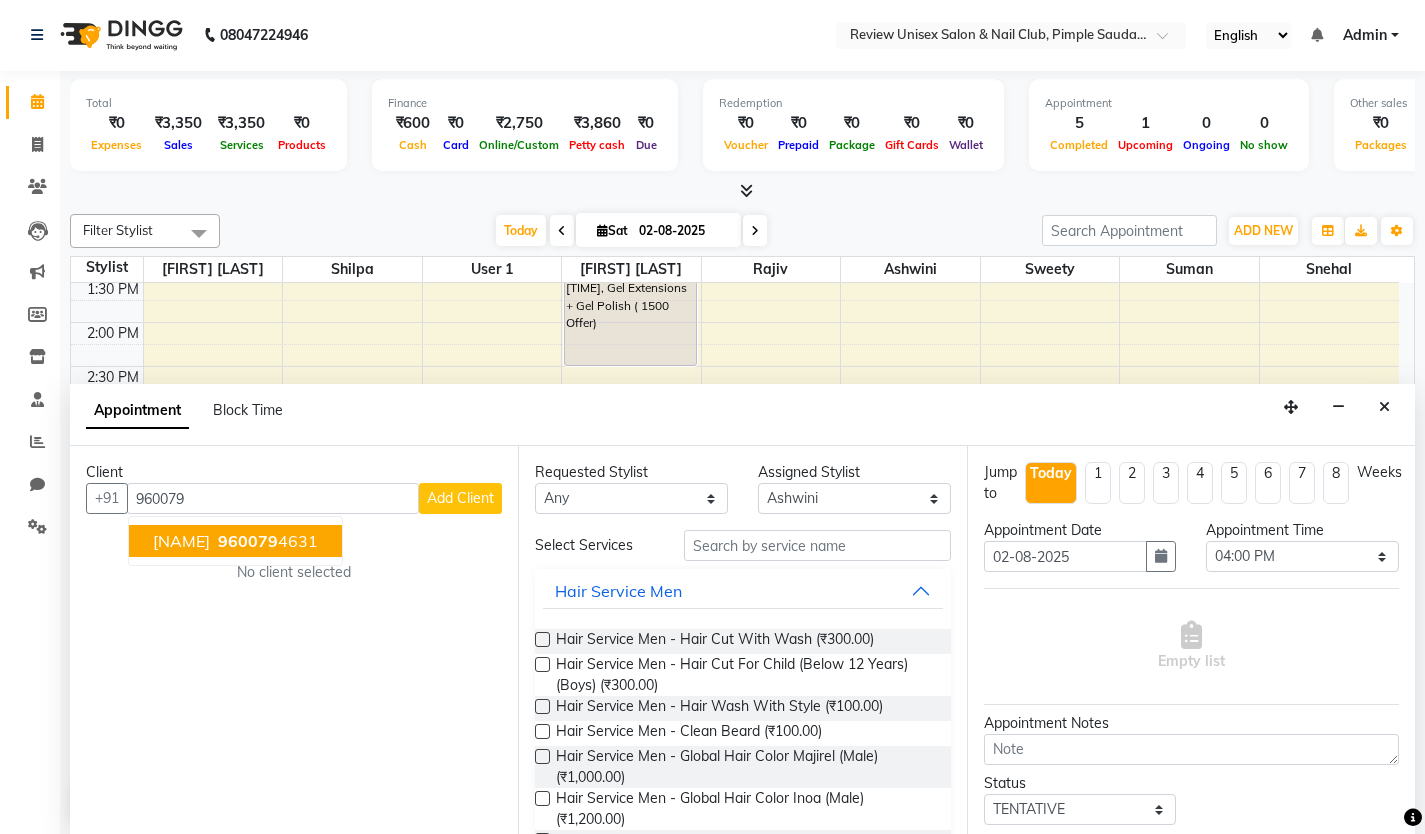 click on "960079" at bounding box center [248, 541] 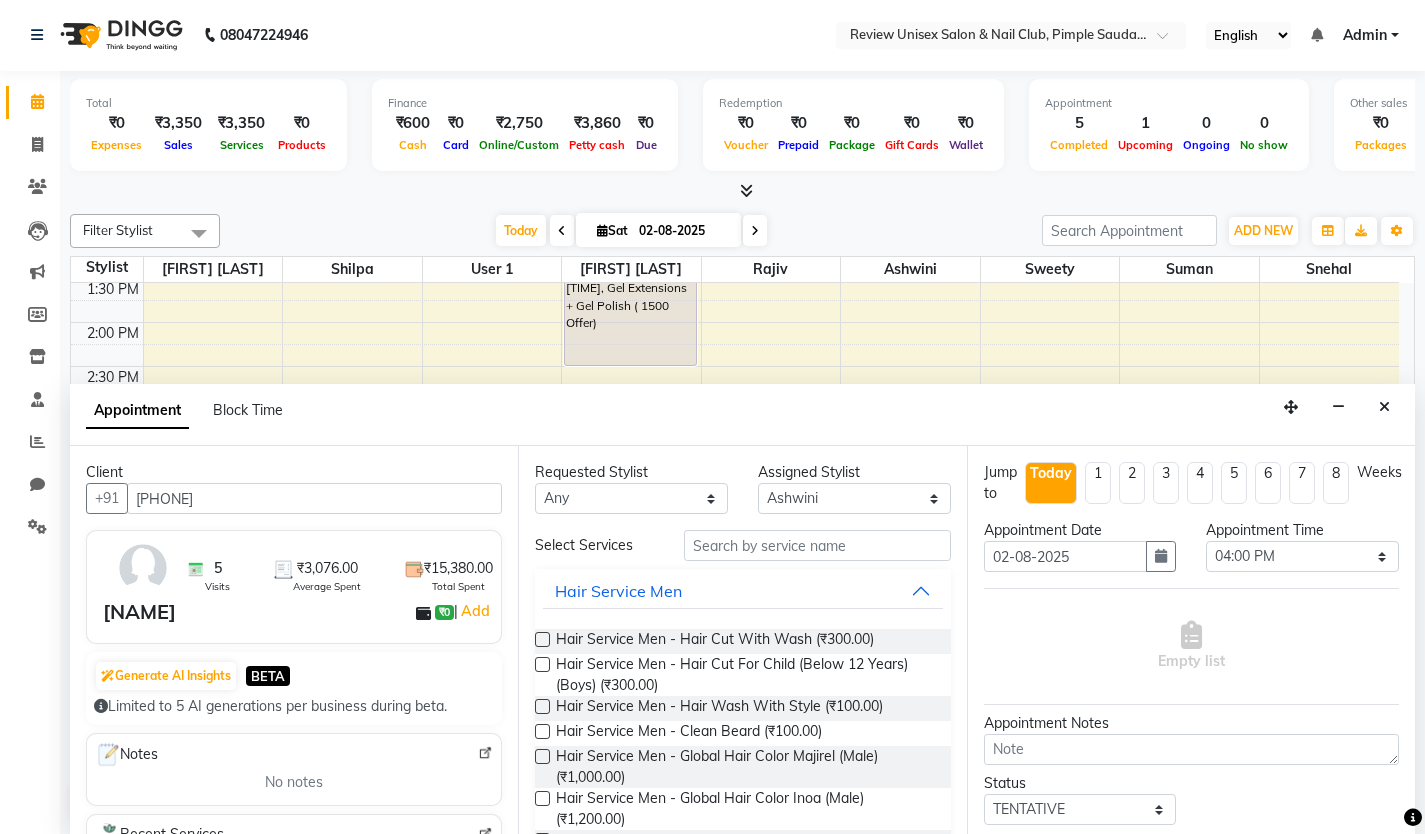 type on "[PHONE]" 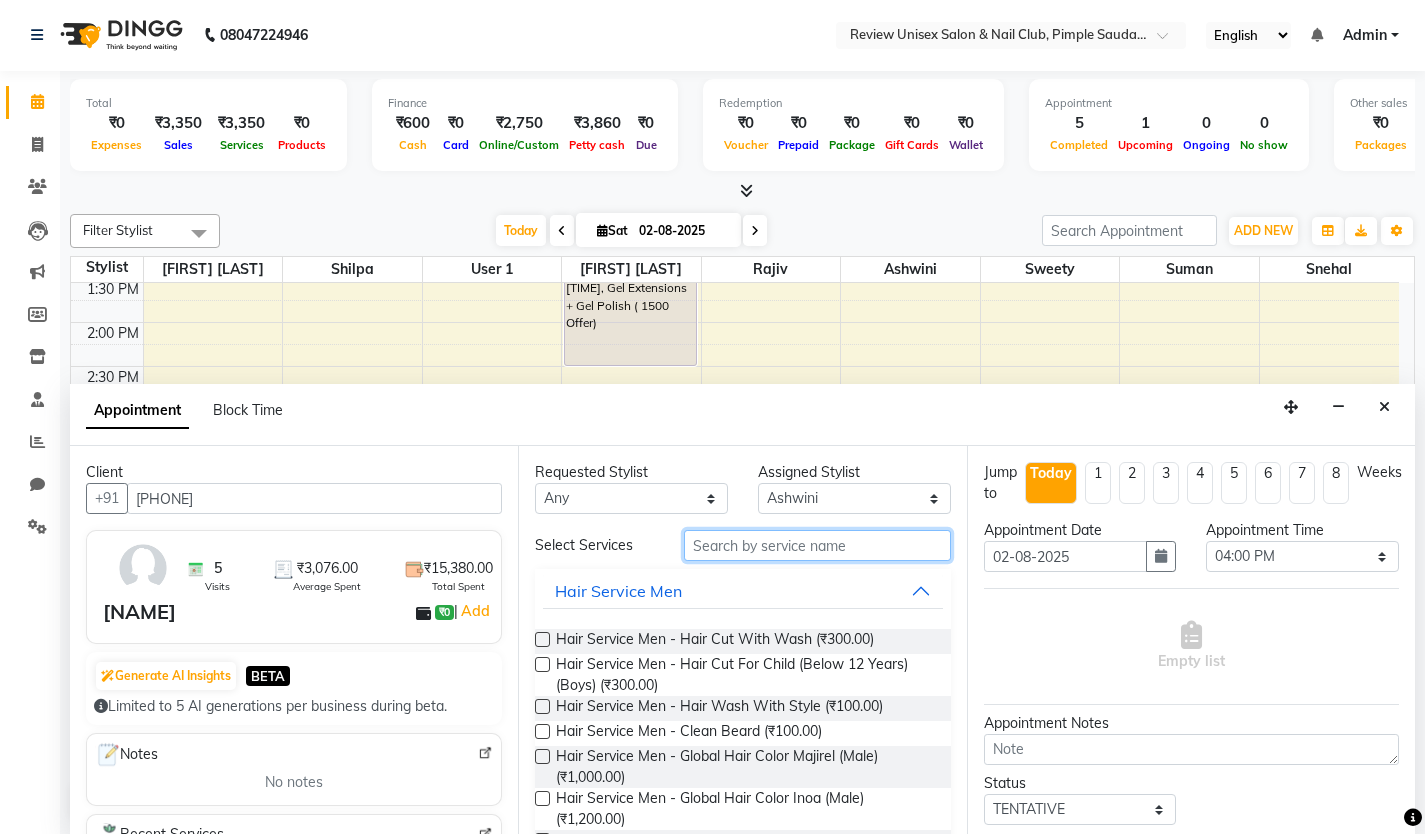 click at bounding box center (817, 545) 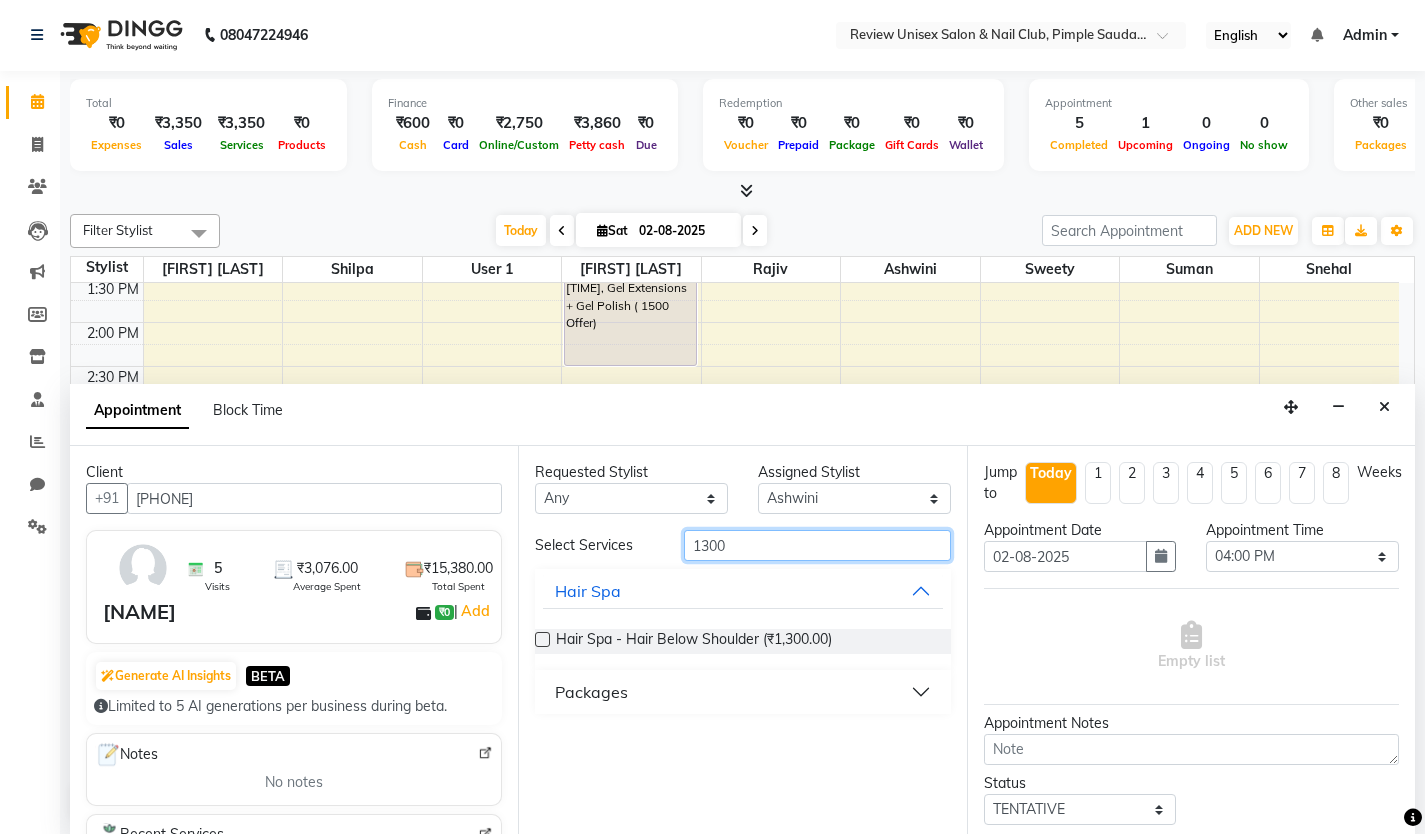 type on "1300" 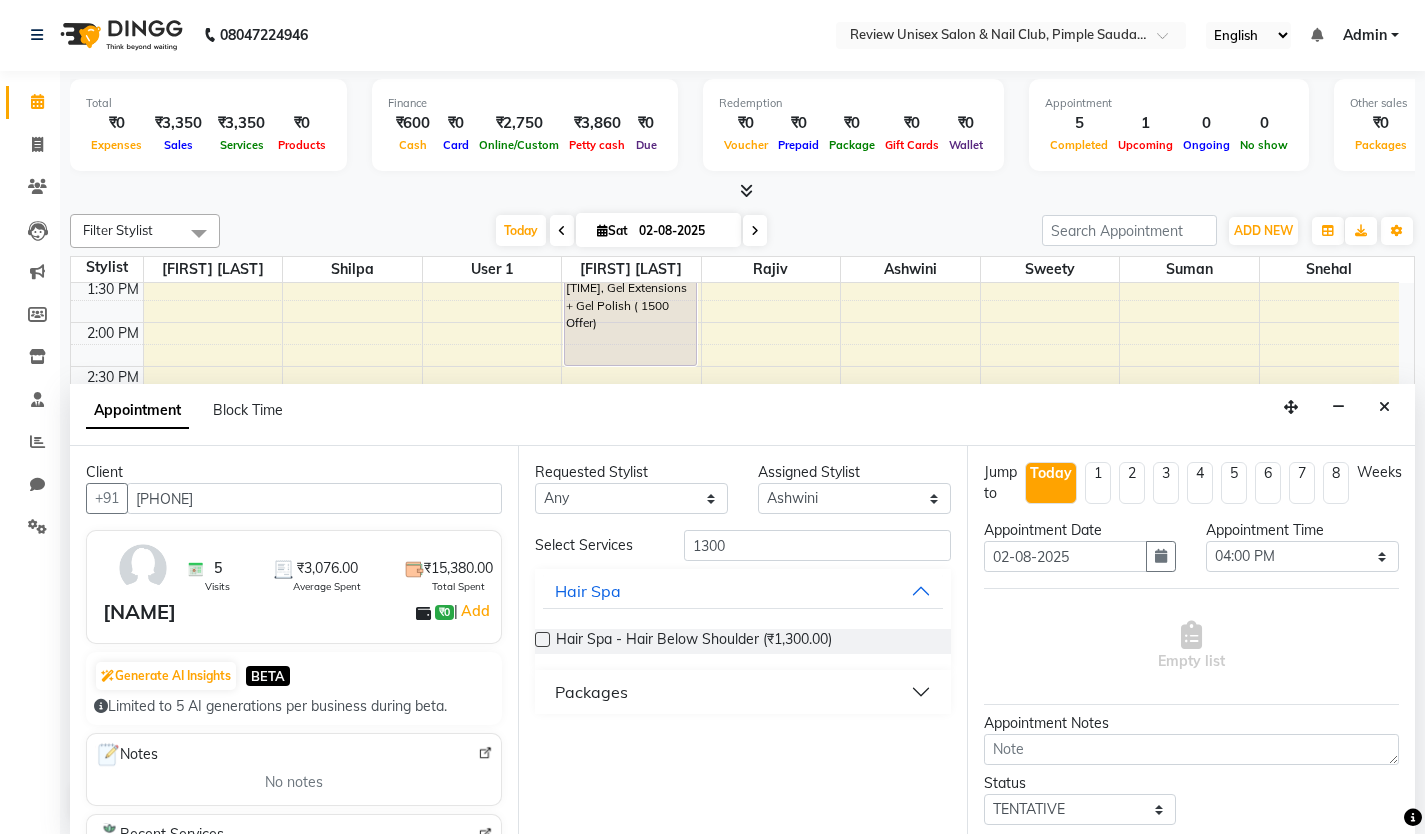 click at bounding box center [542, 639] 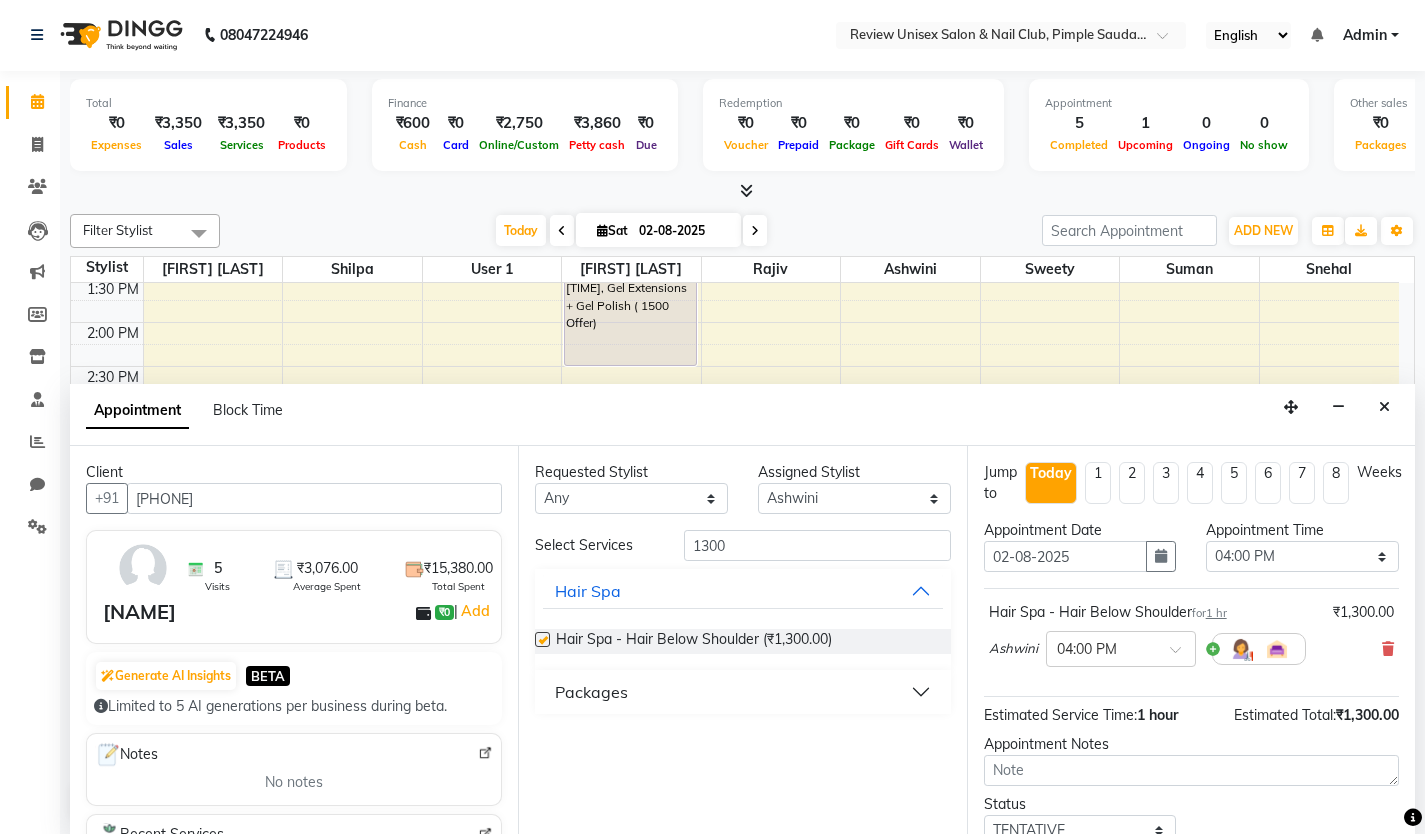 checkbox on "false" 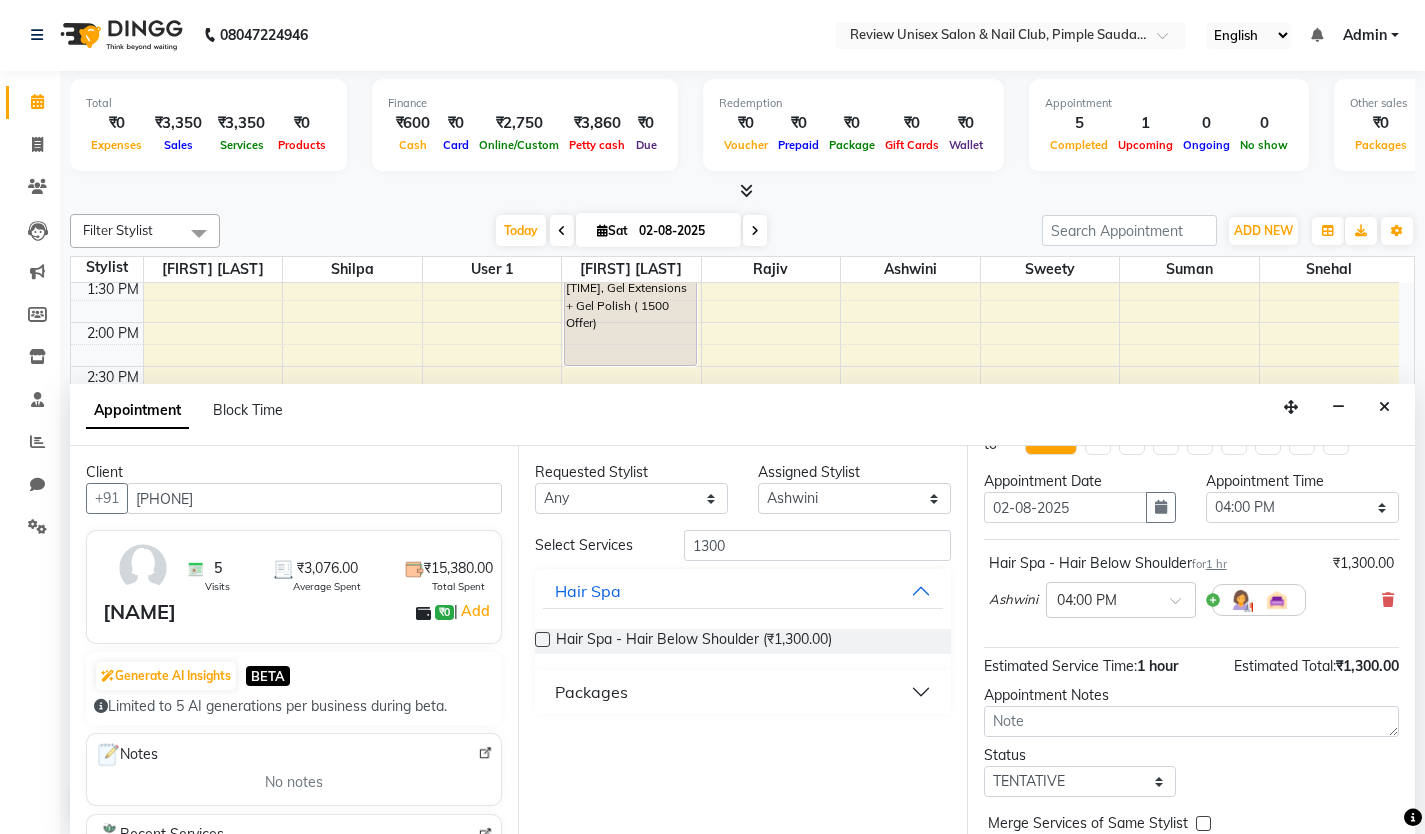 scroll, scrollTop: 138, scrollLeft: 0, axis: vertical 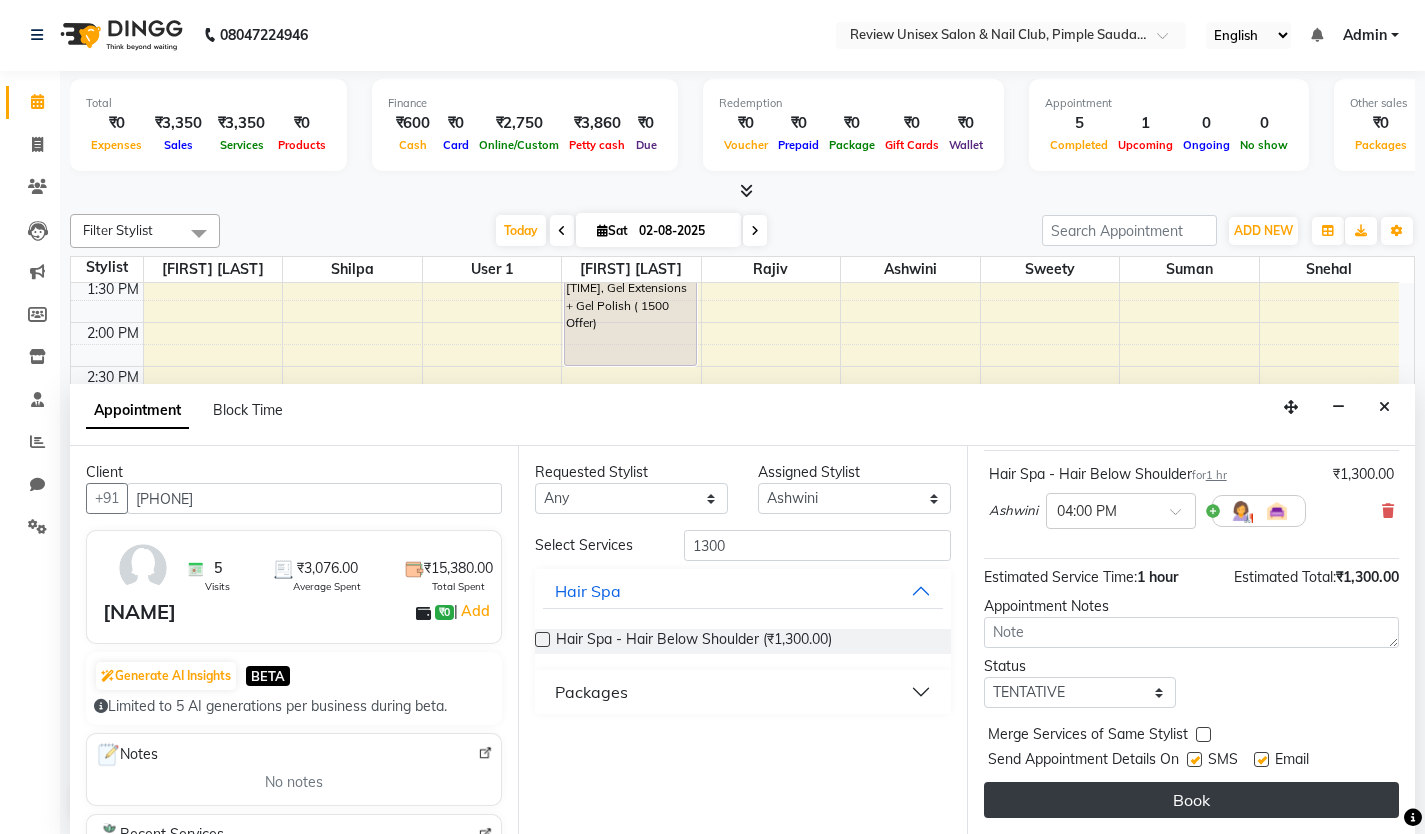 click on "Book" at bounding box center [1191, 800] 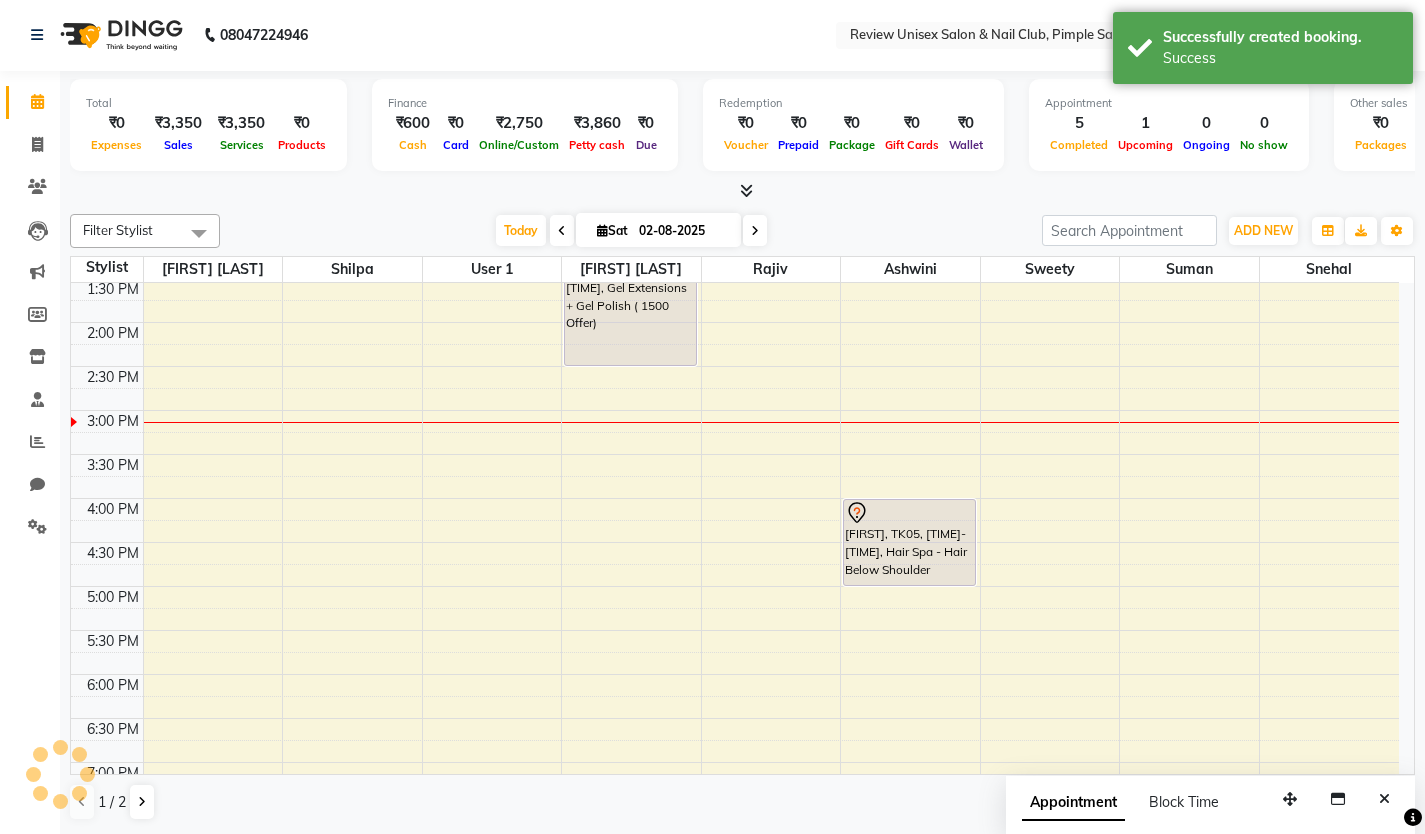 scroll, scrollTop: 0, scrollLeft: 0, axis: both 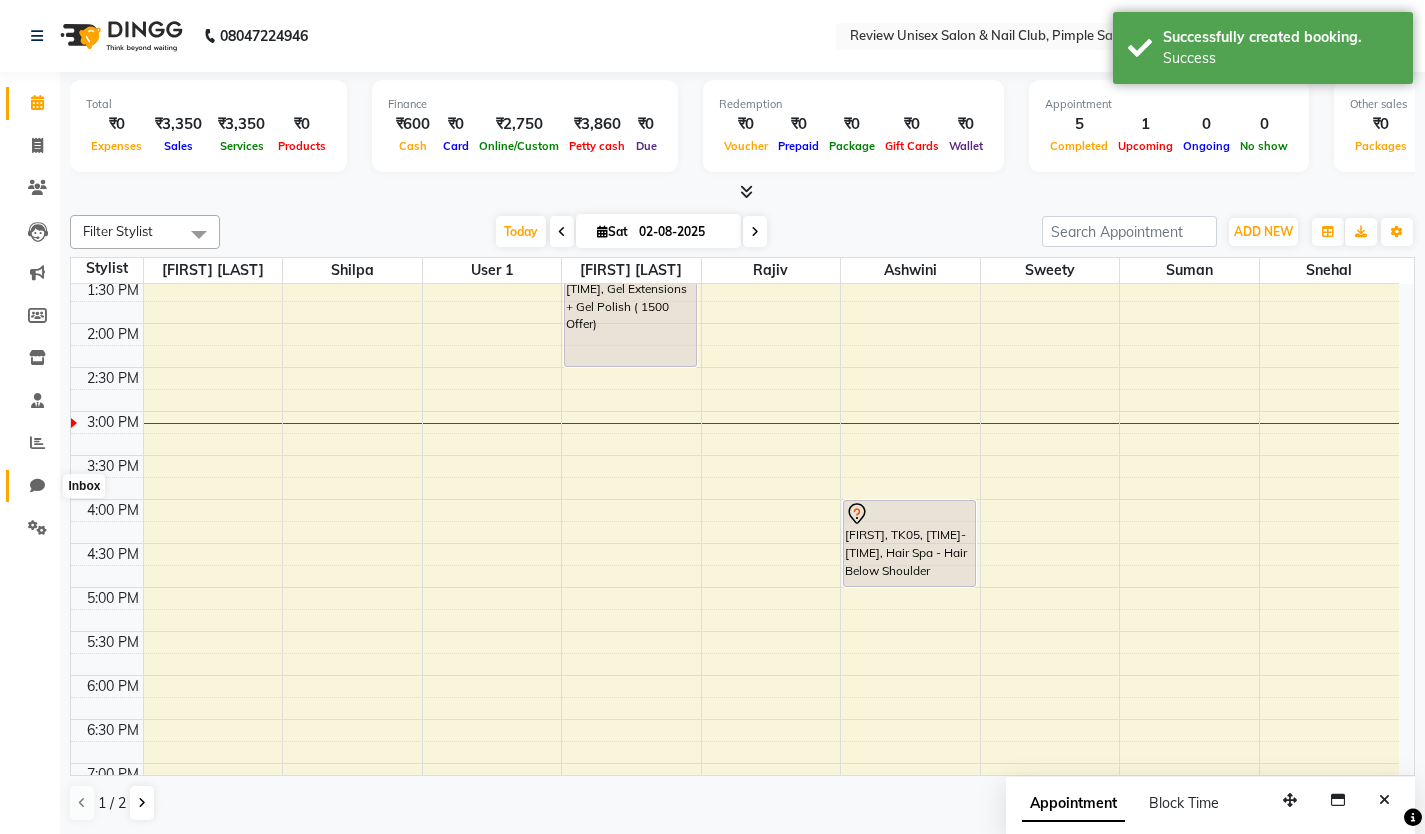 click 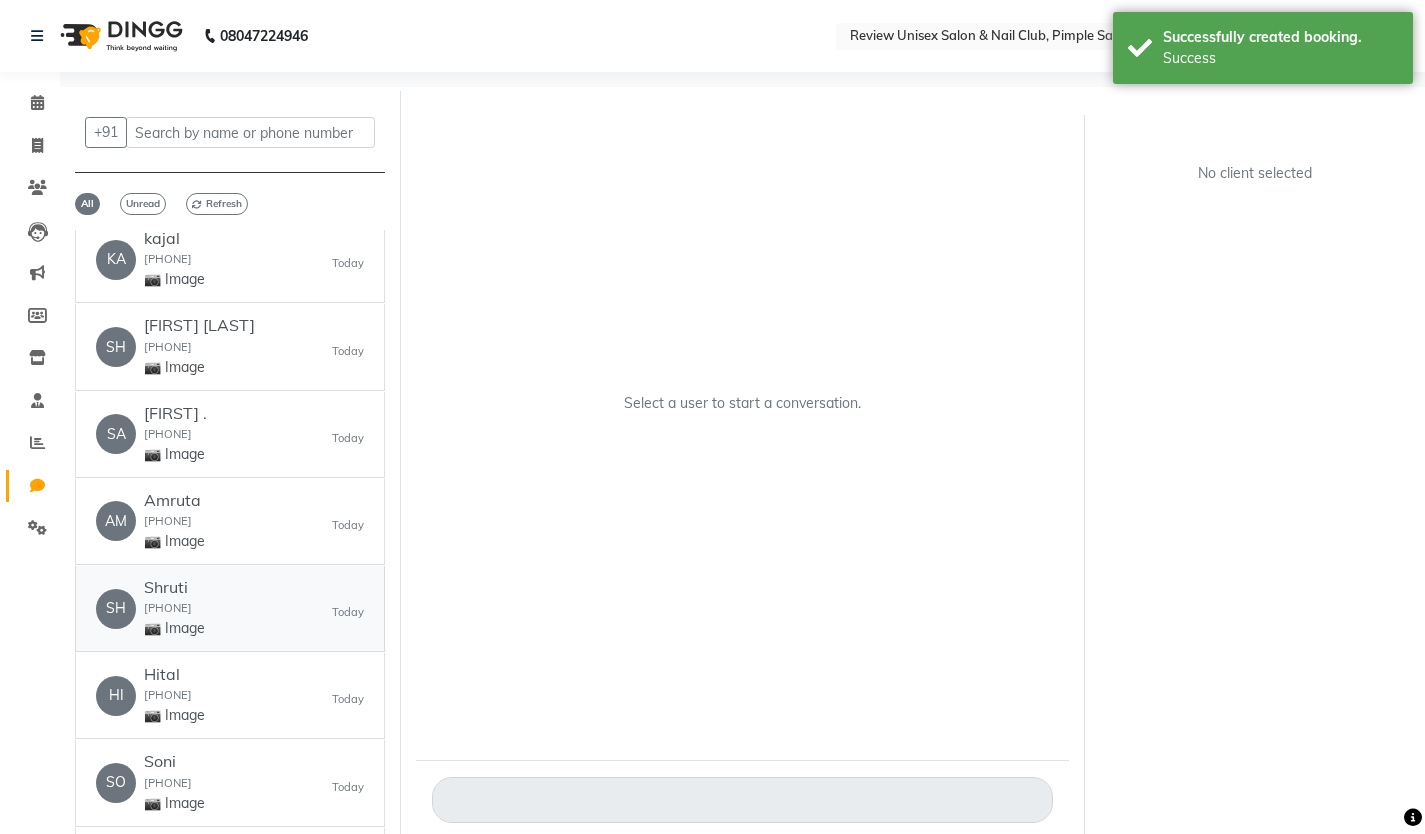 scroll, scrollTop: 1100, scrollLeft: 0, axis: vertical 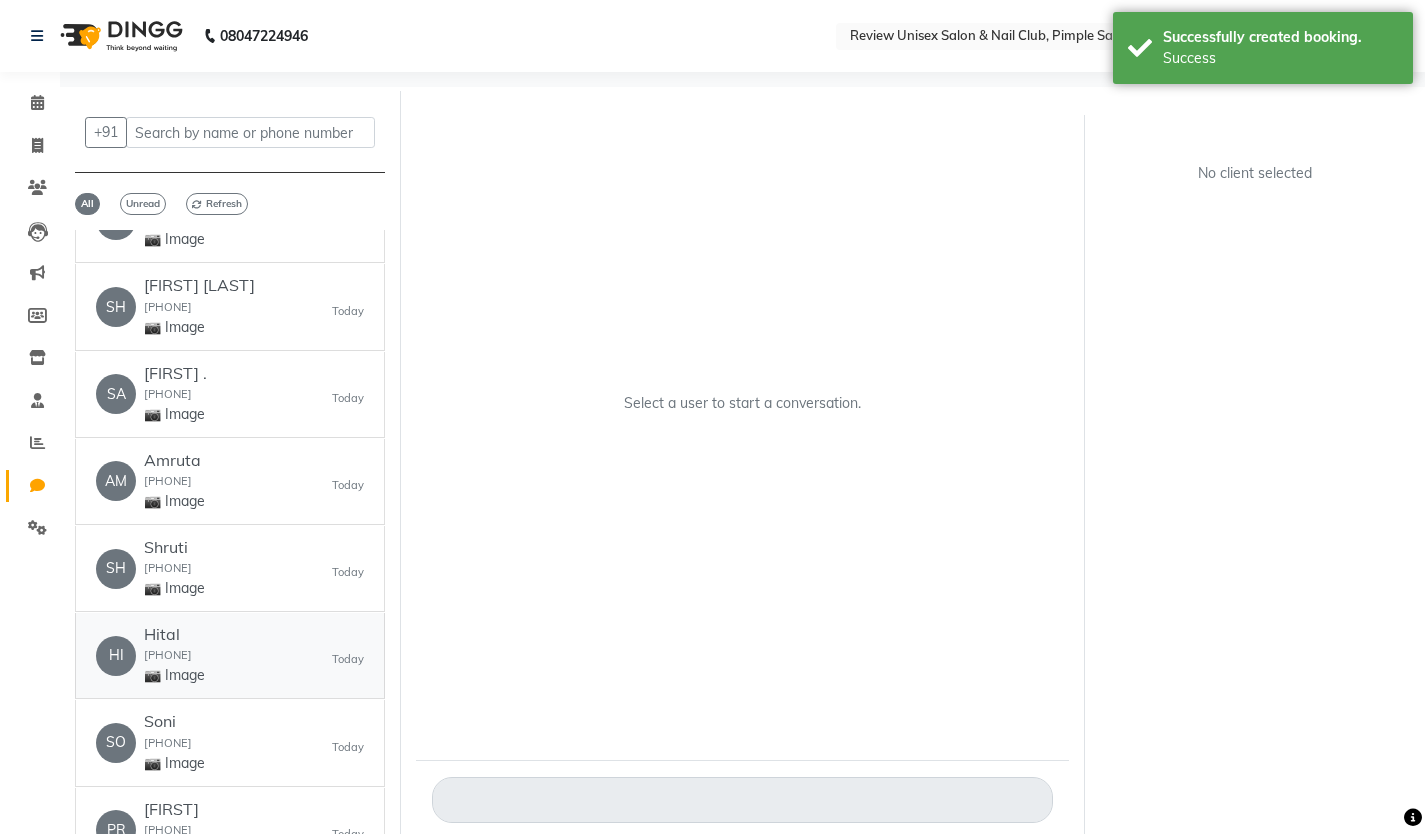 click on "Hital" 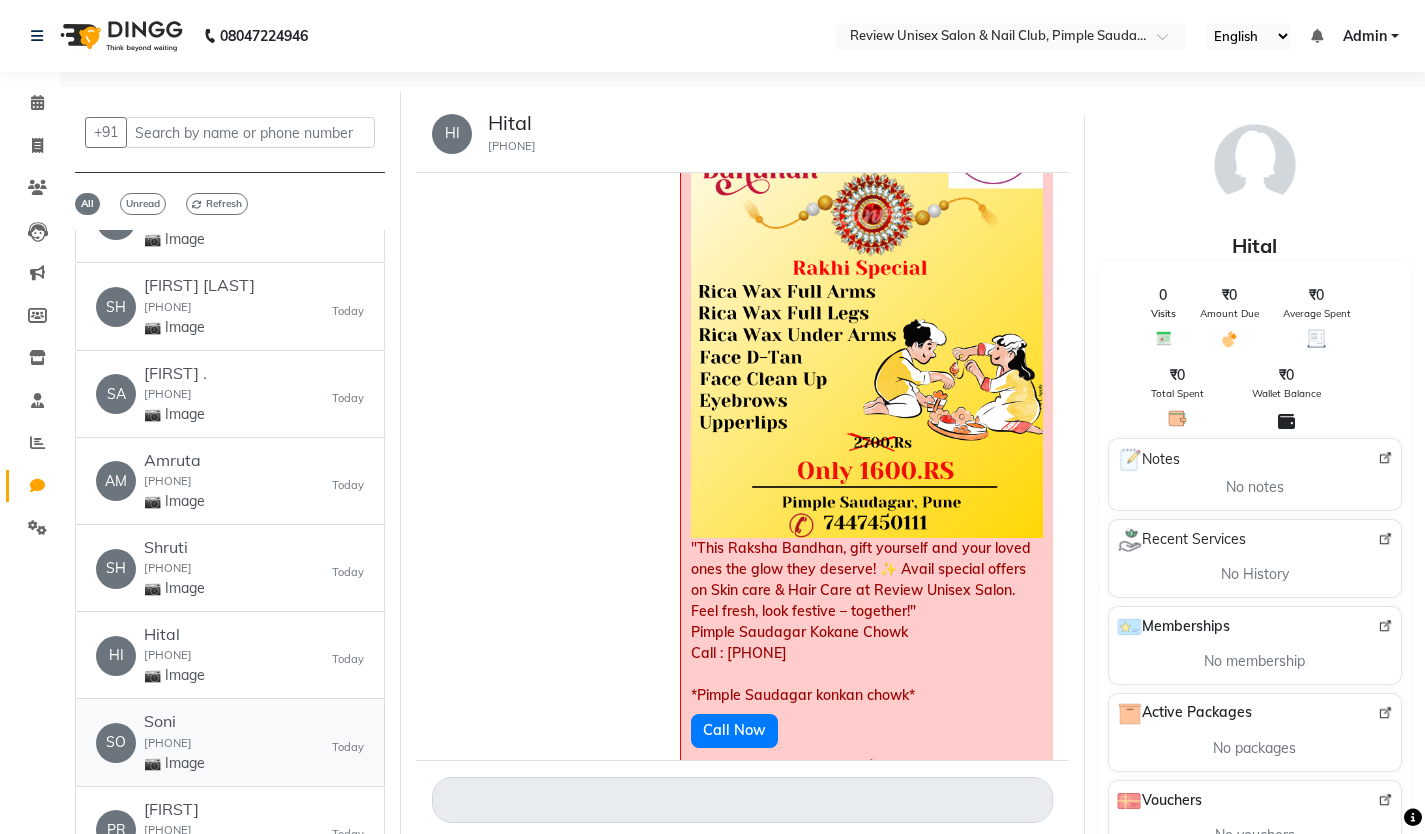 click on "[FIRST]  [PHONE]  📷 Image" 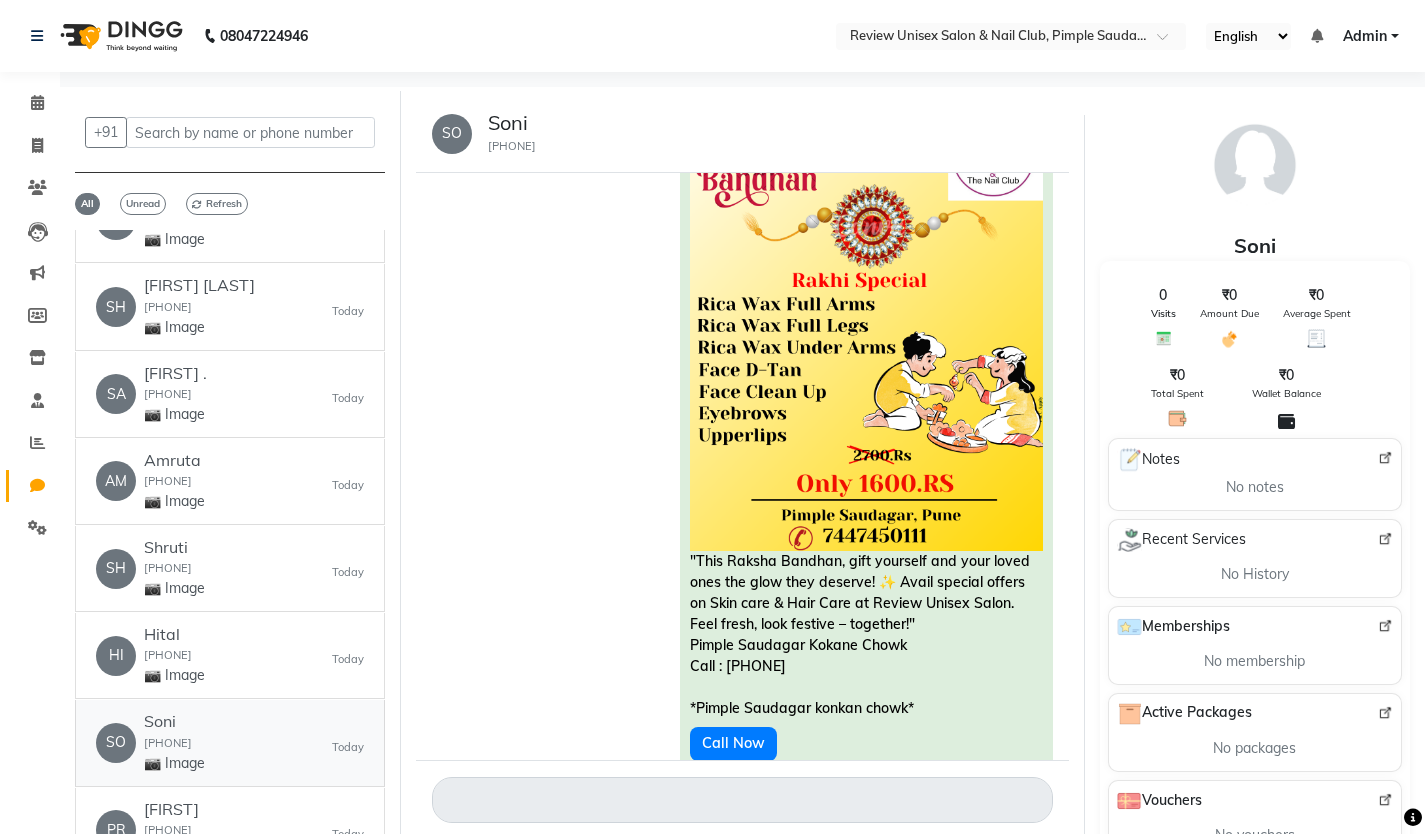 scroll, scrollTop: 511, scrollLeft: 0, axis: vertical 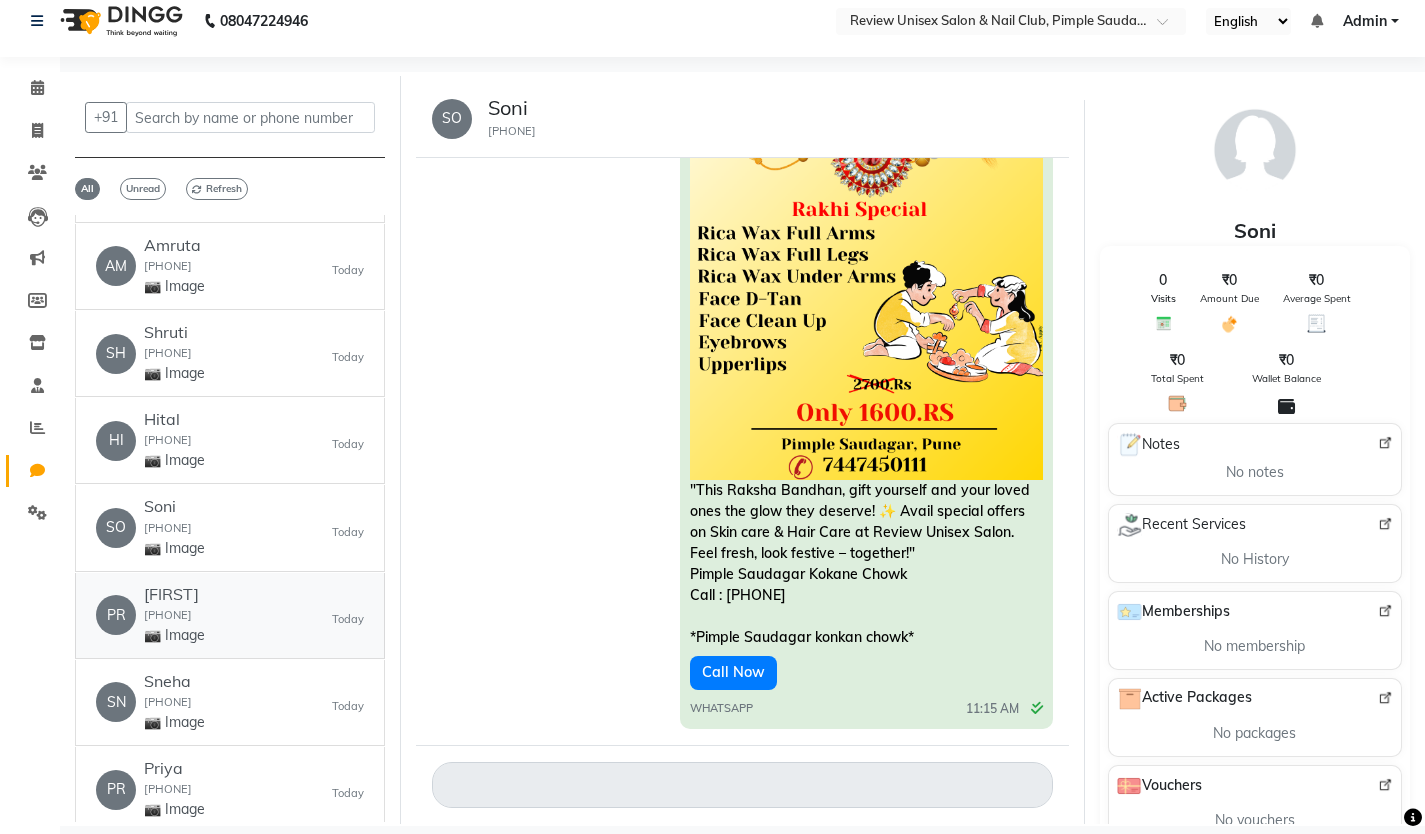 click on "[PHONE]" 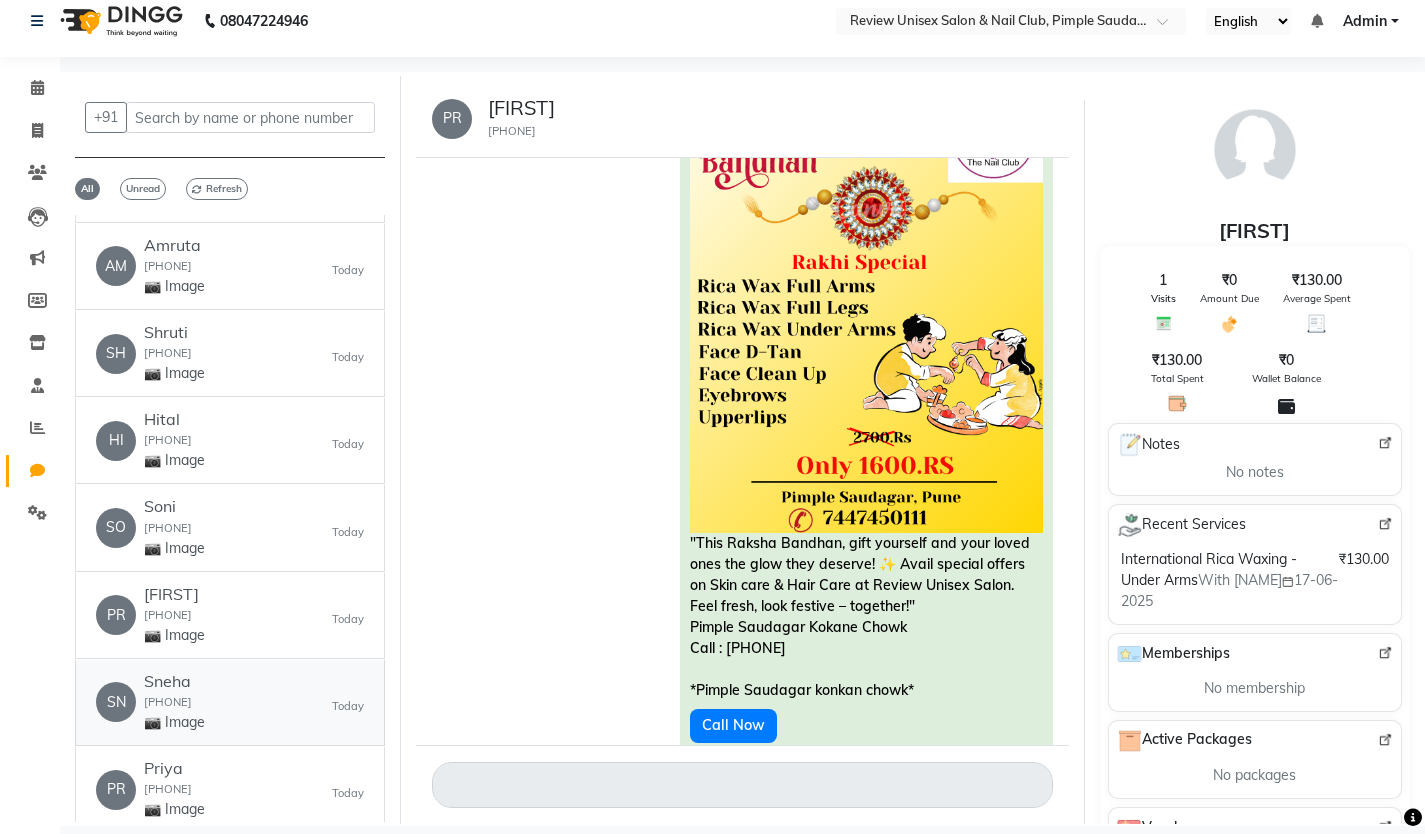 click on "SN   [FIRST]  [PHONE]  📷 Image   Today" 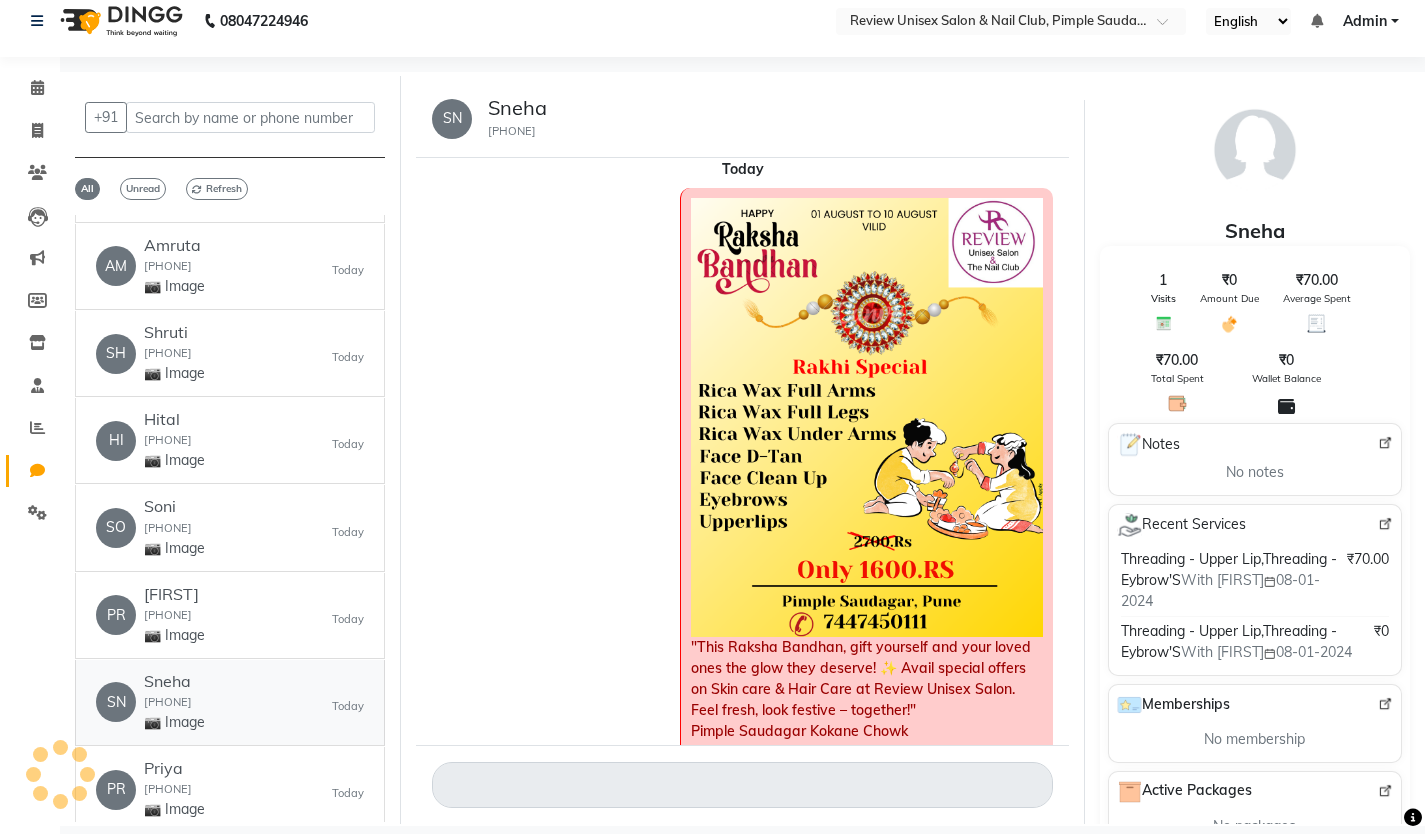 scroll, scrollTop: 2856, scrollLeft: 0, axis: vertical 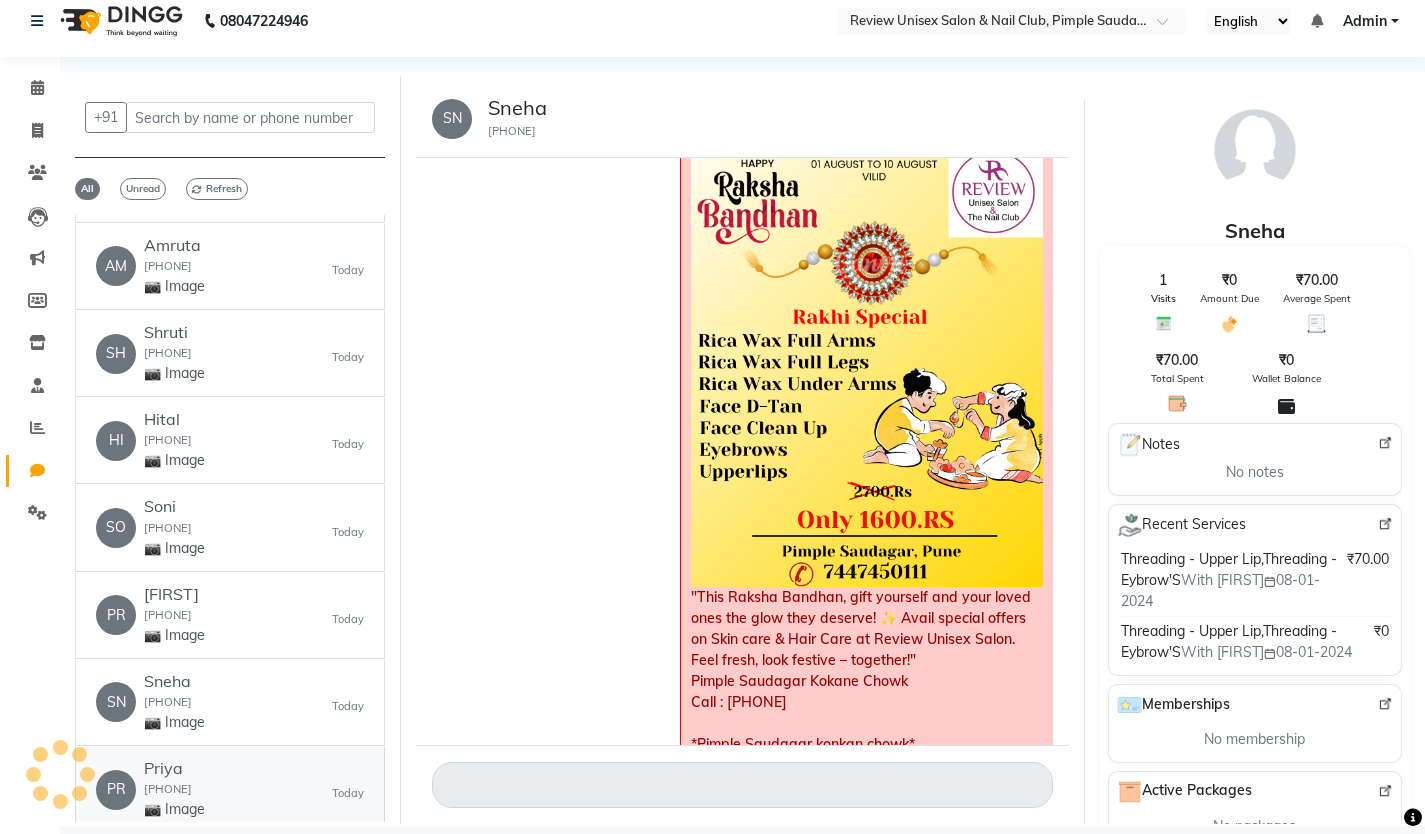 click on "[PHONE]" 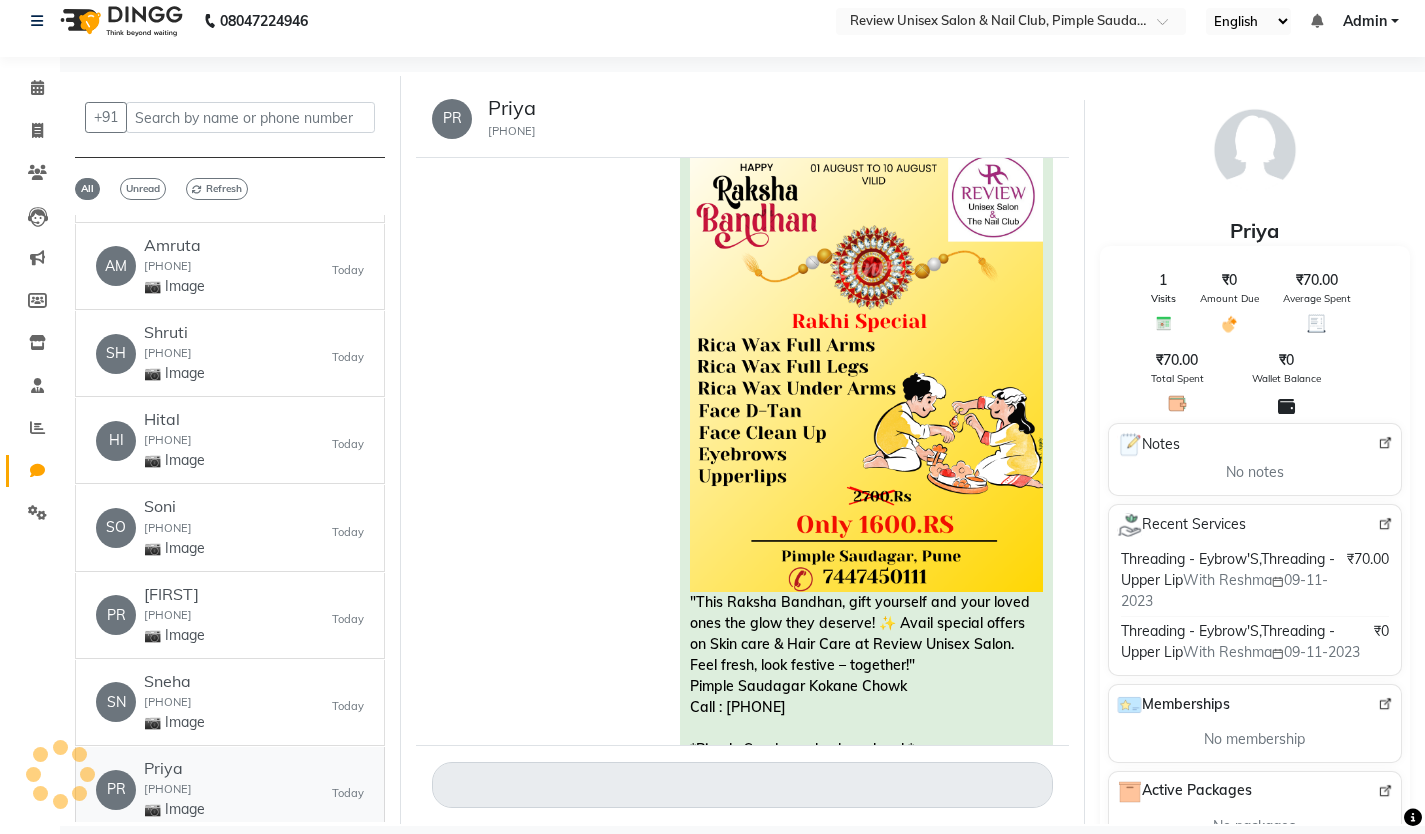 scroll, scrollTop: 2861, scrollLeft: 0, axis: vertical 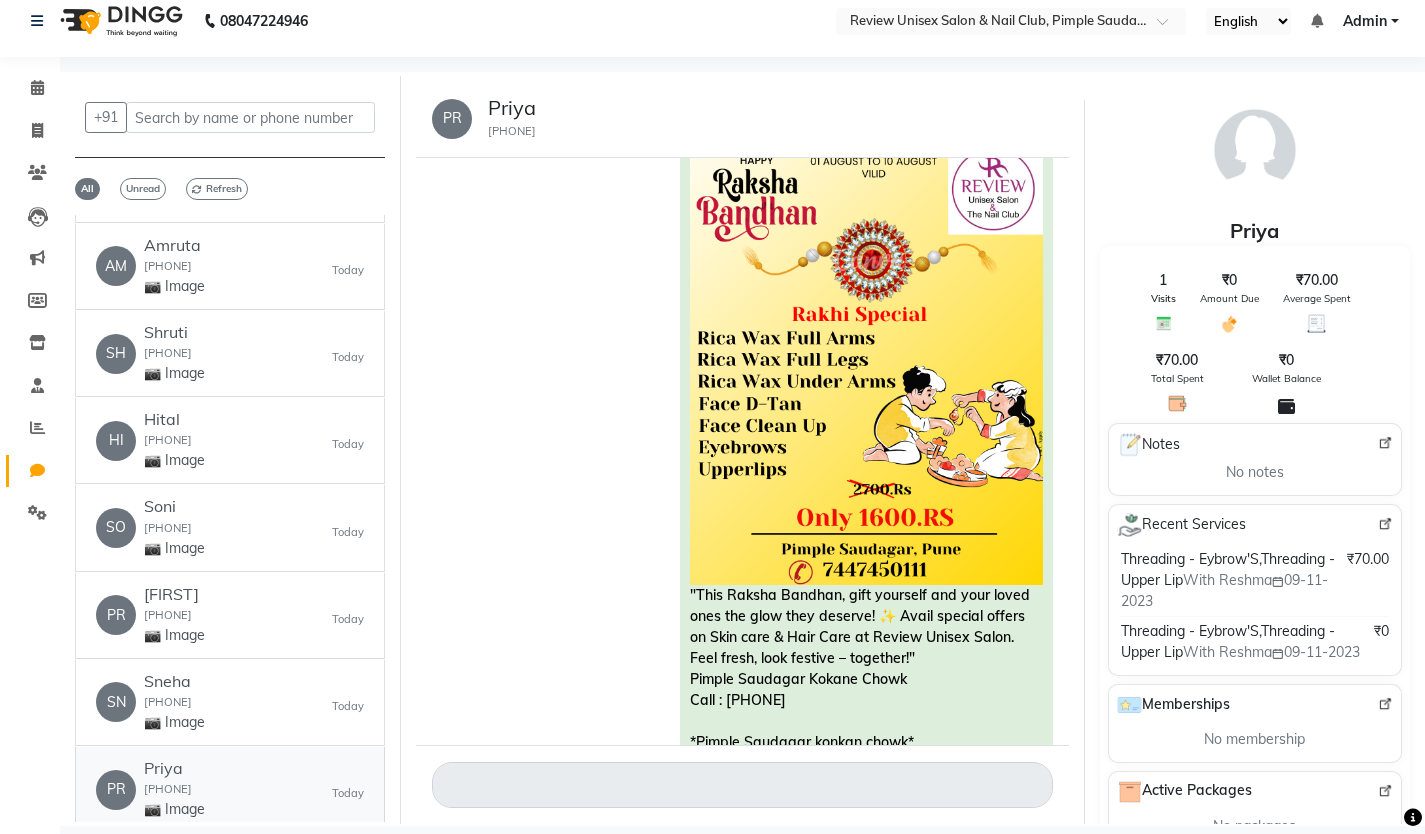 click on "📷 Image" 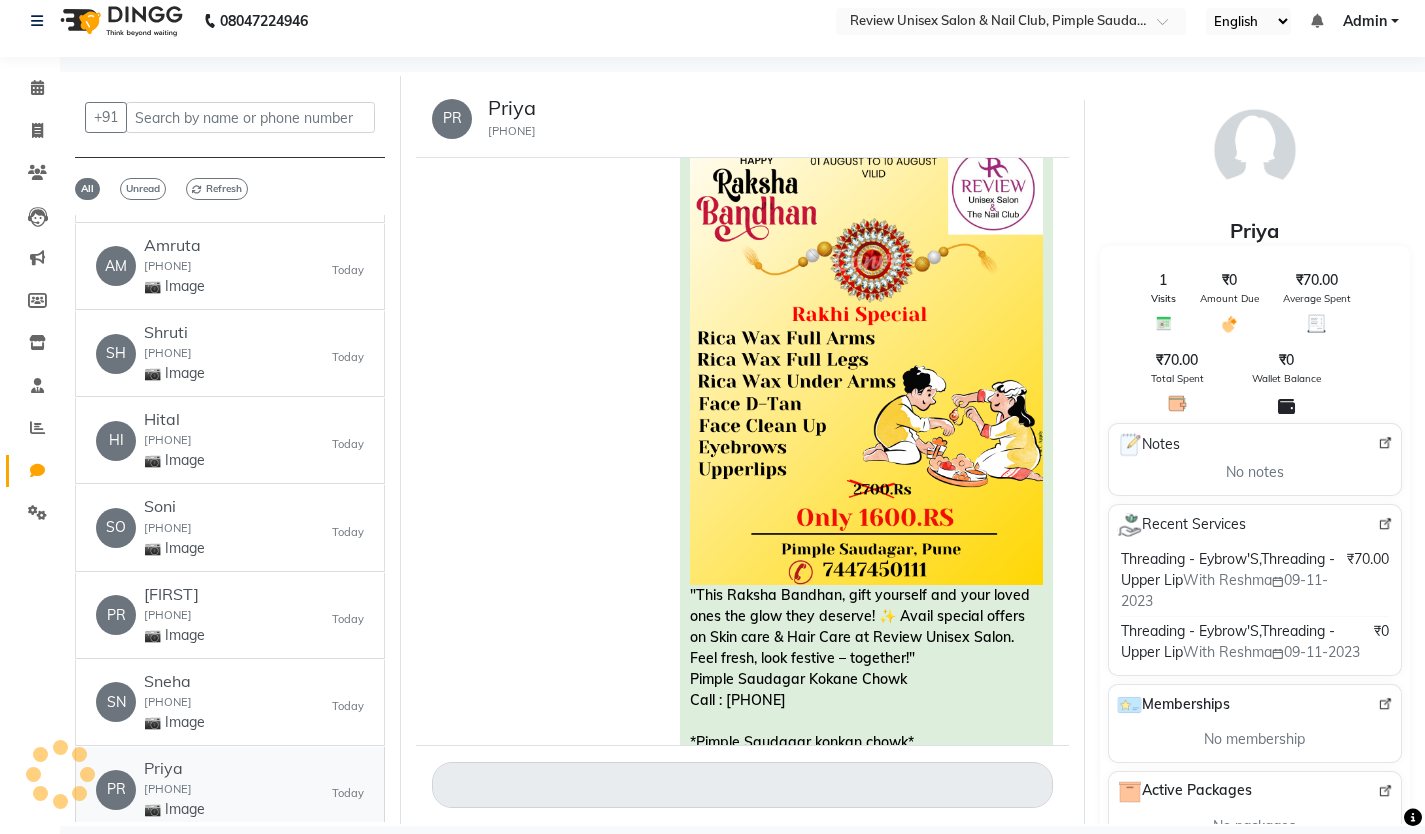 scroll, scrollTop: 2829, scrollLeft: 0, axis: vertical 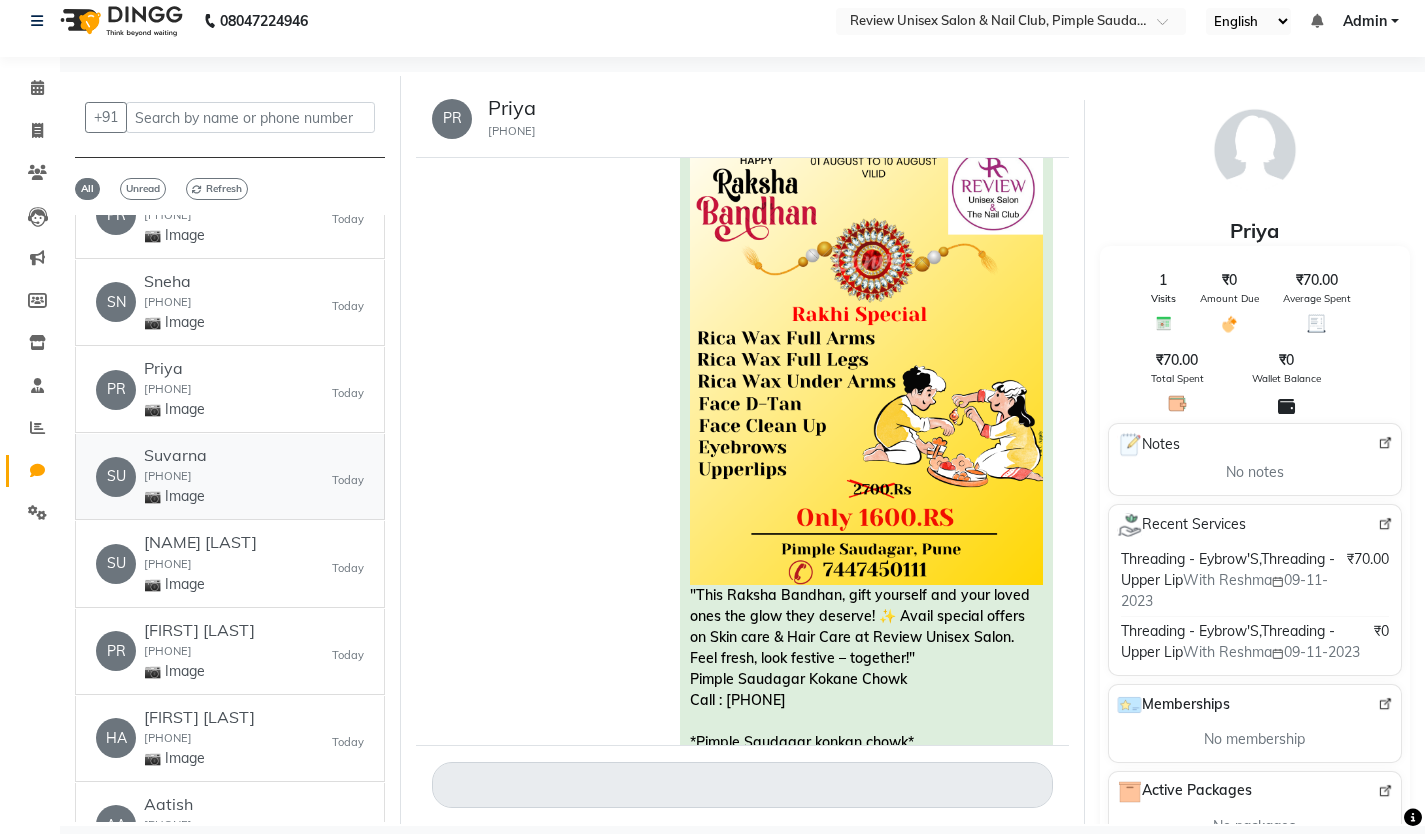 click on "[PHONE]" 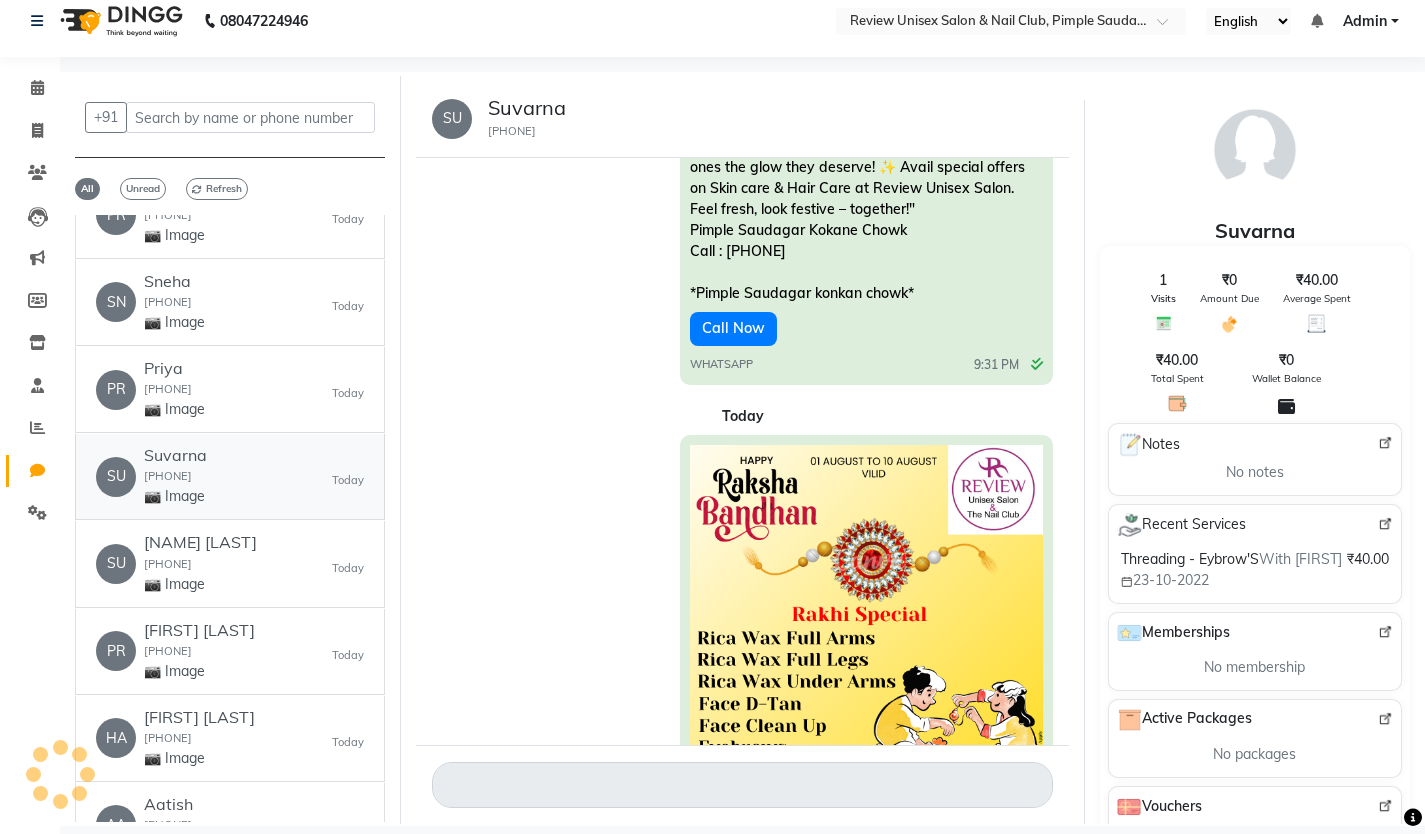scroll, scrollTop: 3054, scrollLeft: 0, axis: vertical 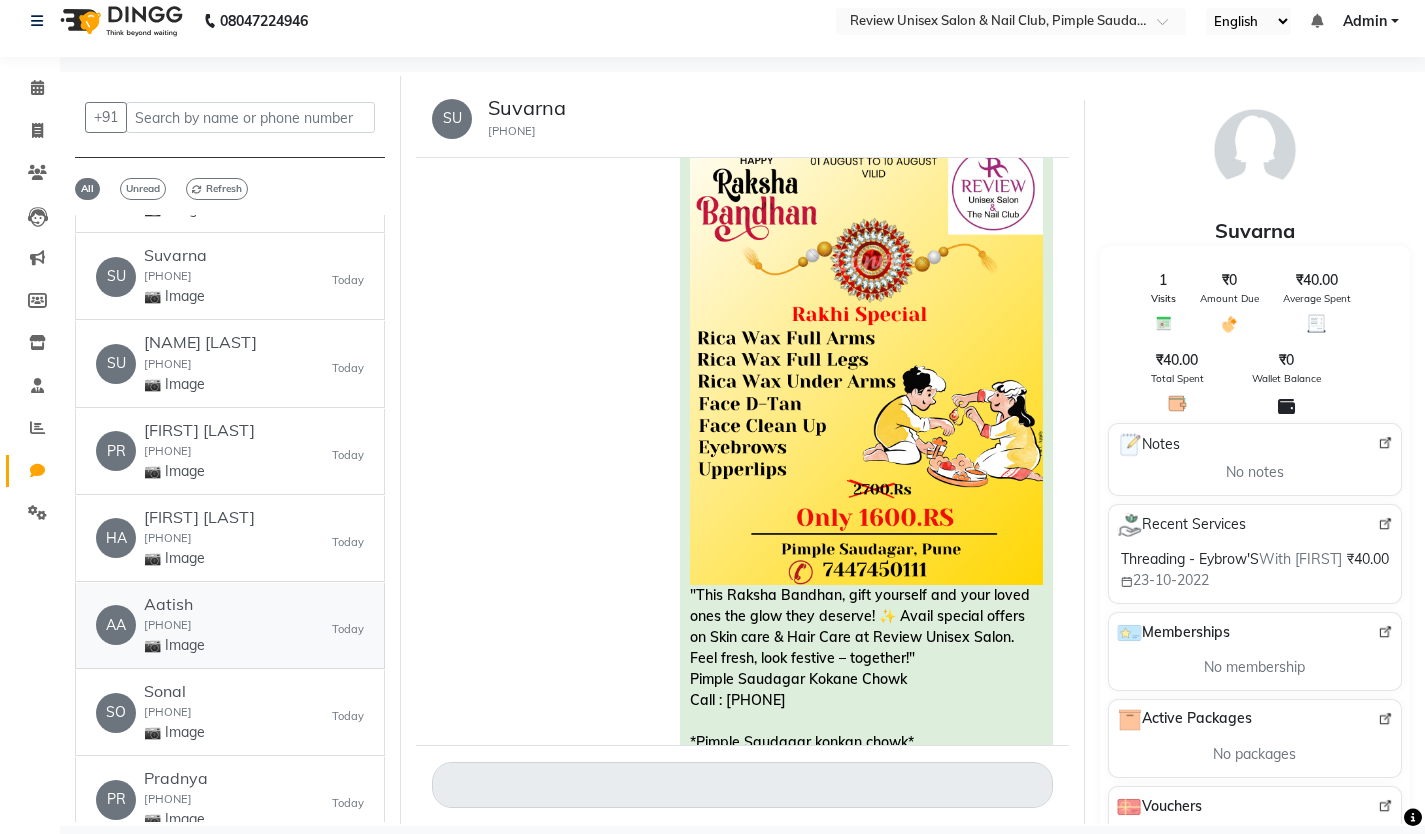 click on "AA   [FIRST]  [PHONE]  📷 Image   Today" 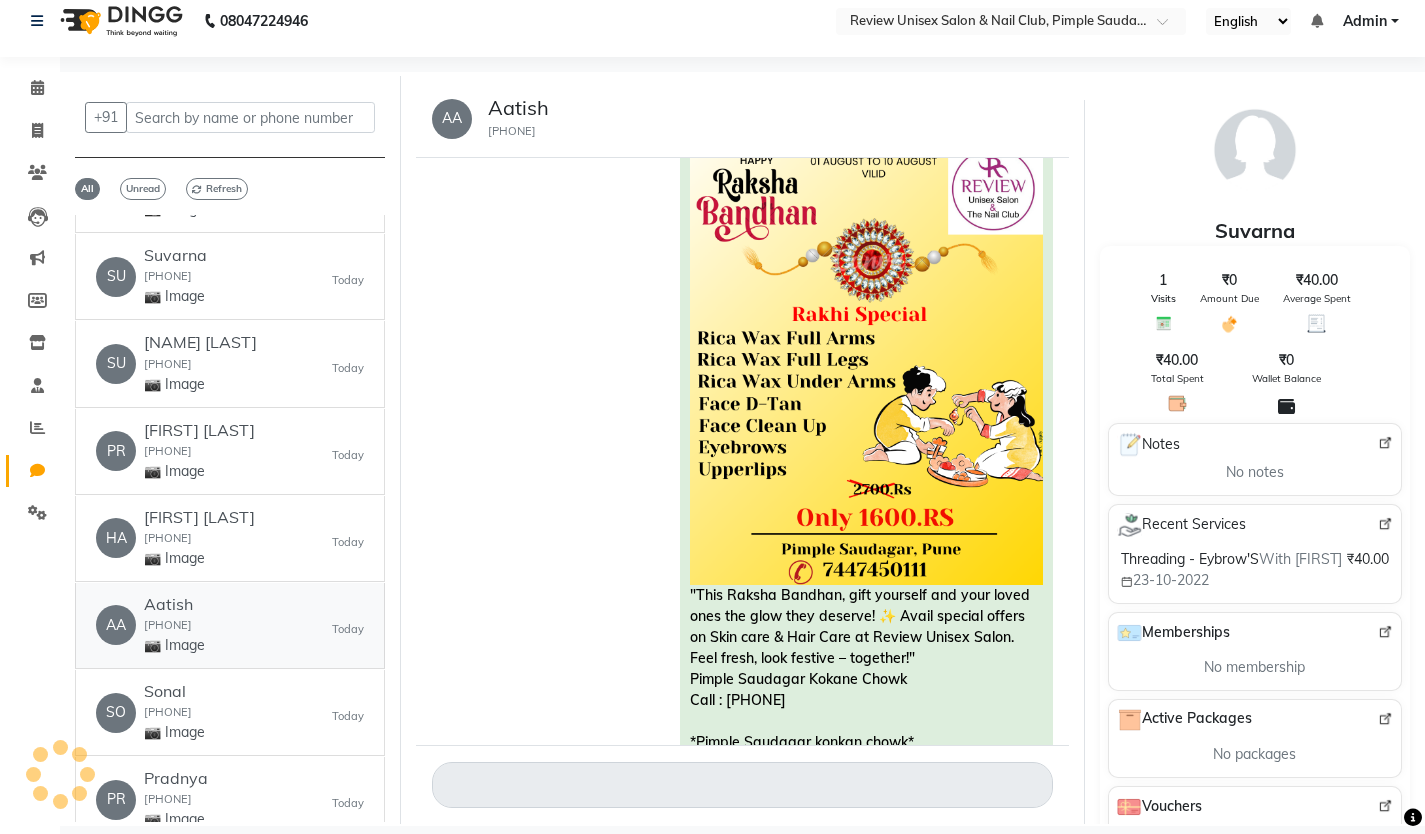 scroll, scrollTop: 479, scrollLeft: 0, axis: vertical 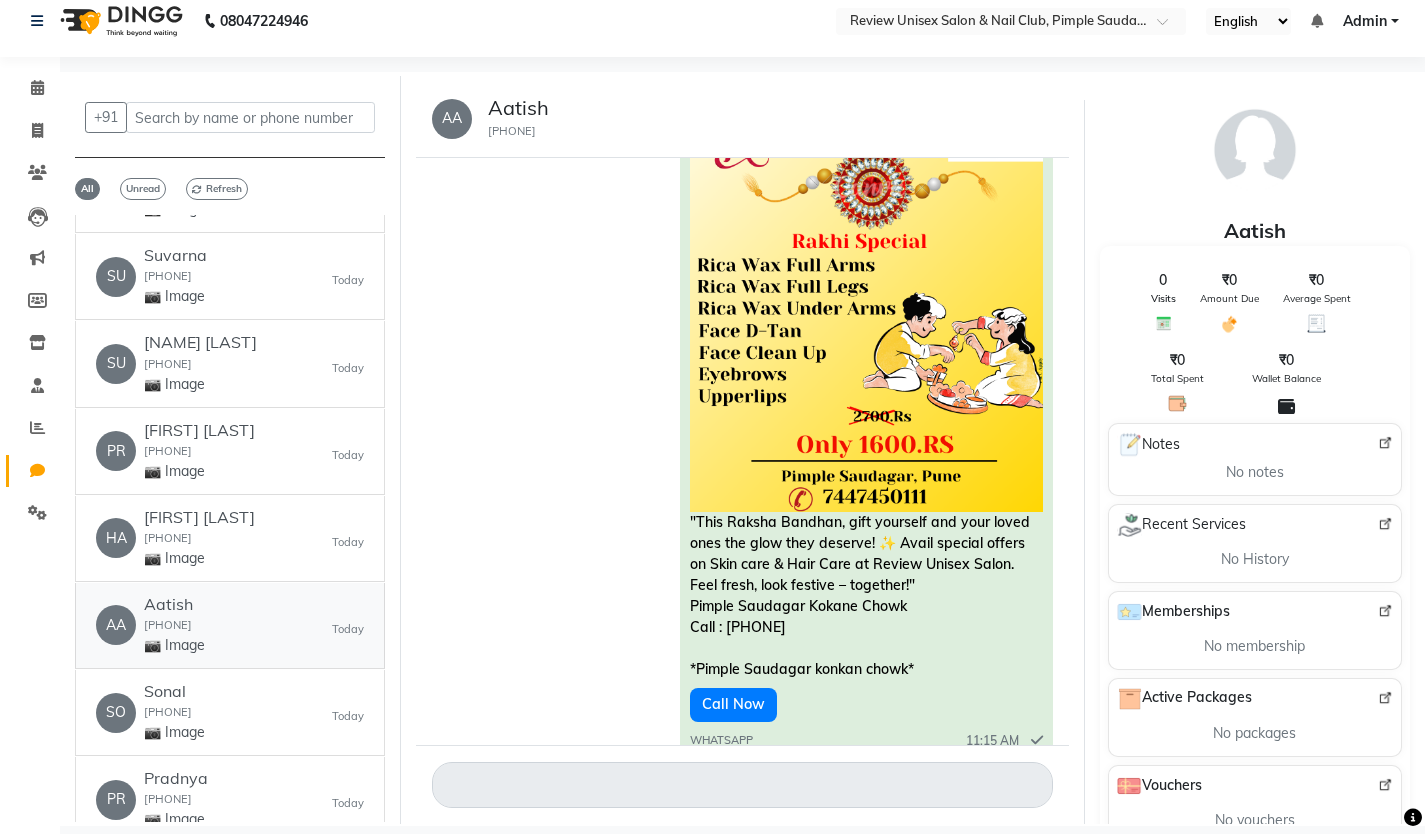 click on "AA   [FIRST]  [PHONE]  📷 Image   Today" 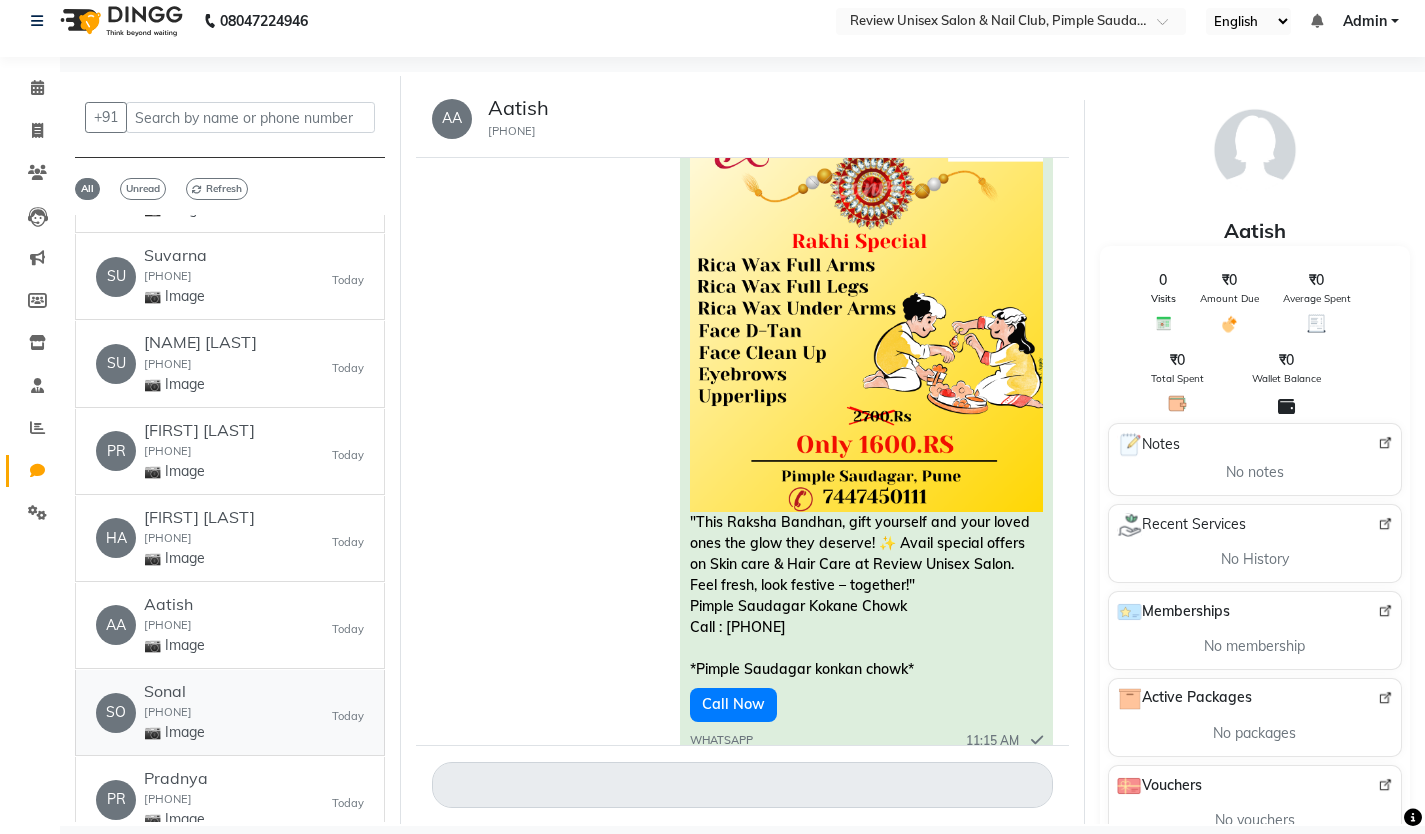 click on "[INITIALS] [INITIALS] [NAME] [PHONE] 📷 Image Today" 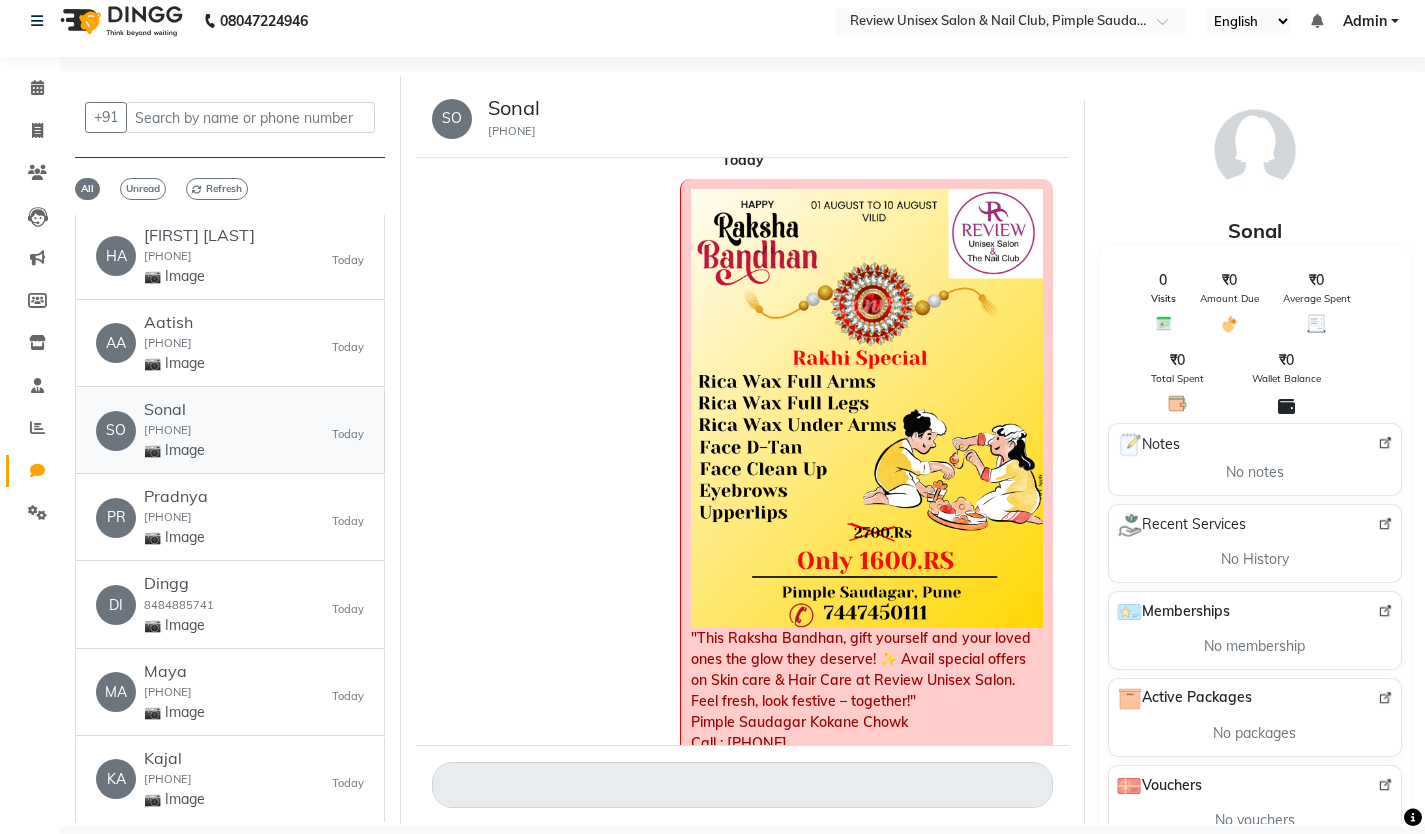 scroll, scrollTop: 2200, scrollLeft: 0, axis: vertical 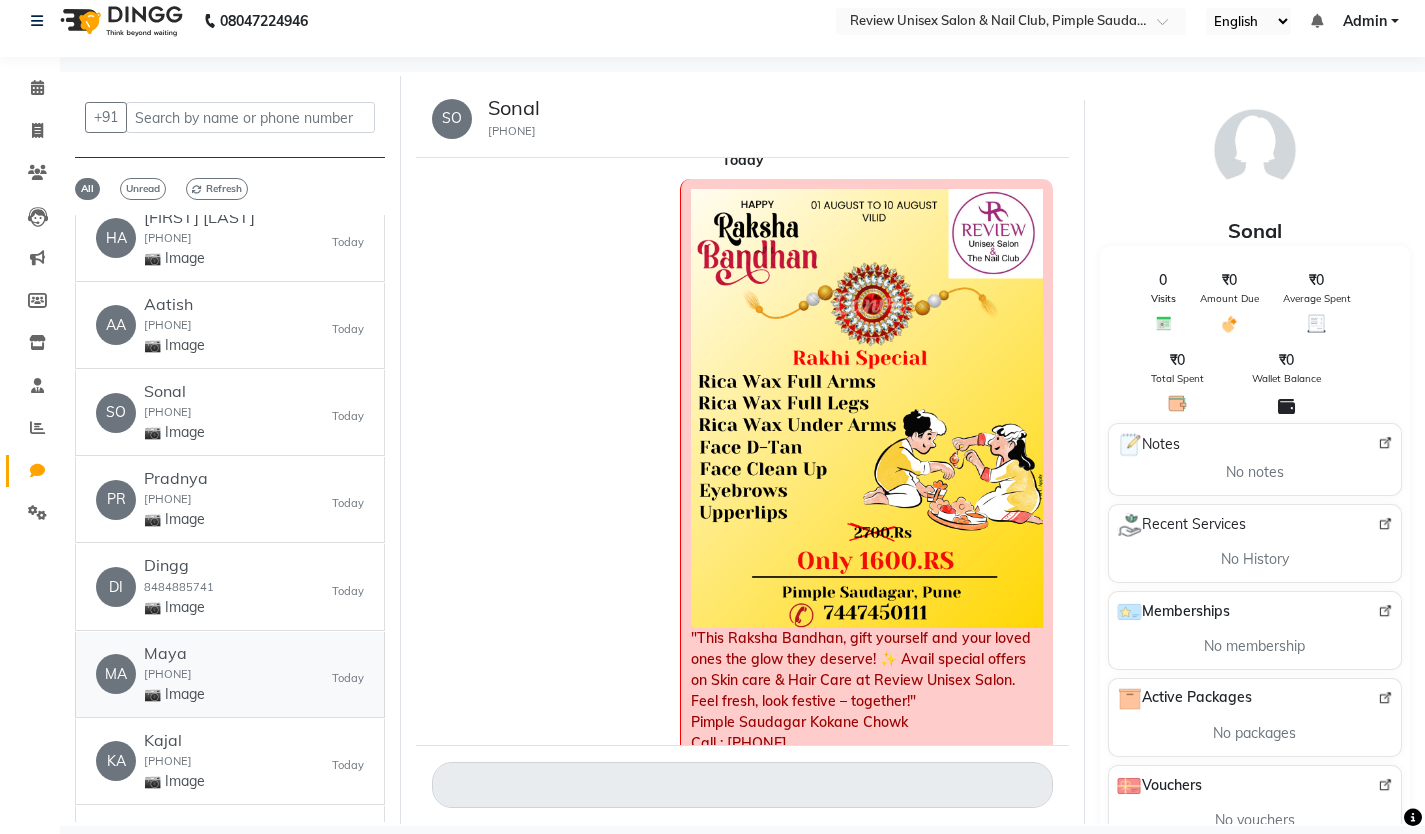 click on "MA   [FIRST]  [PHONE]  📷 Image   Today" 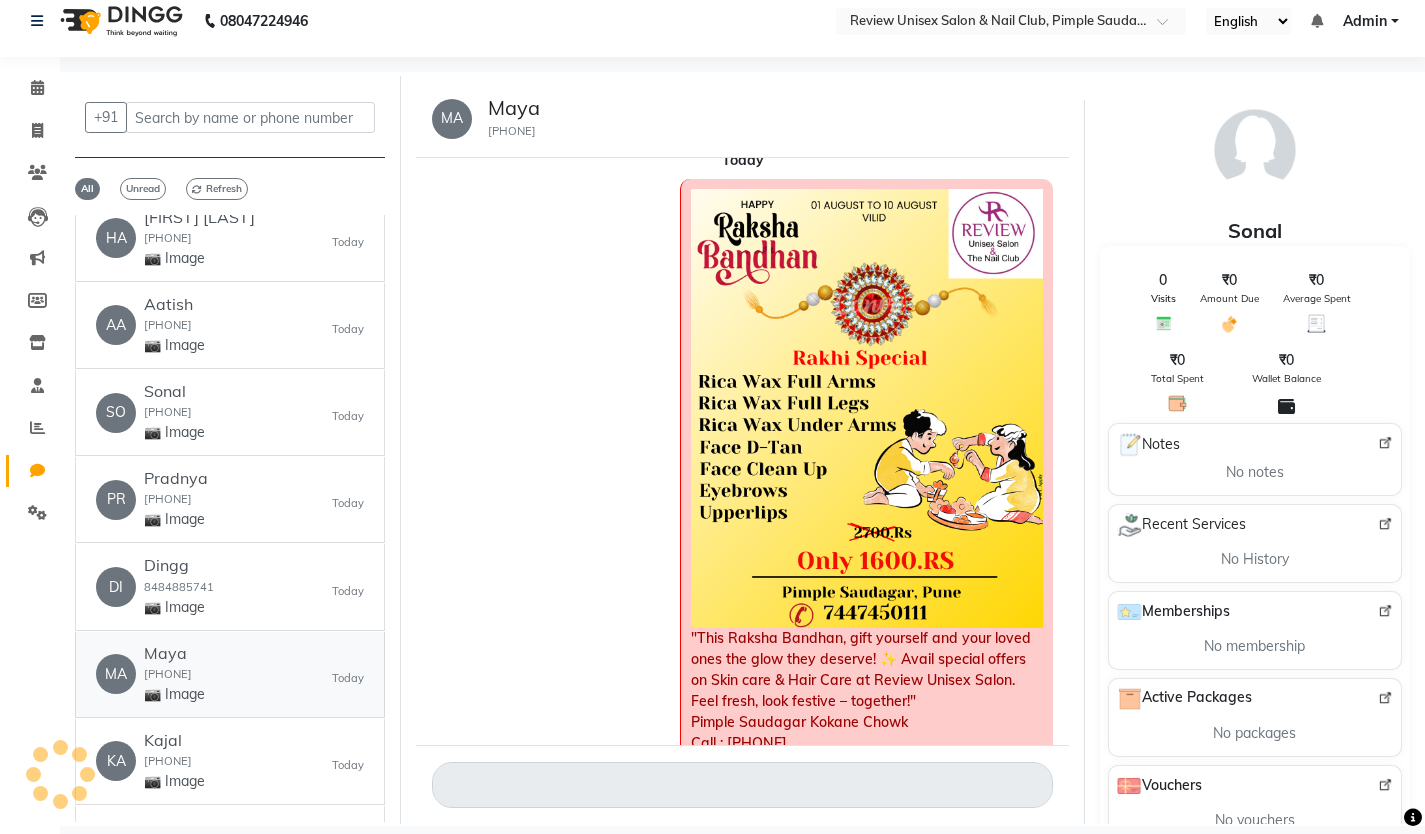 scroll, scrollTop: 1050, scrollLeft: 0, axis: vertical 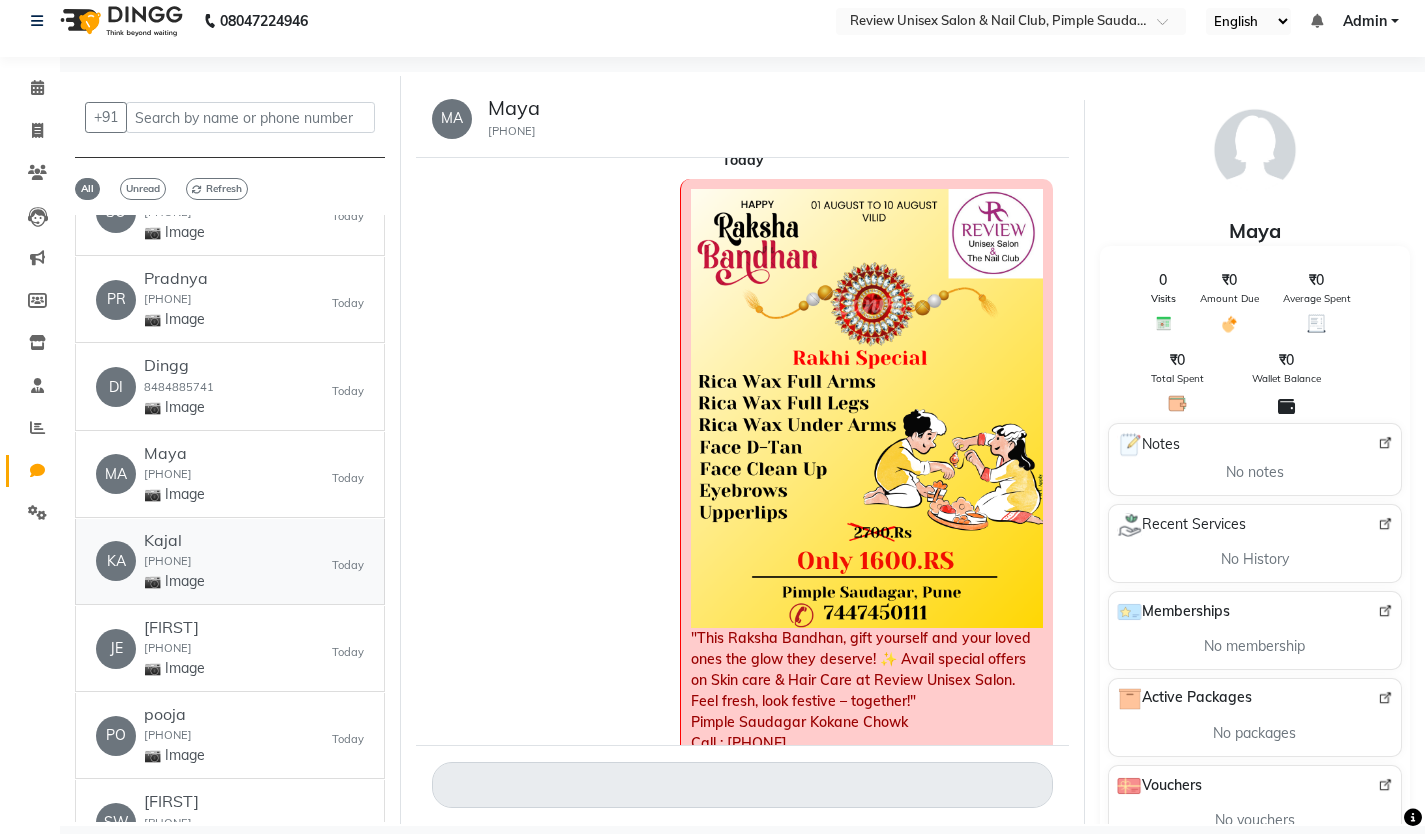click on "KA   [FIRST]  [PHONE]  📷 Image   Today" 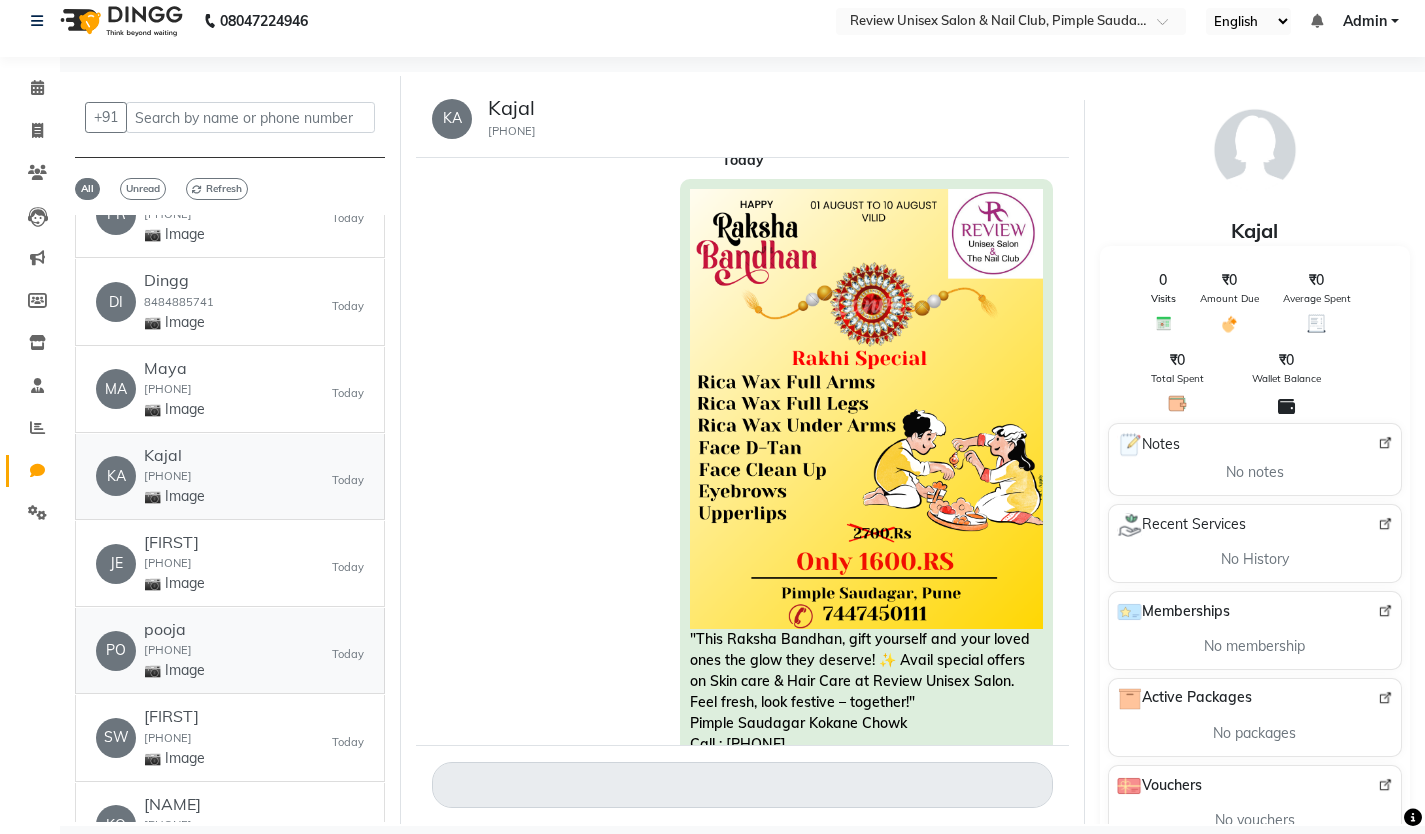 scroll, scrollTop: 2600, scrollLeft: 0, axis: vertical 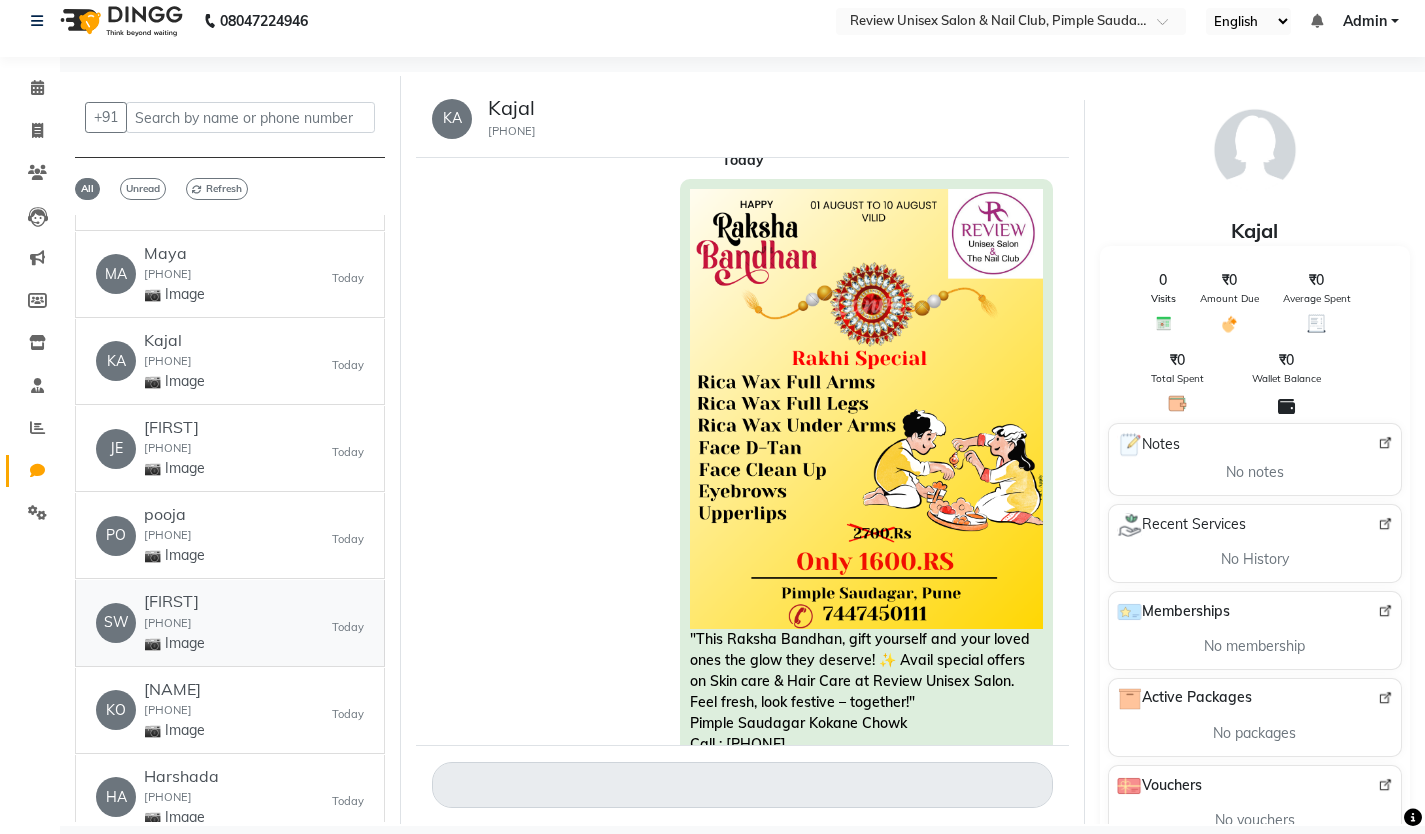click on "[INITIALS] [INITIALS] [NAME] [PHONE] 📷 Image Today" 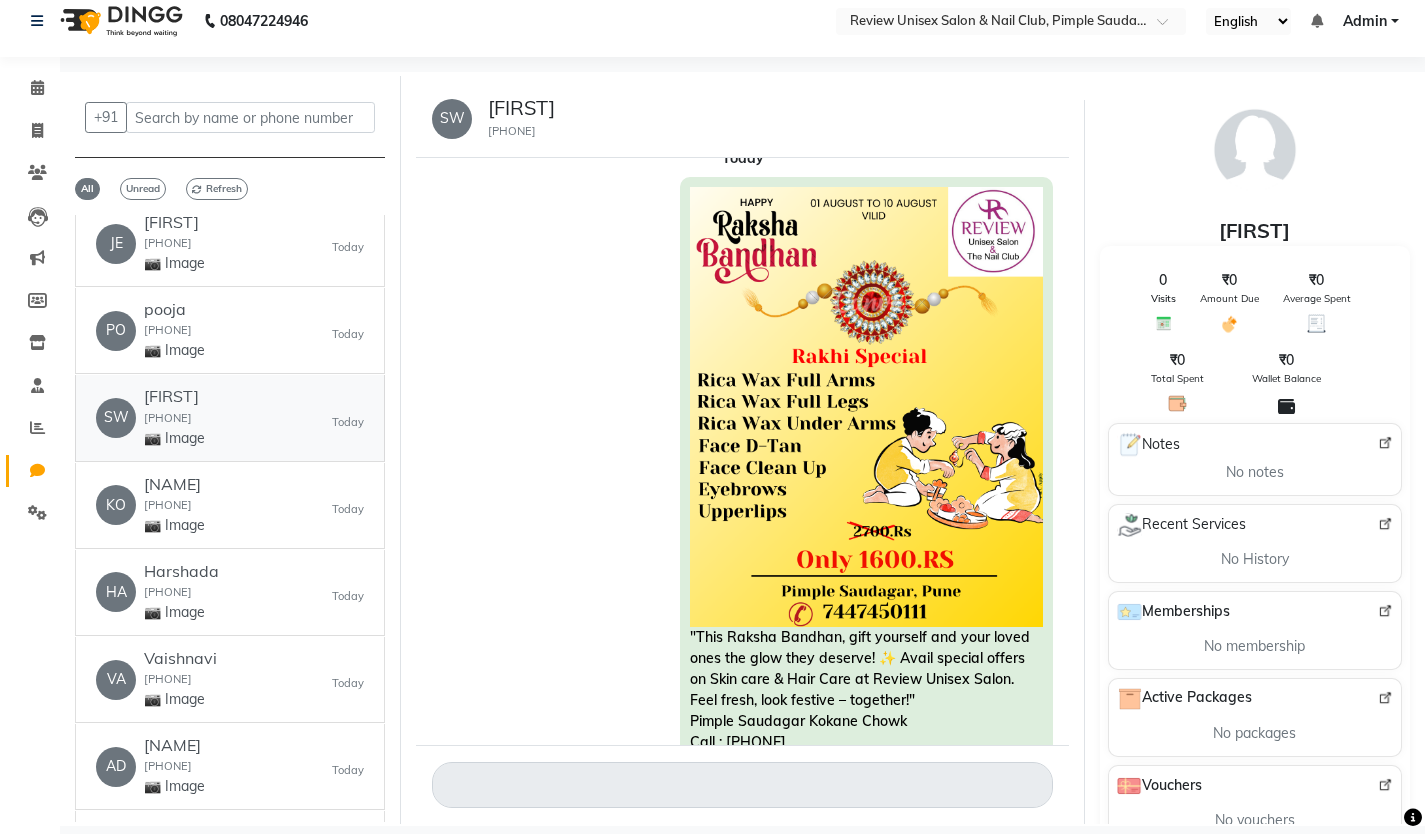 scroll, scrollTop: 2900, scrollLeft: 0, axis: vertical 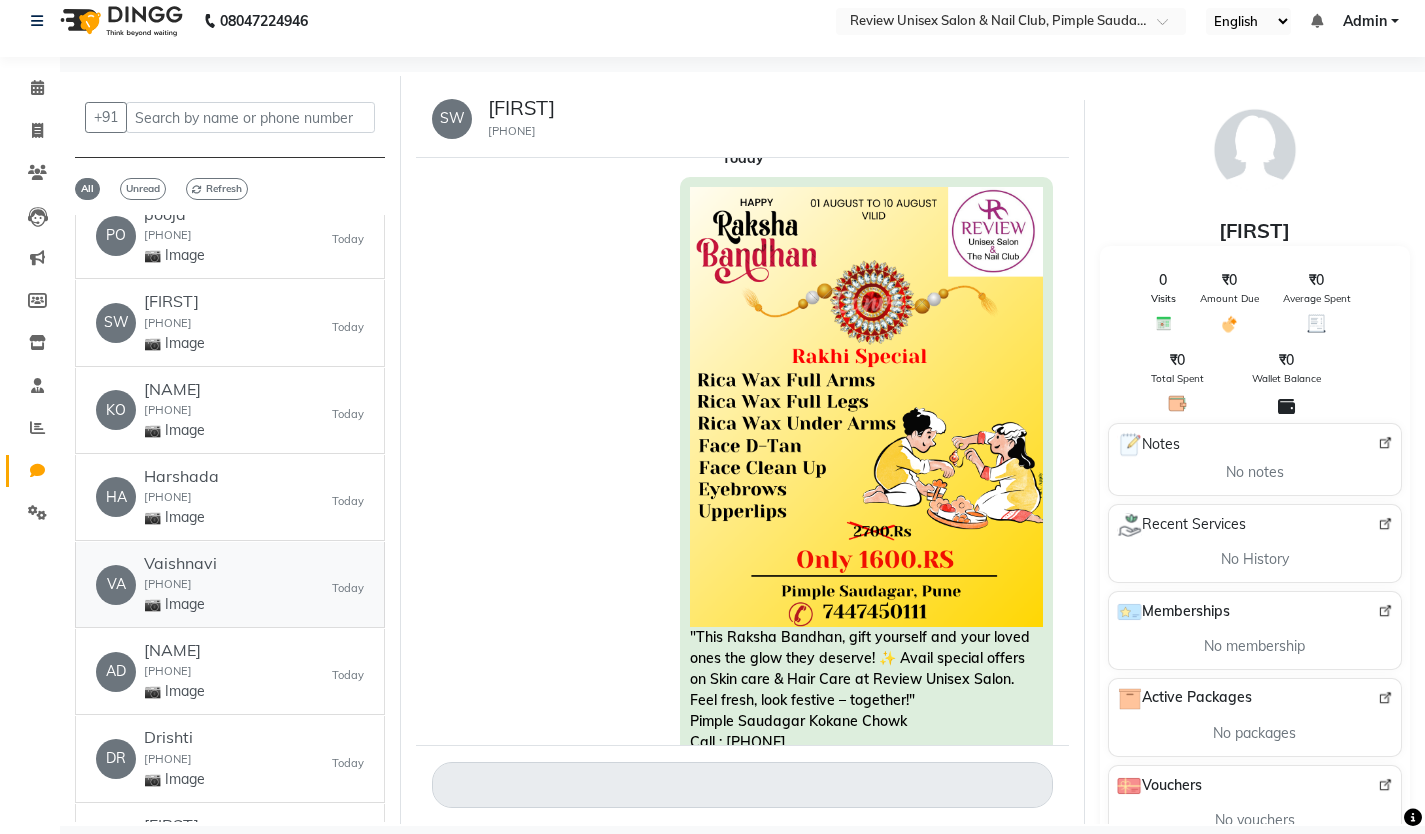 click on "📷 Image" 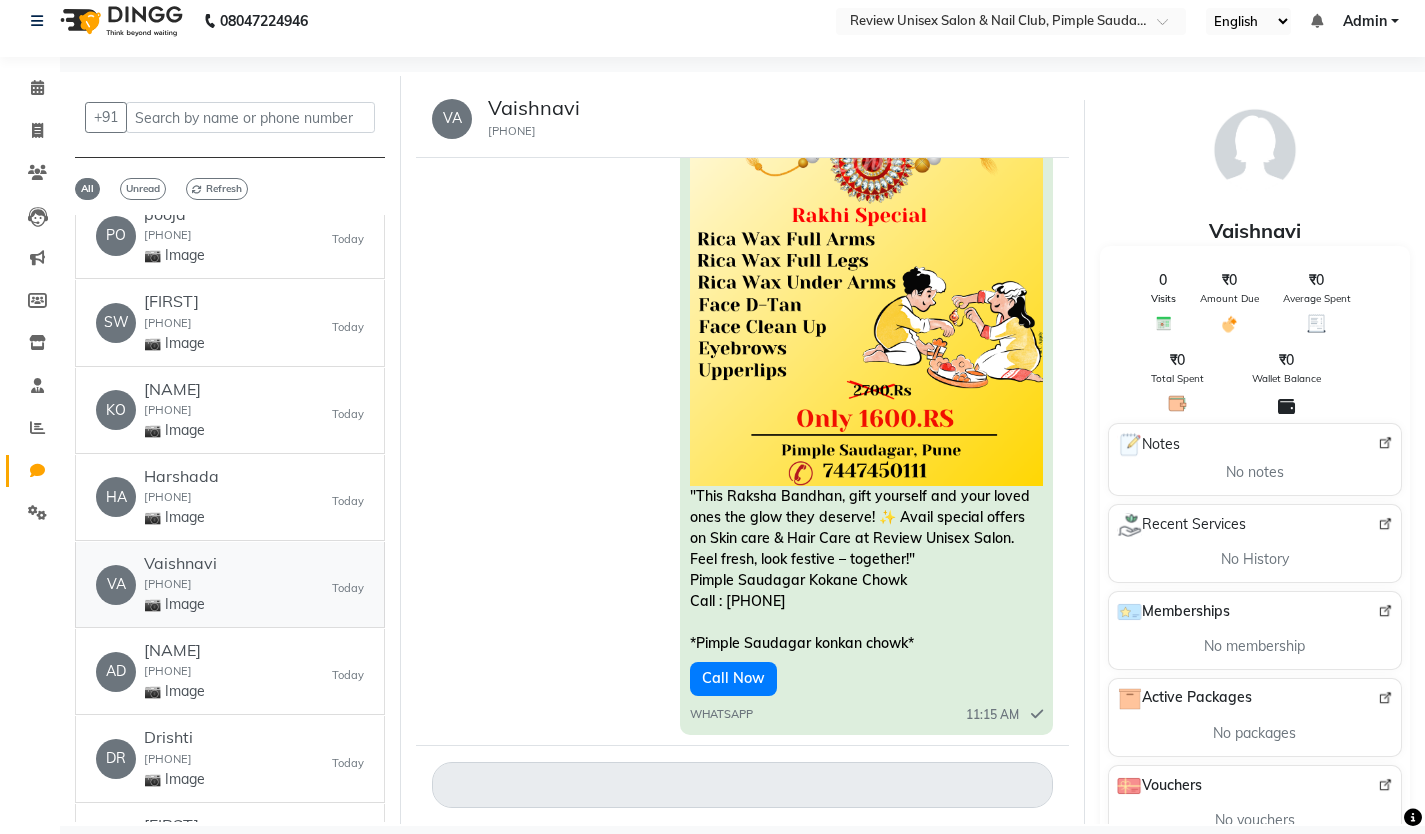 scroll, scrollTop: 511, scrollLeft: 0, axis: vertical 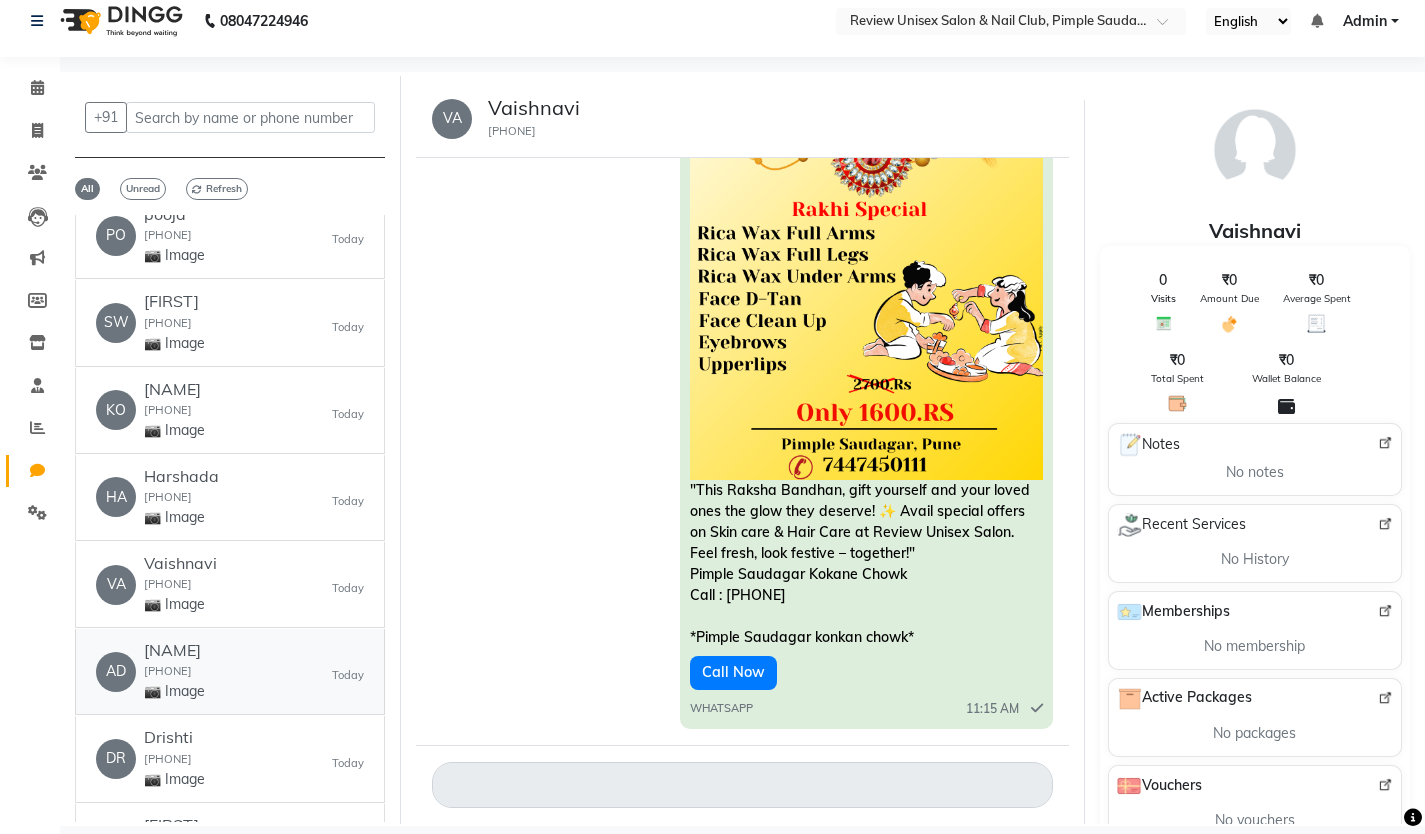 click on "[INITIALS] [INITIALS] [NAME] [PHONE] 📷 Image Today" 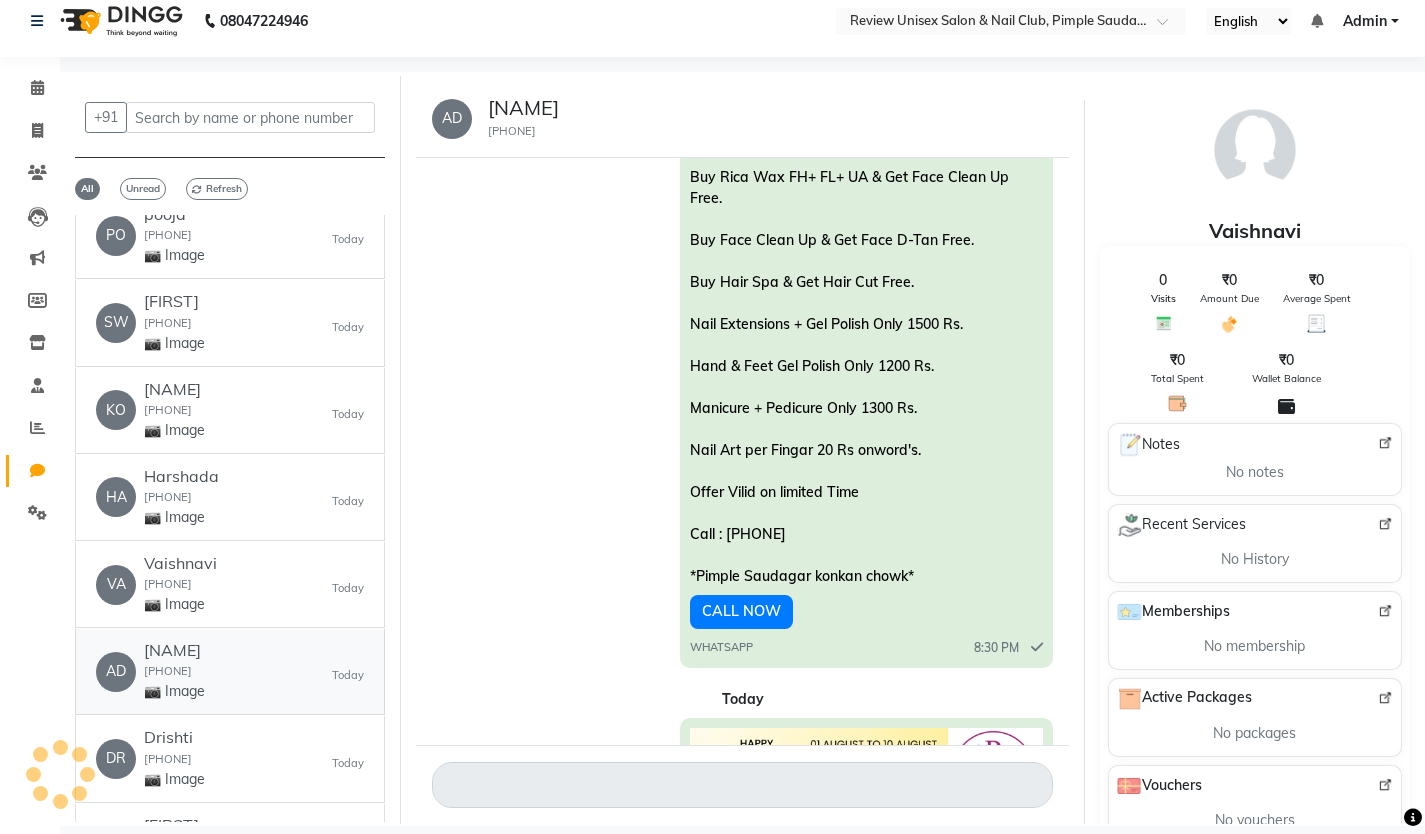 scroll, scrollTop: 1050, scrollLeft: 0, axis: vertical 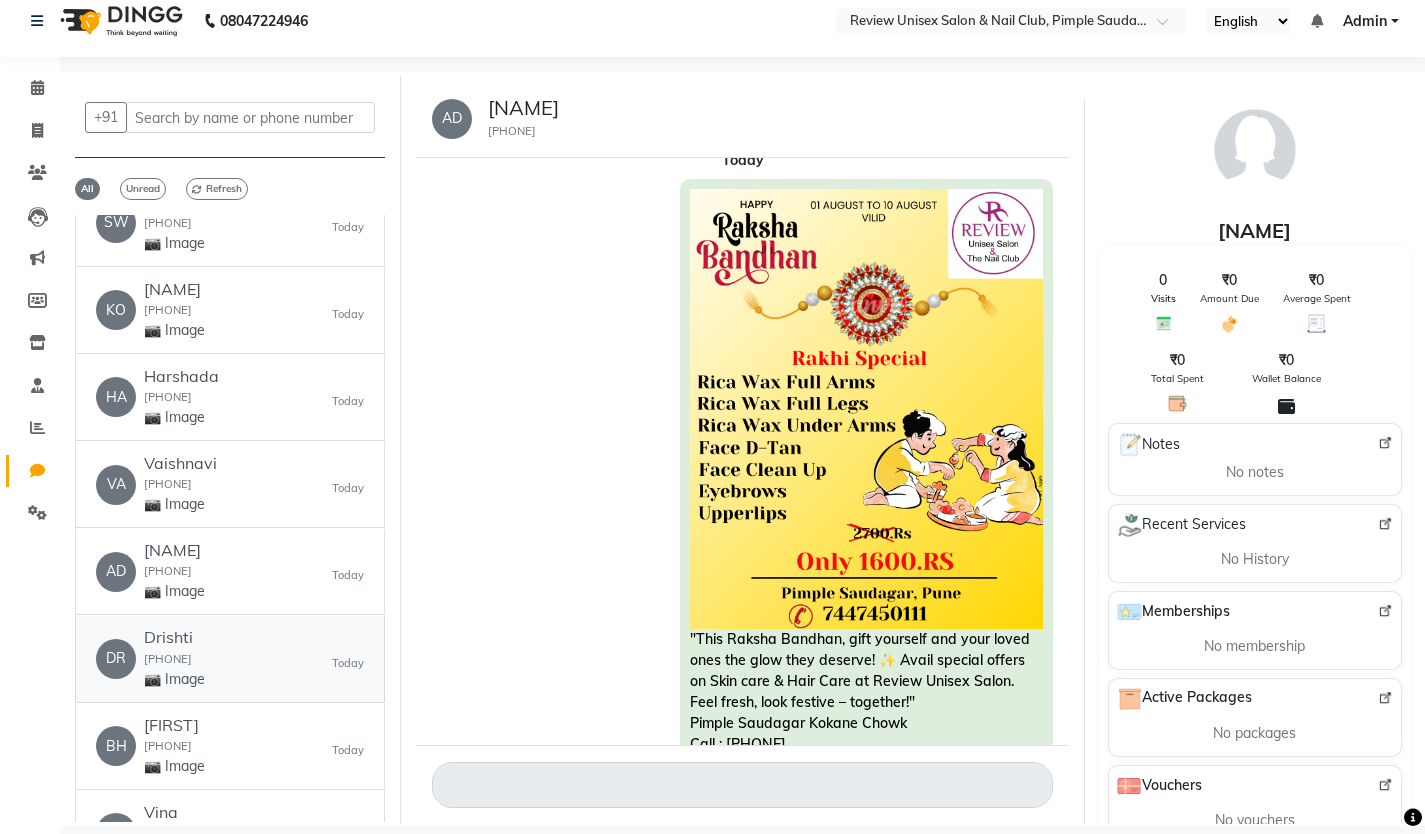 click on "[INITIALS] [INITIALS] [NAME] [PHONE] 📷 Image Today" 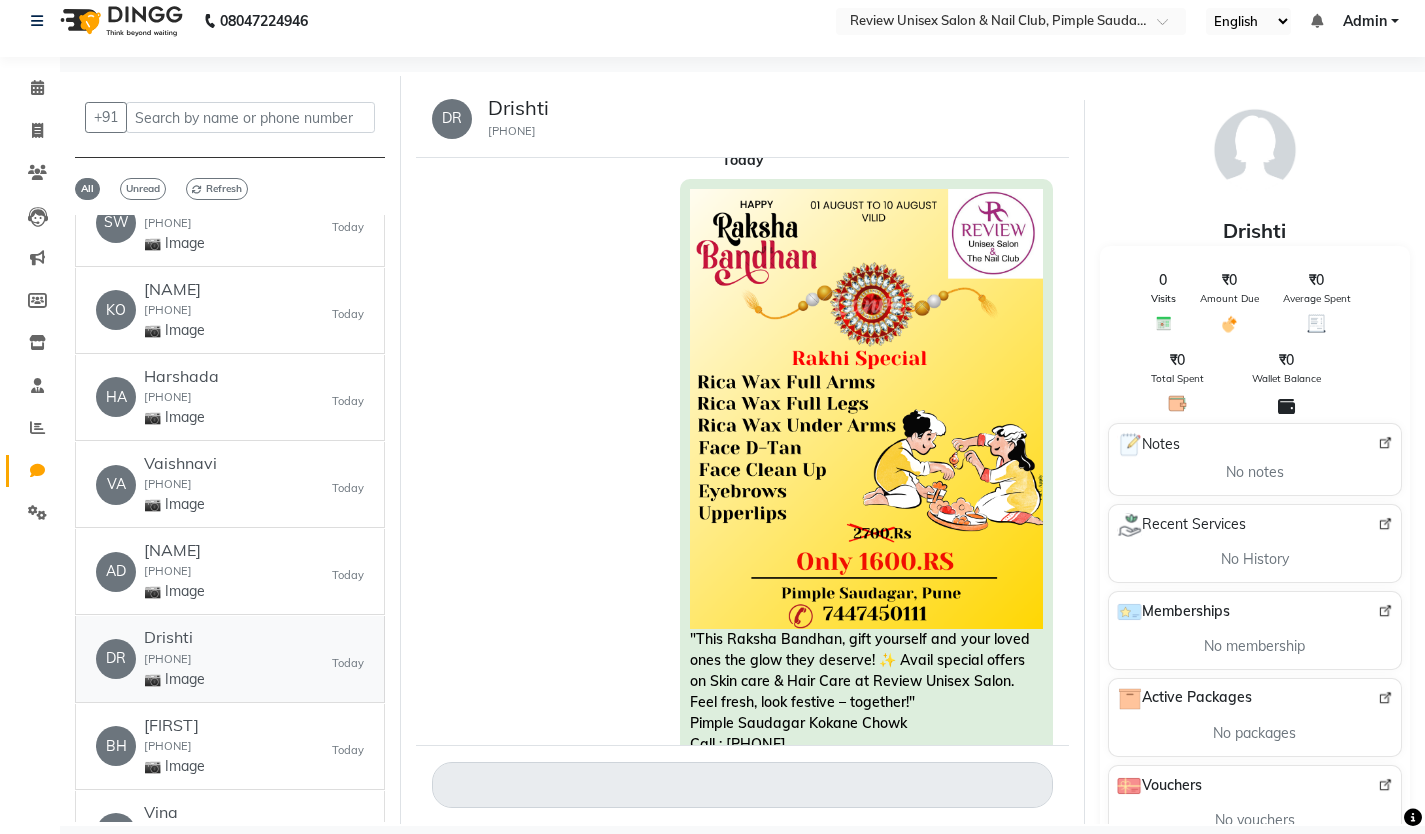 click on "[PHONE]" 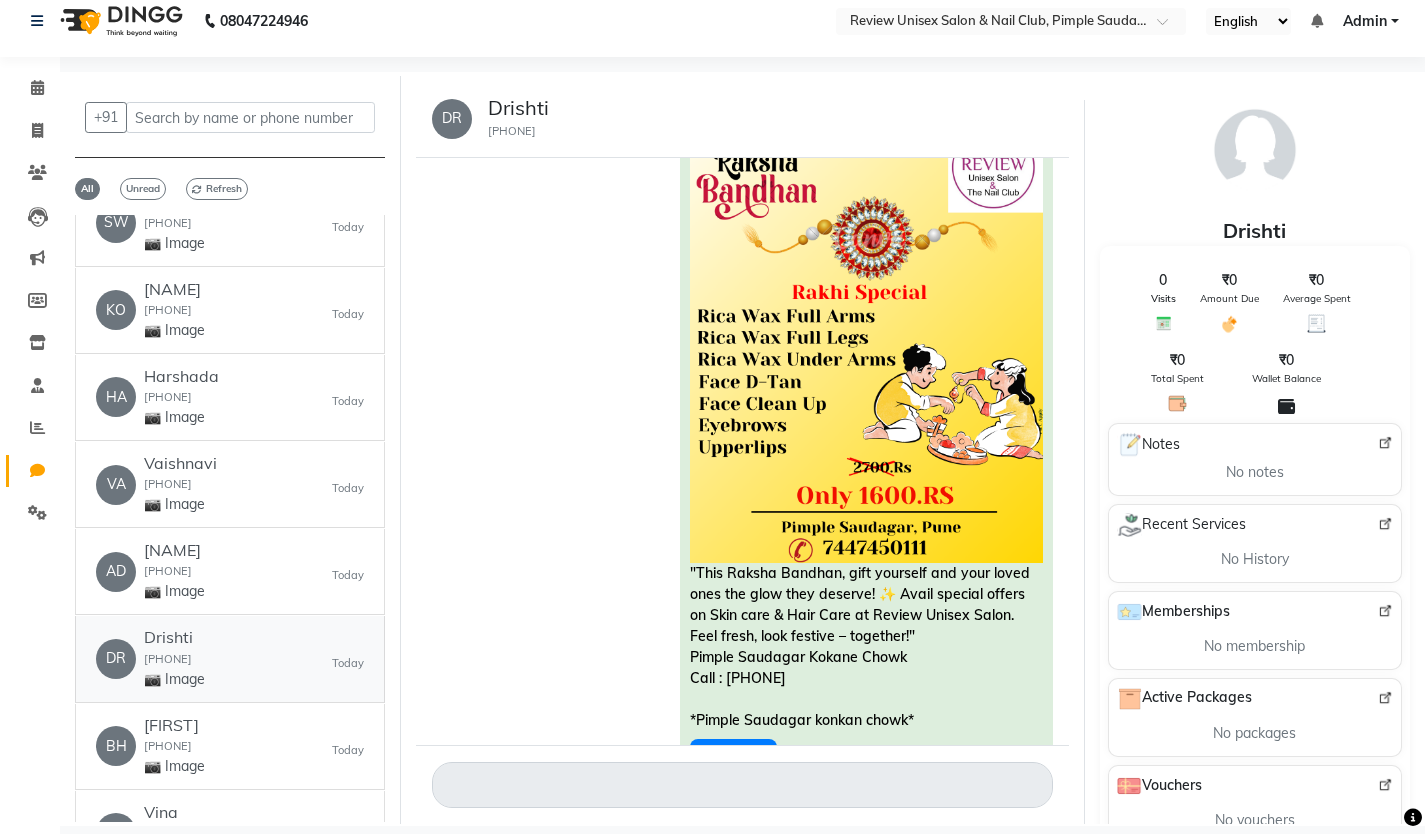 scroll, scrollTop: 1150, scrollLeft: 0, axis: vertical 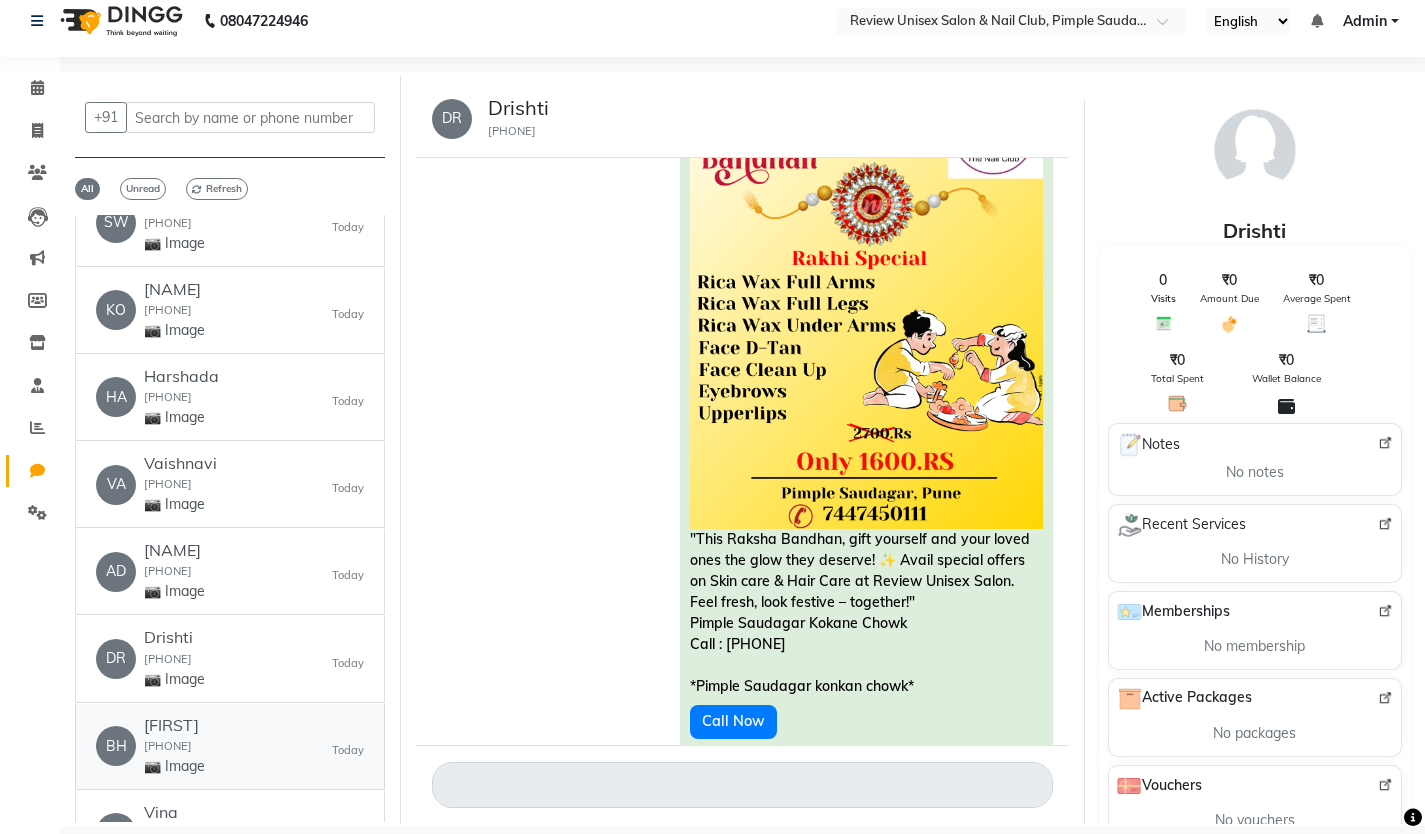click on "[FIRST]  [PHONE]  📷 Image" 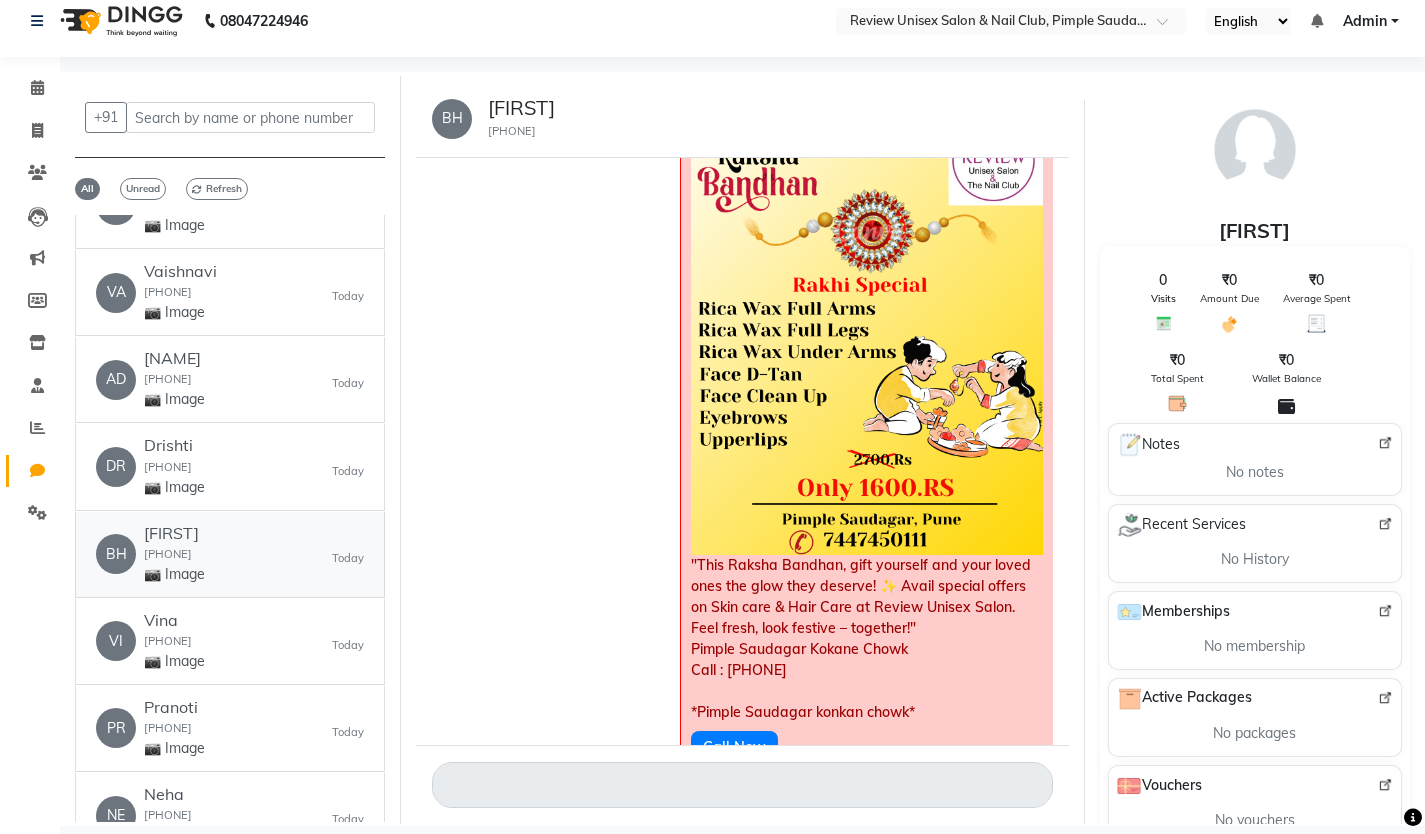 scroll, scrollTop: 3200, scrollLeft: 0, axis: vertical 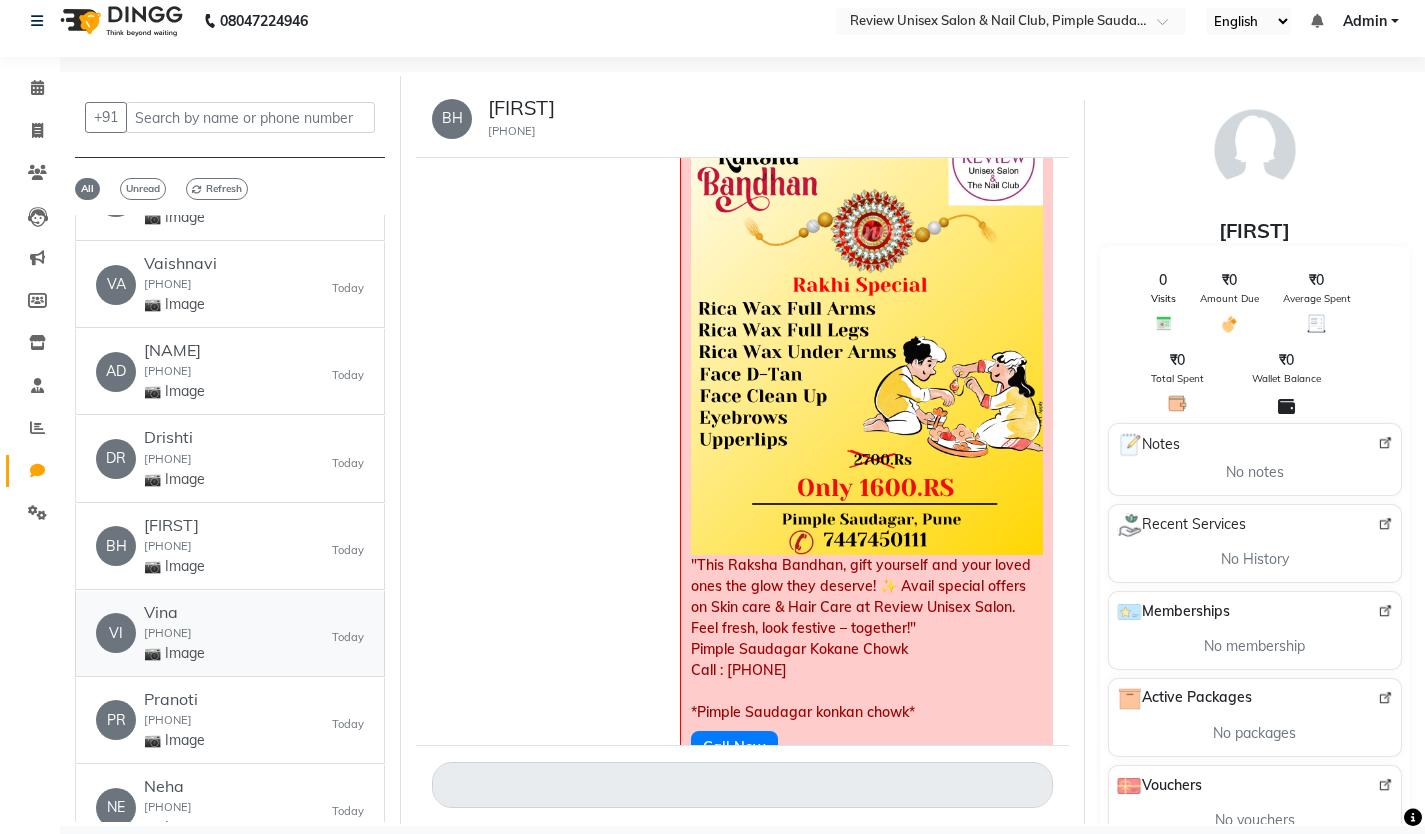 click on "VI   [FIRST]  [PHONE]  📷 Image   Today" 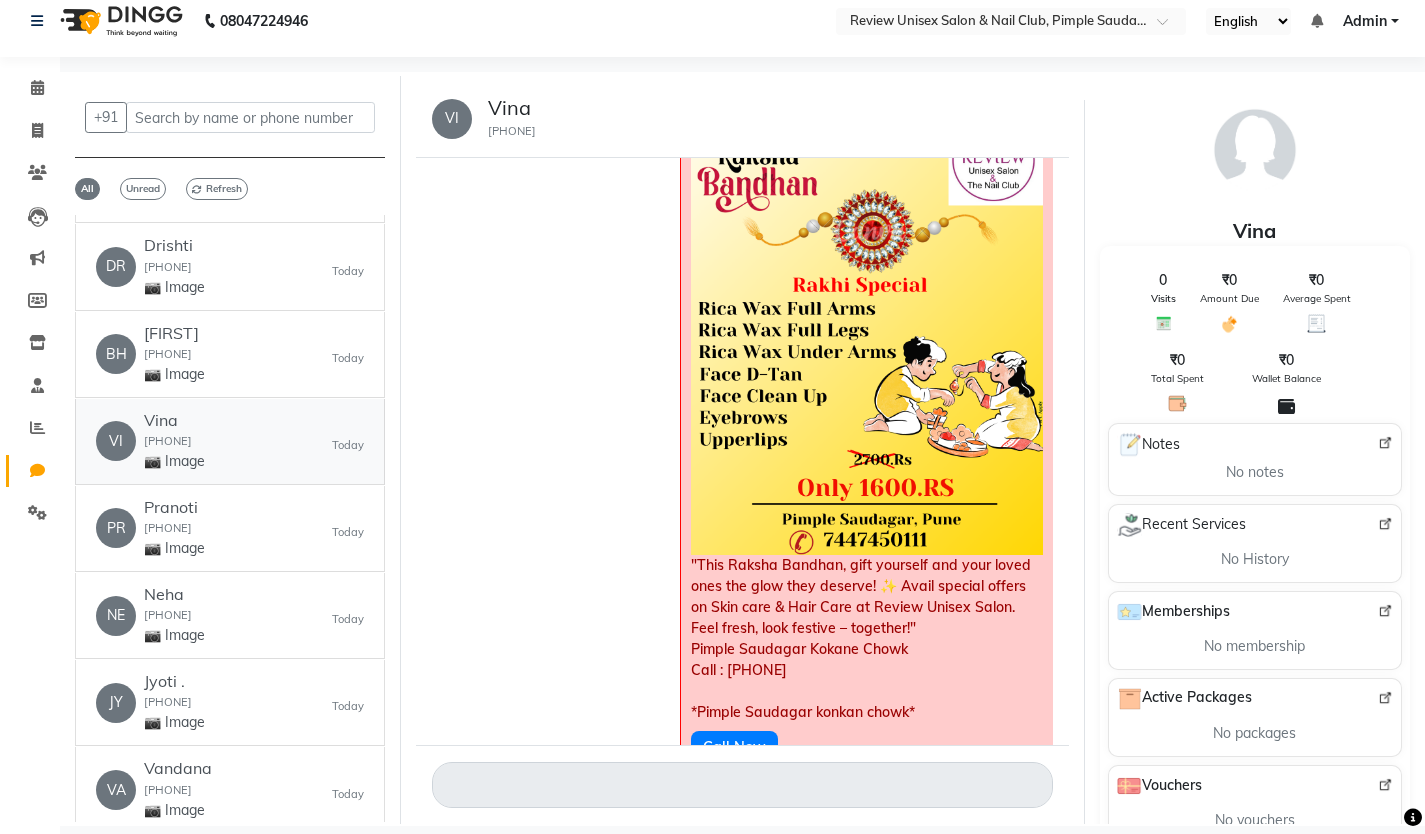 scroll, scrollTop: 3400, scrollLeft: 0, axis: vertical 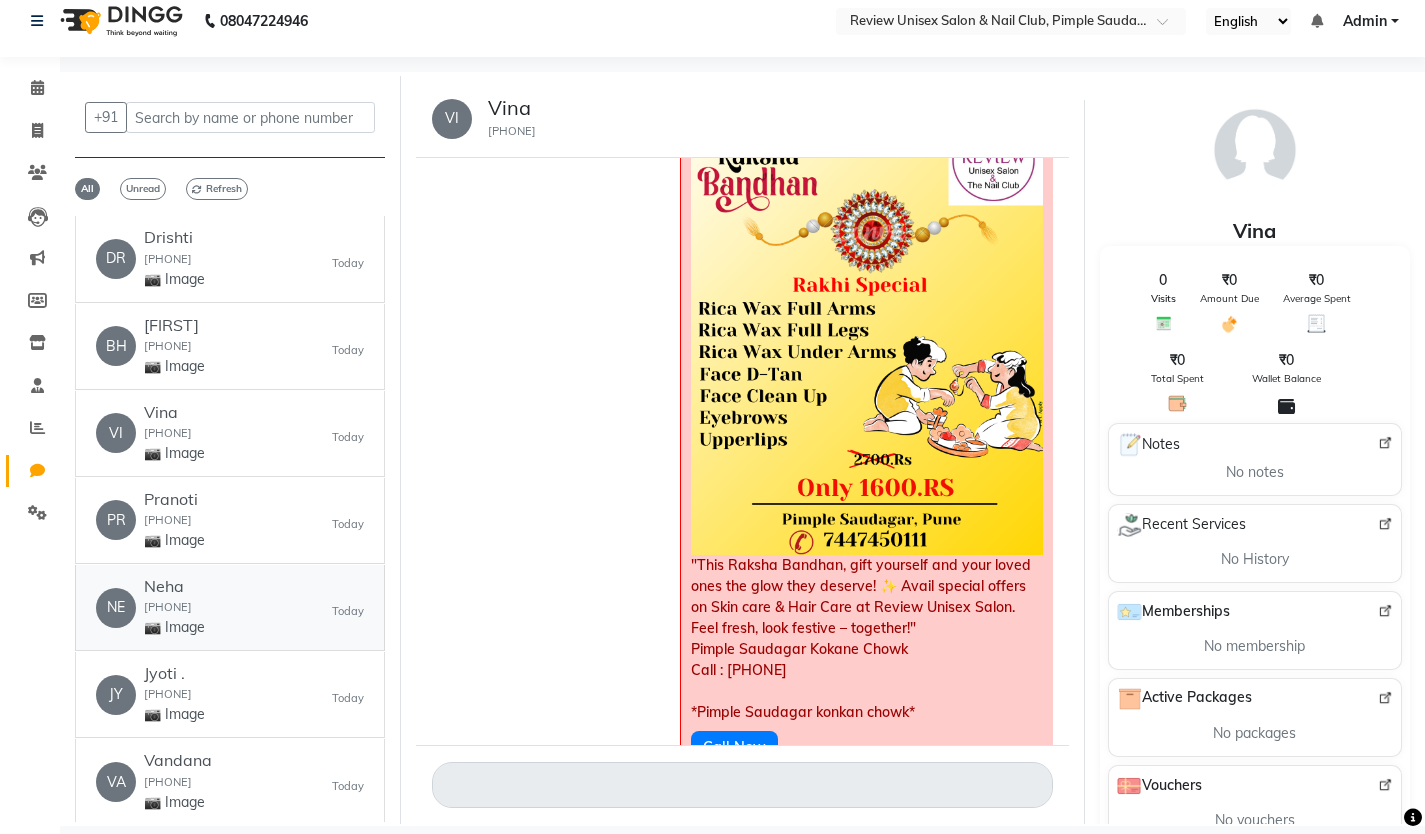click on "[INITIALS] [INITIALS] [NAME] [PHONE] 📷 Image Today" 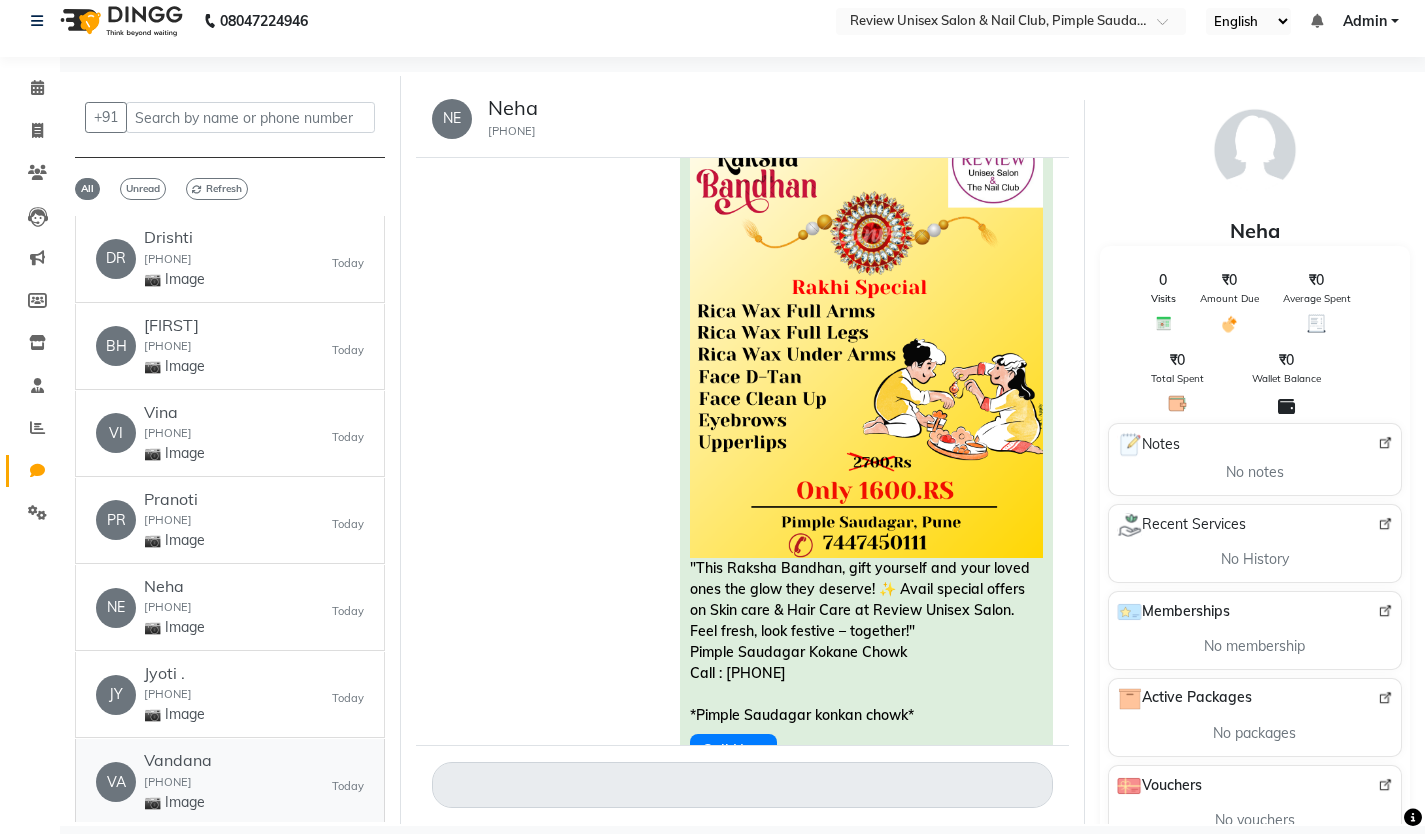 click on "VA   [FIRST]  [PHONE]  📷 Image   Today" 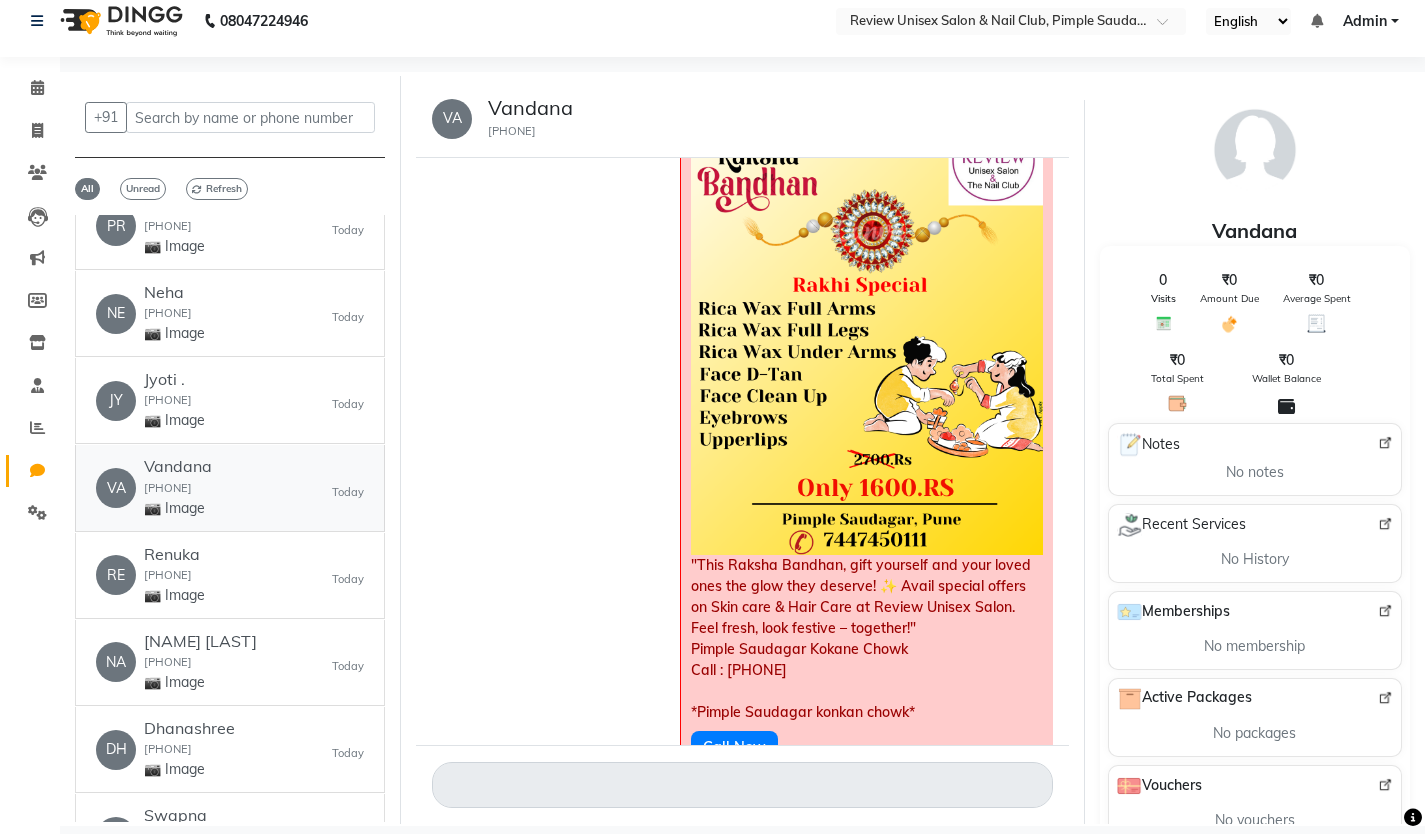 scroll, scrollTop: 3700, scrollLeft: 0, axis: vertical 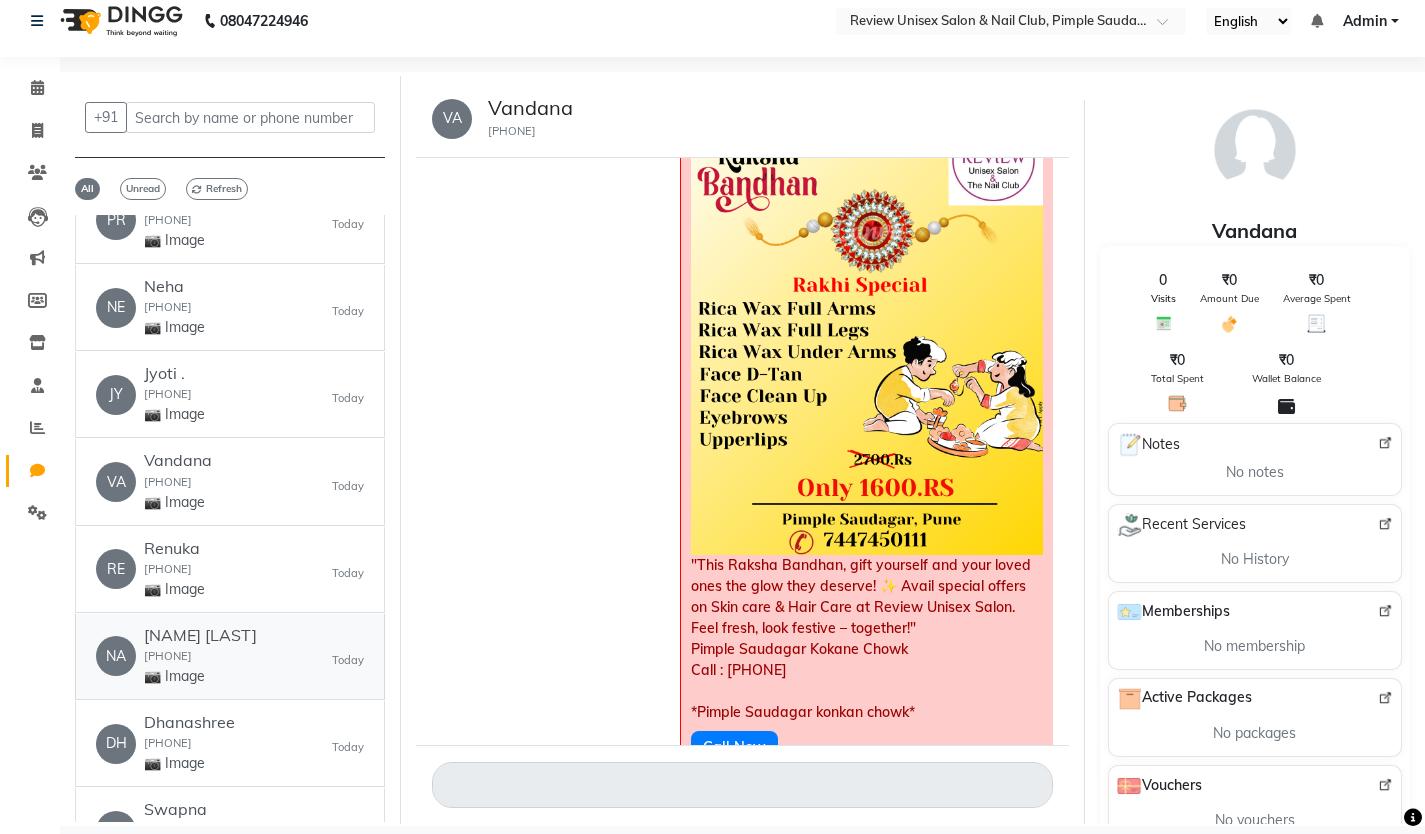 click on "[NAME] [LAST]" 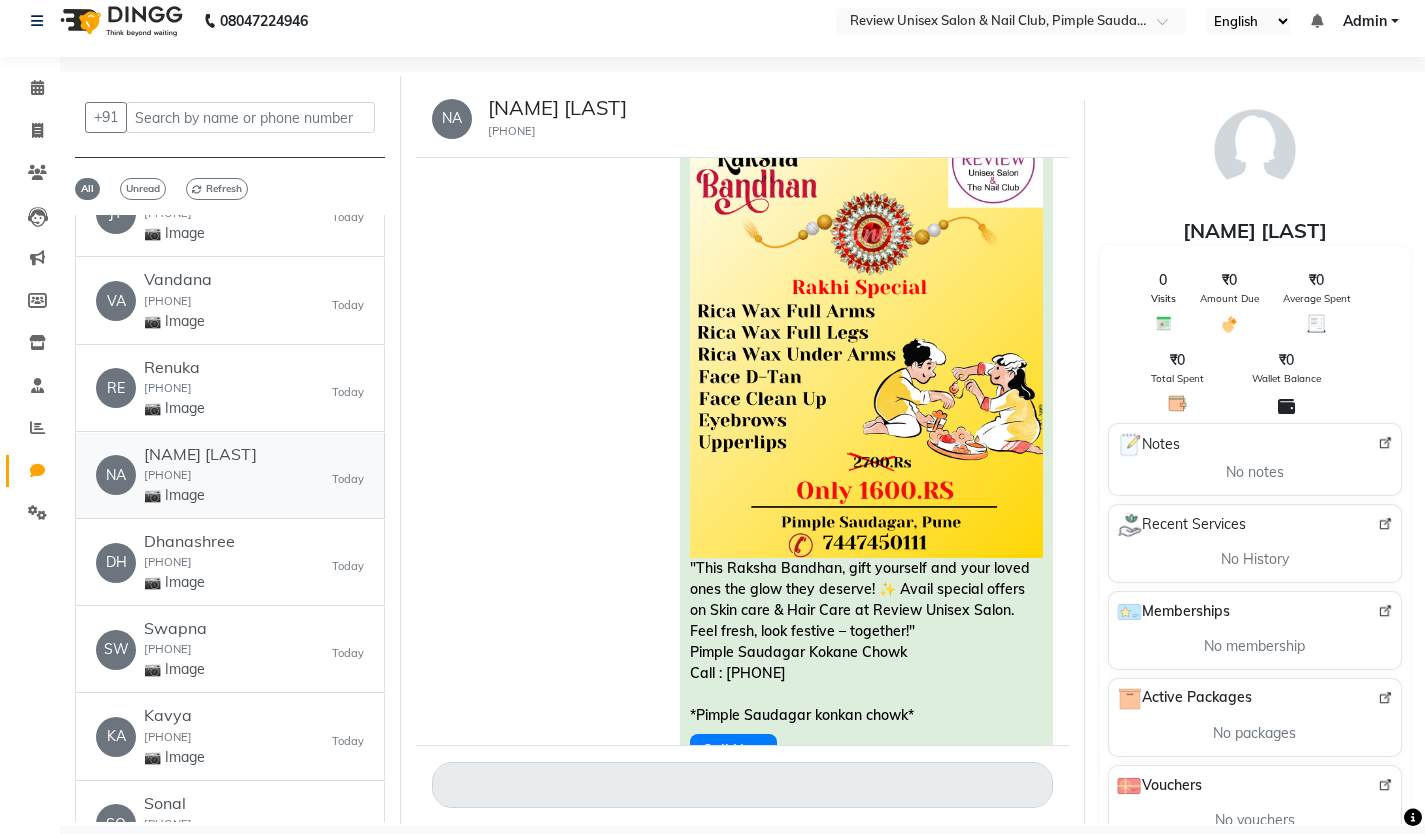 scroll, scrollTop: 3900, scrollLeft: 0, axis: vertical 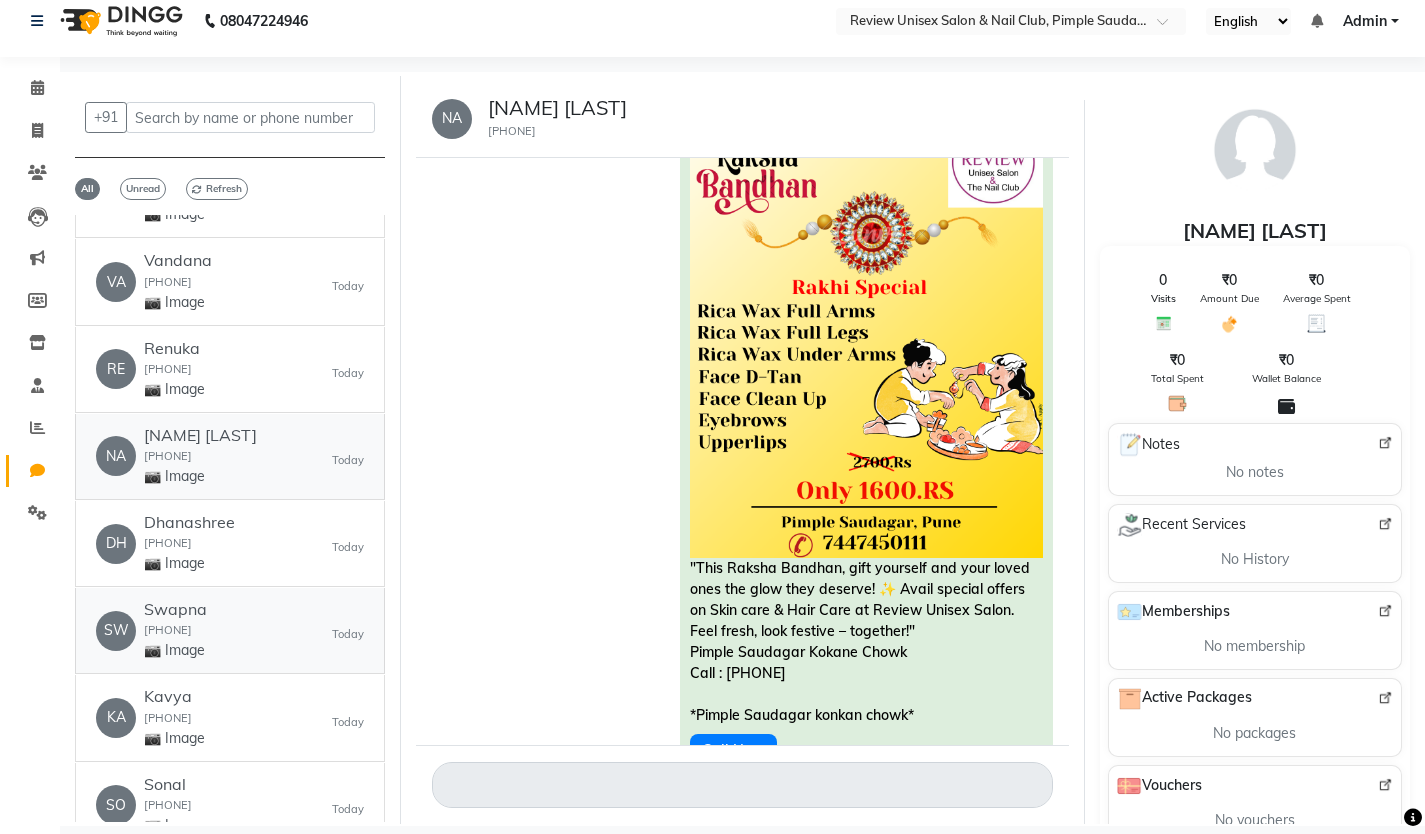click on "SW   [FIRST]  [PHONE]  📷 Image   Today" 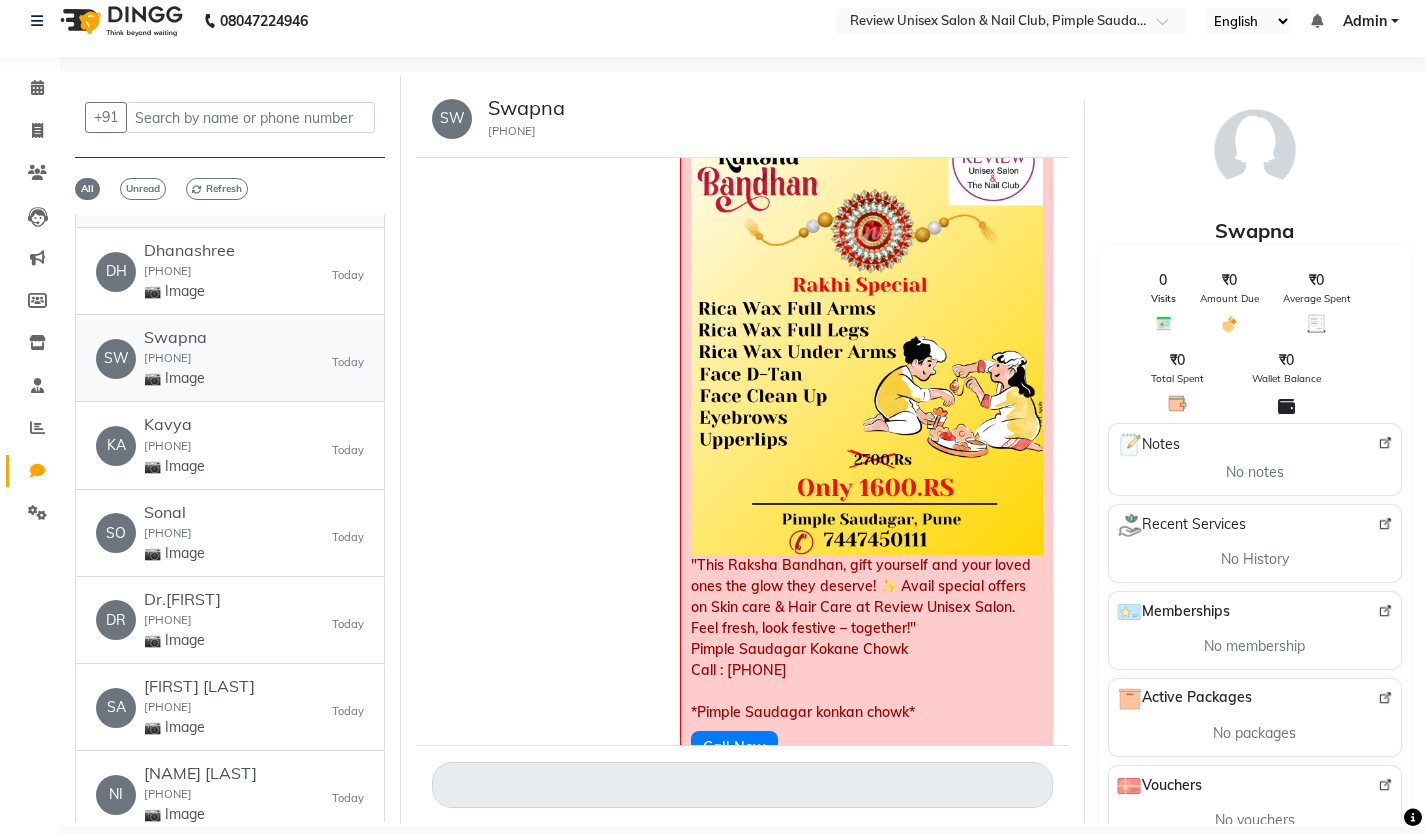 scroll, scrollTop: 4200, scrollLeft: 0, axis: vertical 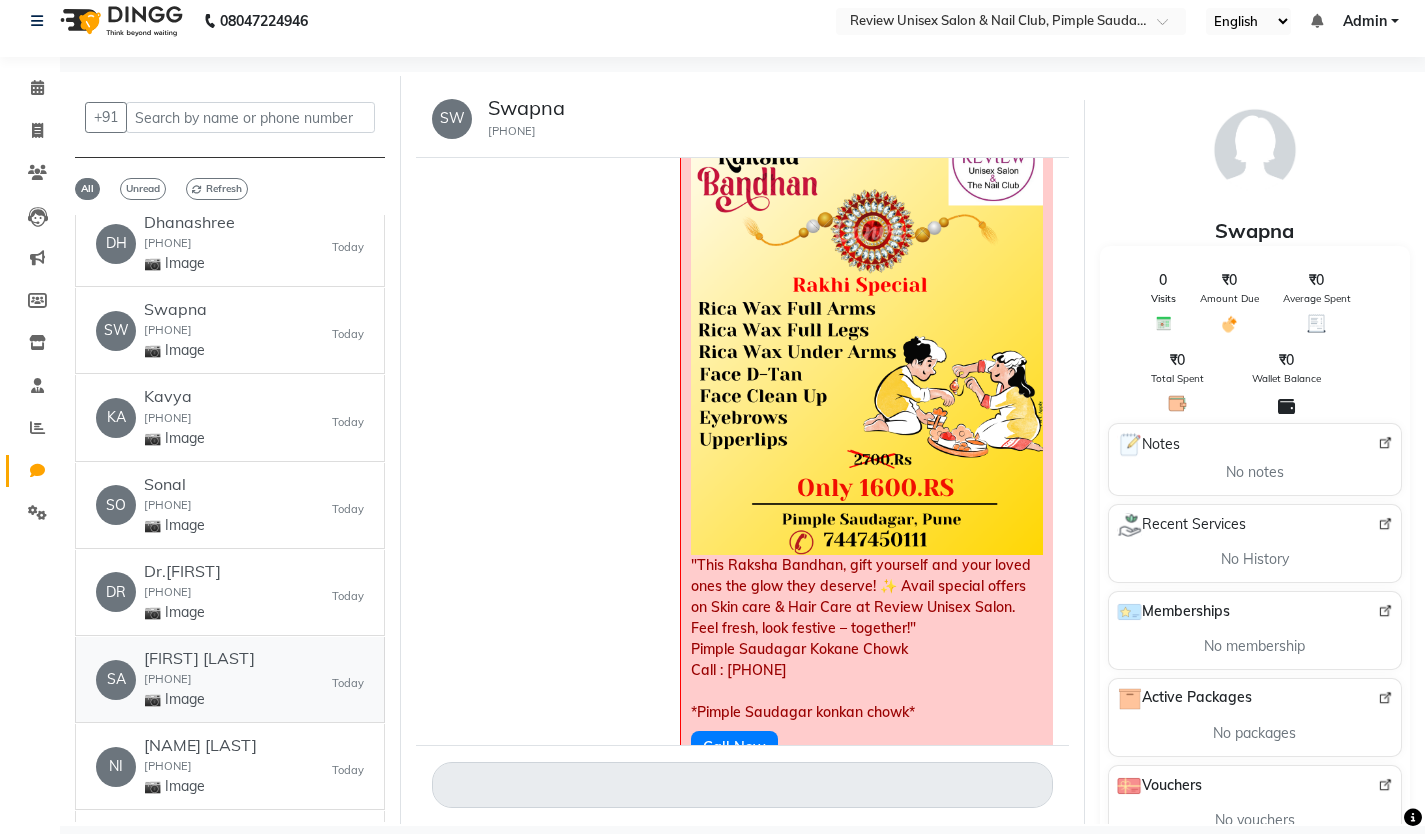 click on "[NAME] [LAST] [PHONE] 📷 Image" 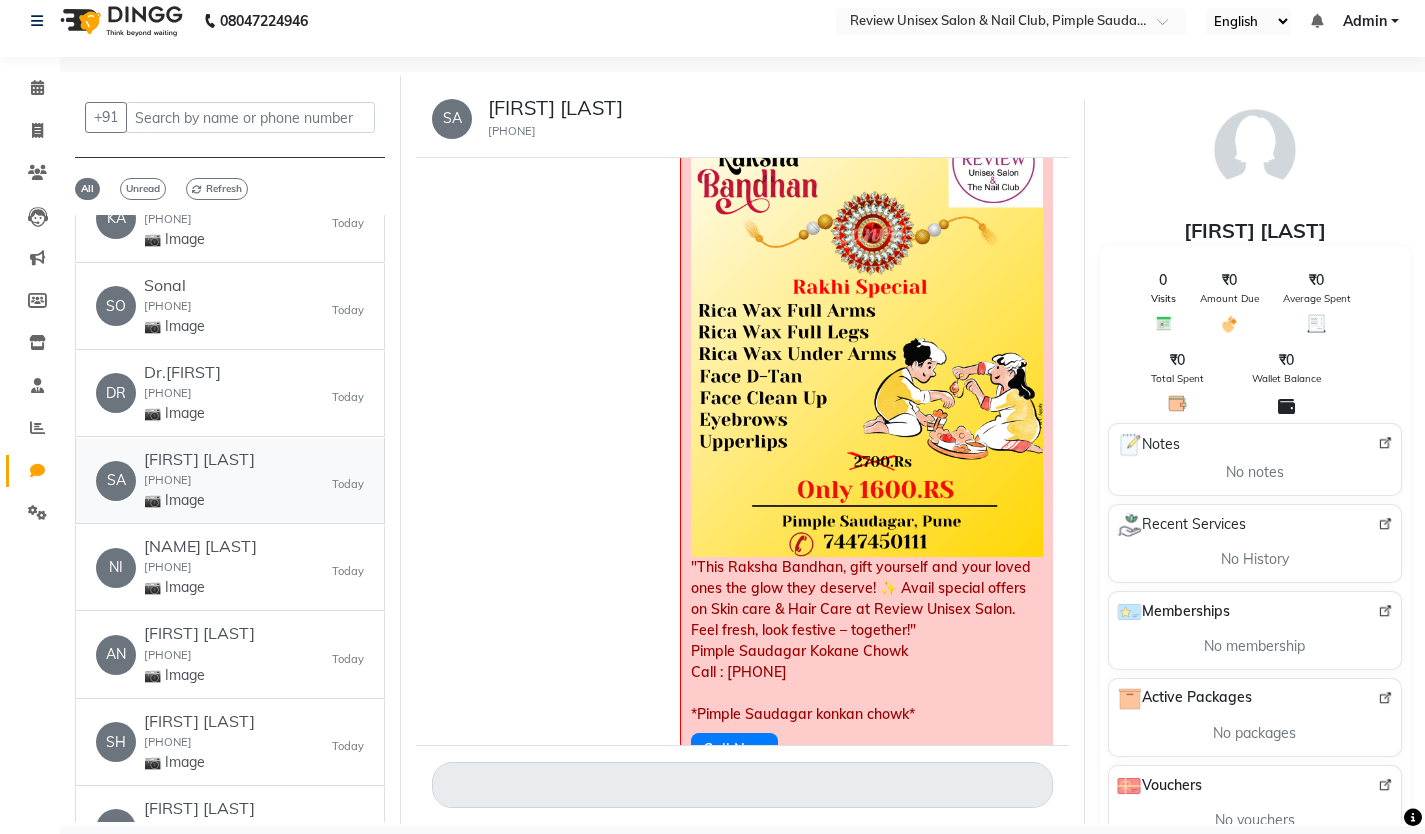 scroll, scrollTop: 4400, scrollLeft: 0, axis: vertical 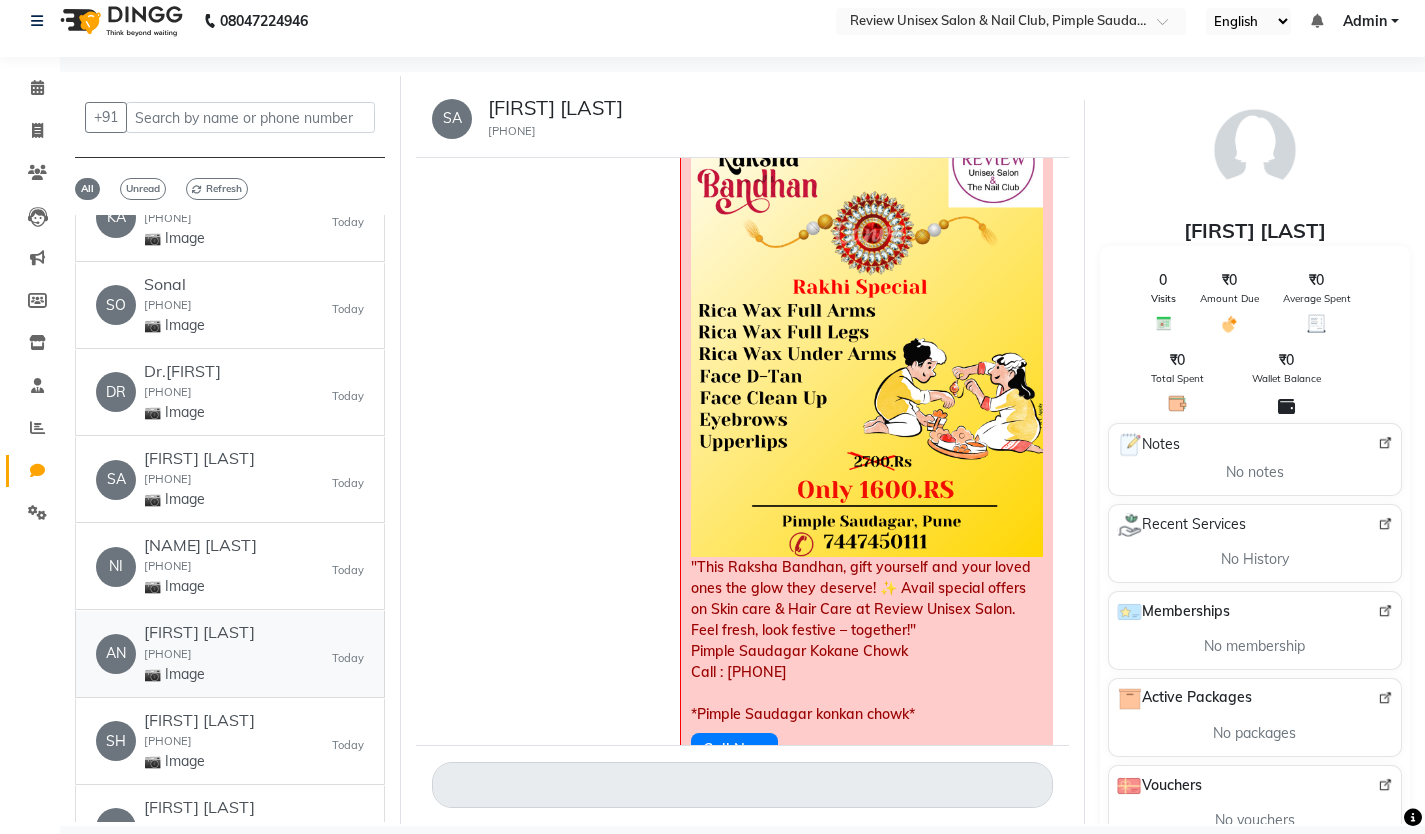 click on "[FIRST] [LAST]  [PHONE]  📷 Image" 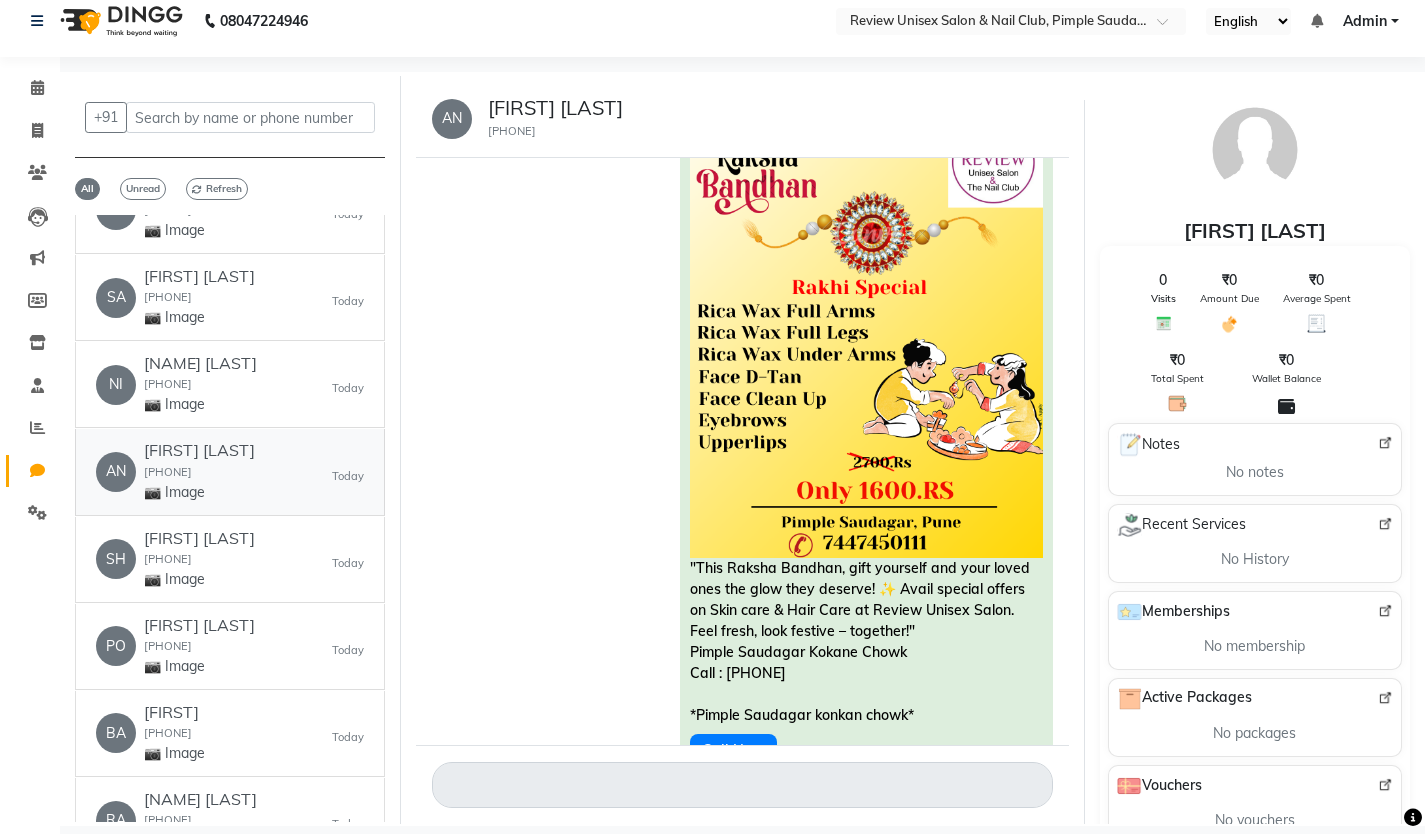 scroll, scrollTop: 4600, scrollLeft: 0, axis: vertical 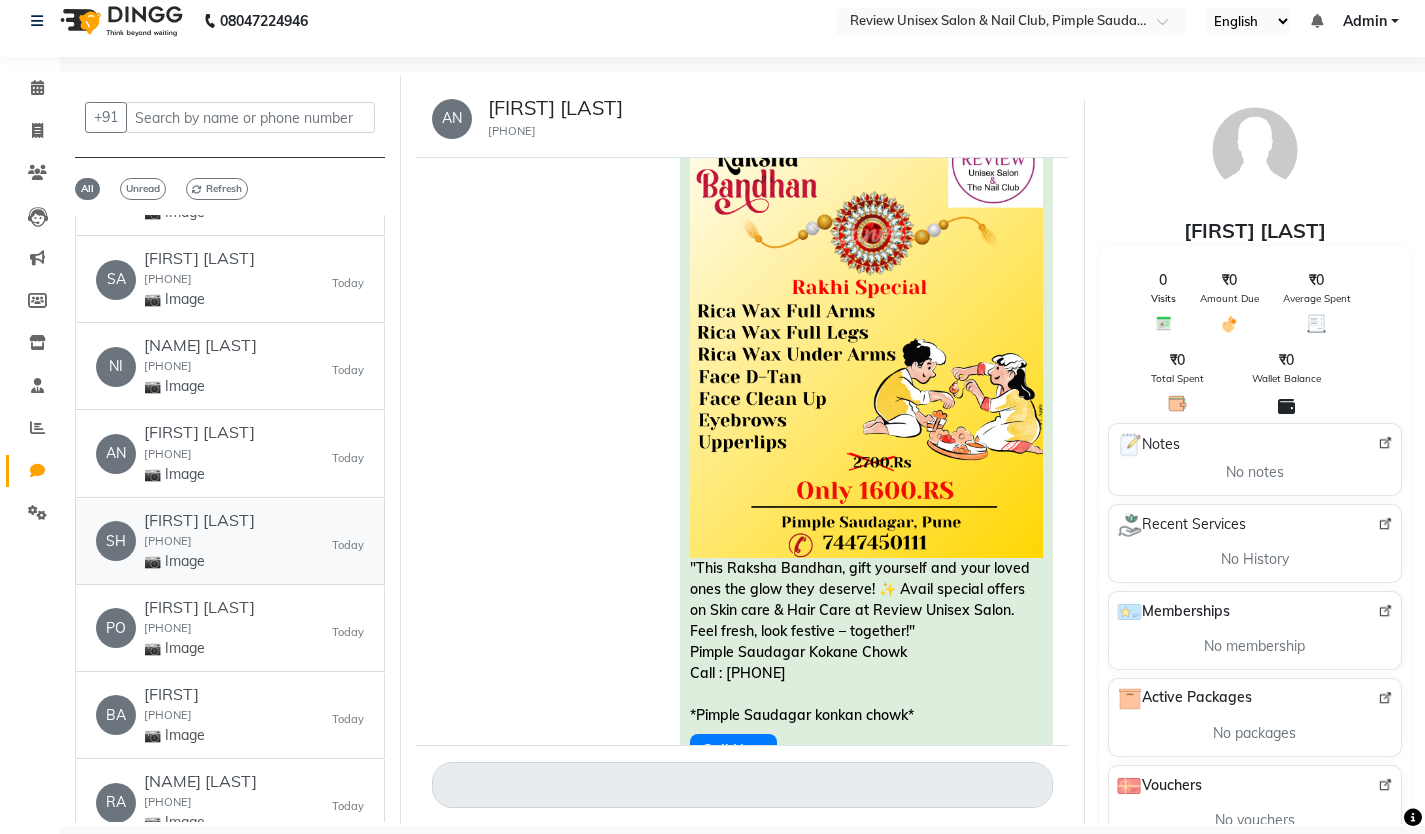 click on "📷 Image" 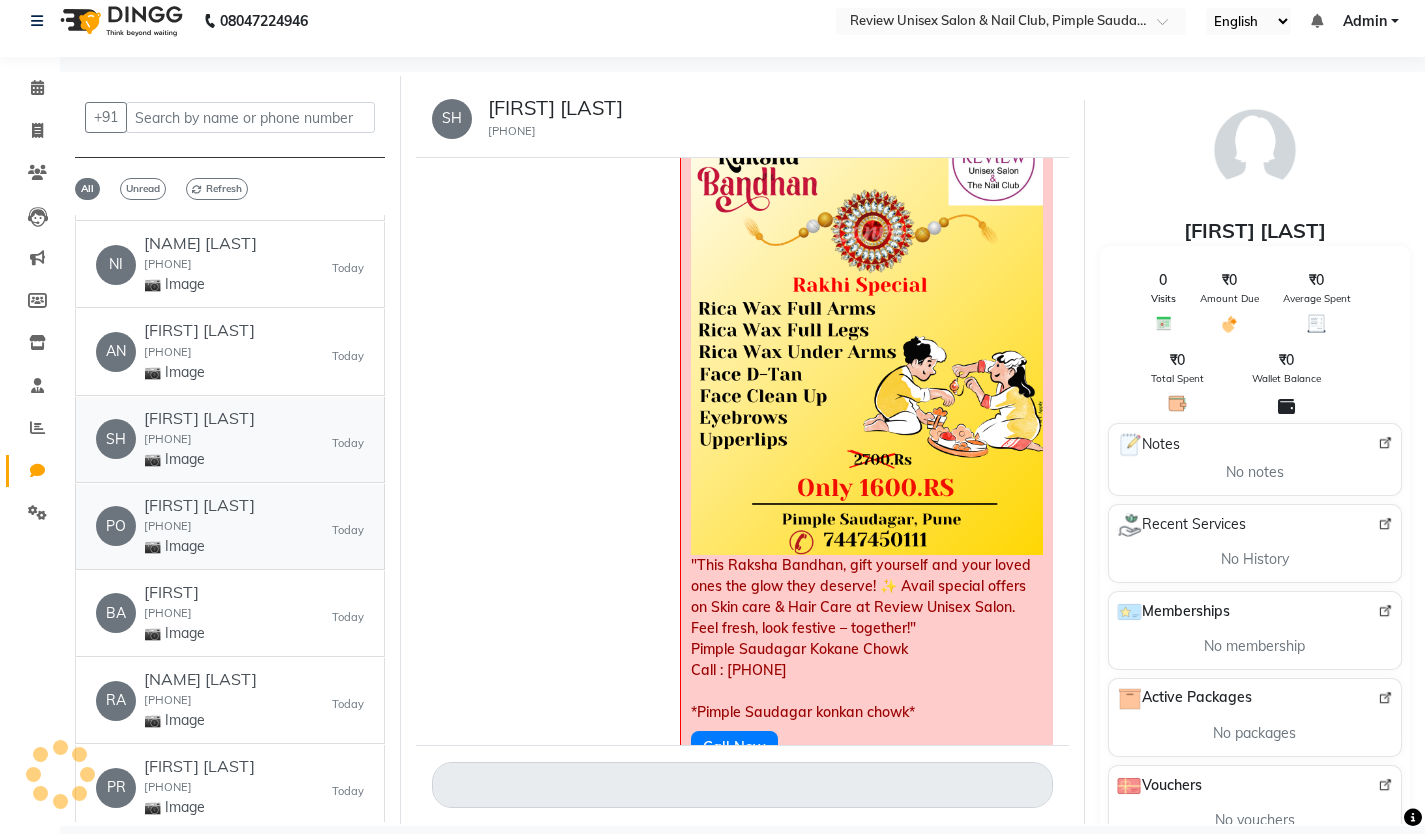 scroll, scrollTop: 4800, scrollLeft: 0, axis: vertical 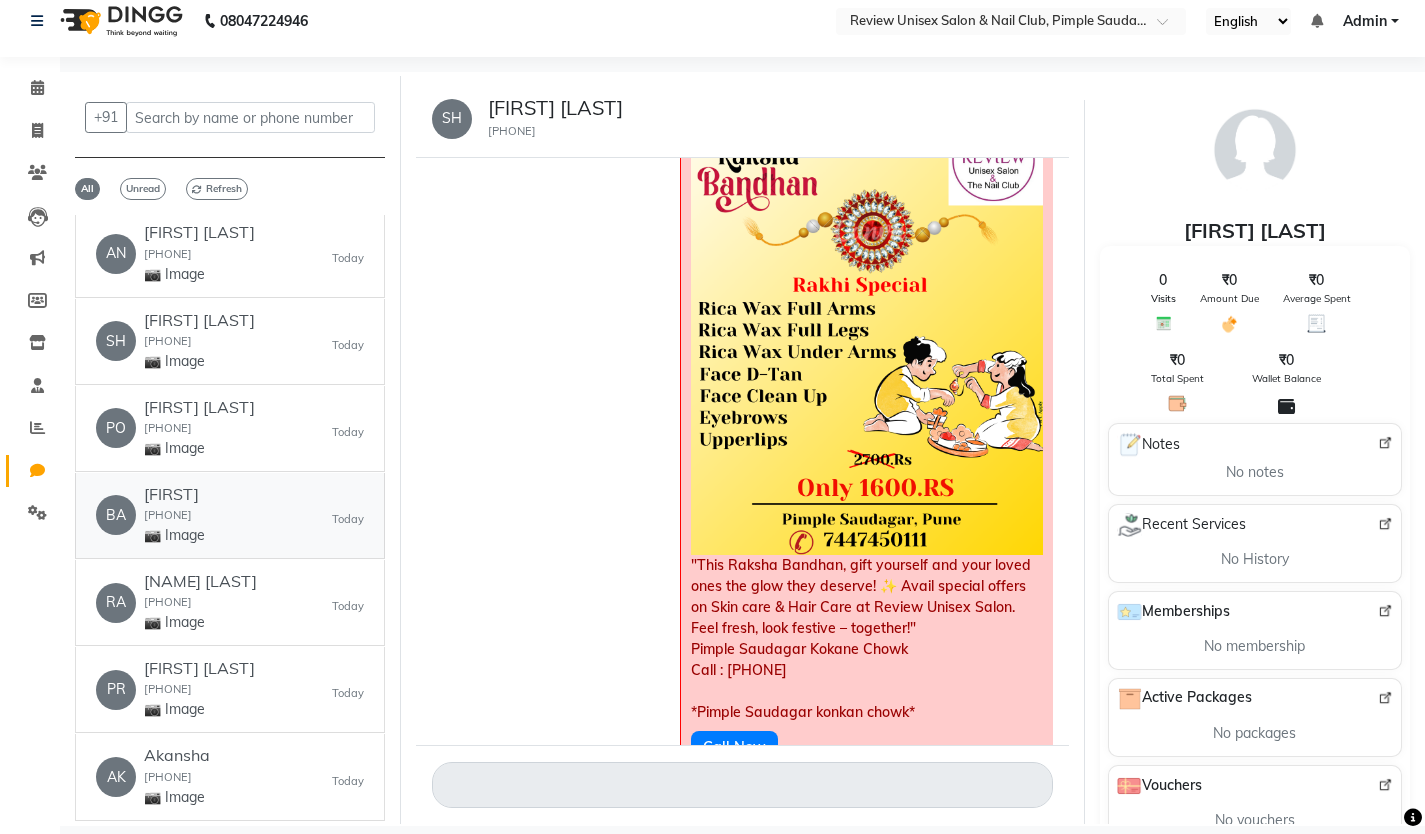 click on "BA   [FIRST]  [PHONE]  📷 Image   Today" 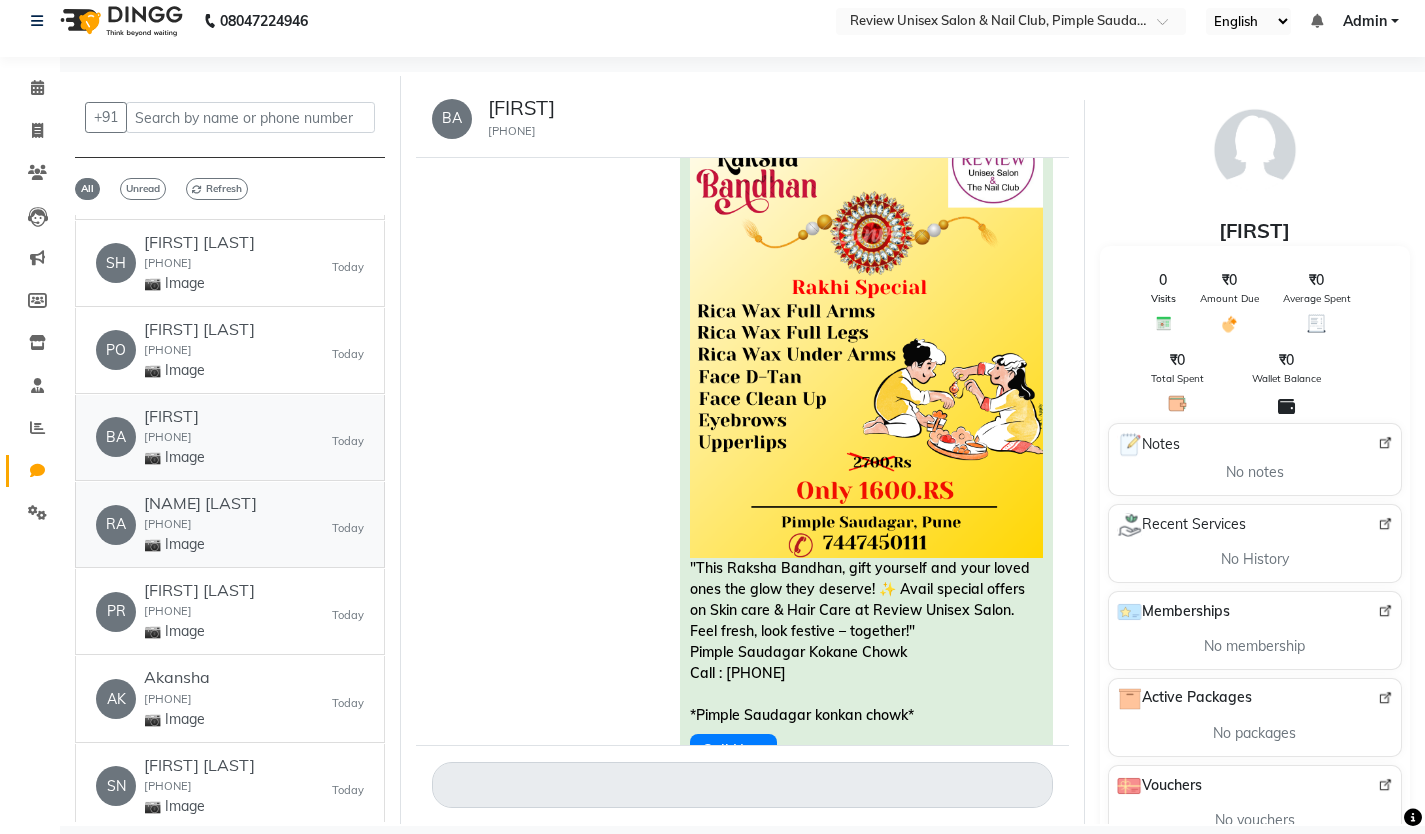 scroll, scrollTop: 5000, scrollLeft: 0, axis: vertical 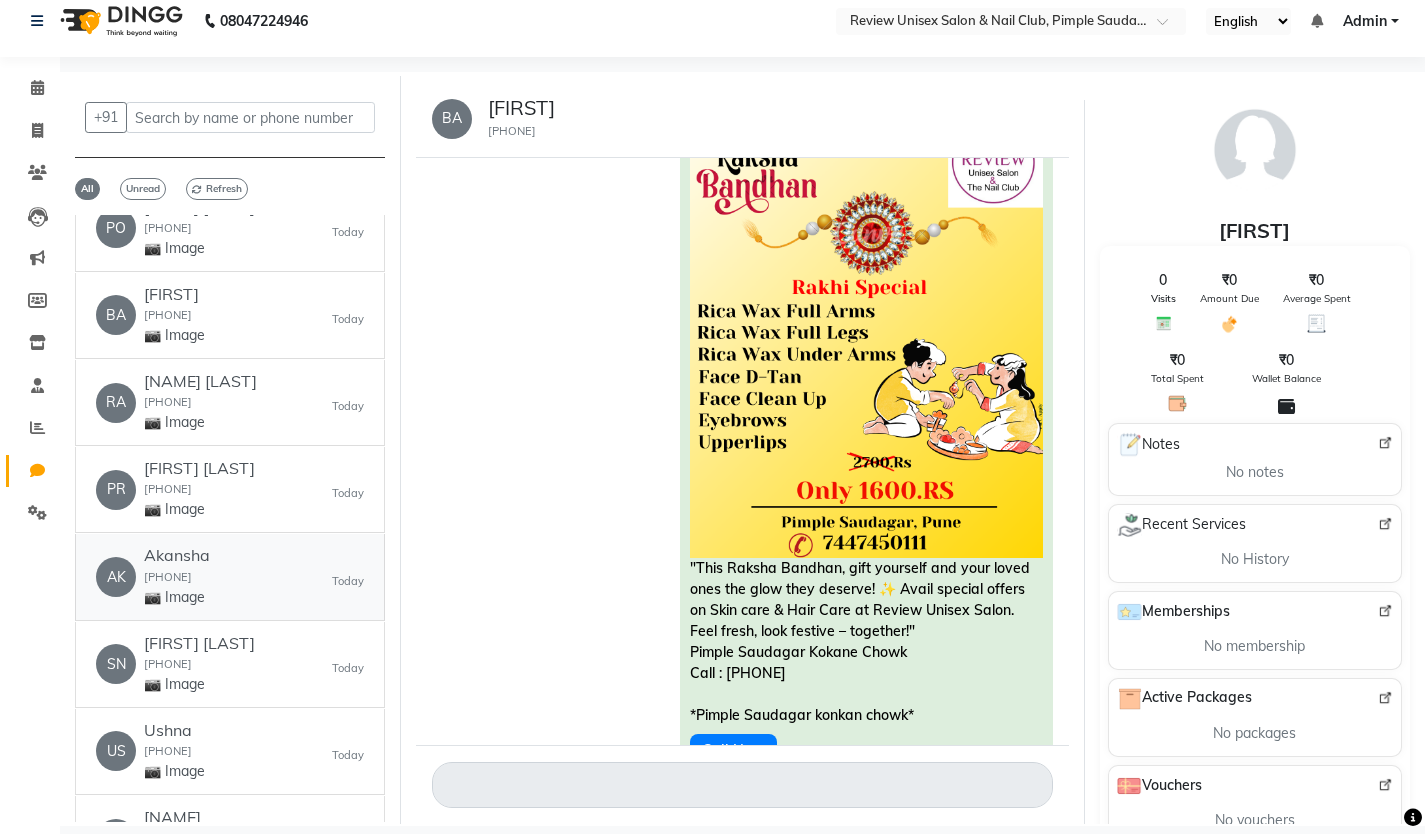 click on "[INITIALS] [INITIALS] [NAME] [PHONE] 📷 Image Today" 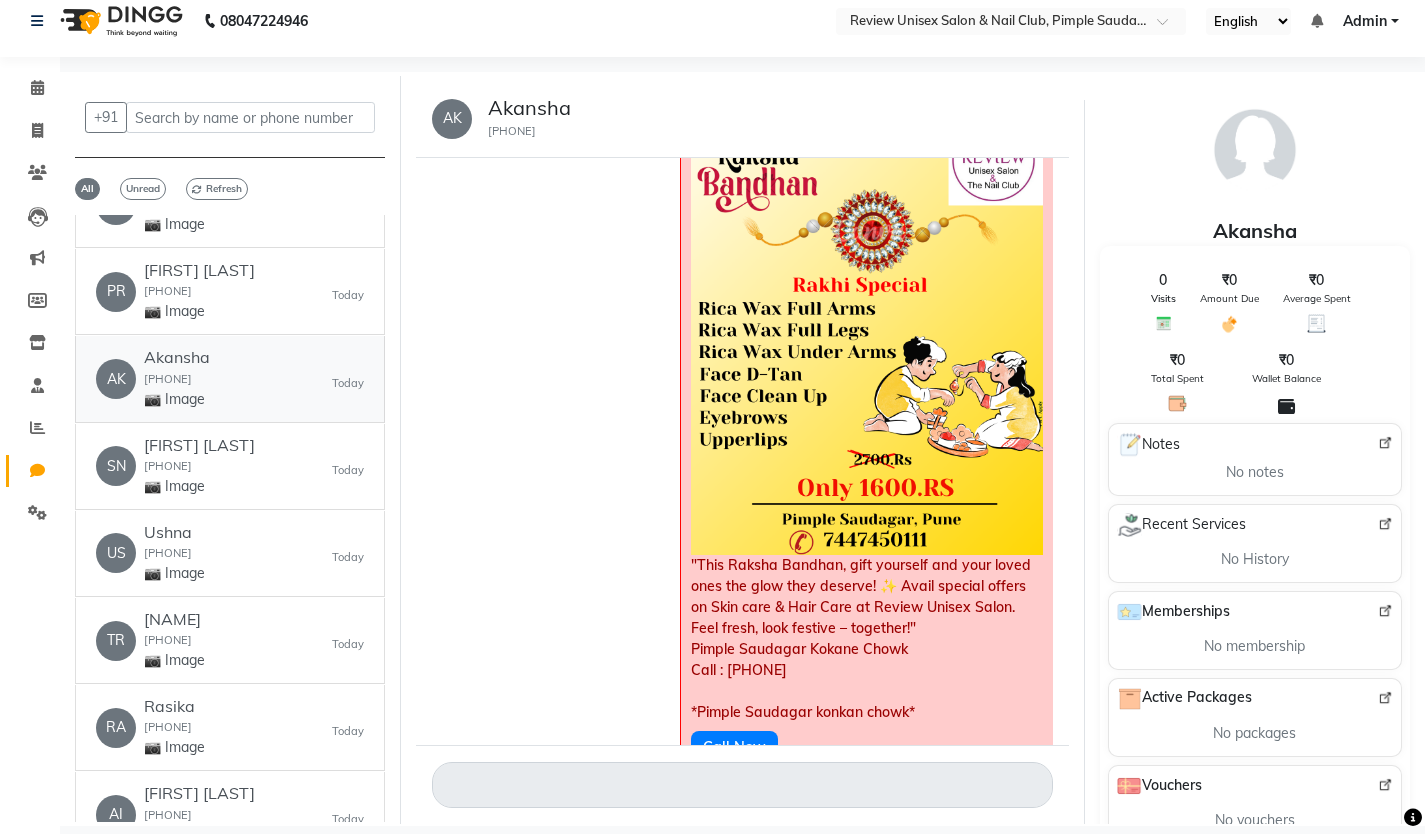scroll, scrollTop: 5200, scrollLeft: 0, axis: vertical 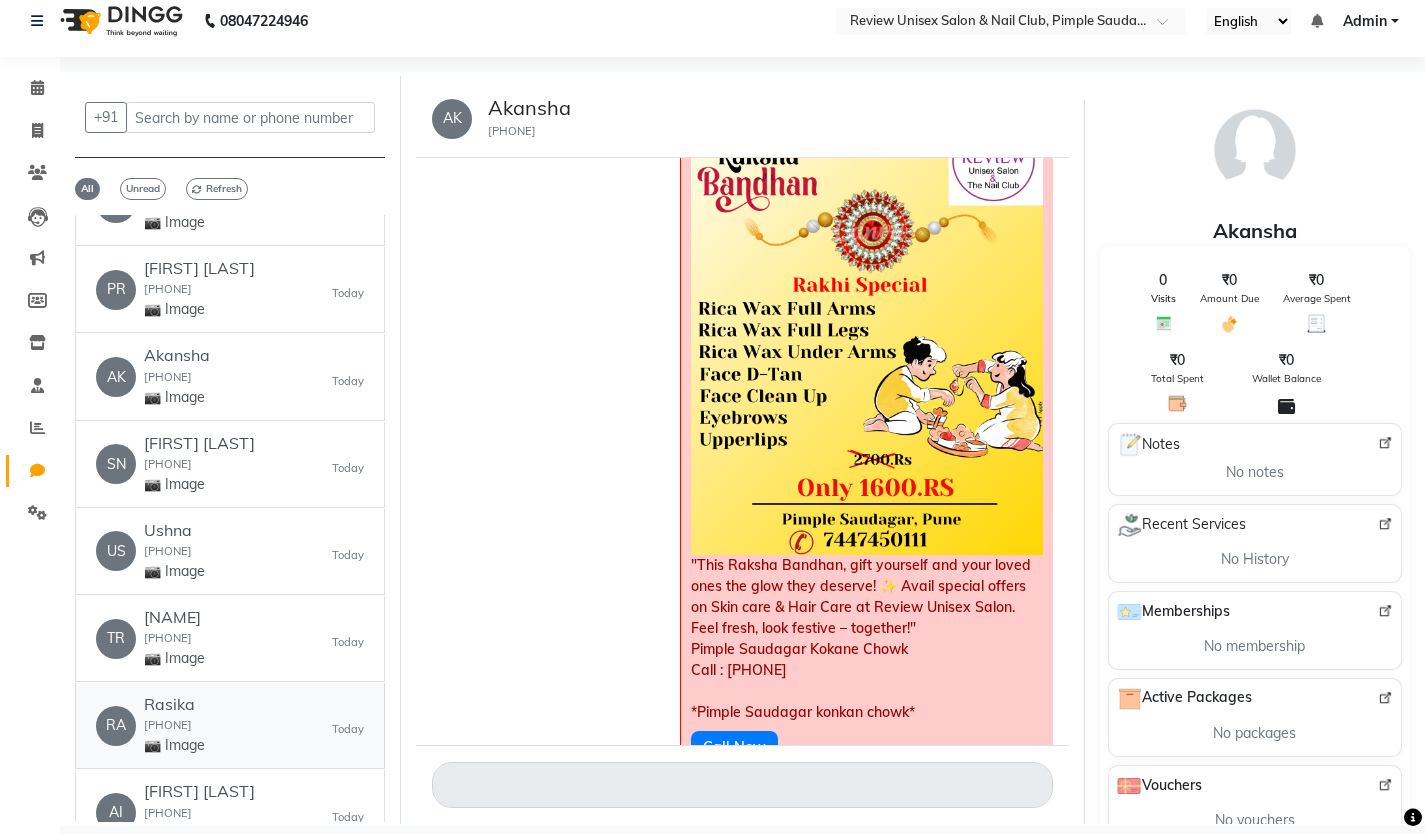 click on "[INITIALS] [INITIALS] [NAME] [PHONE] 📷 Image Today" 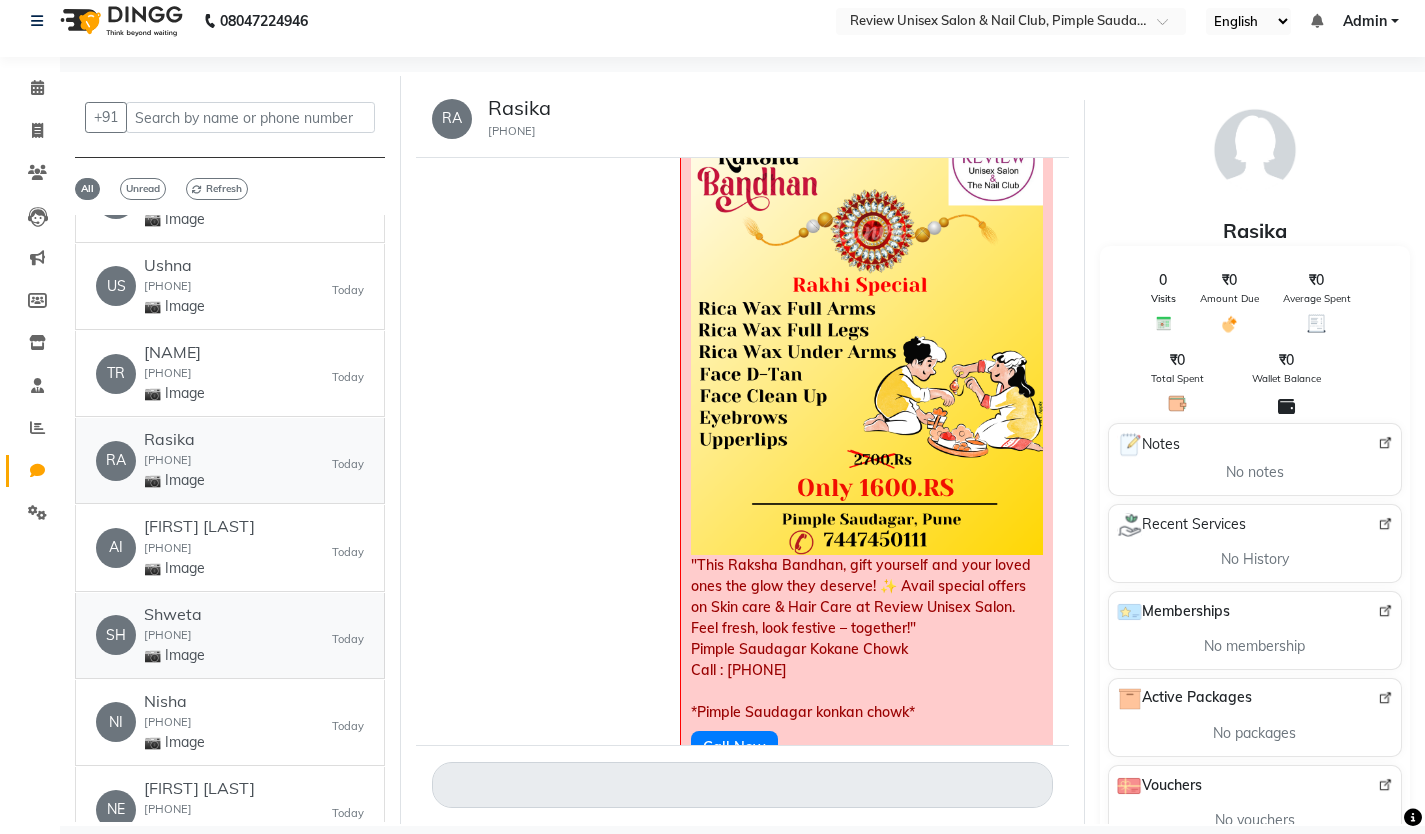 scroll, scrollTop: 5500, scrollLeft: 0, axis: vertical 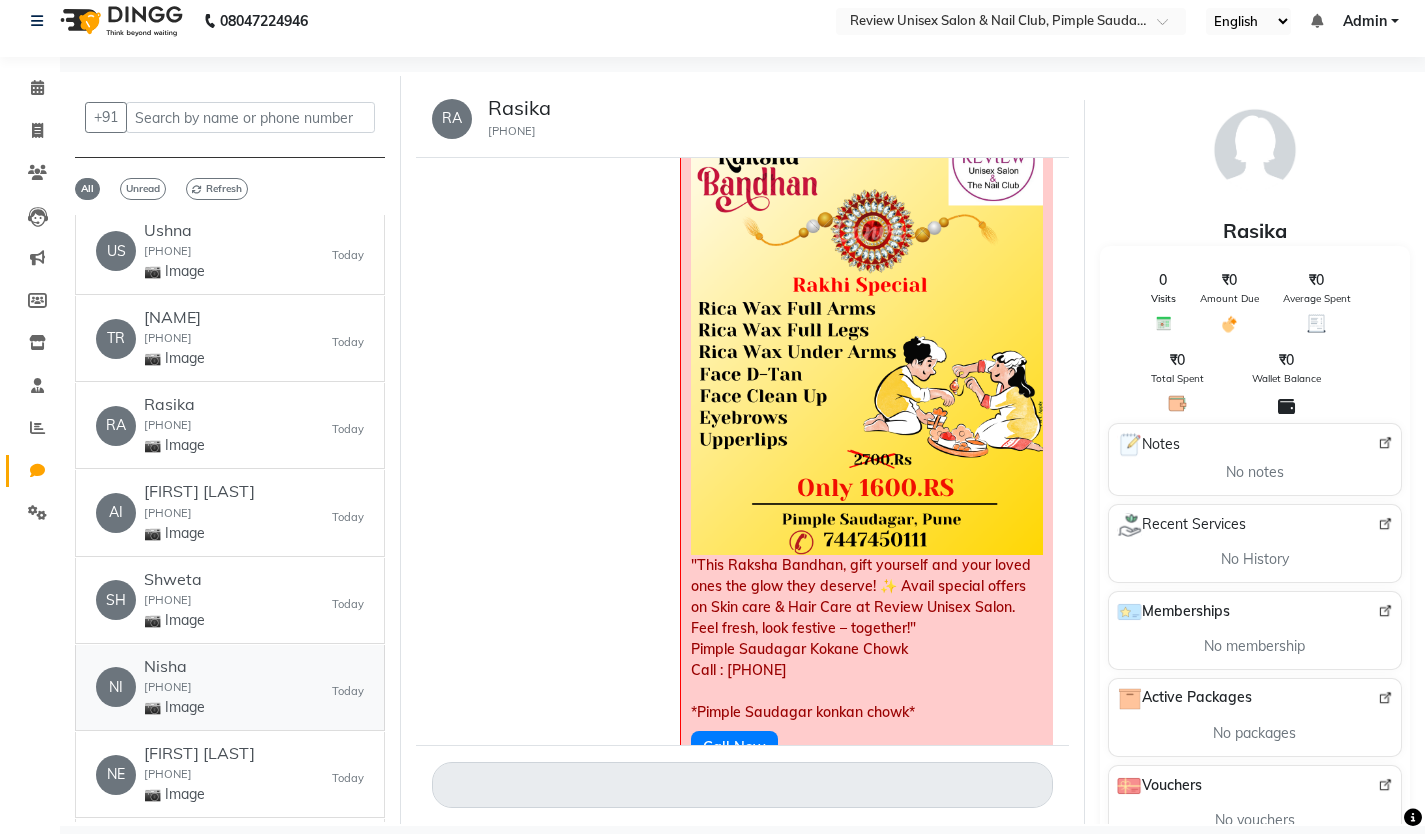 click on "NI   [FIRST]  [PHONE]  📷 Image   Today" 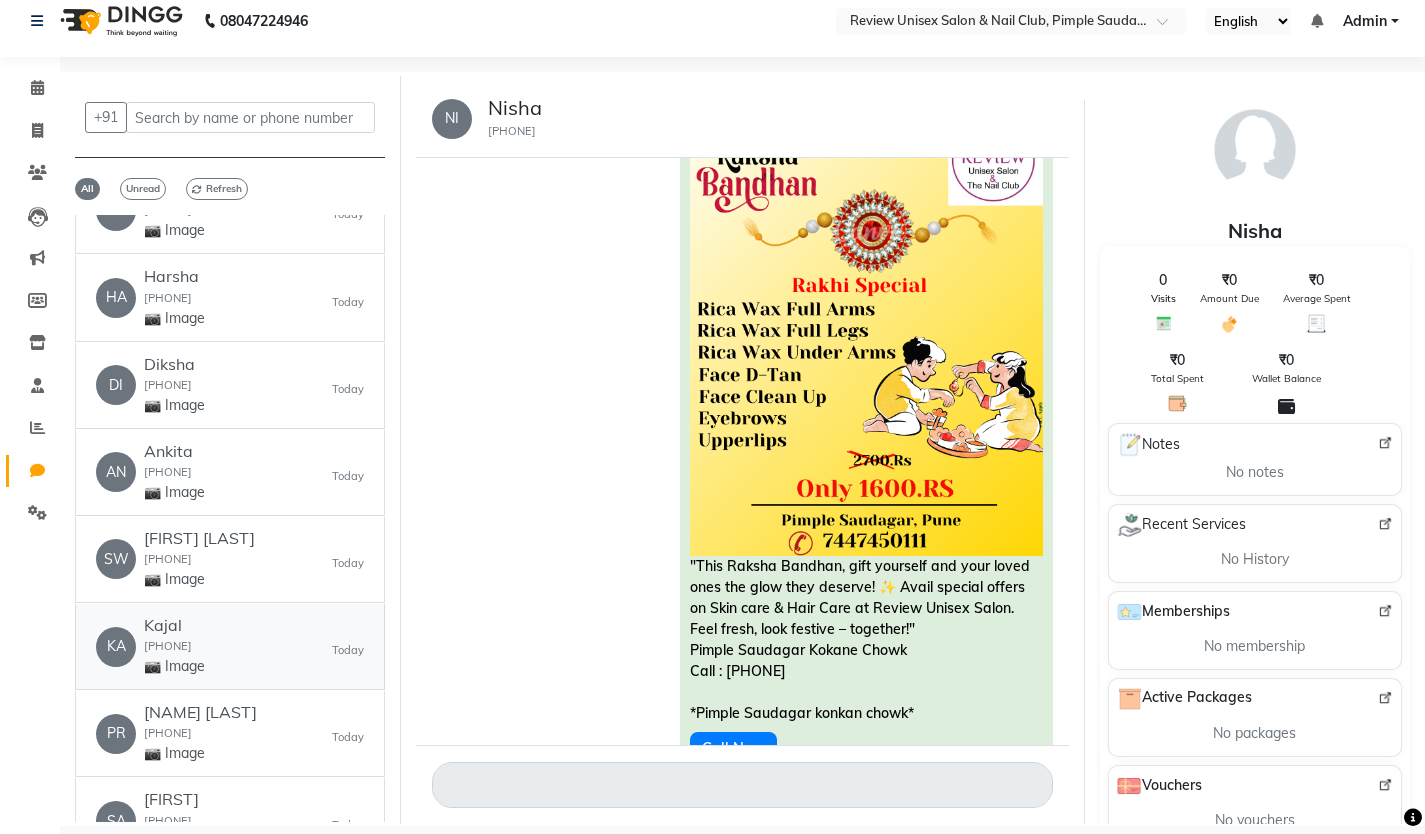 scroll, scrollTop: 6200, scrollLeft: 0, axis: vertical 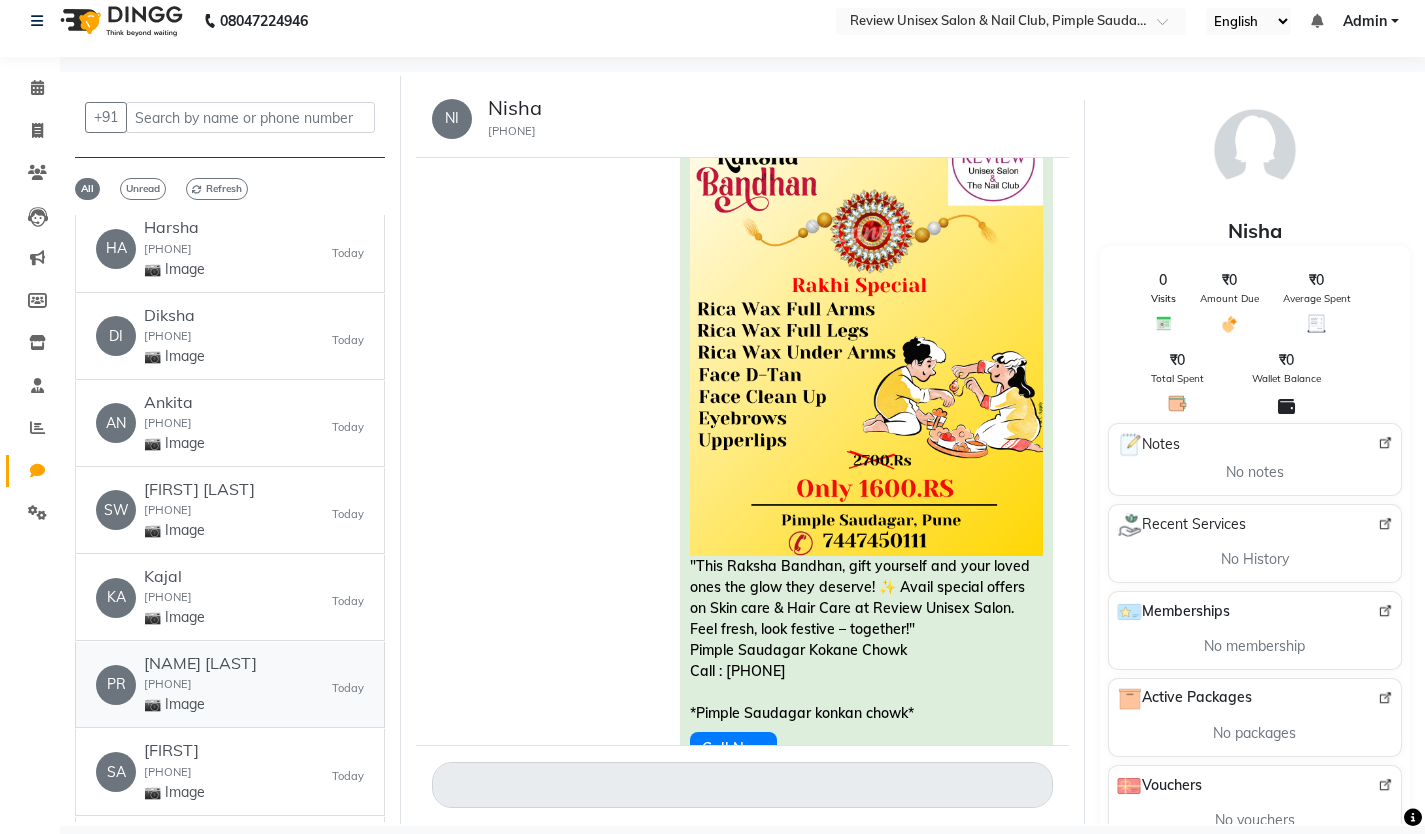 click on "[FIRST] [LAST]  [PHONE]  📷 Image" 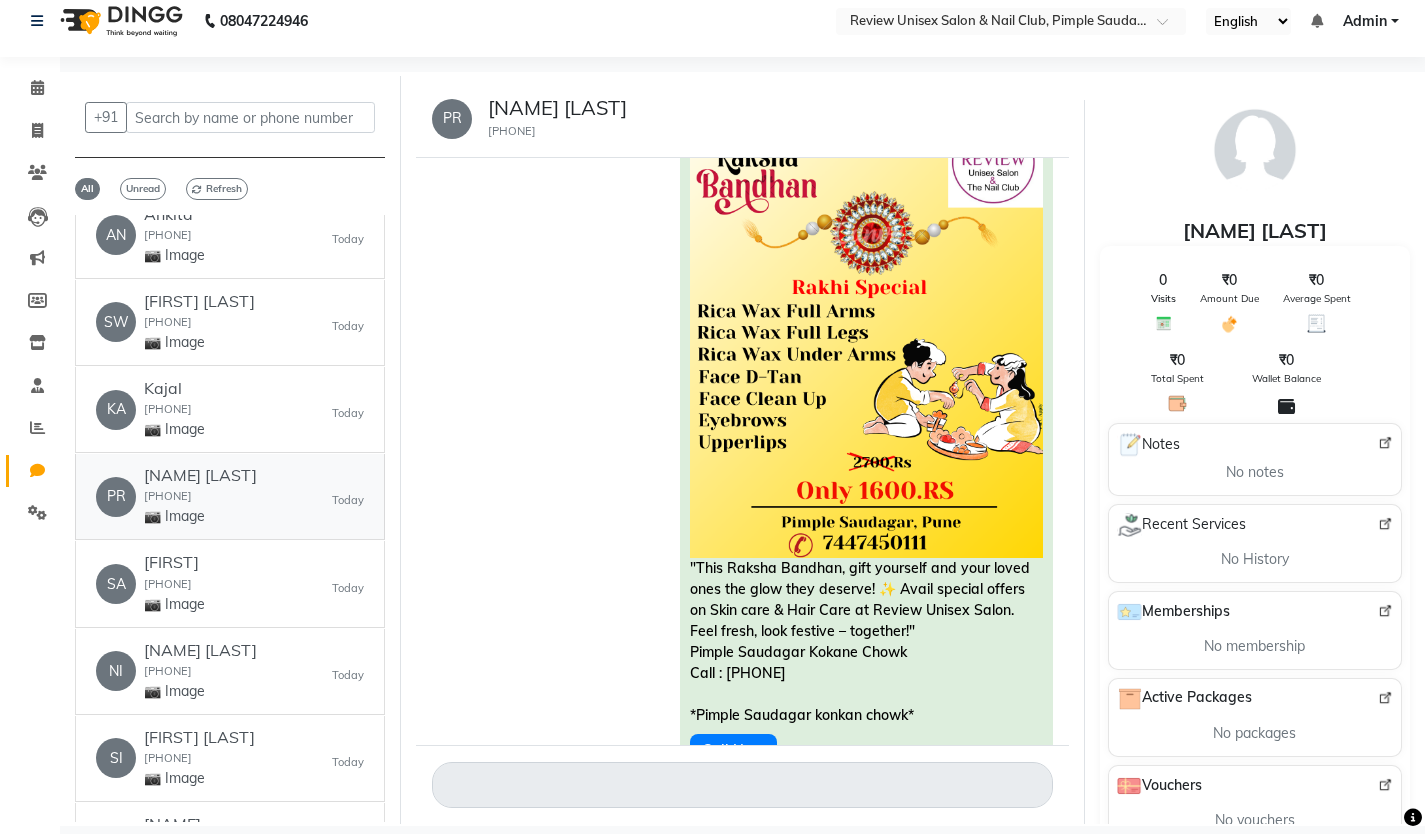 scroll, scrollTop: 6400, scrollLeft: 0, axis: vertical 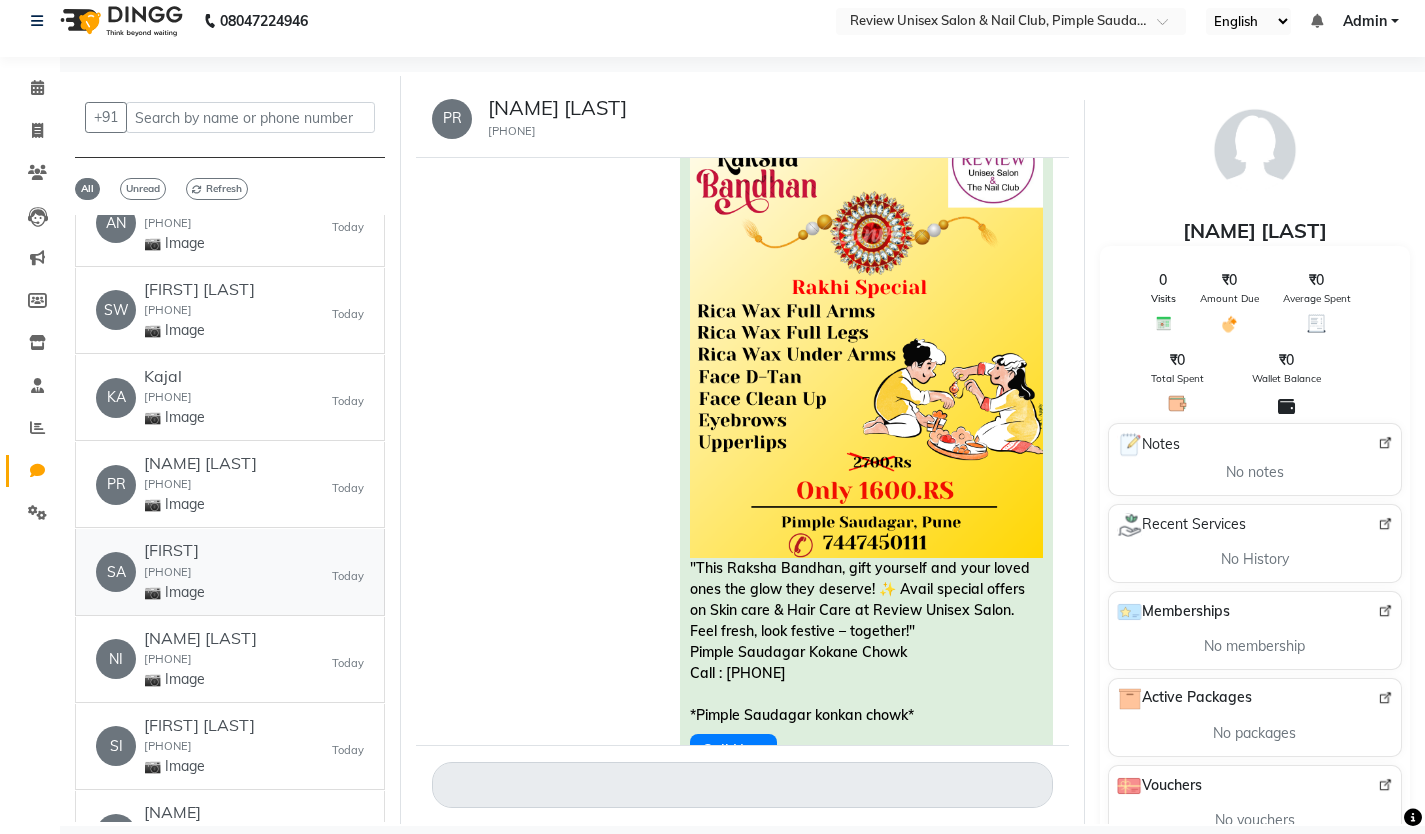 click on "SA   [FIRST]  [PHONE]  📷 Image   Today" 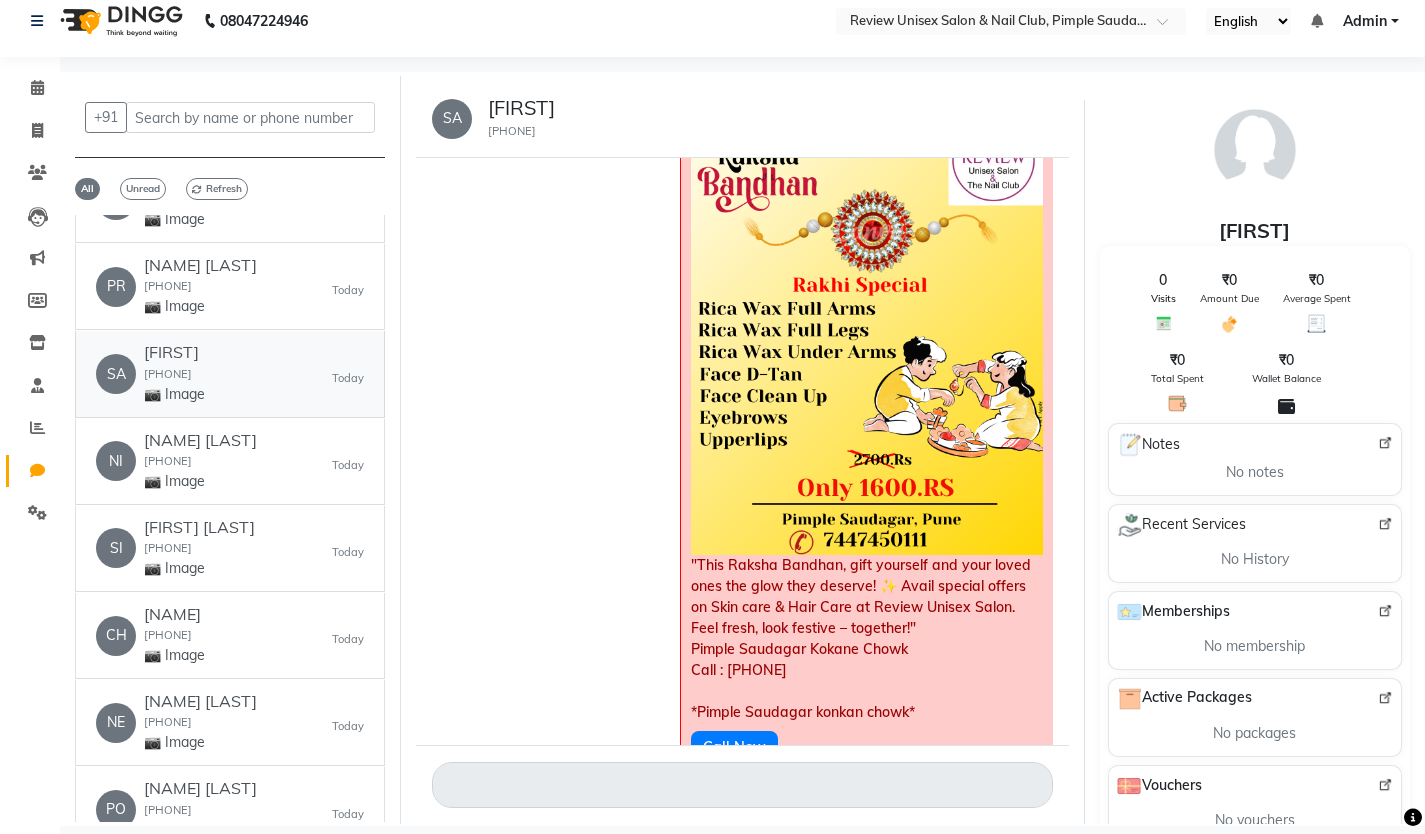 scroll, scrollTop: 6600, scrollLeft: 0, axis: vertical 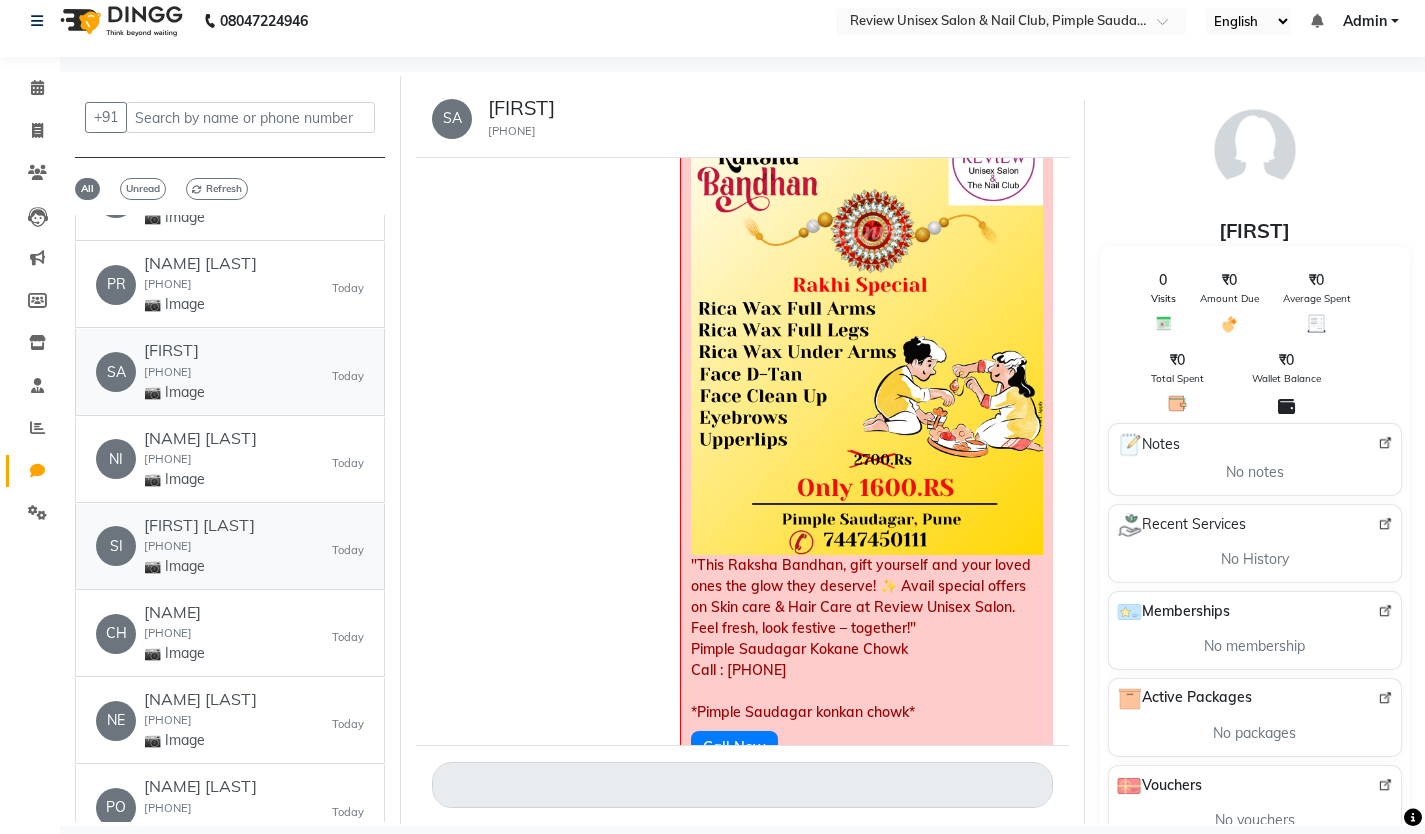 click on "[NAME] [LAST] [PHONE] 📷 Image" 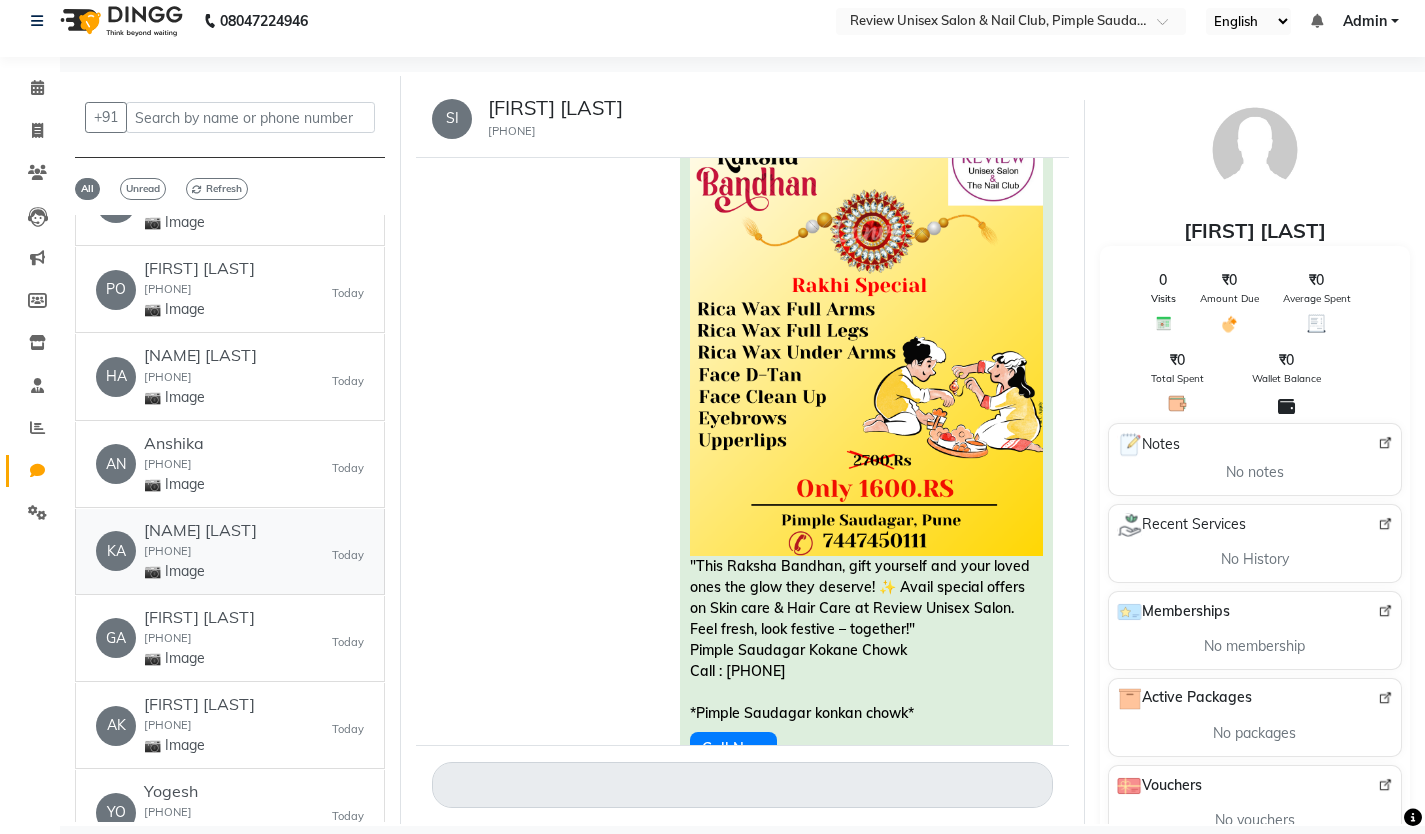 scroll, scrollTop: 7500, scrollLeft: 0, axis: vertical 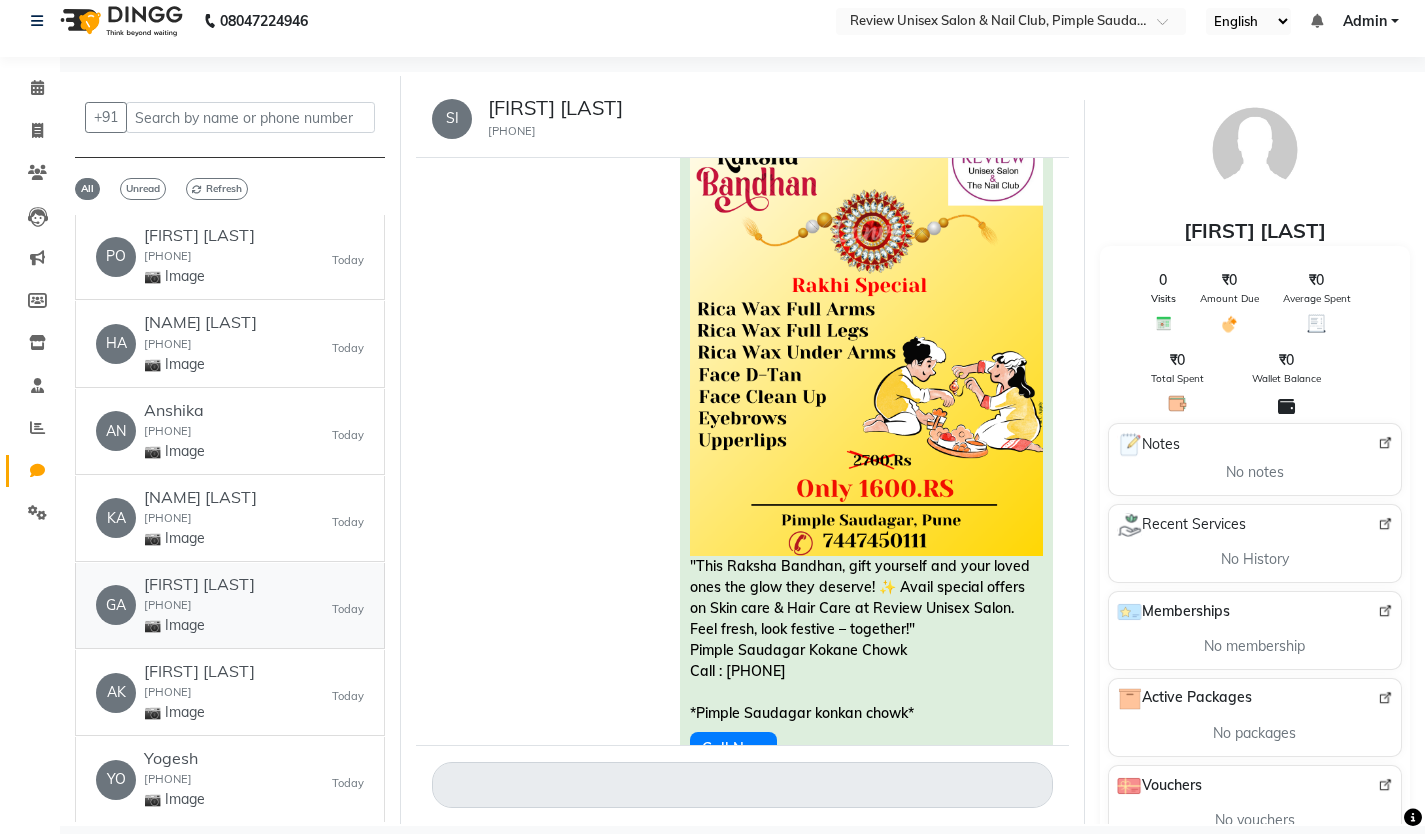 click on "[NAME] [LAST] [PHONE] 📷 Image" 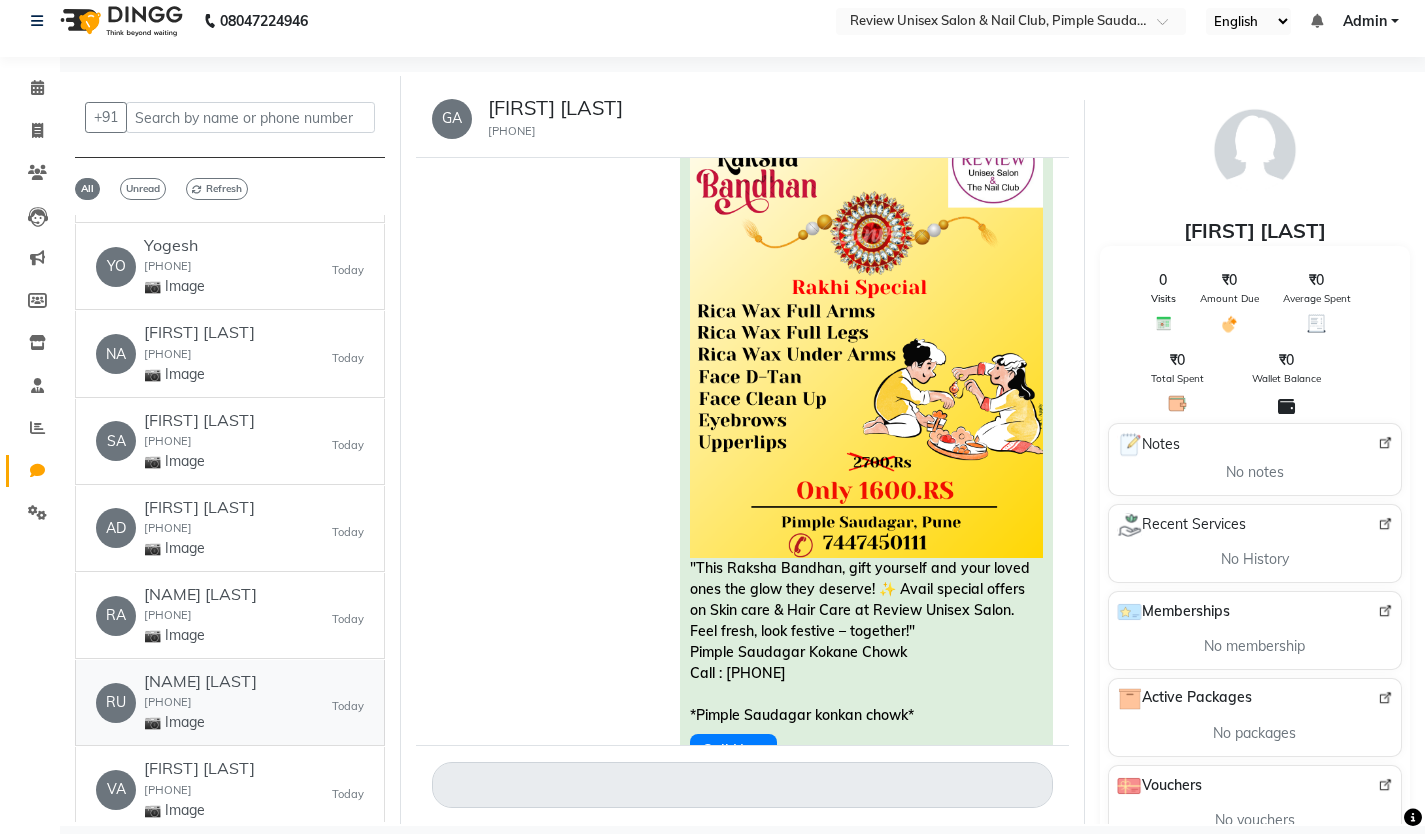 scroll, scrollTop: 8188, scrollLeft: 0, axis: vertical 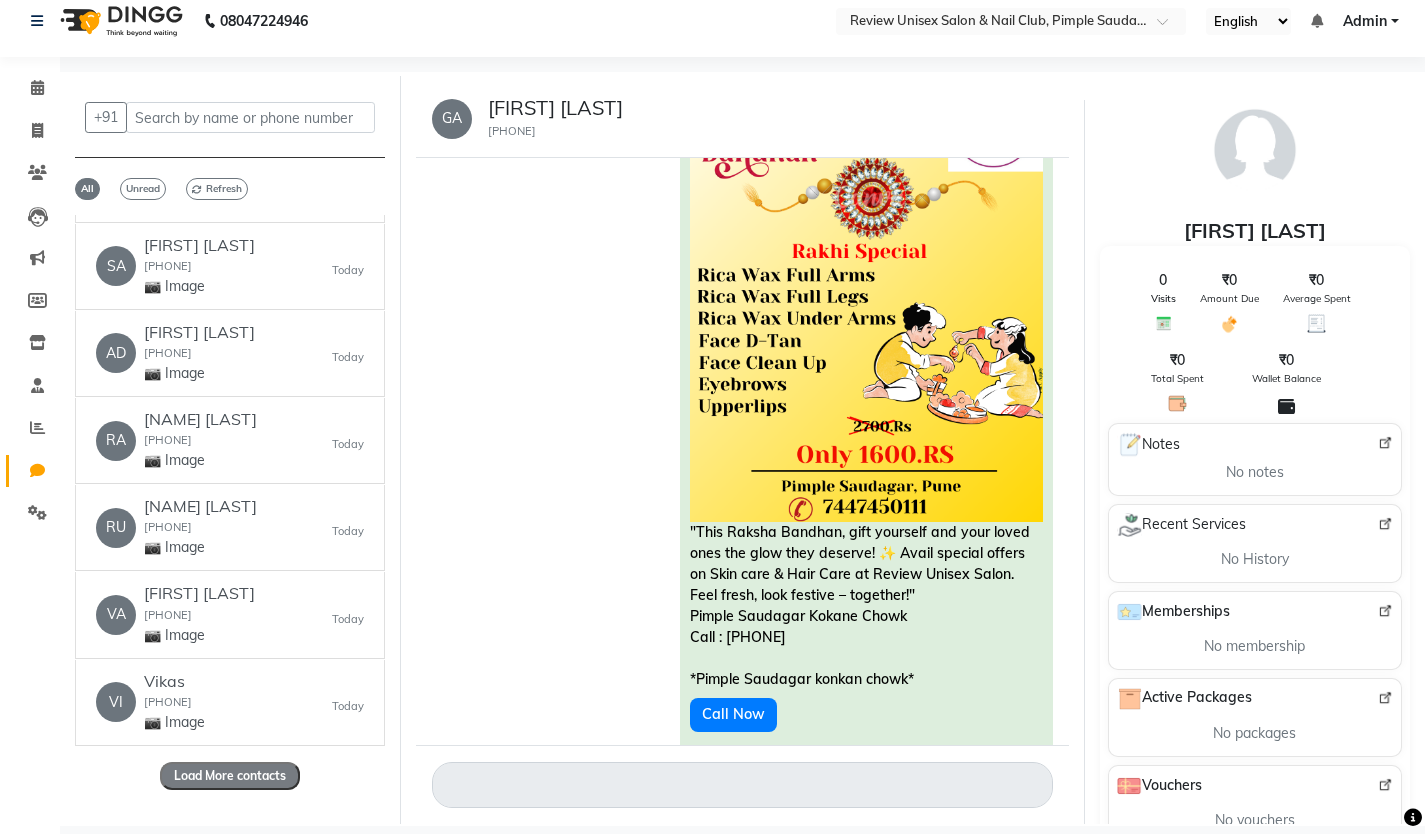 click on "Load More contacts" 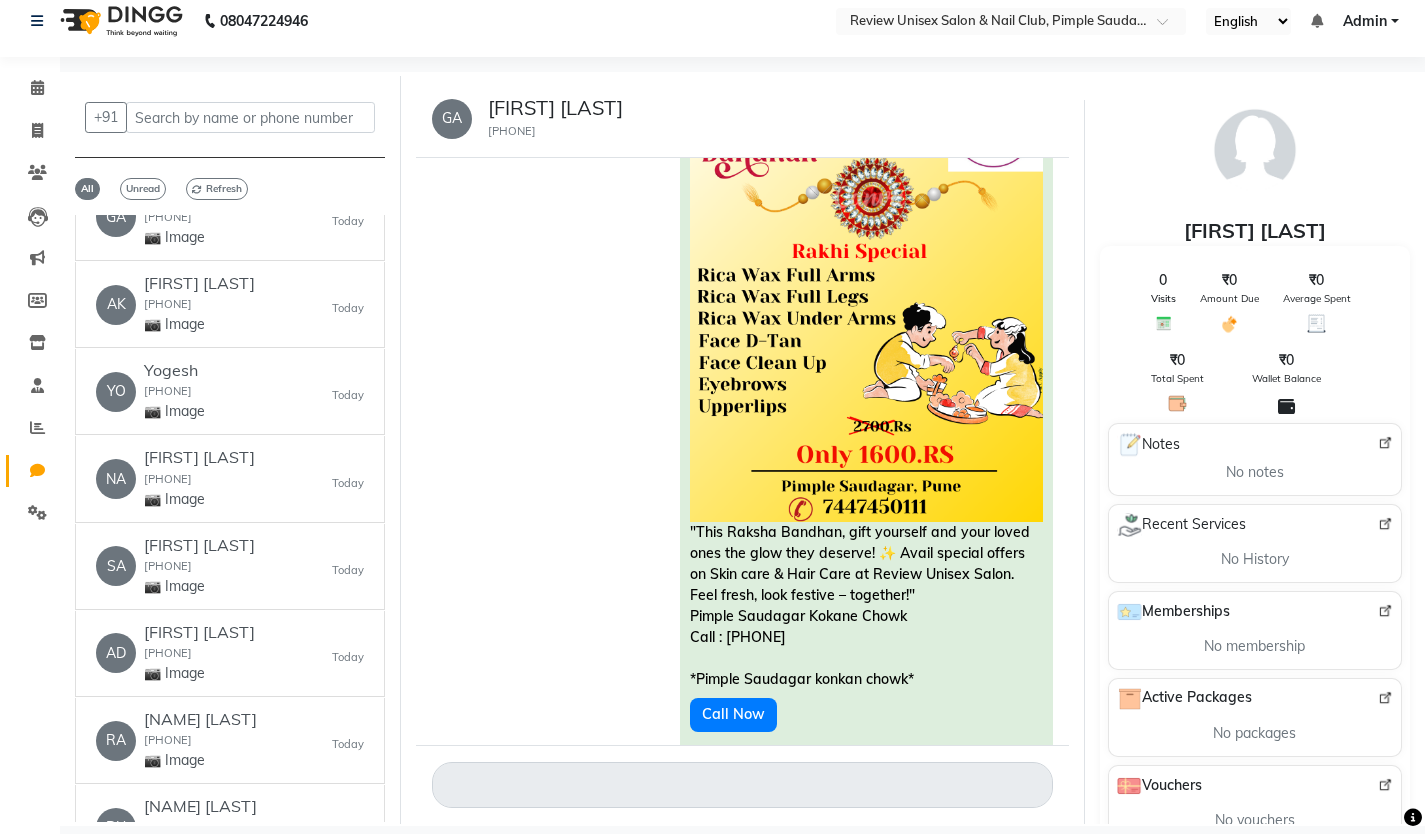 scroll, scrollTop: 8188, scrollLeft: 0, axis: vertical 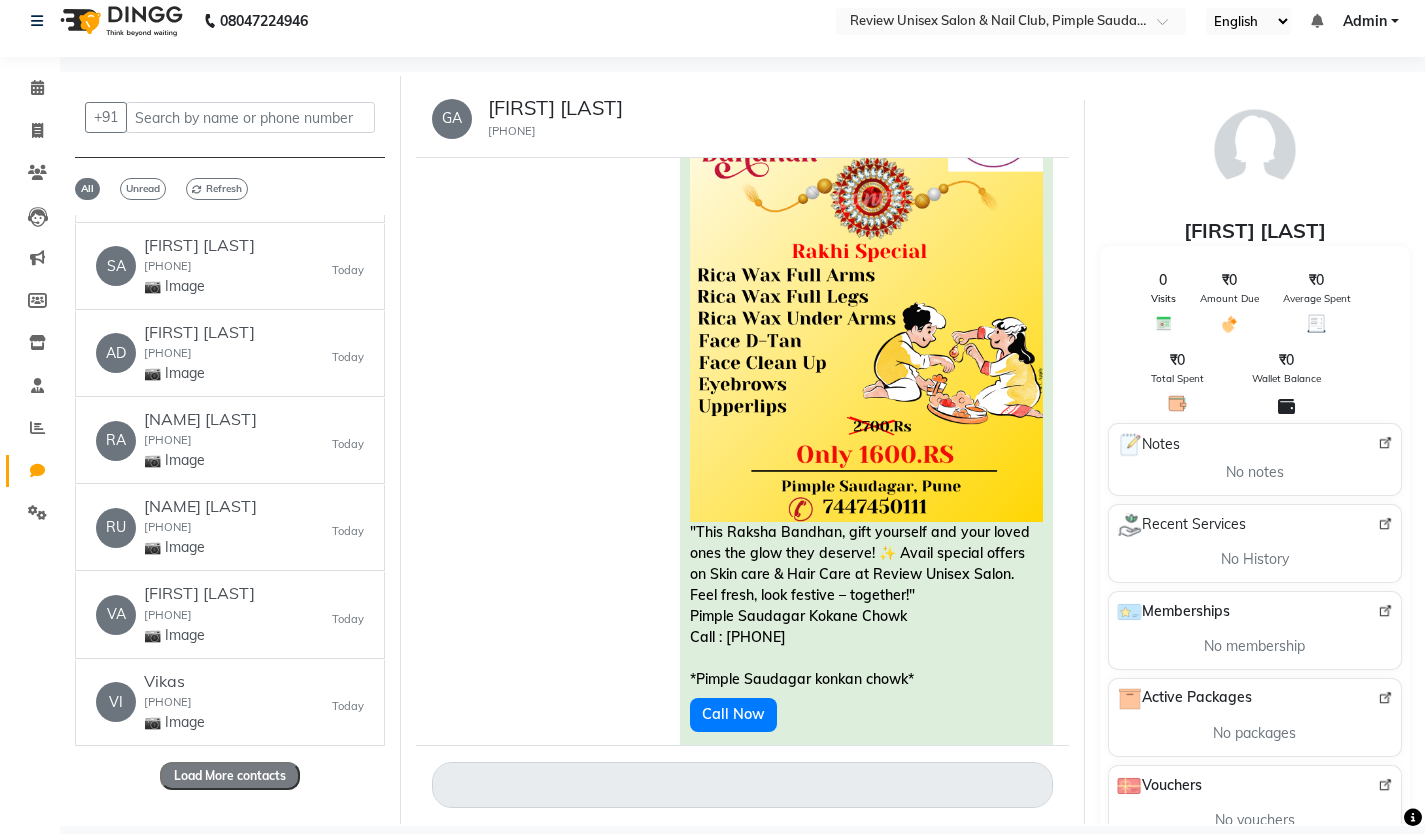 click on "Load More contacts" 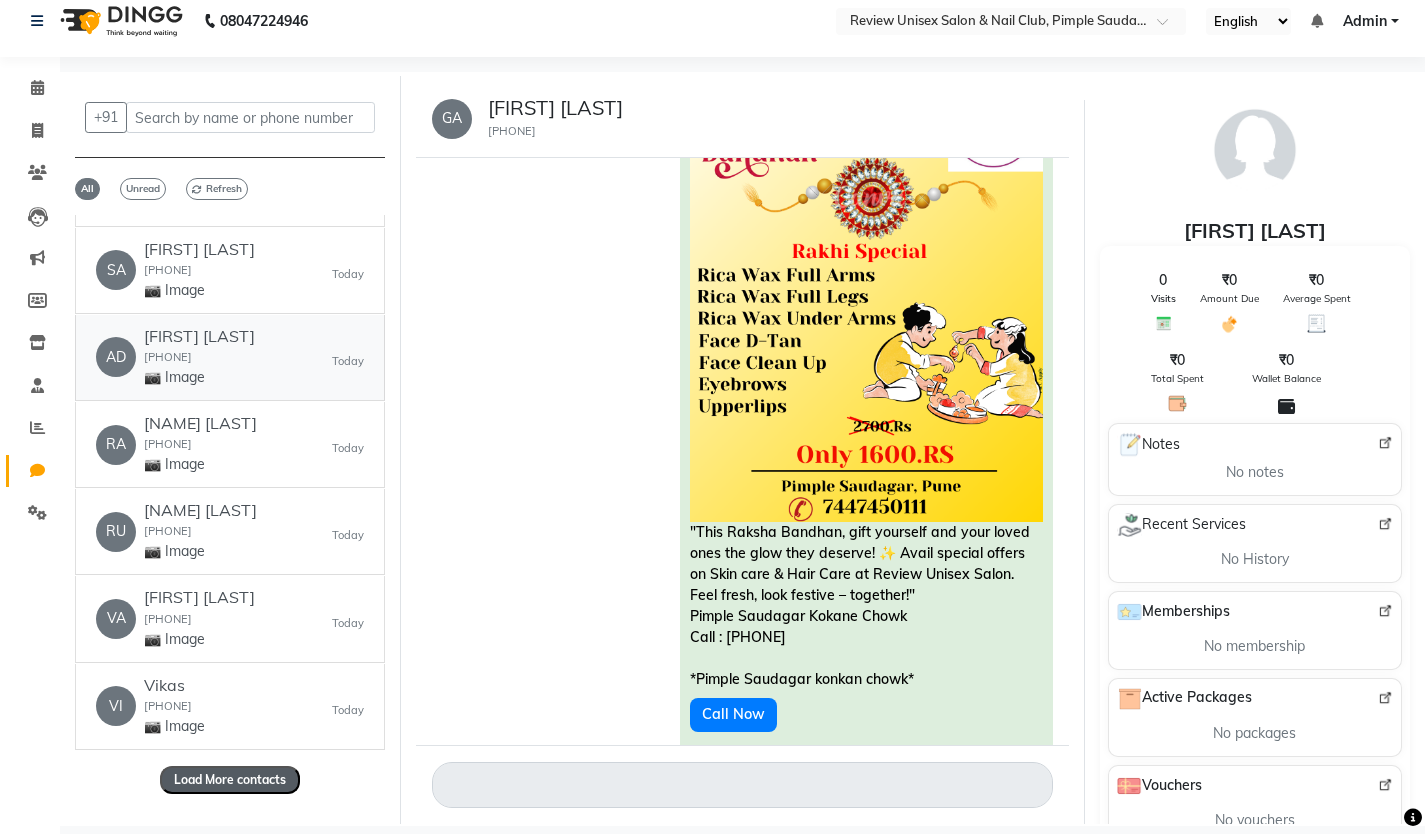 scroll, scrollTop: 8188, scrollLeft: 0, axis: vertical 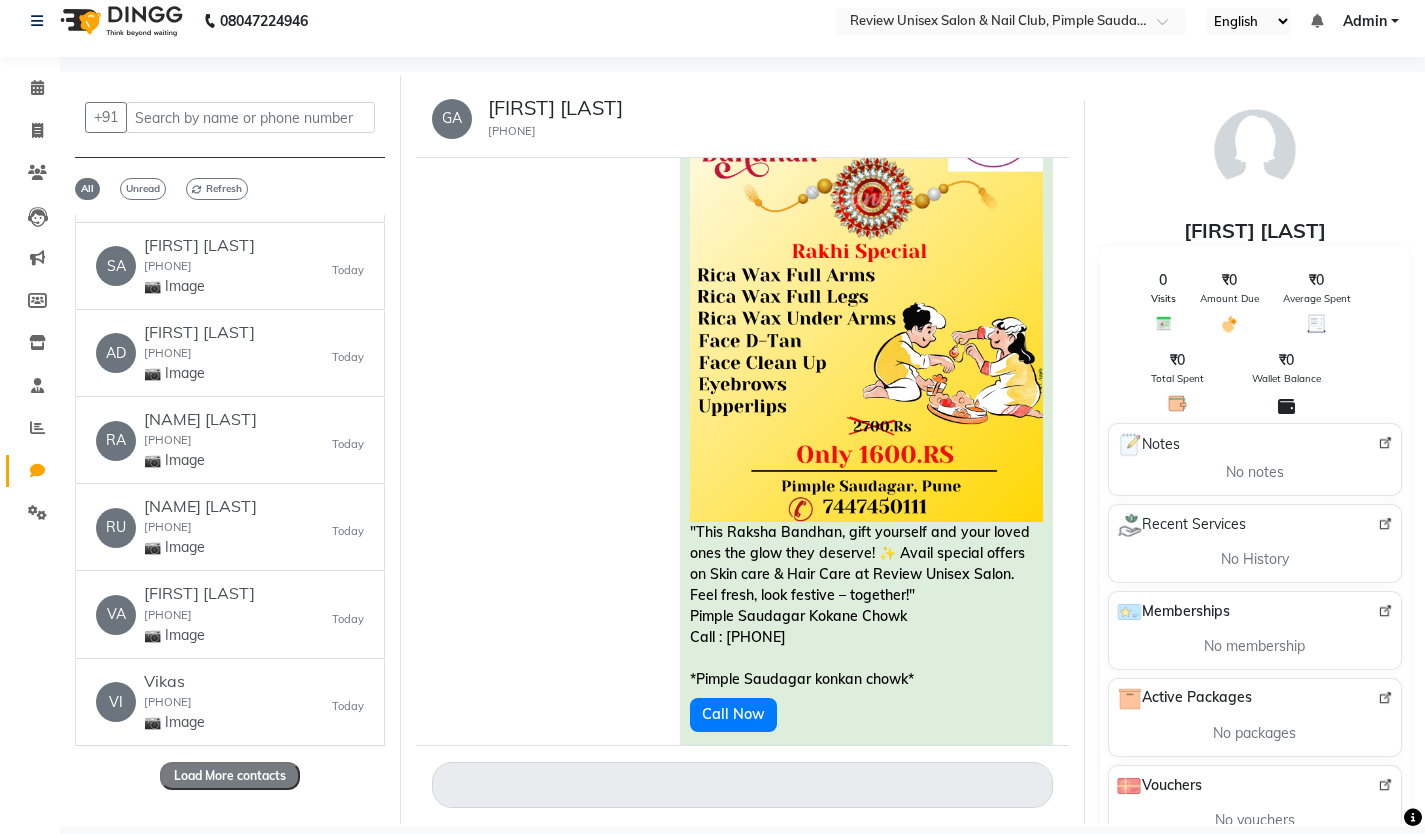 click on "Load More contacts" 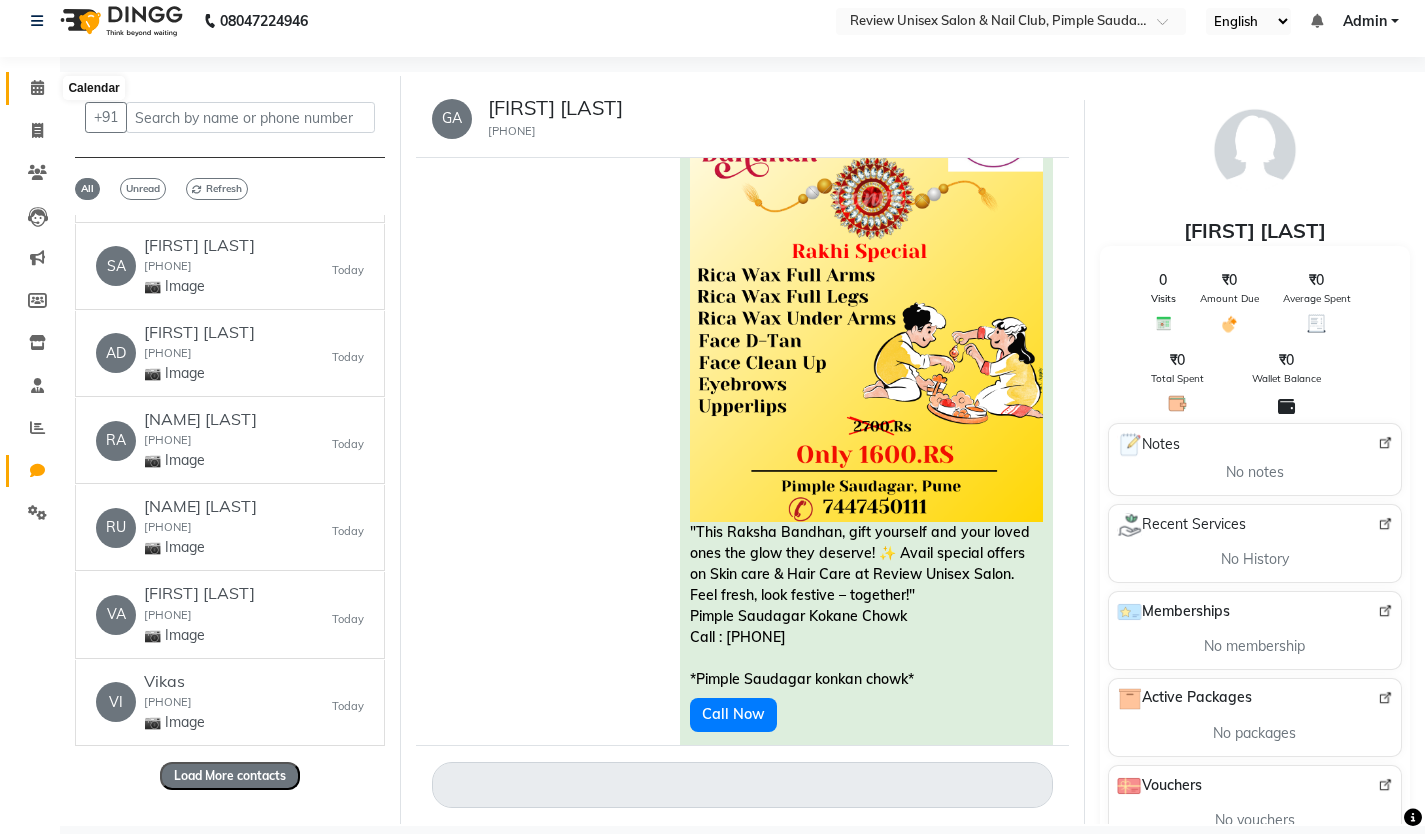 click 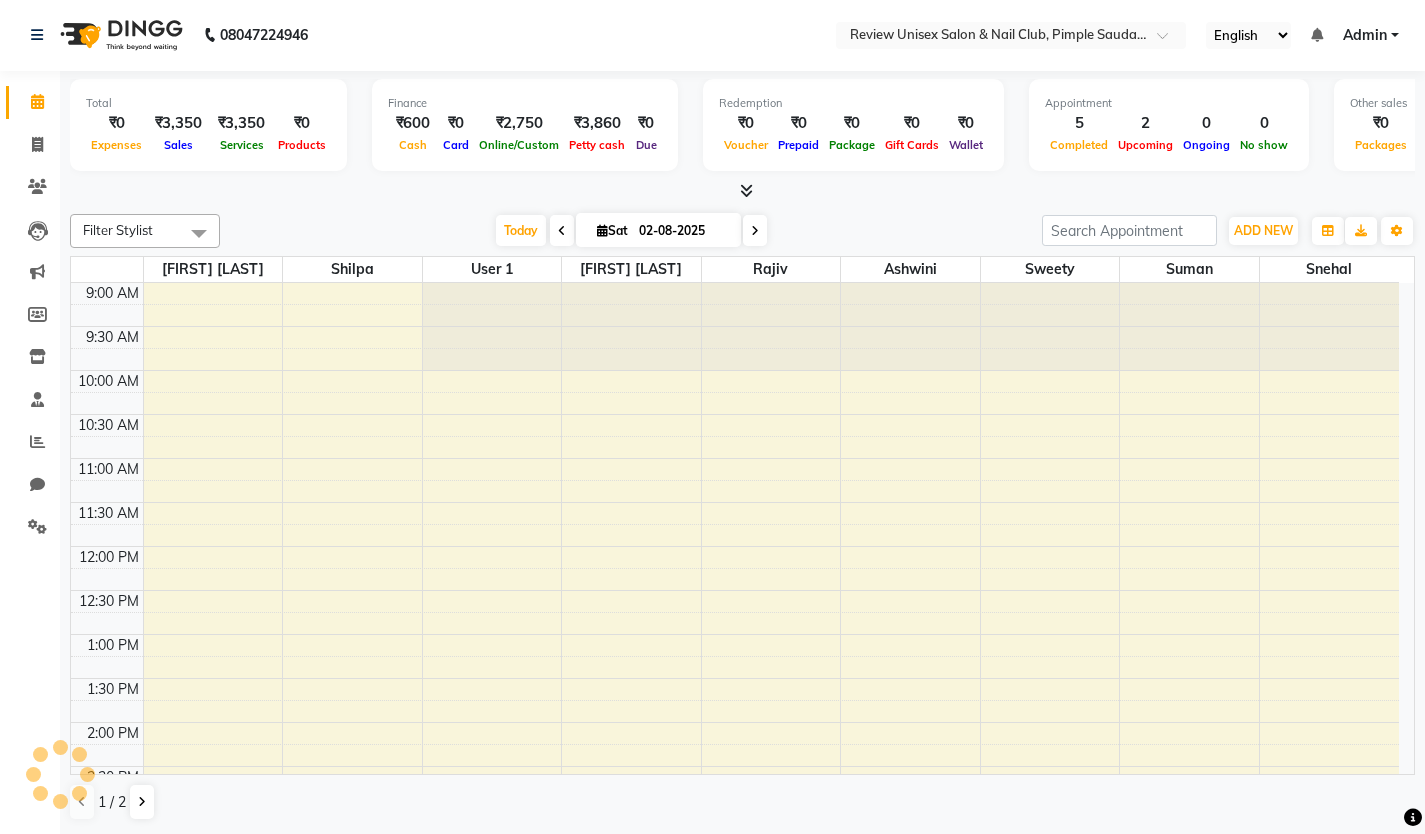 scroll, scrollTop: 0, scrollLeft: 0, axis: both 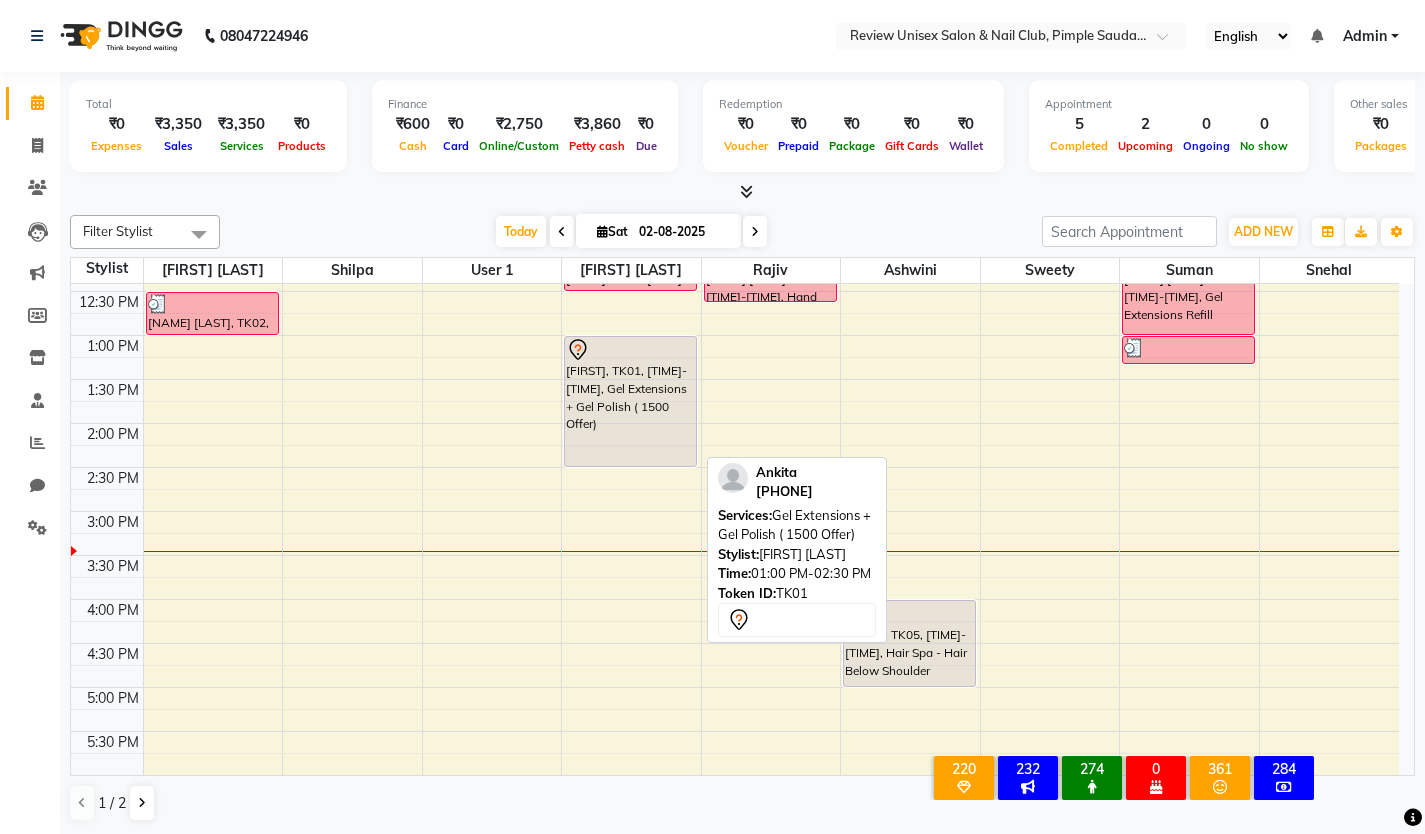 click on "[FIRST], TK01, [TIME]-[TIME], Gel Extensions + Gel Polish ( 1500 Offer)" at bounding box center (630, 401) 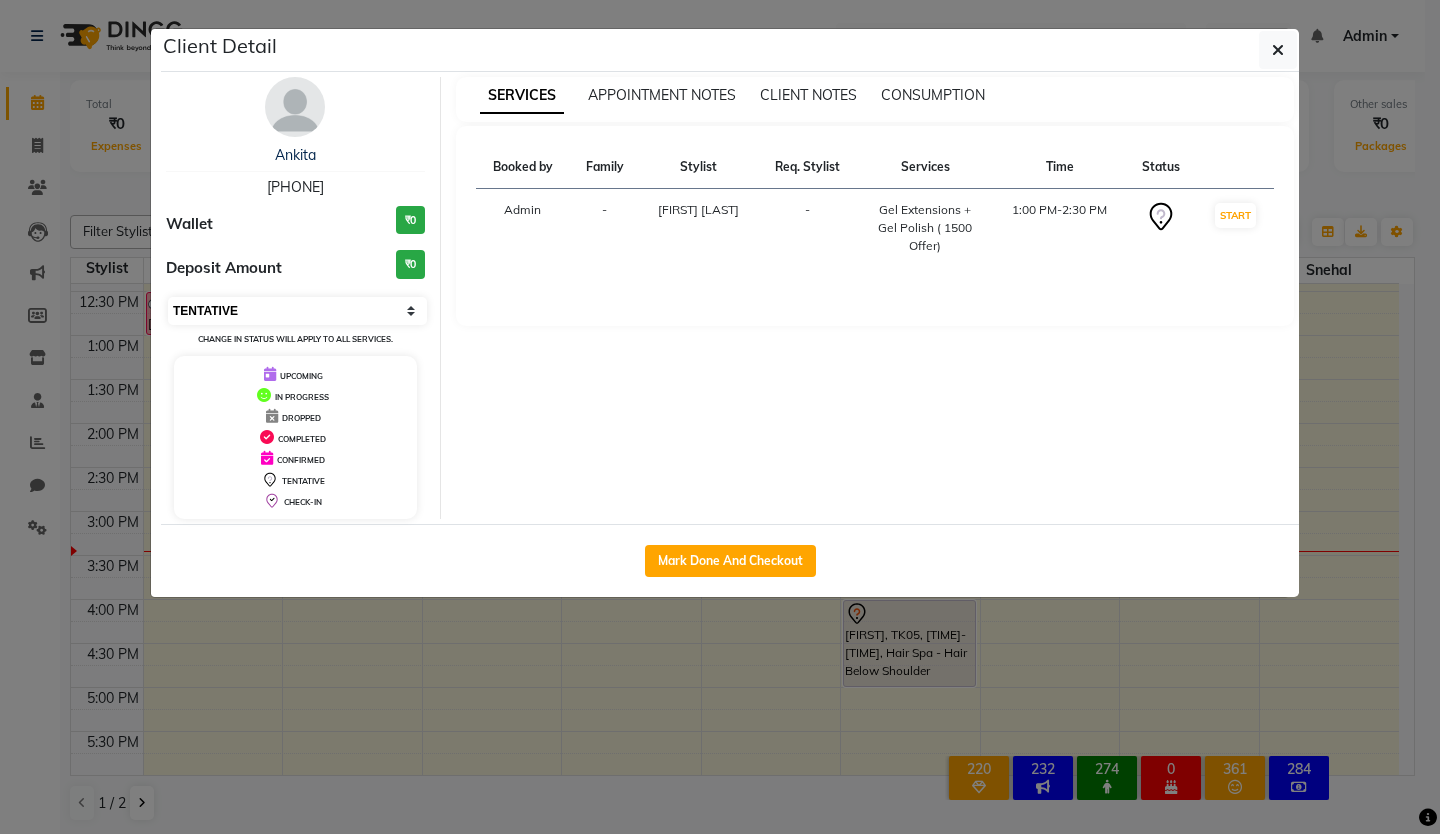 click on "Select IN SERVICE CONFIRMED TENTATIVE CHECK IN MARK DONE DROPPED UPCOMING" at bounding box center [297, 311] 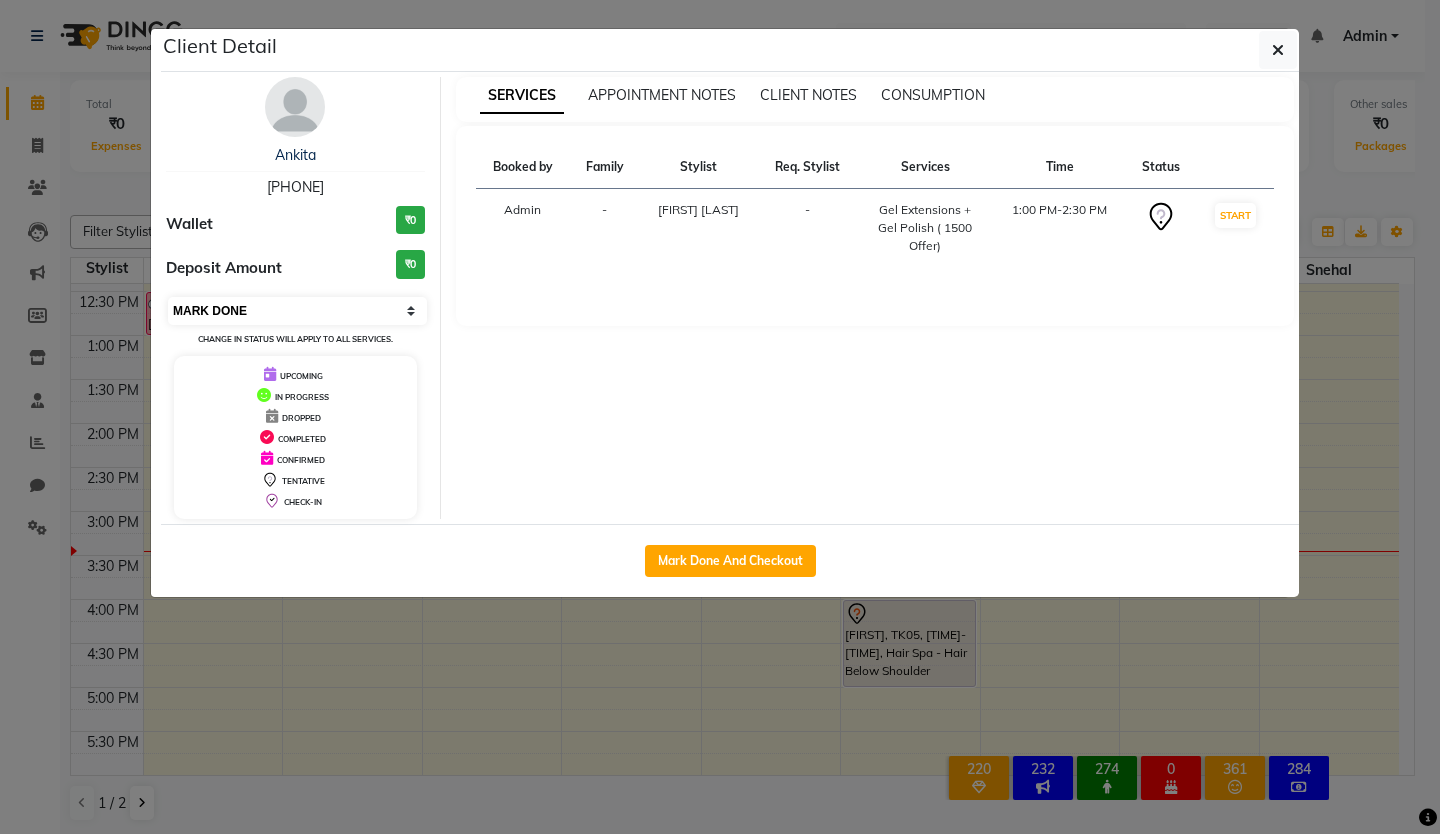 click on "Select IN SERVICE CONFIRMED TENTATIVE CHECK IN MARK DONE DROPPED UPCOMING" at bounding box center (297, 311) 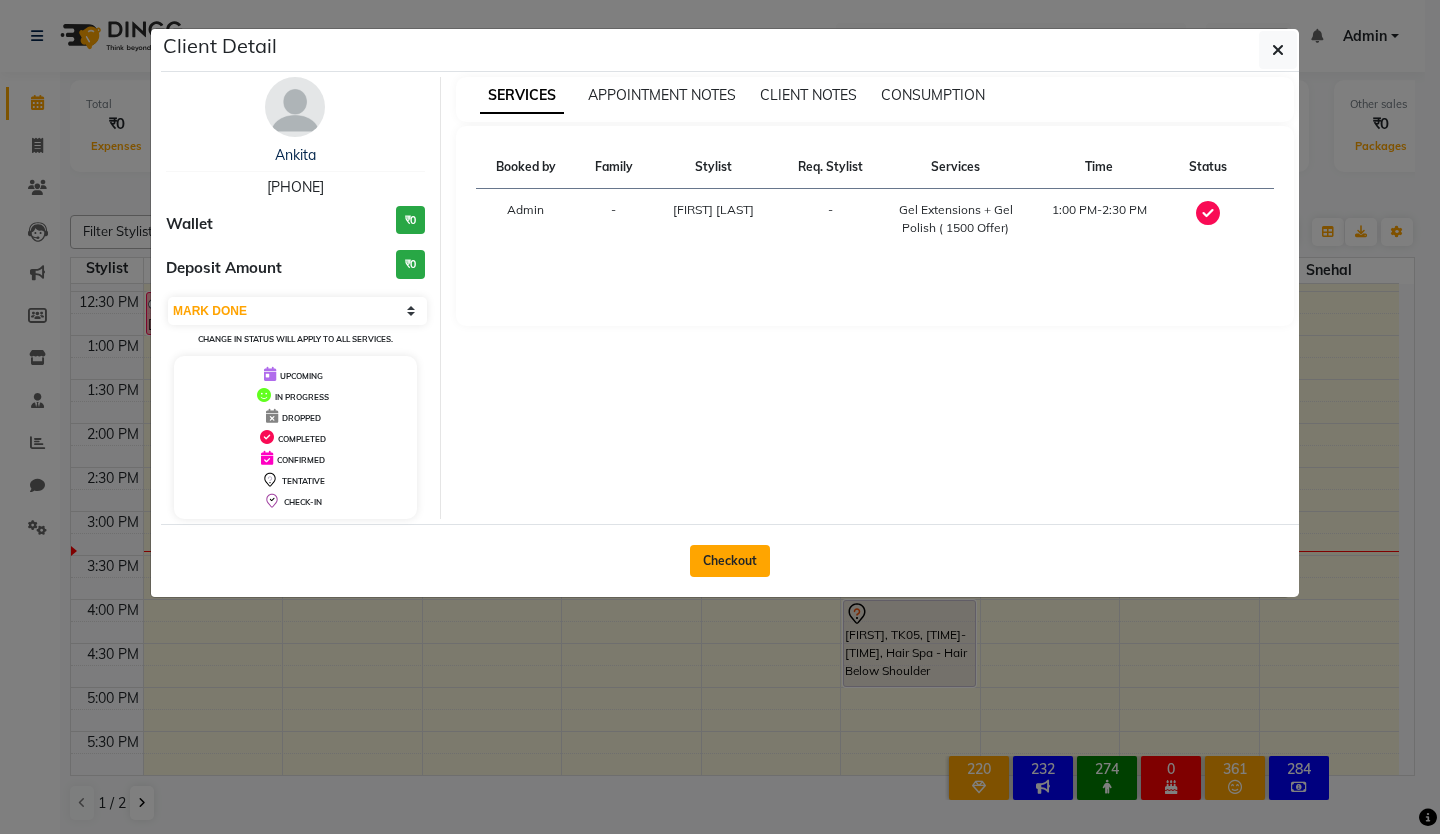 click on "Checkout" 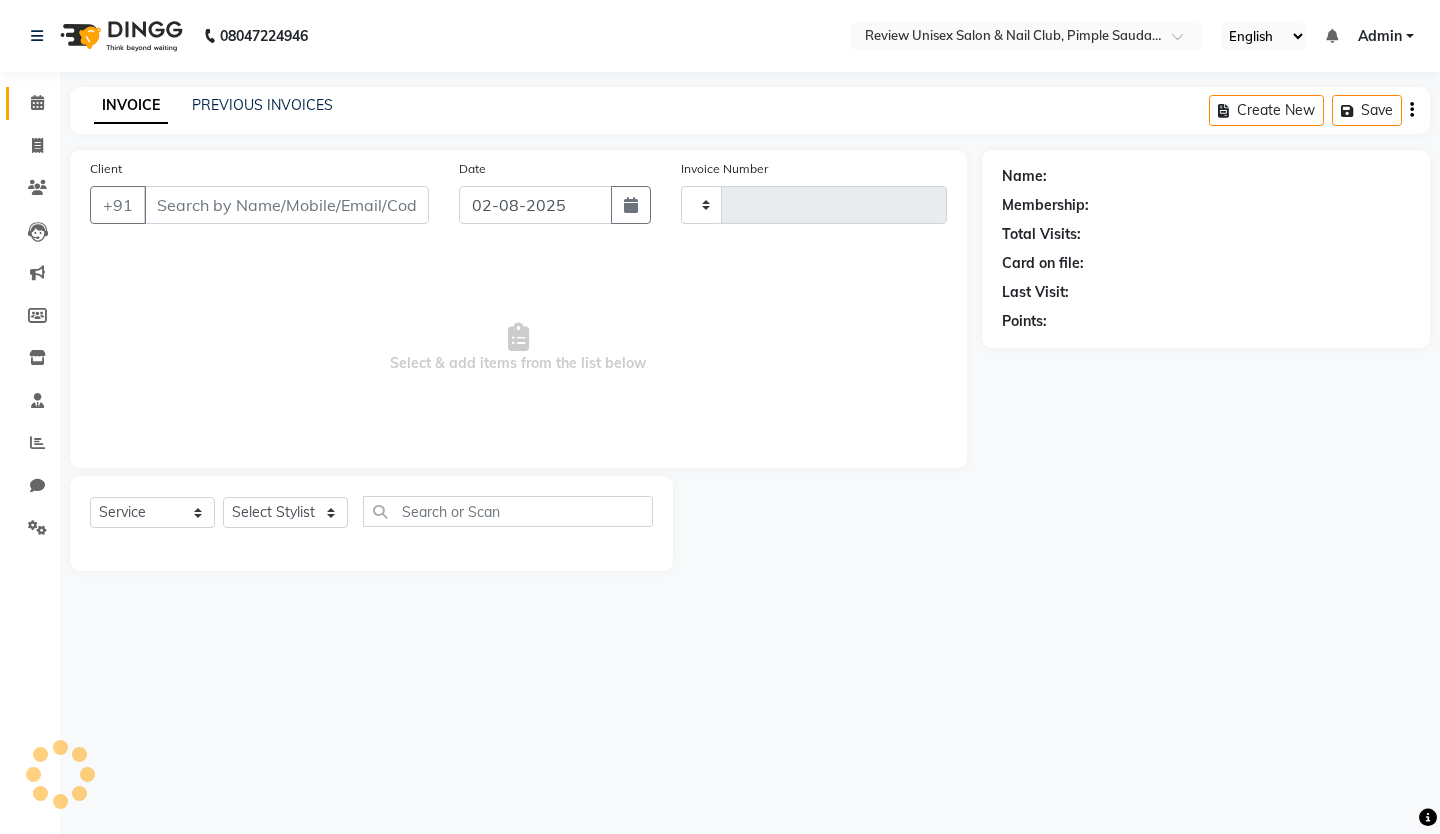 type on "0416" 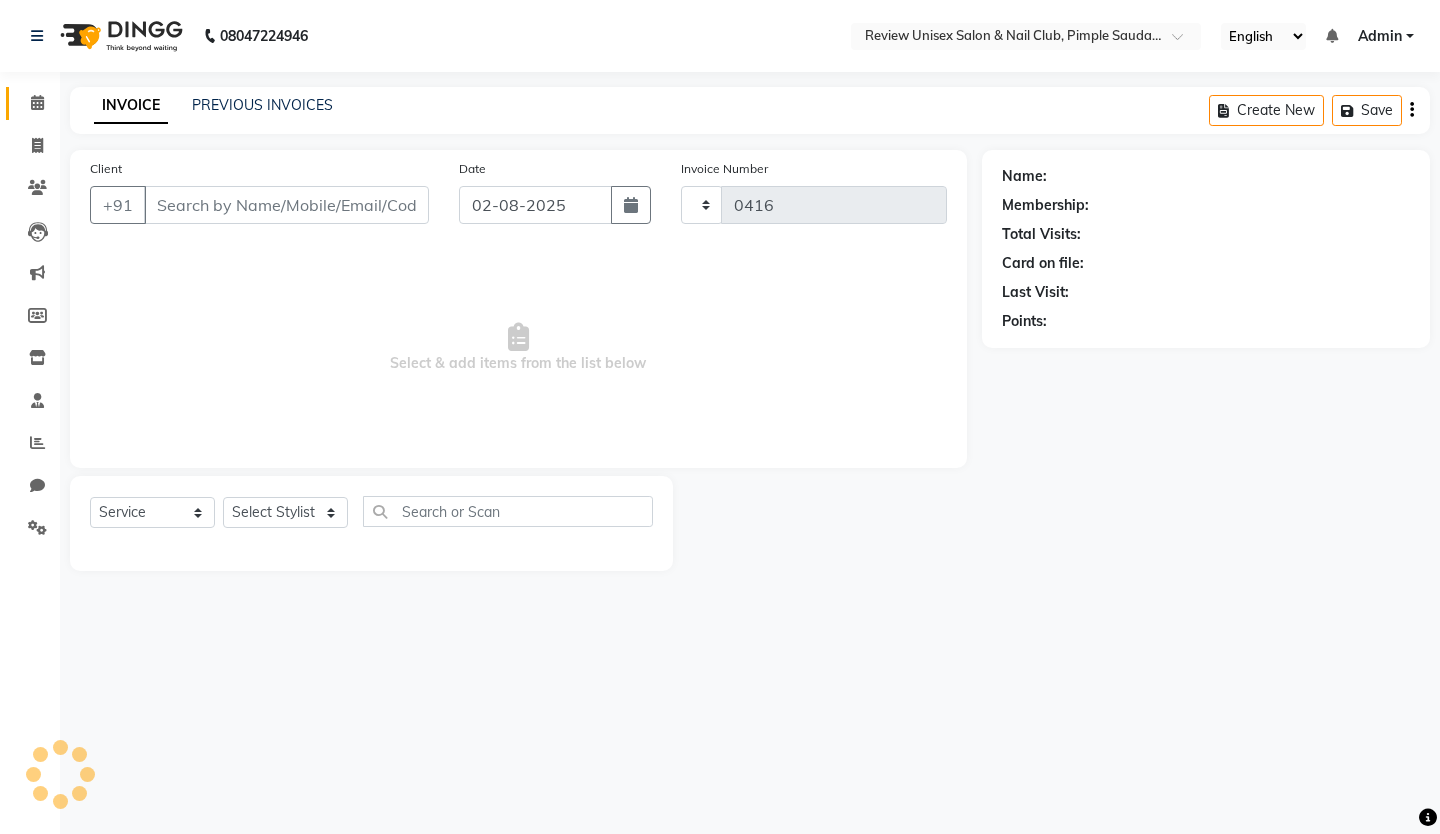 select on "766" 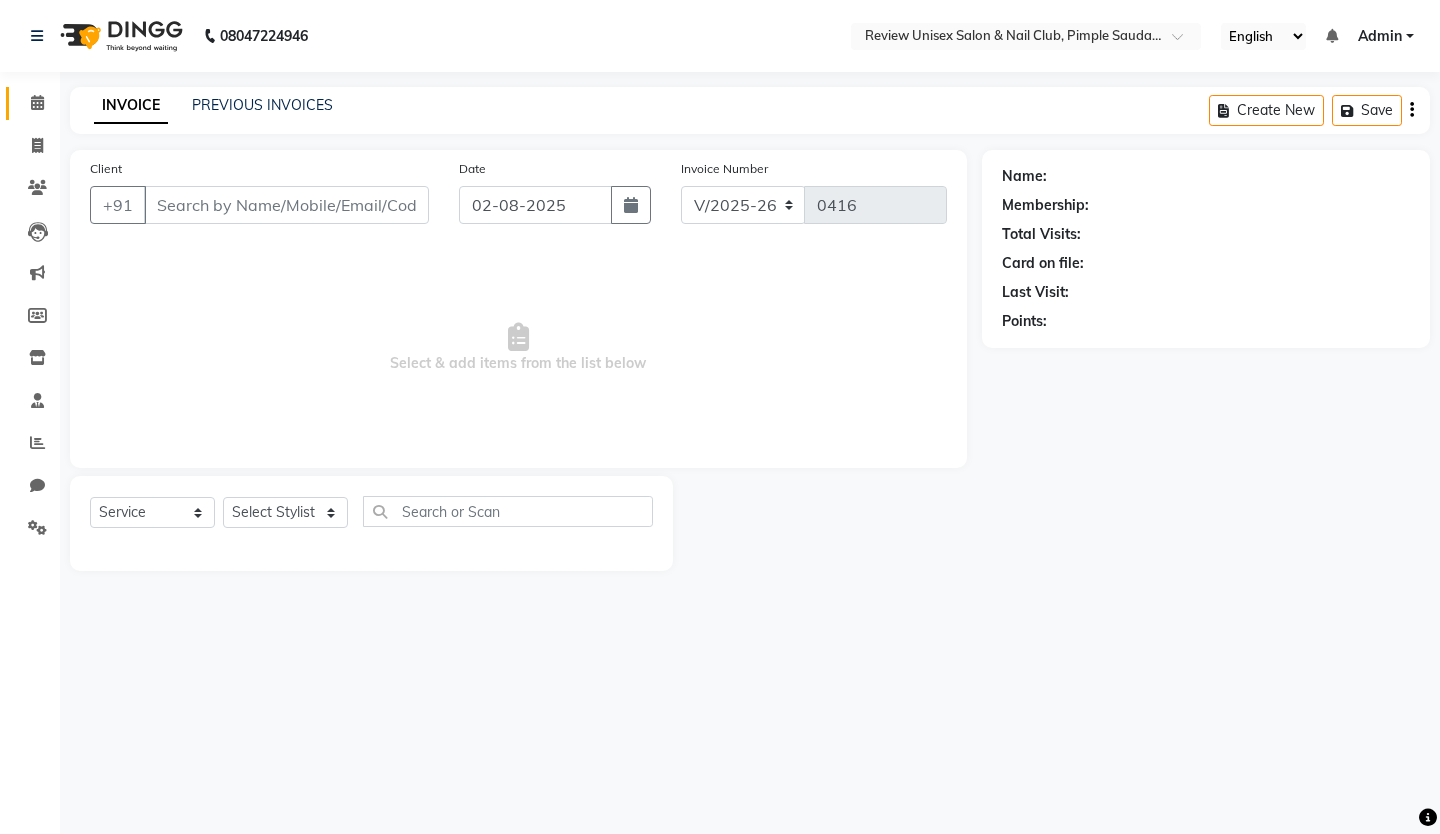 type on "[PHONE]" 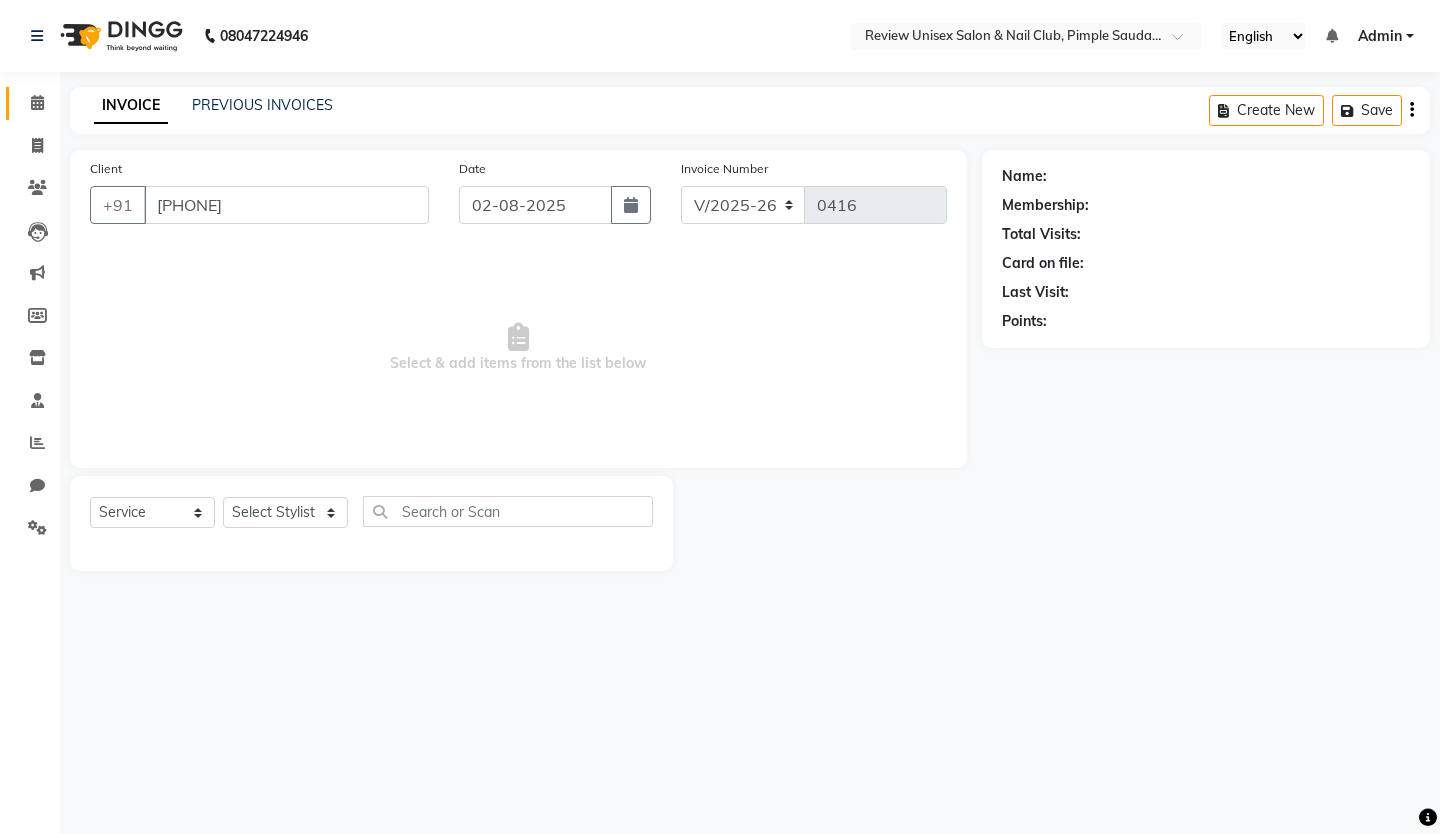 select on "76872" 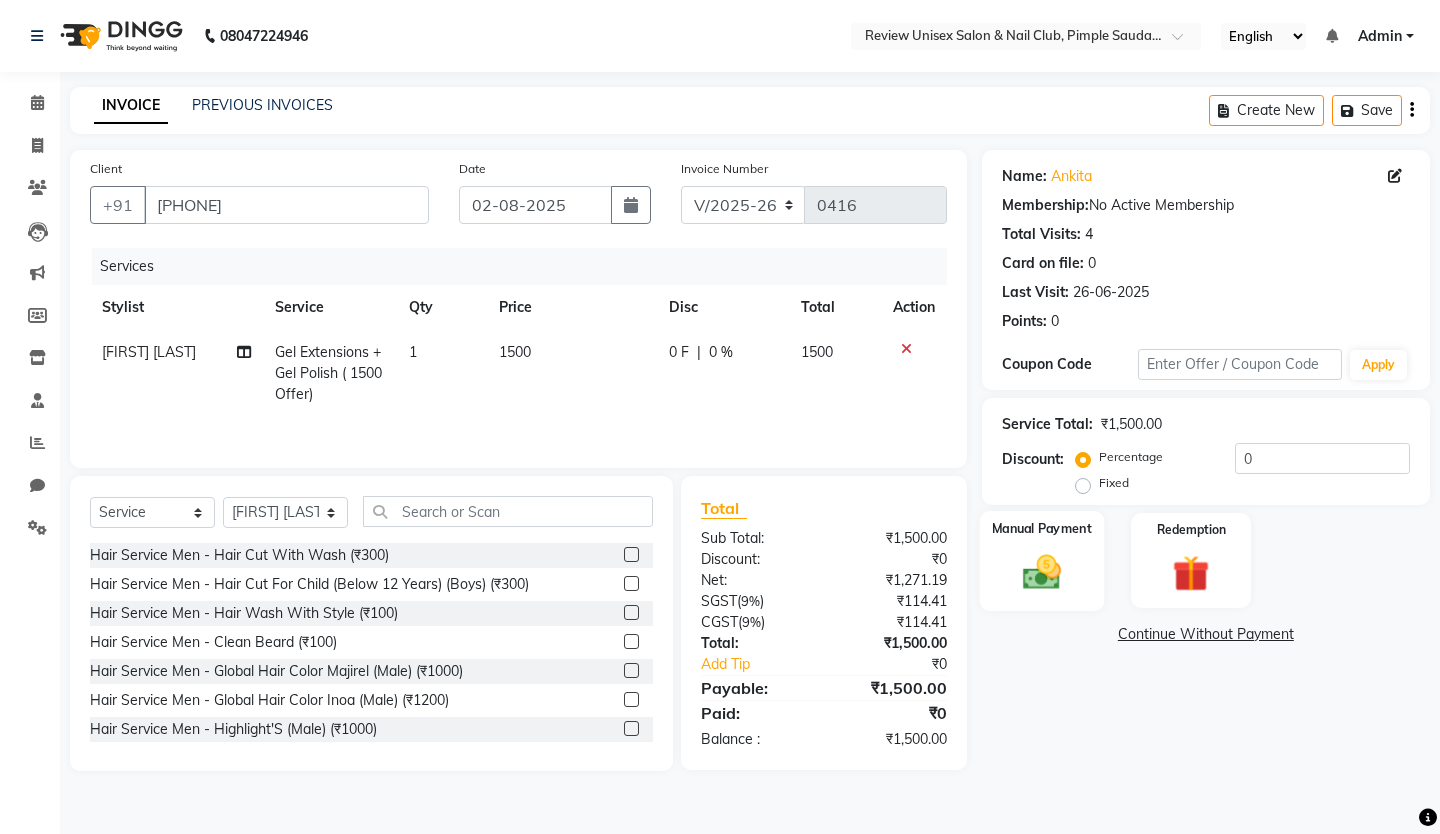 click 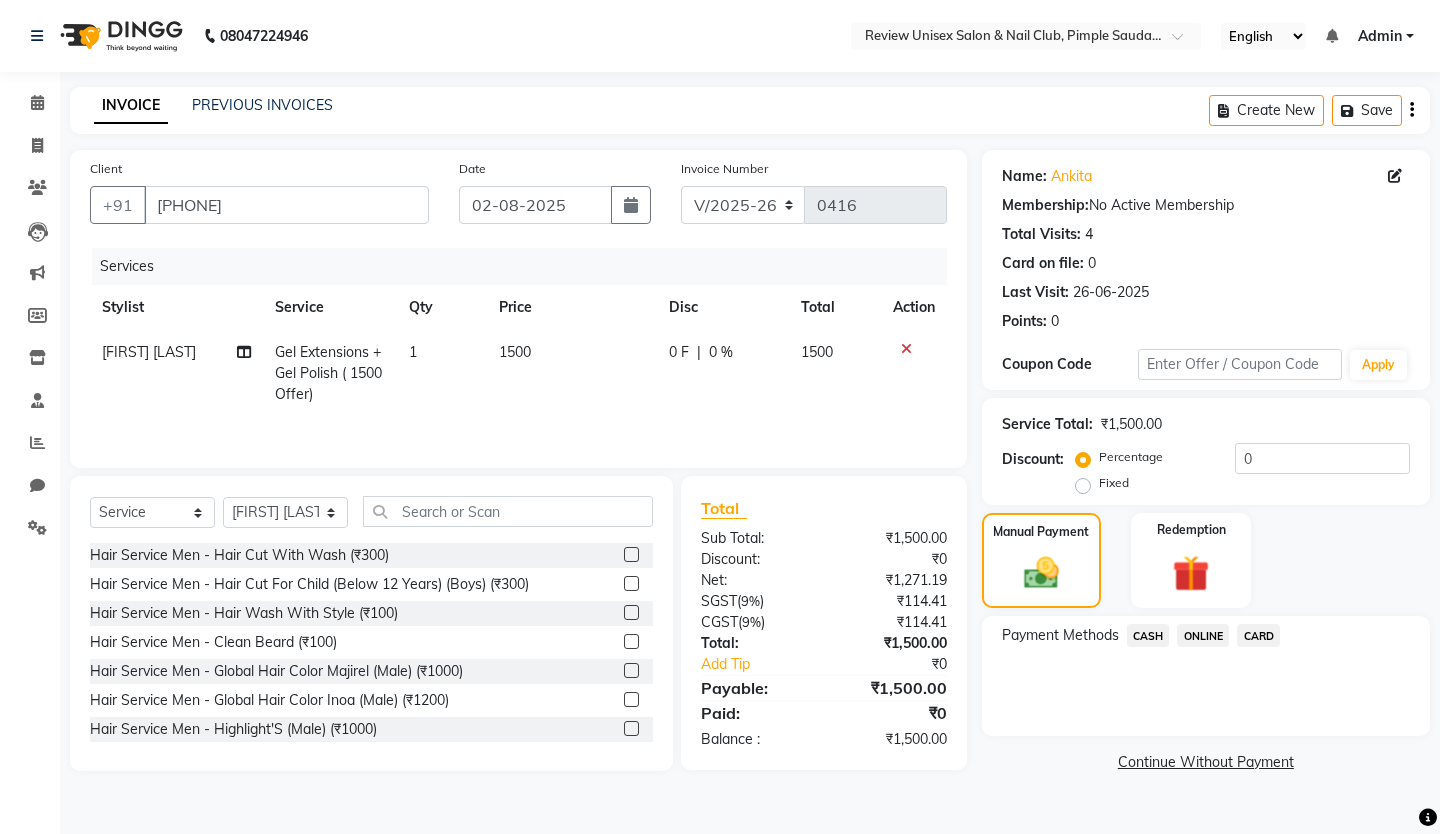 click on "ONLINE" 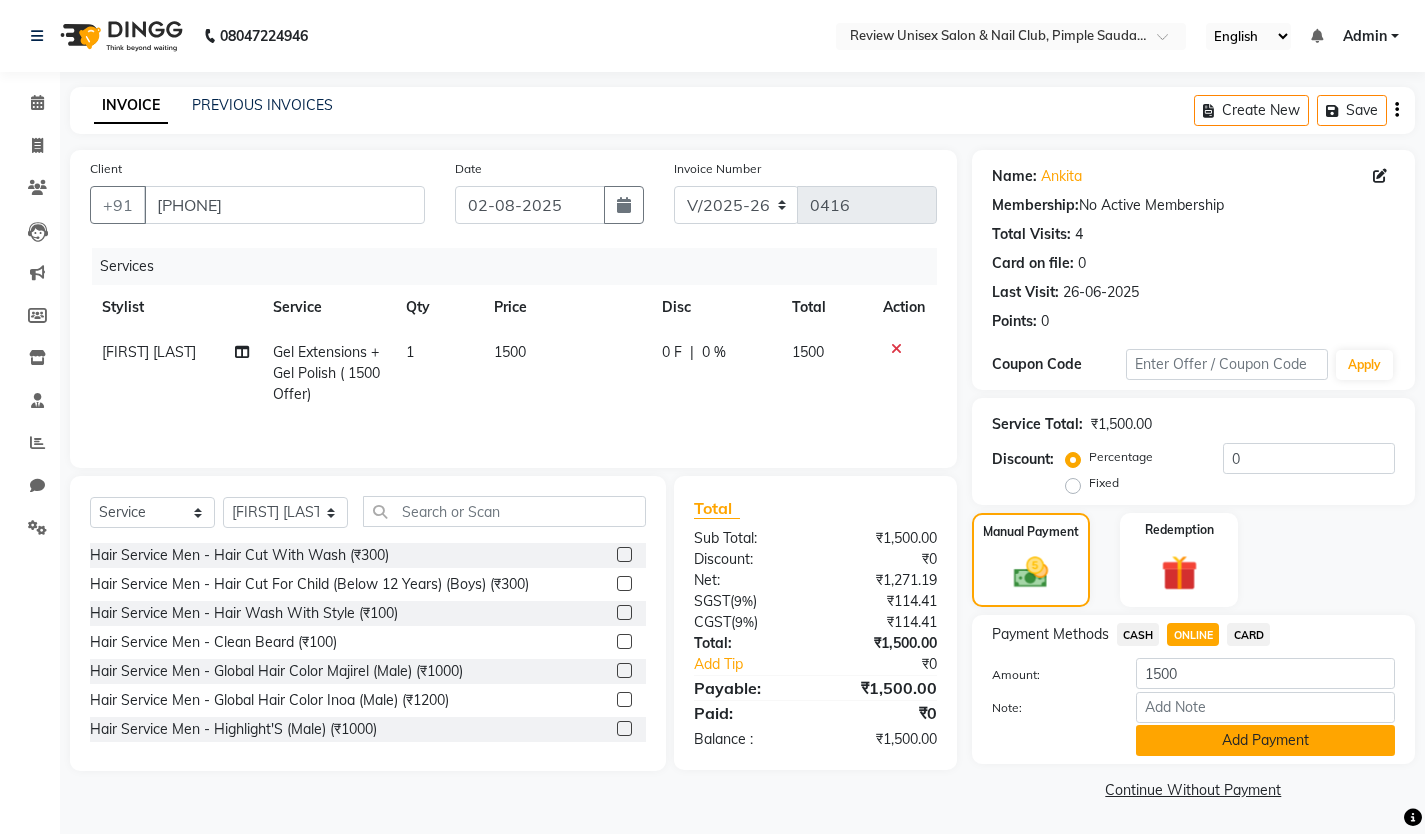 click on "Add Payment" 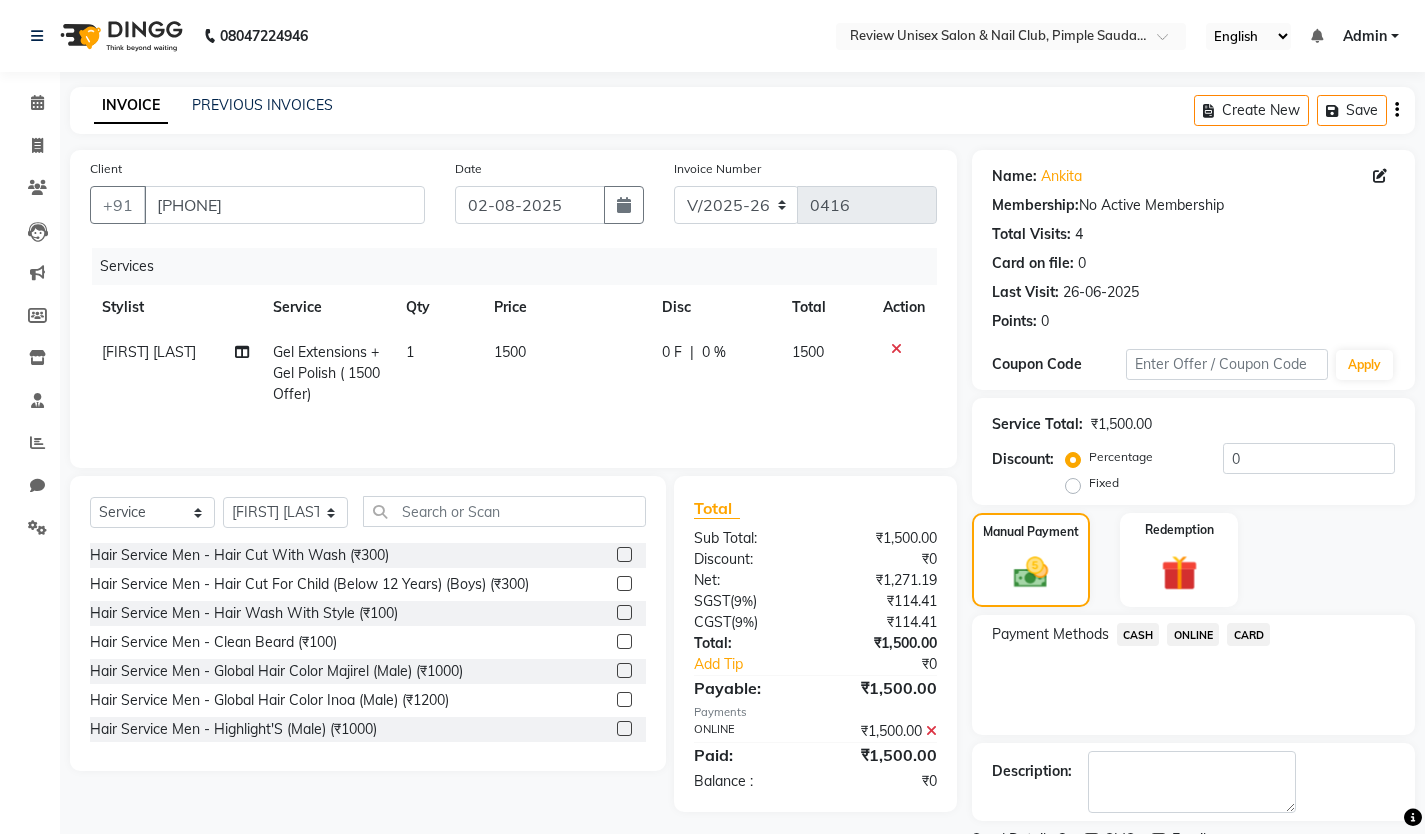 scroll, scrollTop: 85, scrollLeft: 0, axis: vertical 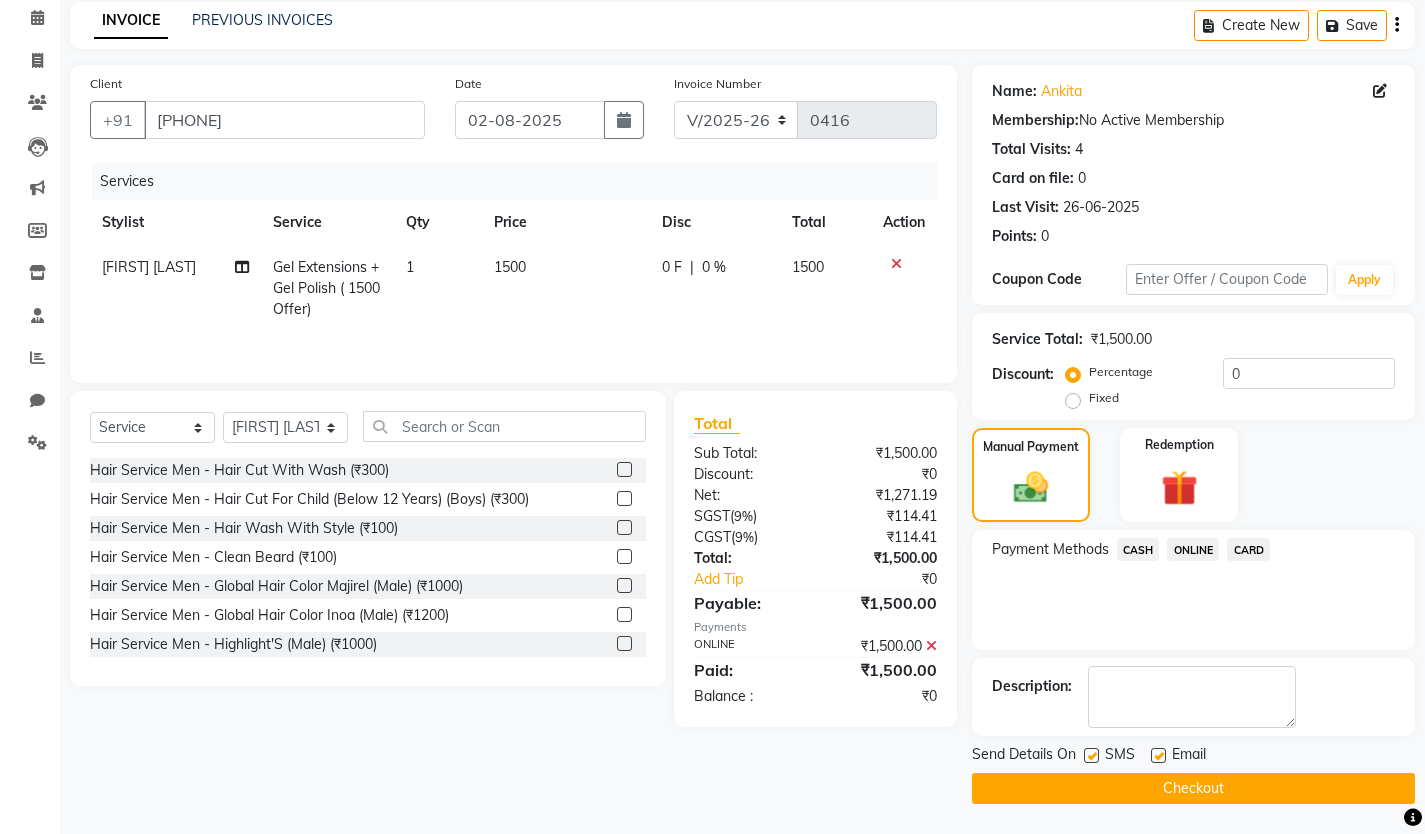 click 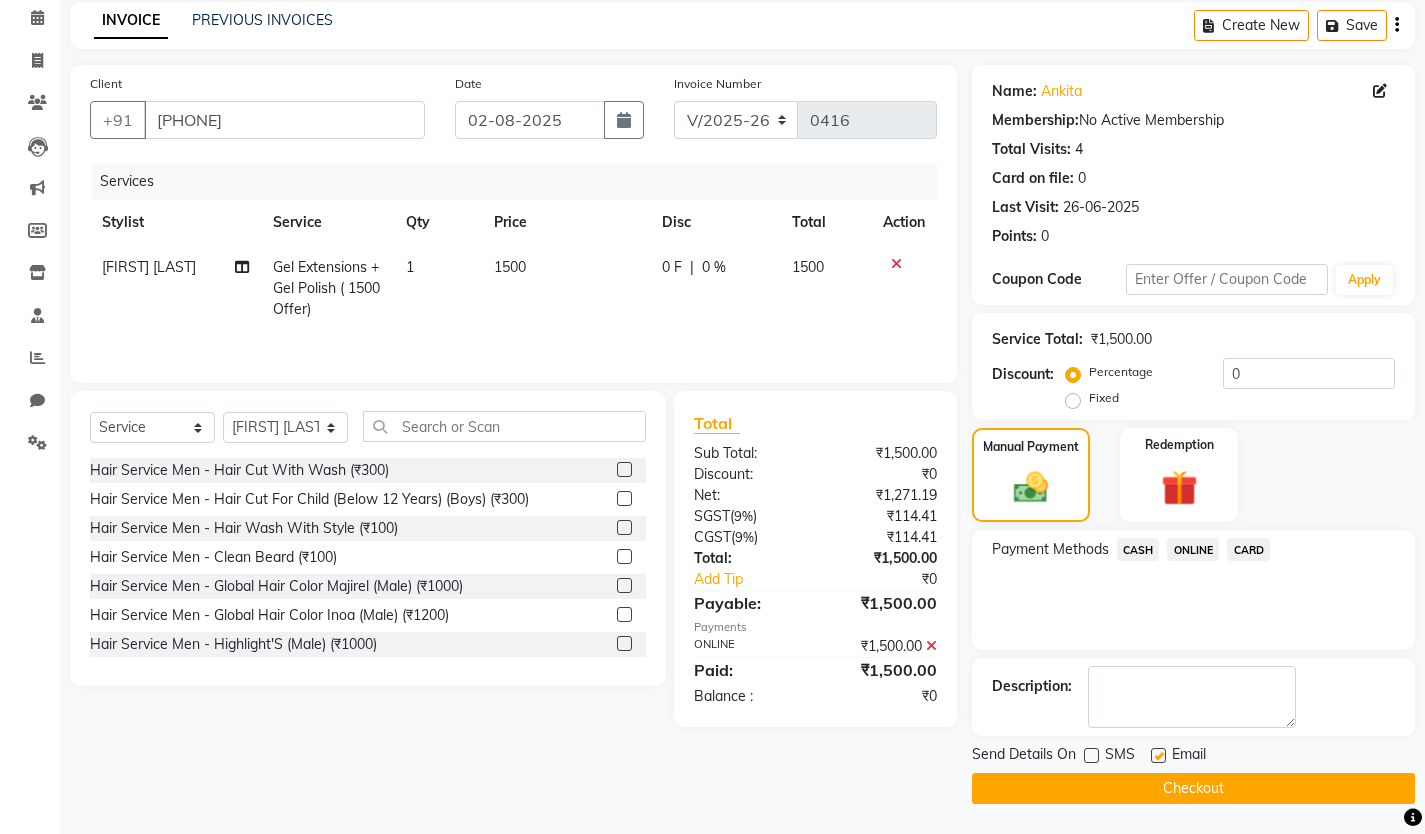 click 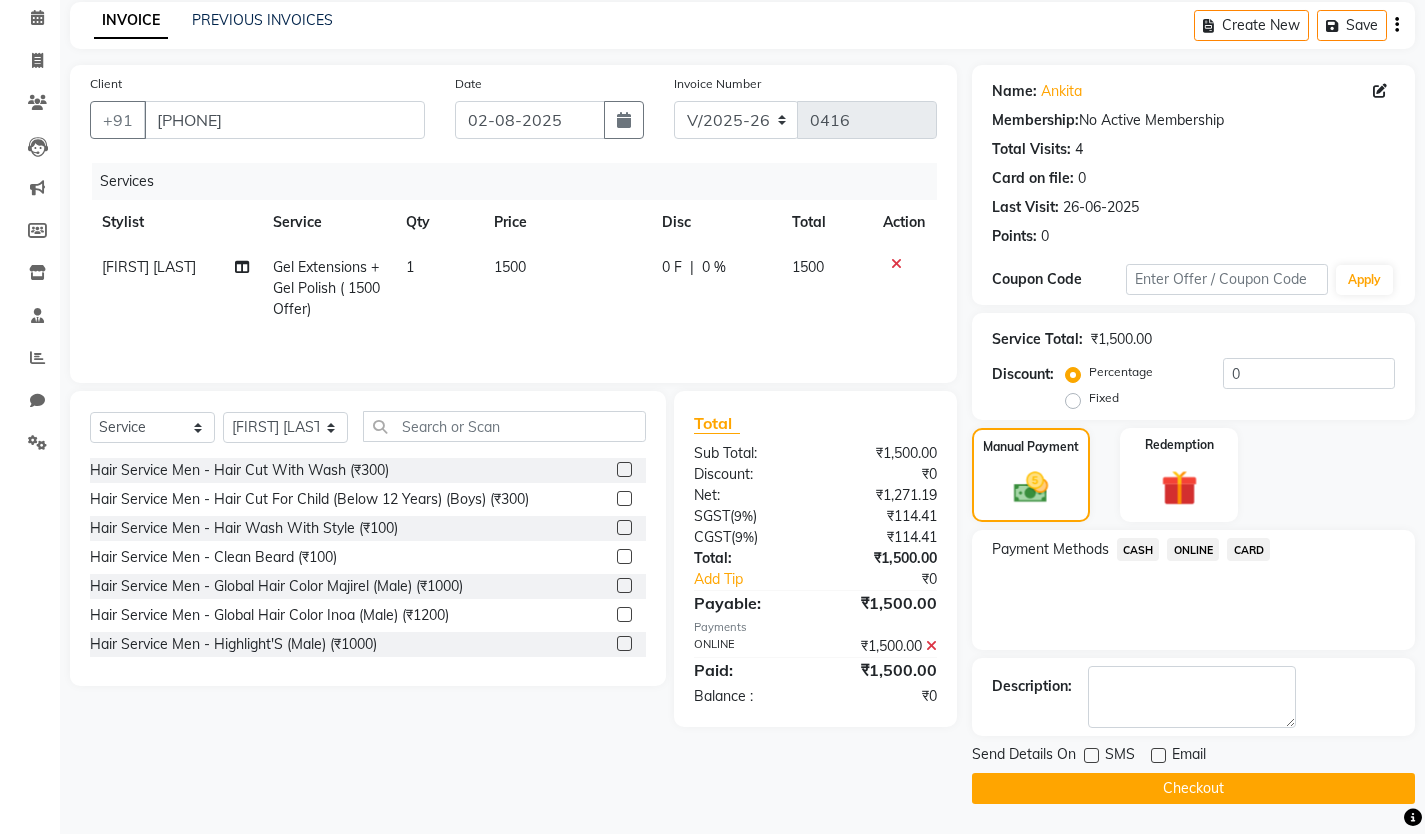 click on "Checkout" 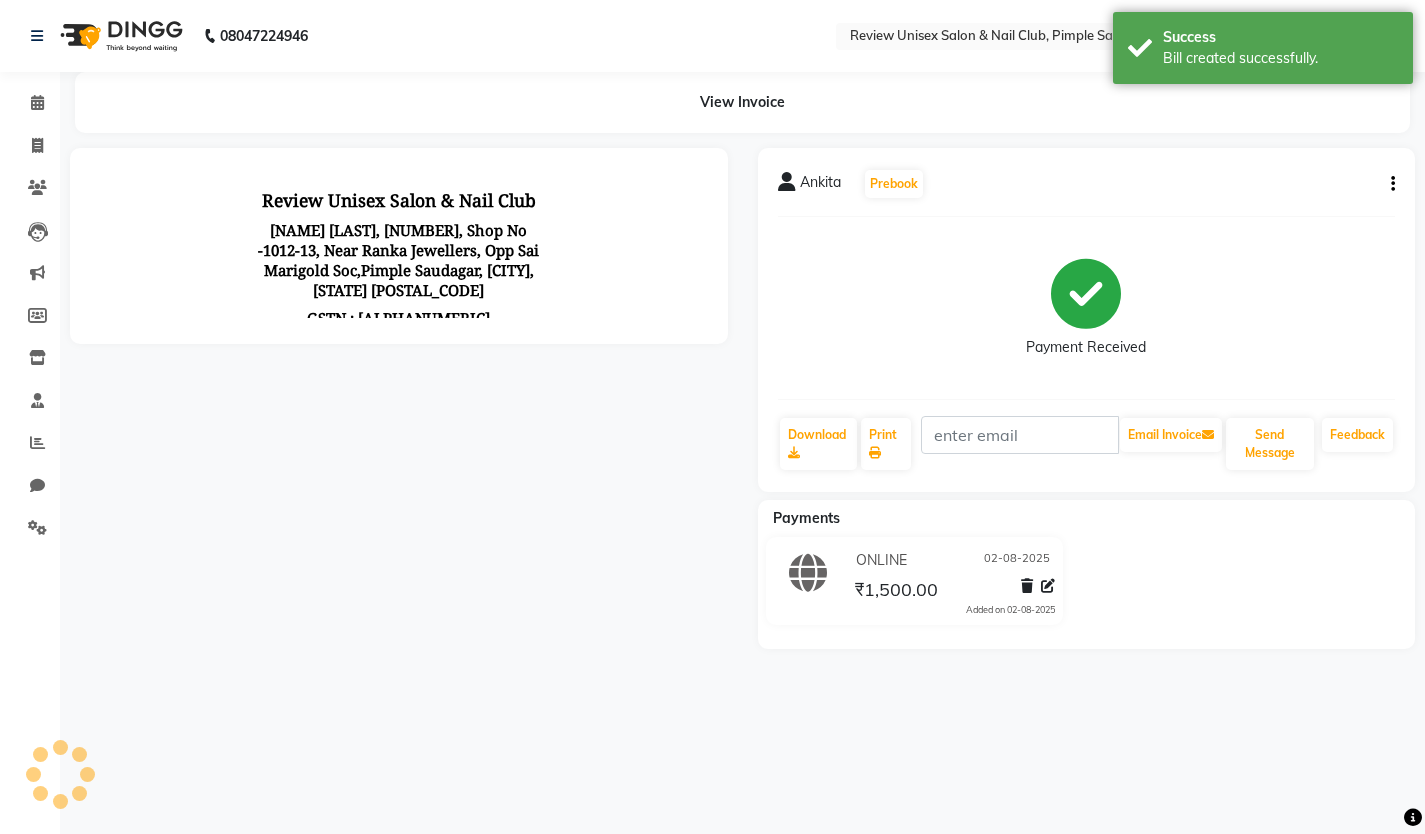 scroll, scrollTop: 0, scrollLeft: 0, axis: both 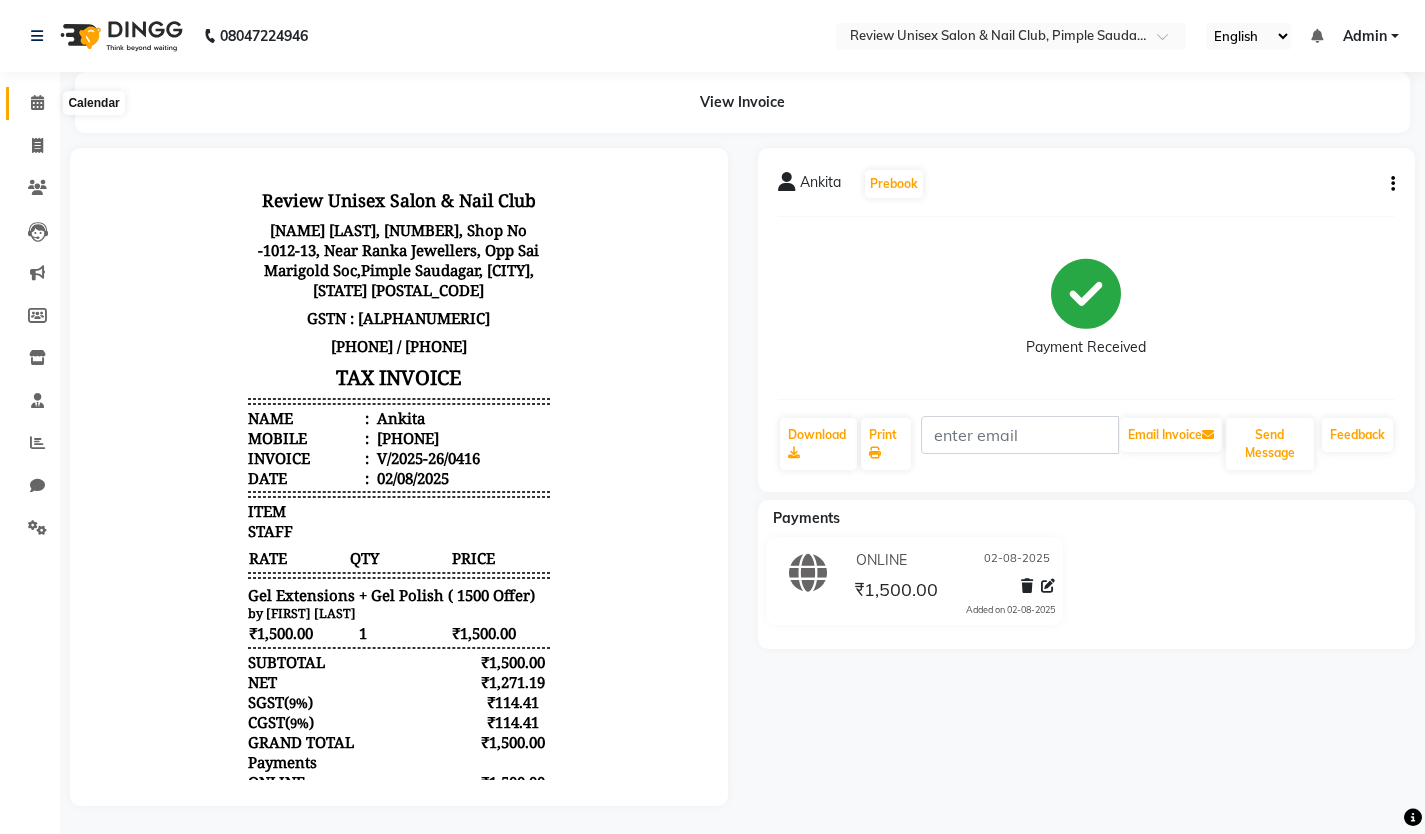 click 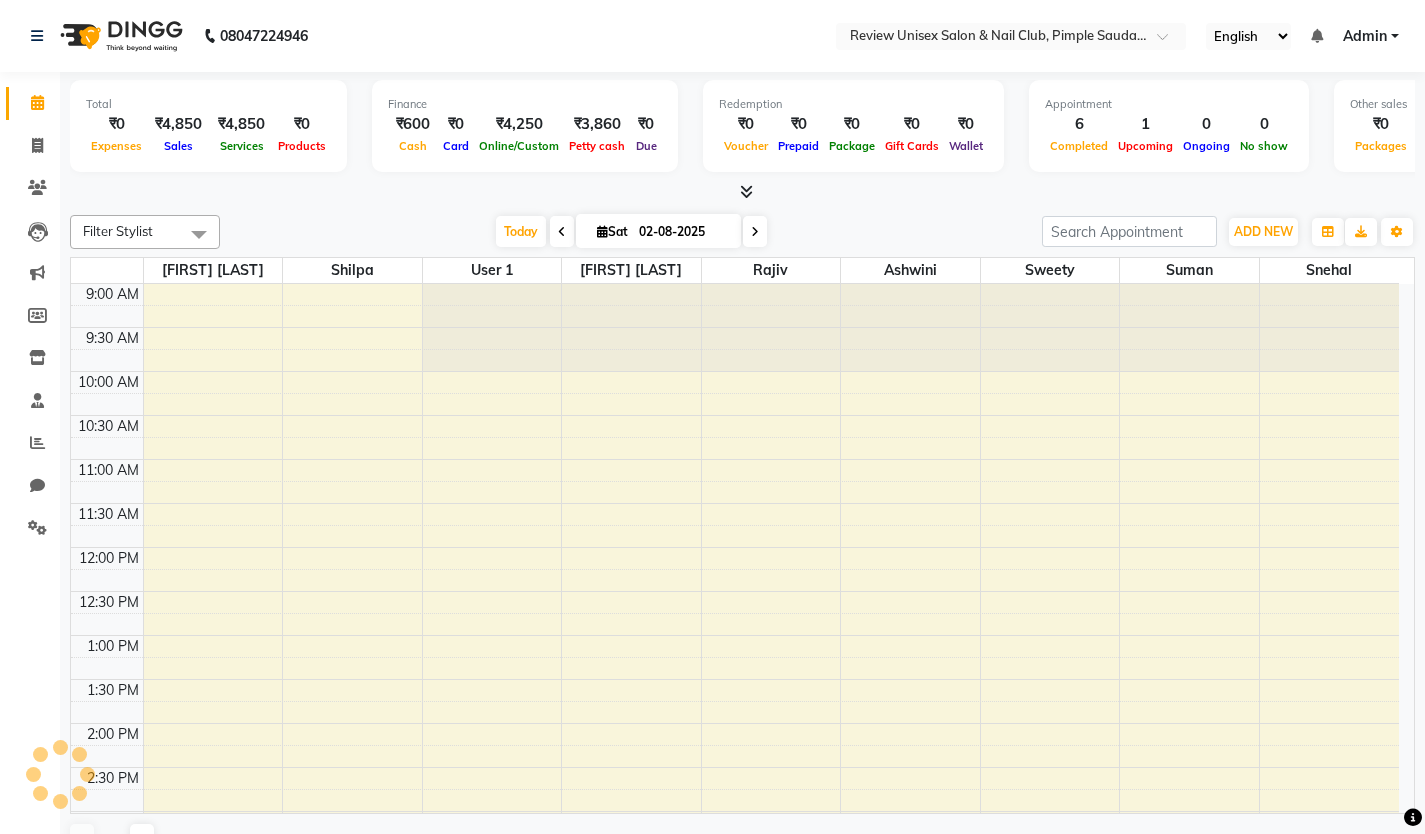 scroll, scrollTop: 0, scrollLeft: 0, axis: both 